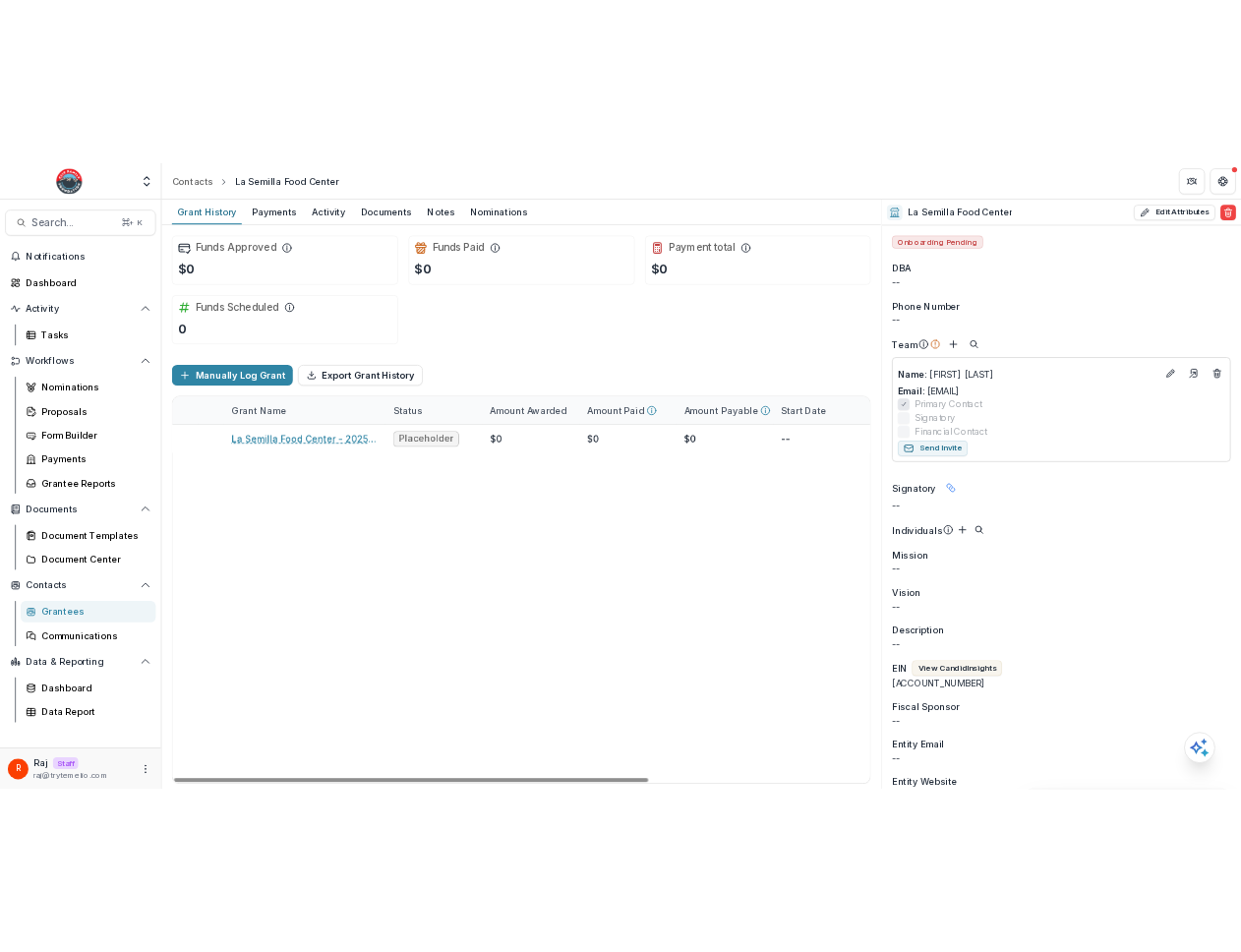 scroll, scrollTop: 0, scrollLeft: 0, axis: both 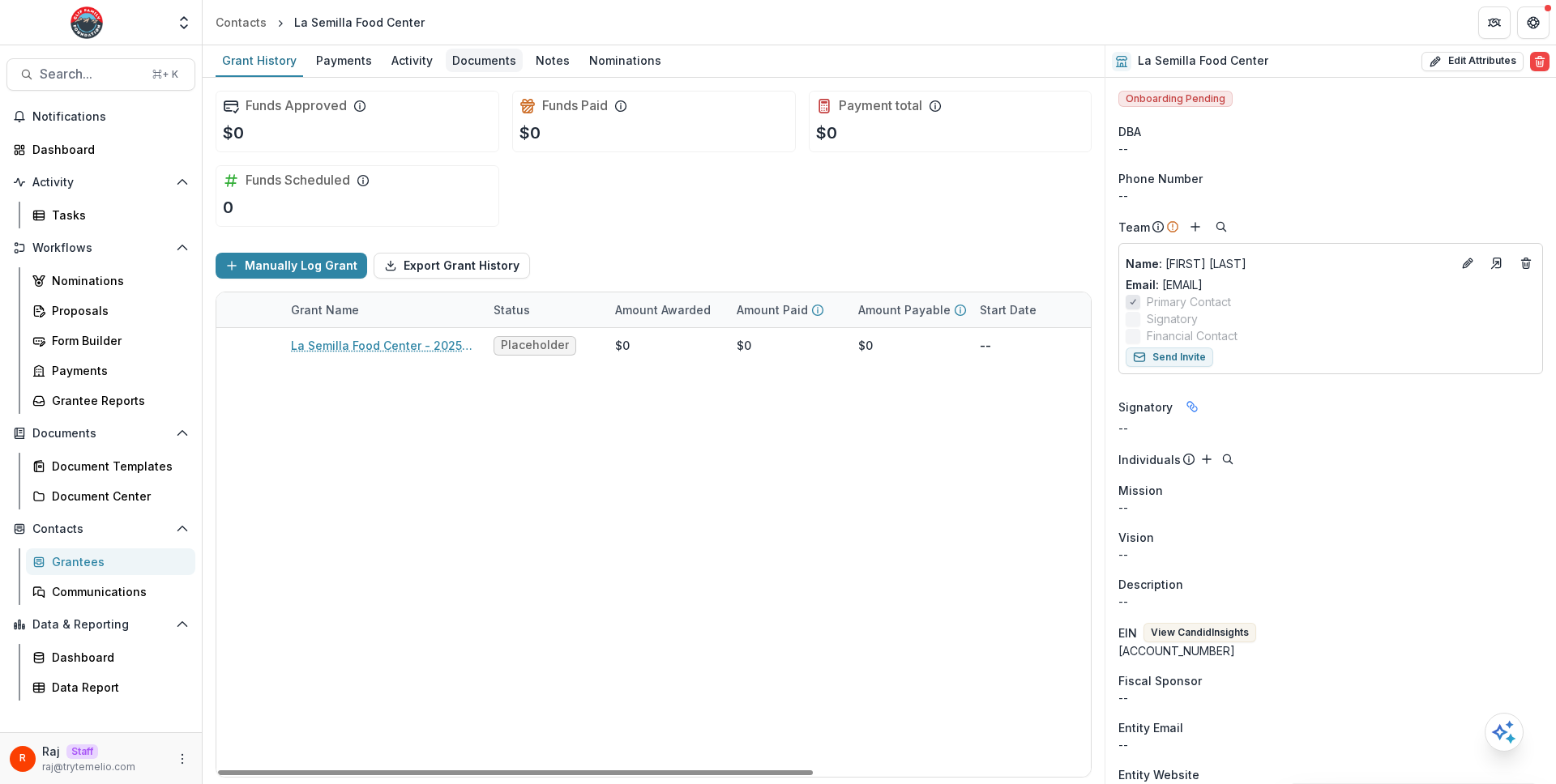click on "Documents" at bounding box center [484, 60] 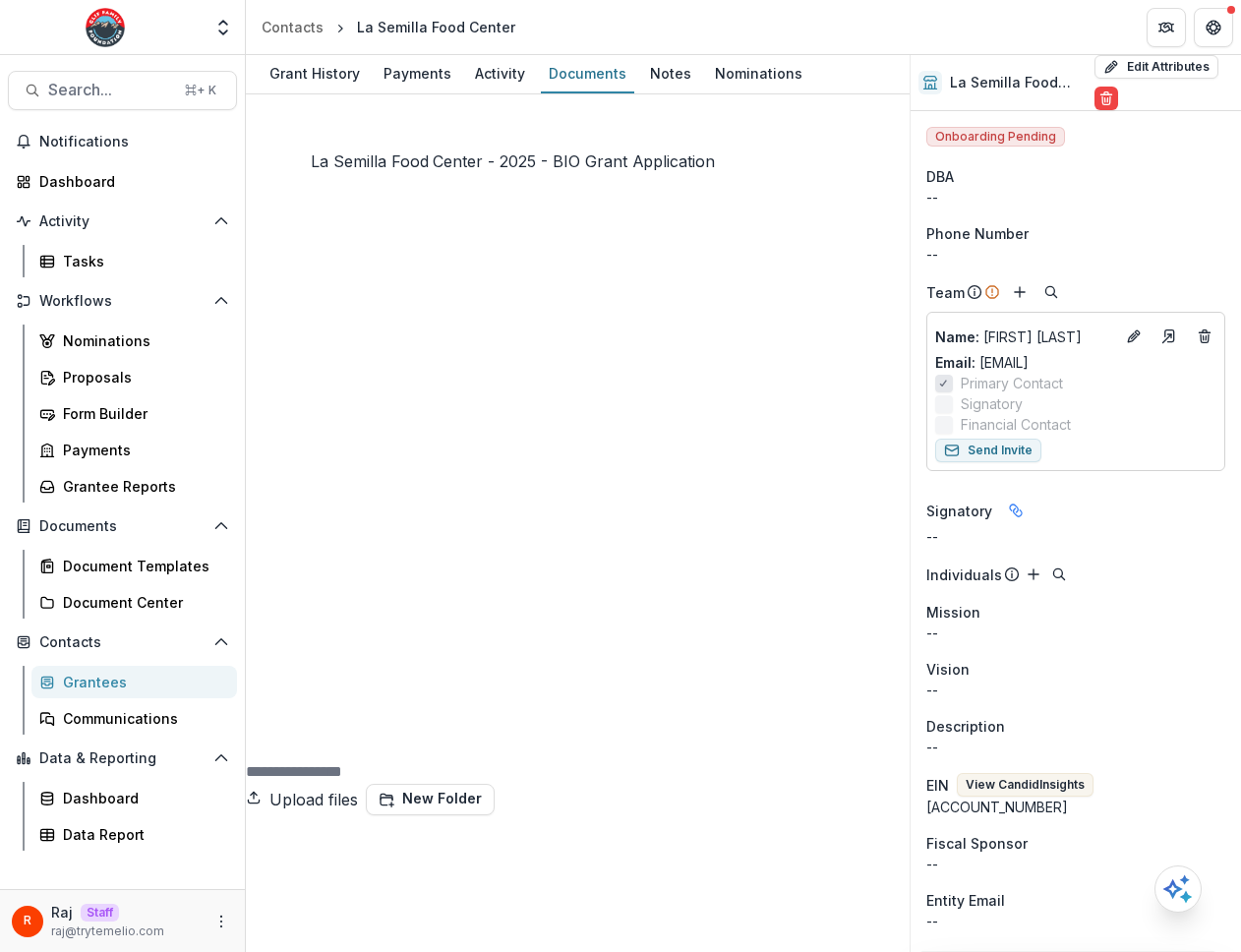 click on "La Semilla Food Center - 2025 - BIO Grant Application" at bounding box center (448, 1529) 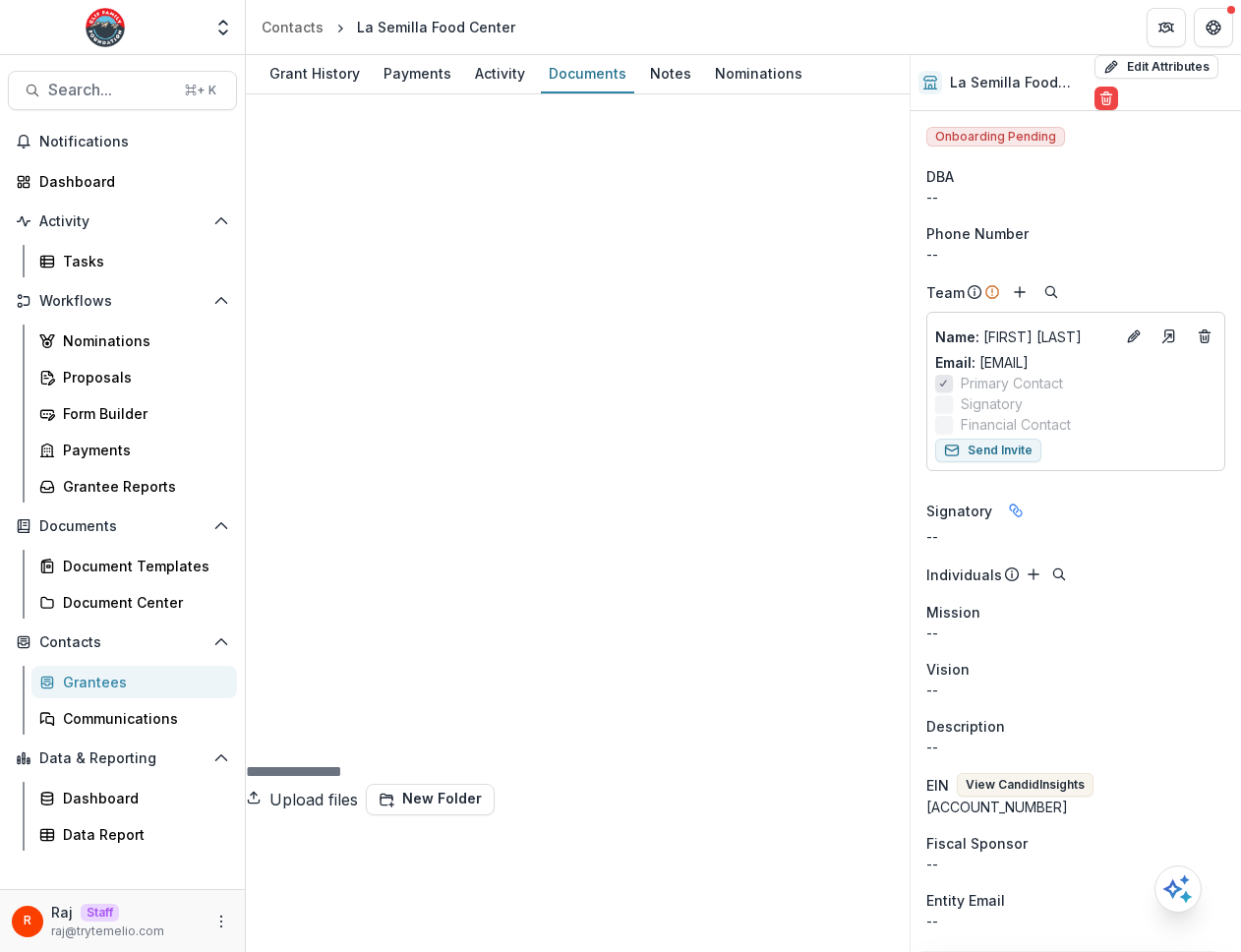 click on "Proposal: La Semilla Food Center - 2025 - BIO Grant Application File Options Download Rename Delete" at bounding box center (577, 1612) 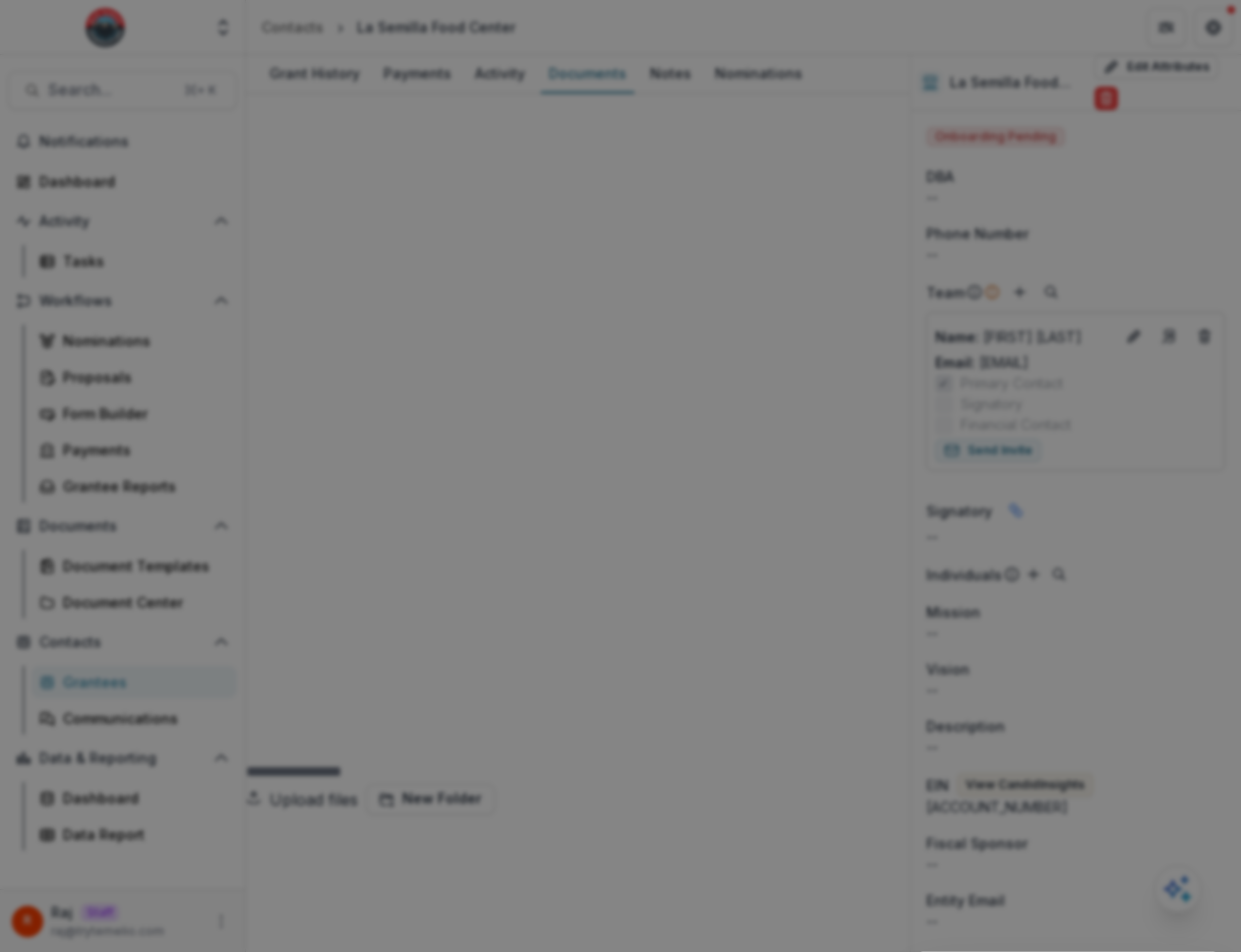 click on "Proposal: La Semilla Food Center - 2025 - BIO Grant Application Download" at bounding box center [620, 1341] 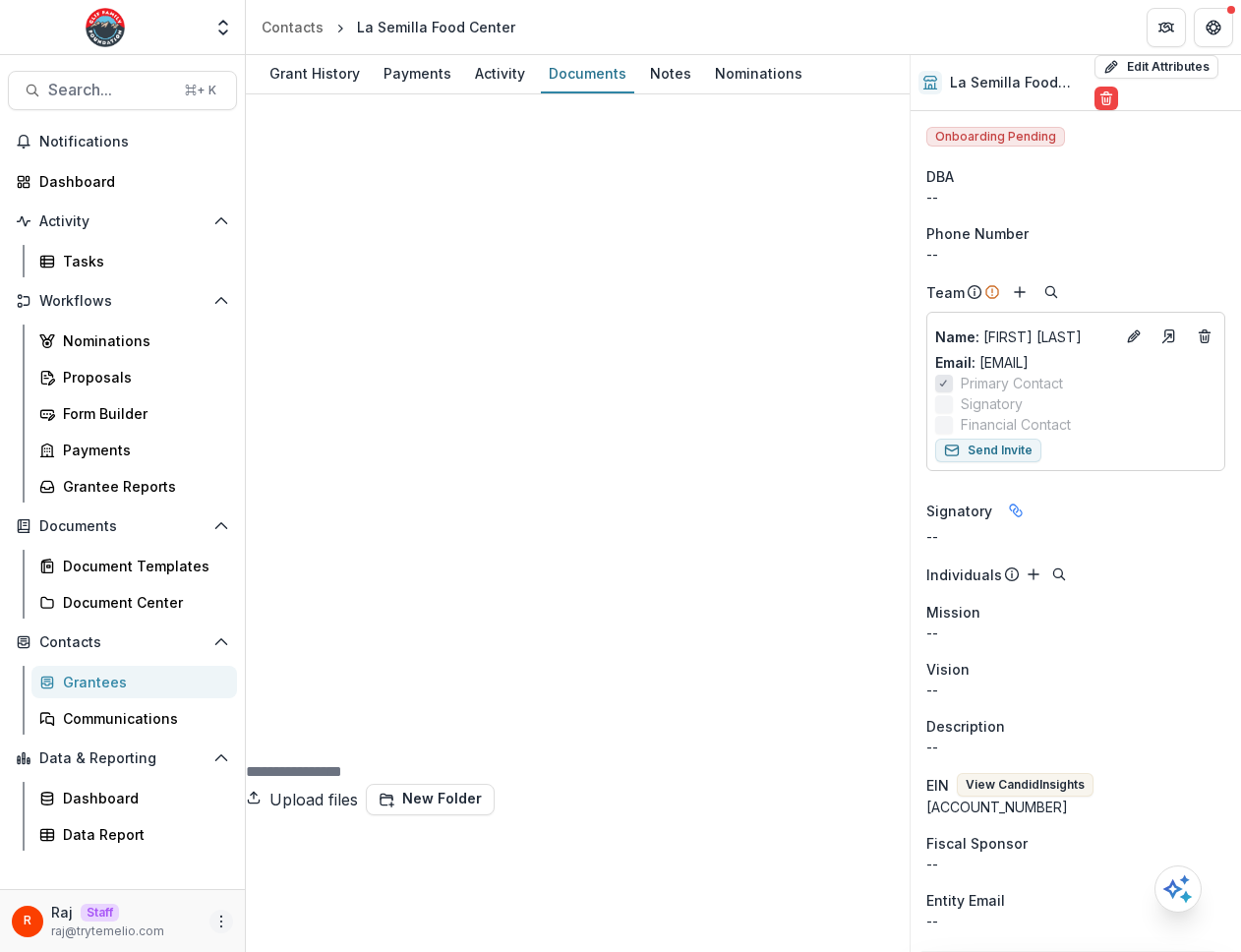 click 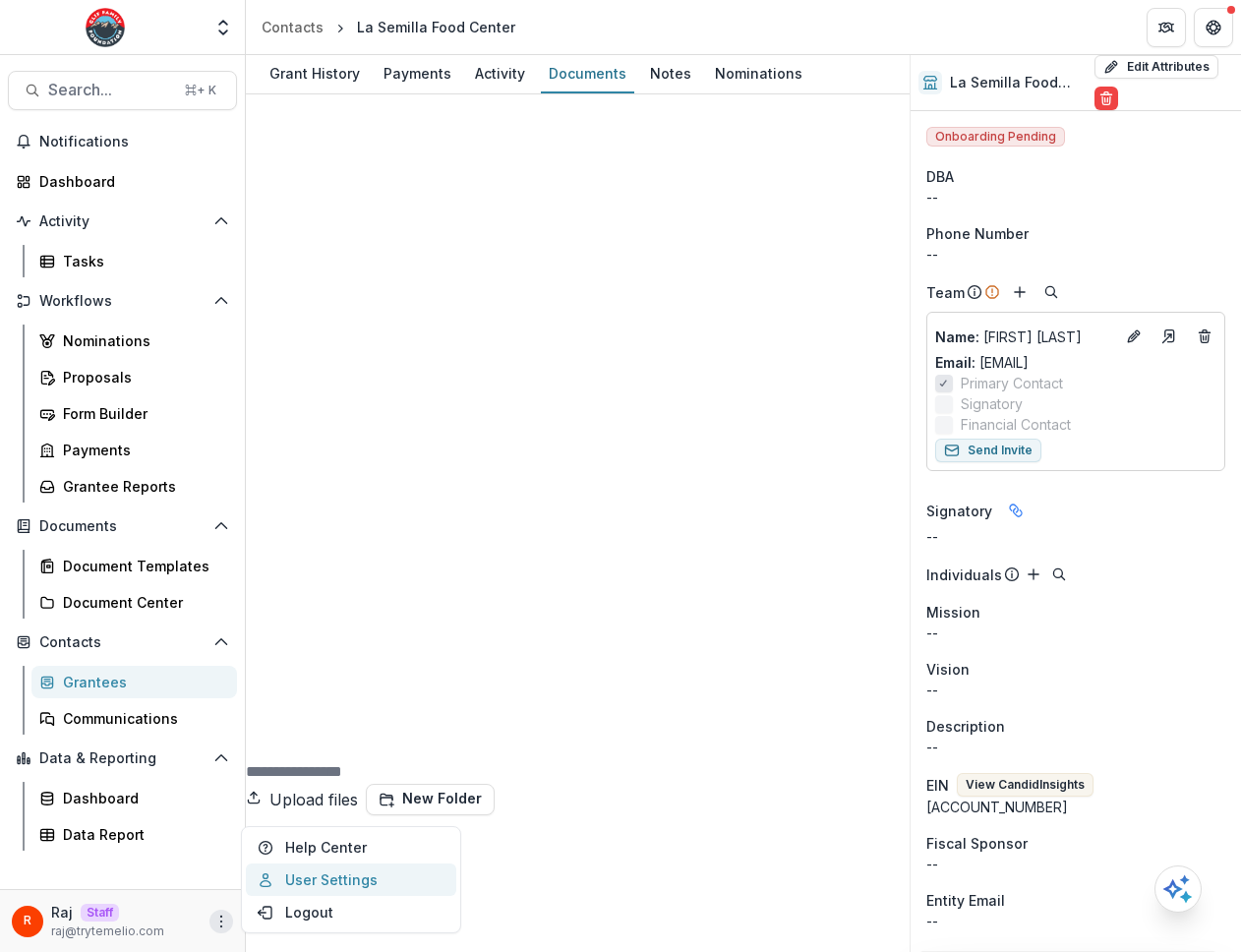 click on "User Settings" at bounding box center (351, 879) 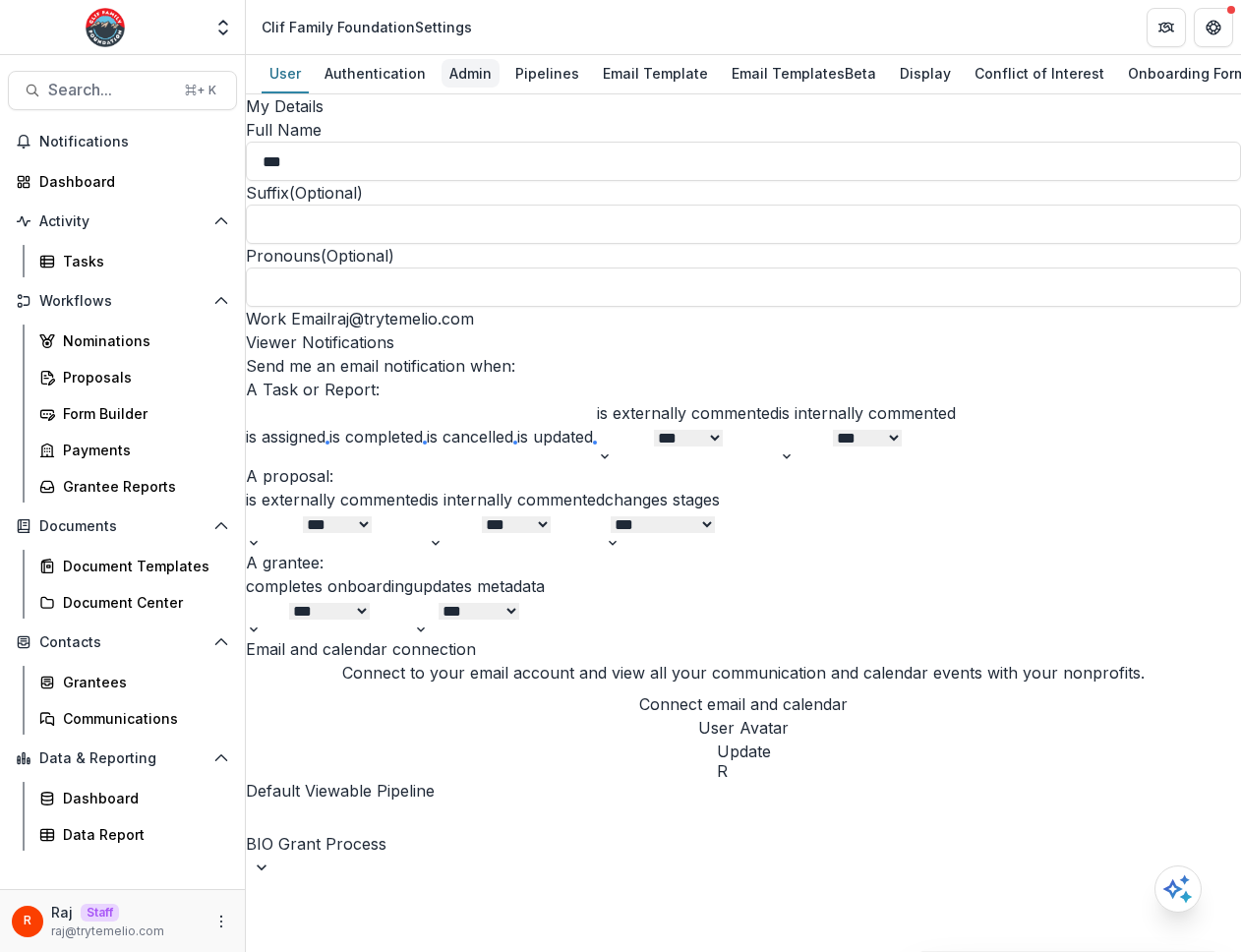 click on "Admin" at bounding box center [470, 73] 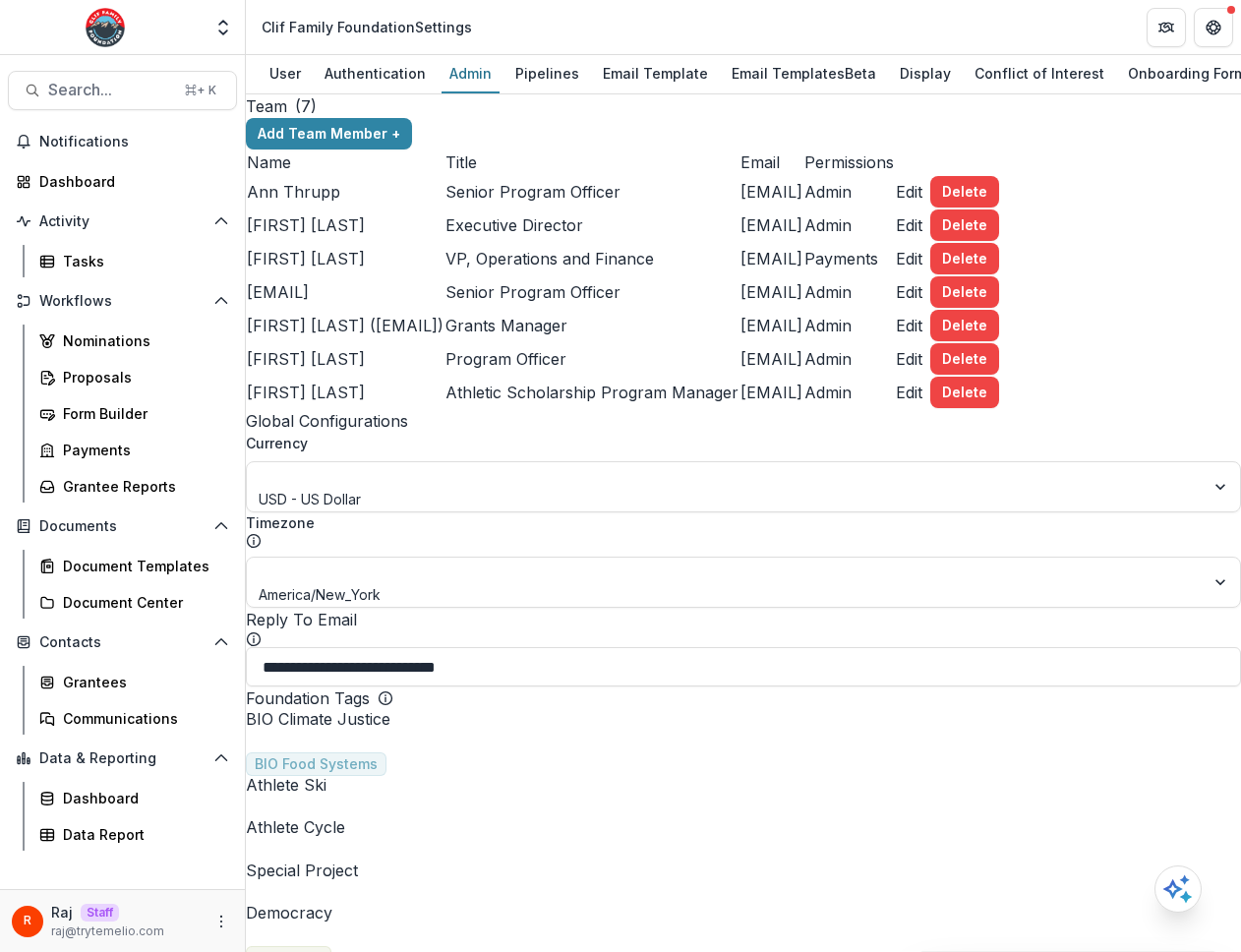 click on "Team ( 7 )" at bounding box center [743, 106] 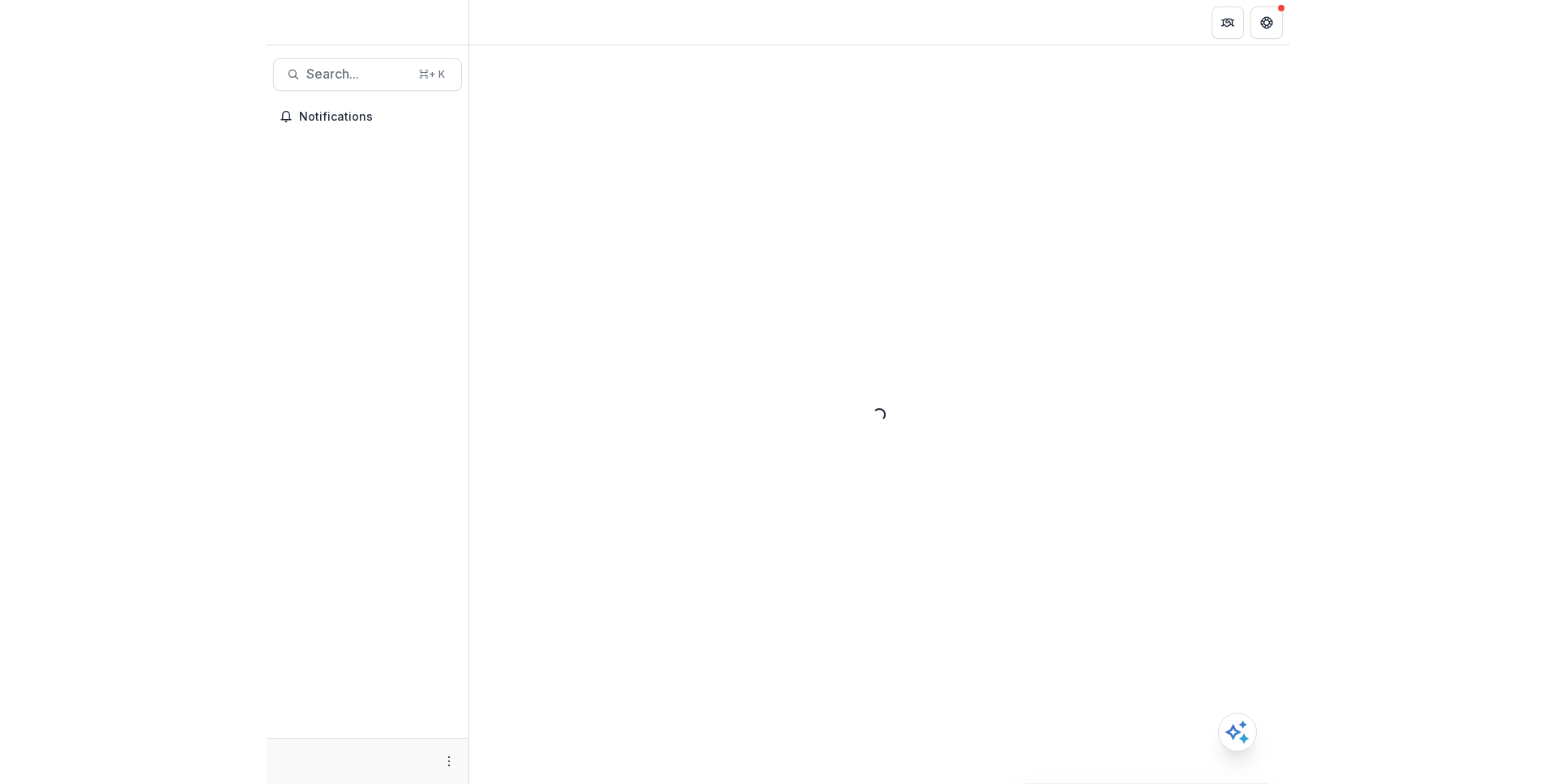 scroll, scrollTop: 0, scrollLeft: 0, axis: both 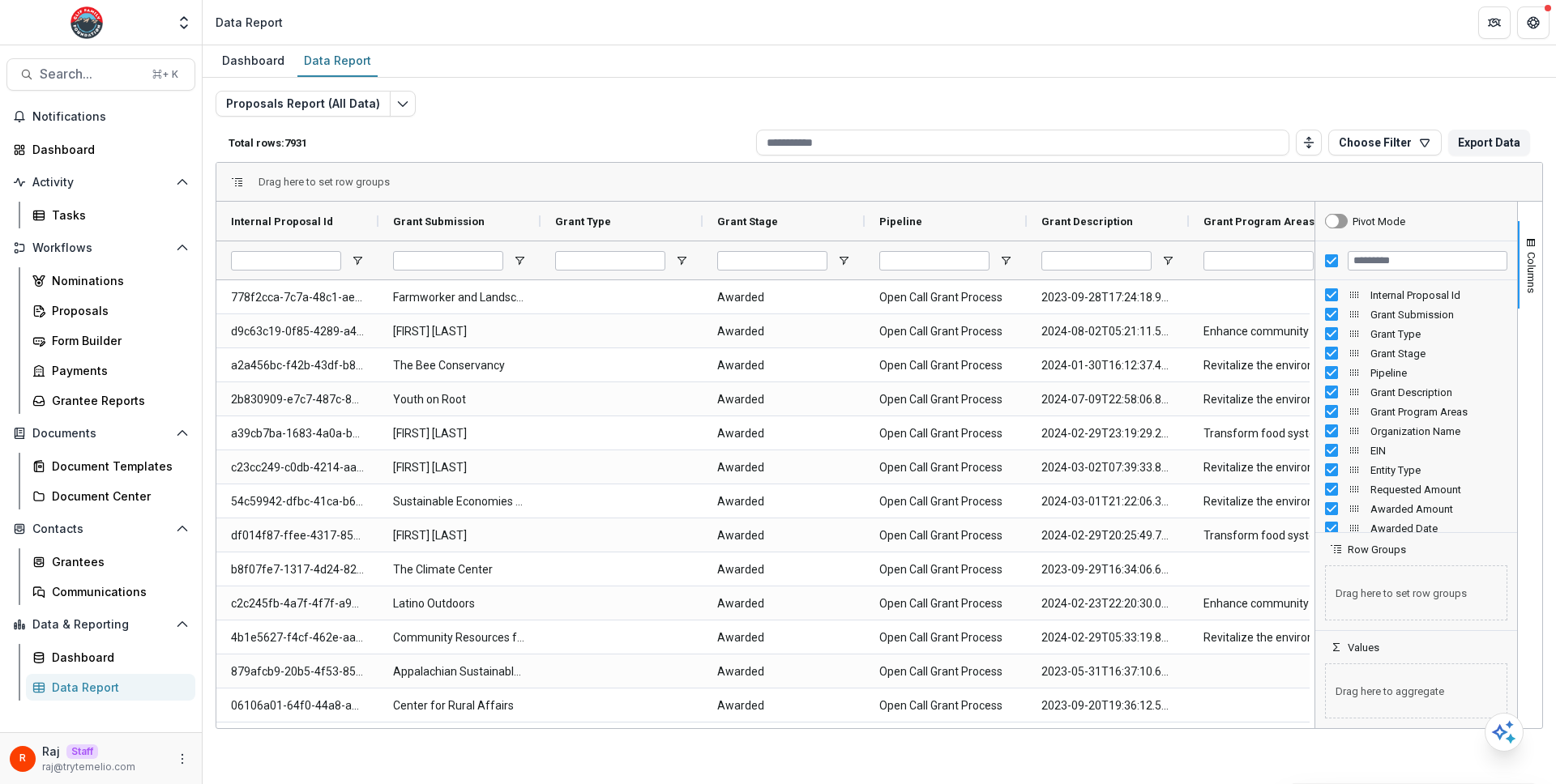 click on "Dashboard Data Report" at bounding box center (879, 62) 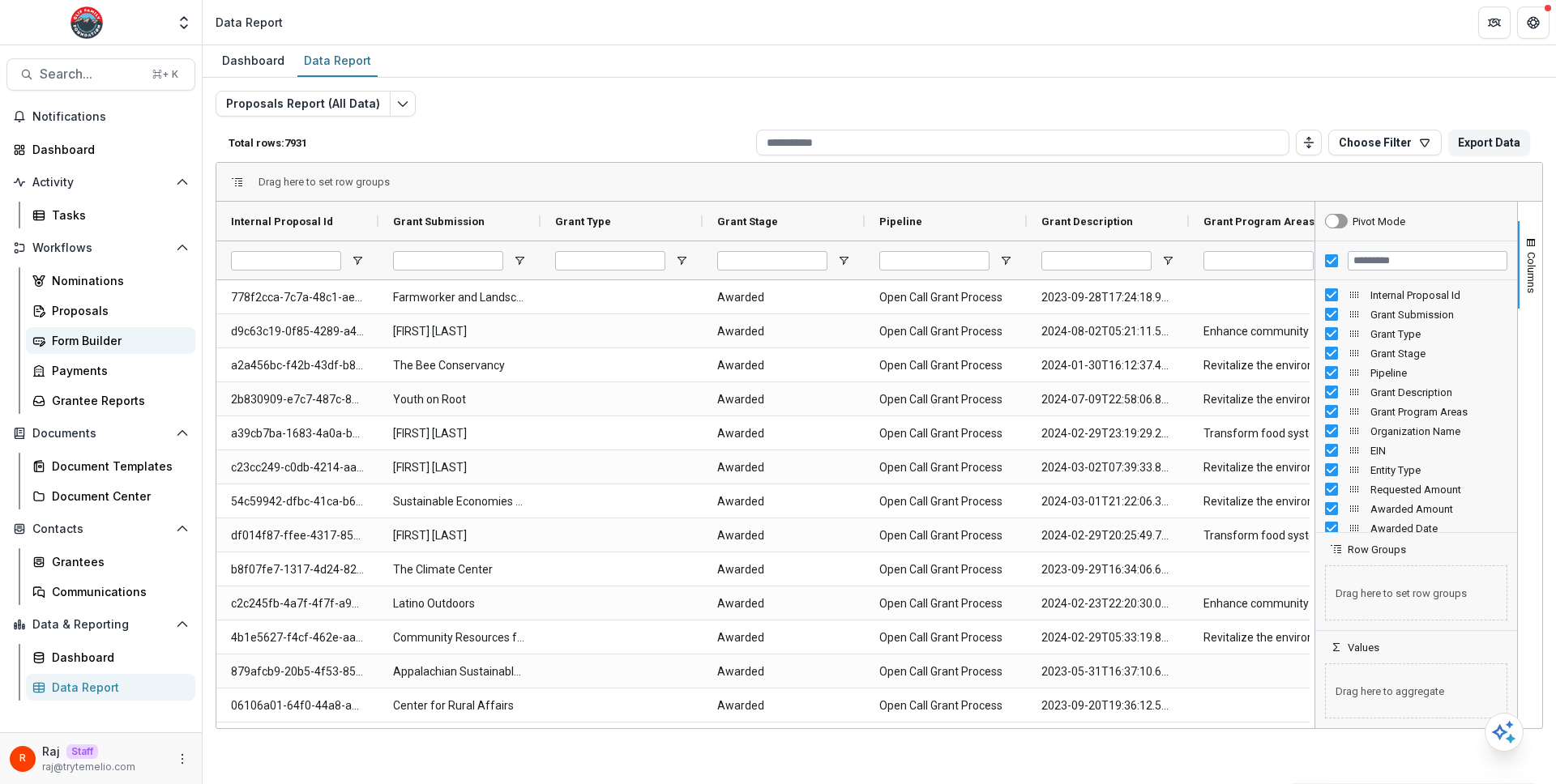 click on "Form Builder" at bounding box center (117, 340) 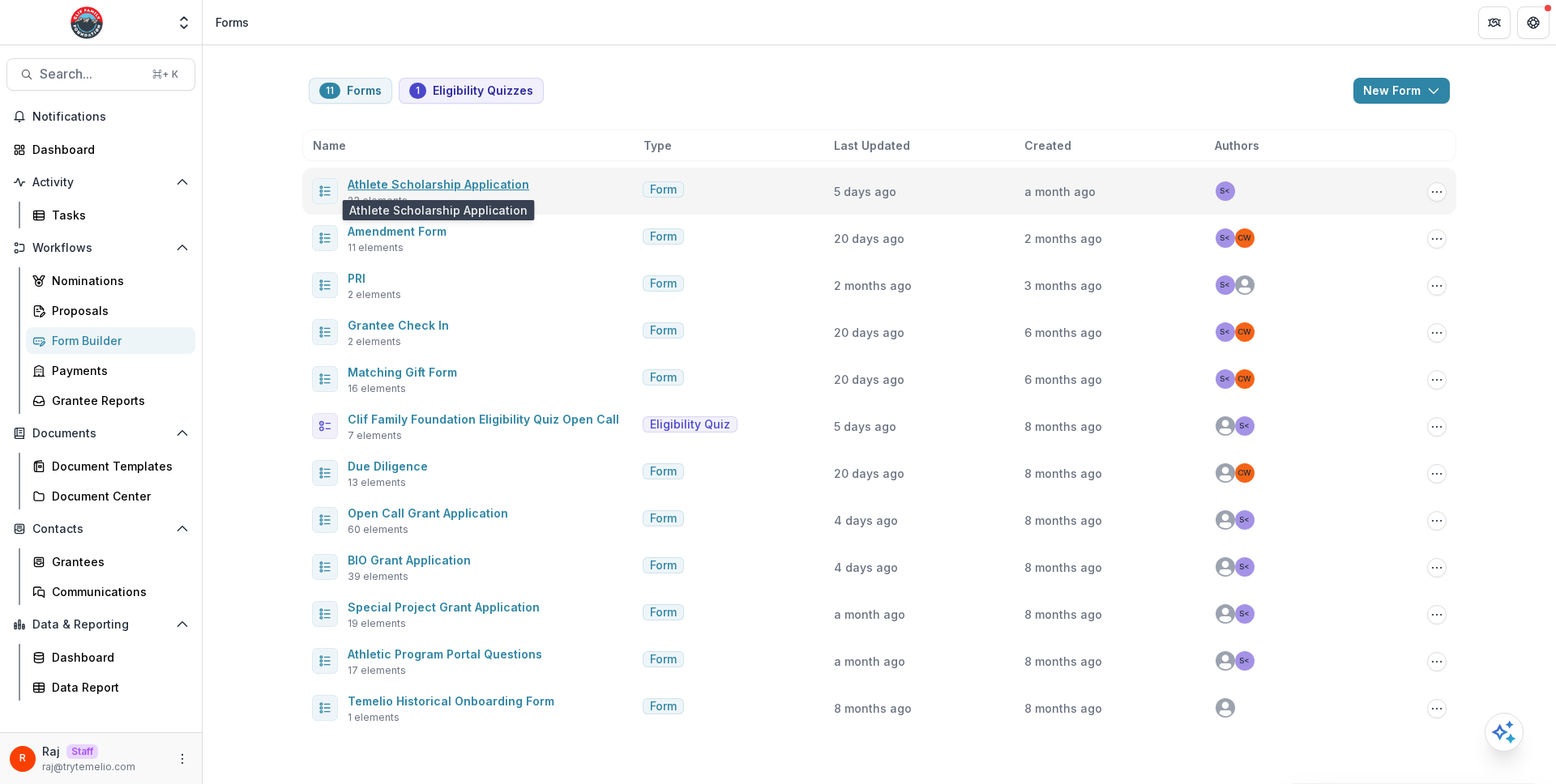 click on "Athlete Scholarship Application" at bounding box center (438, 184) 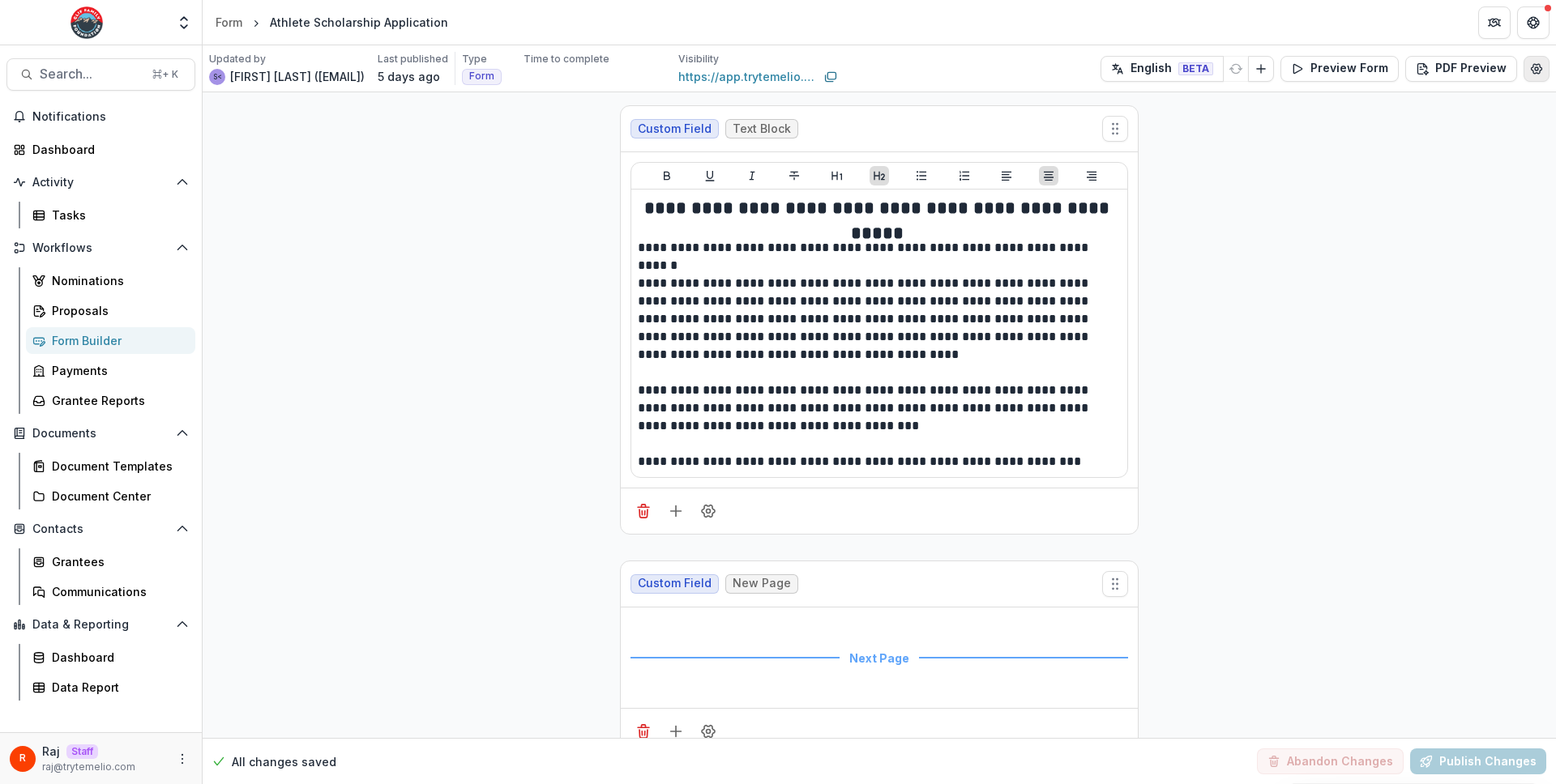 click at bounding box center (1537, 69) 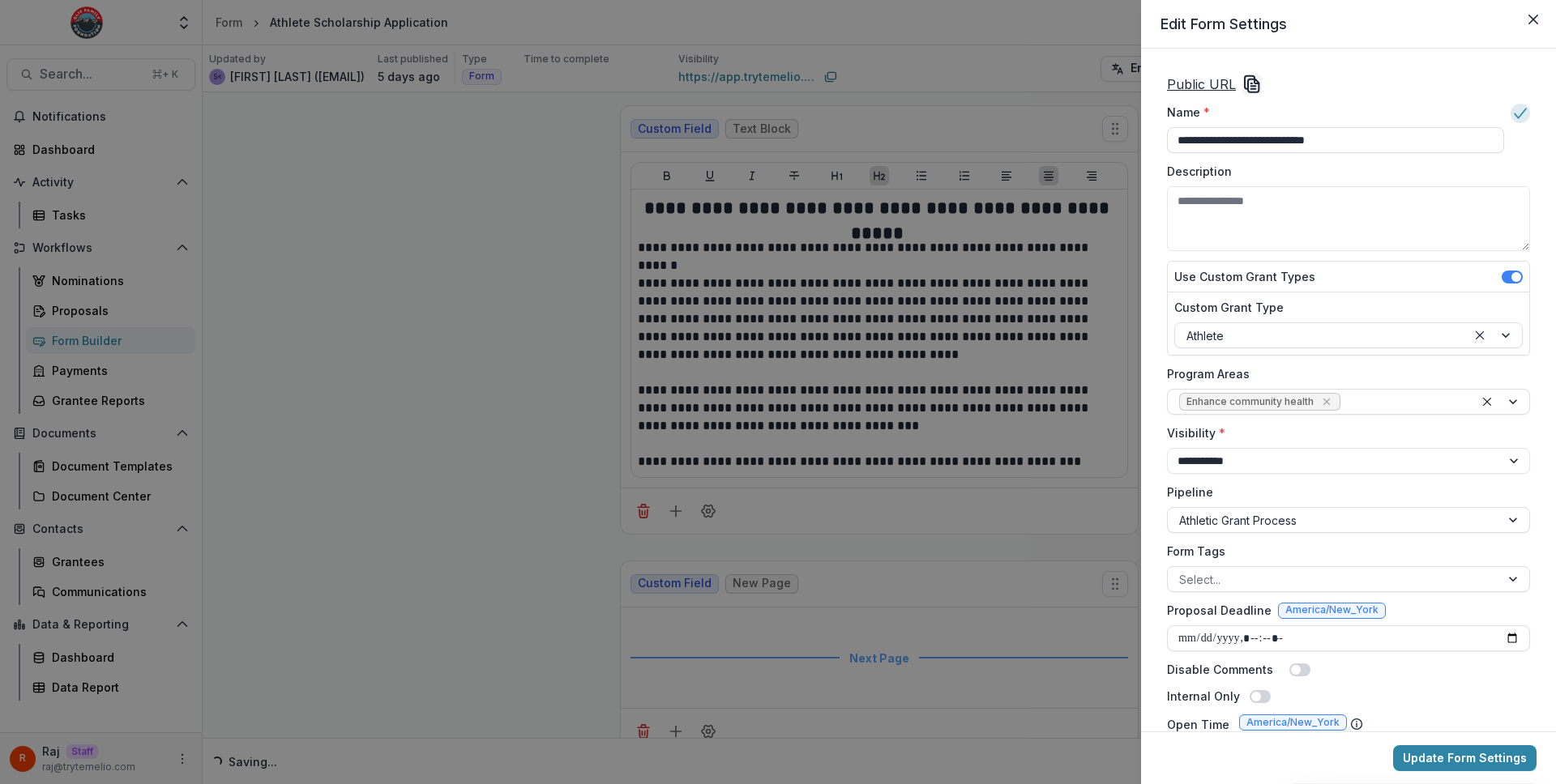 click 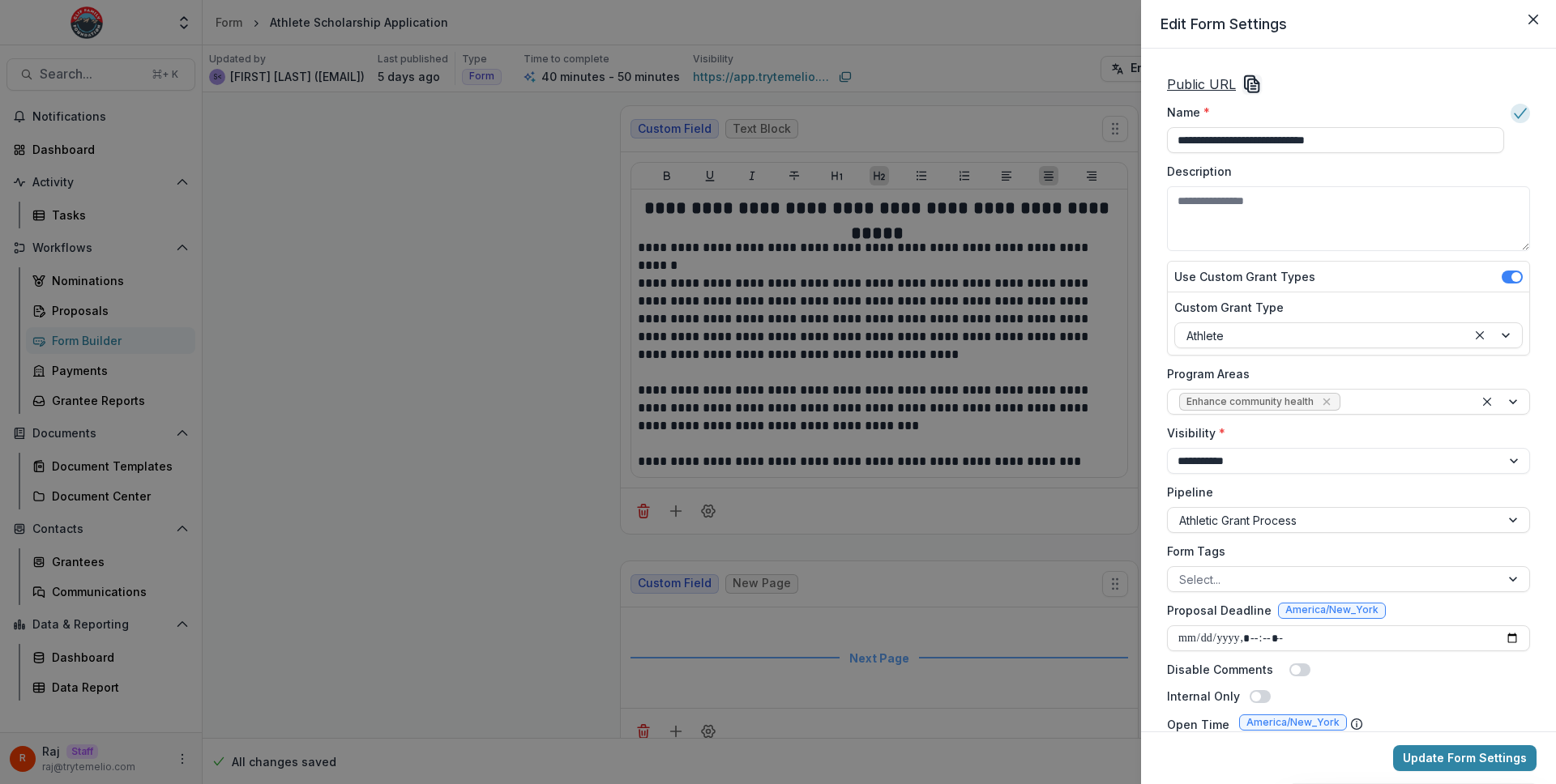 click on "Public URL" at bounding box center (1349, 84) 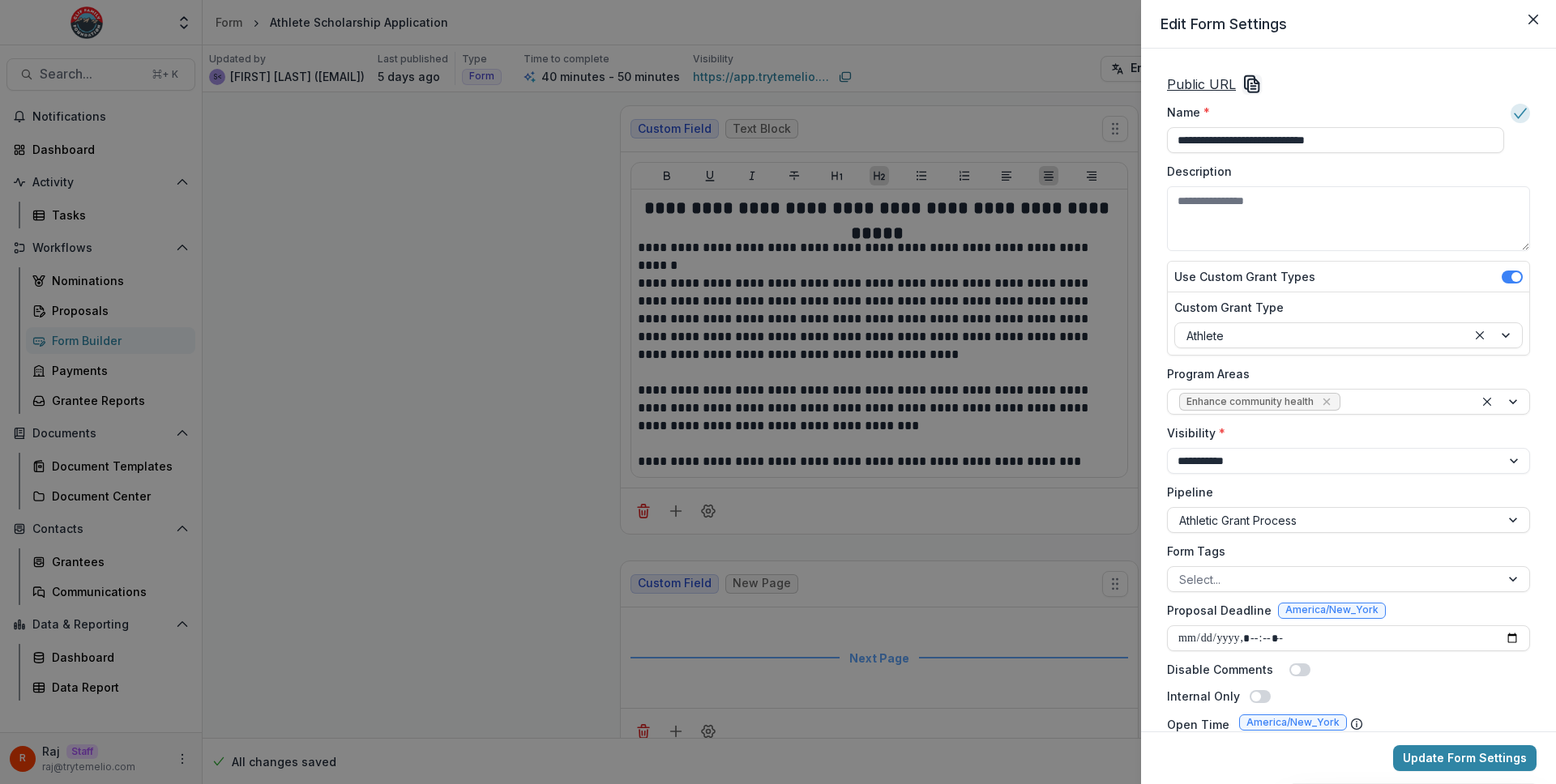 click on "**********" at bounding box center [778, 392] 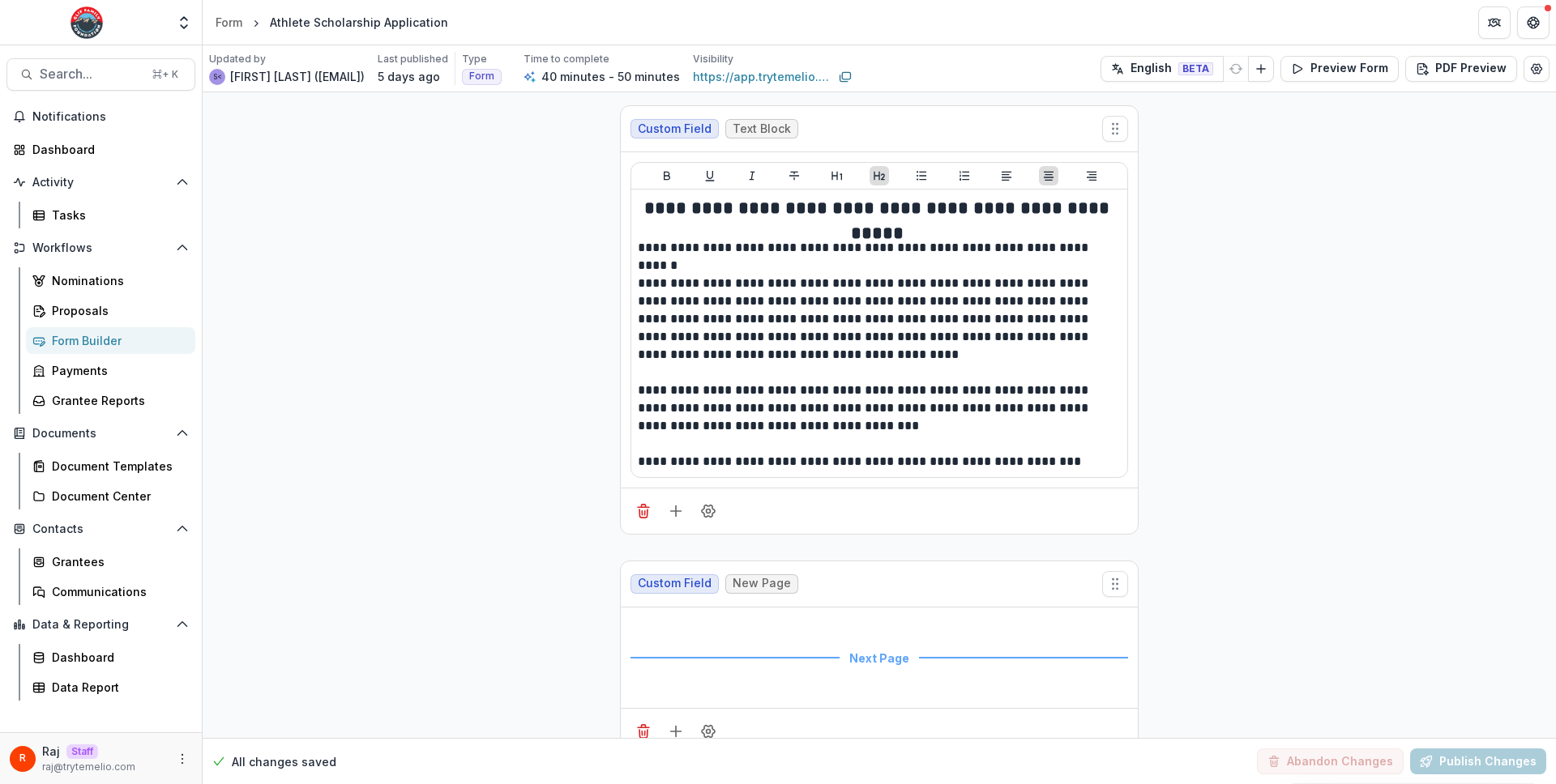 type 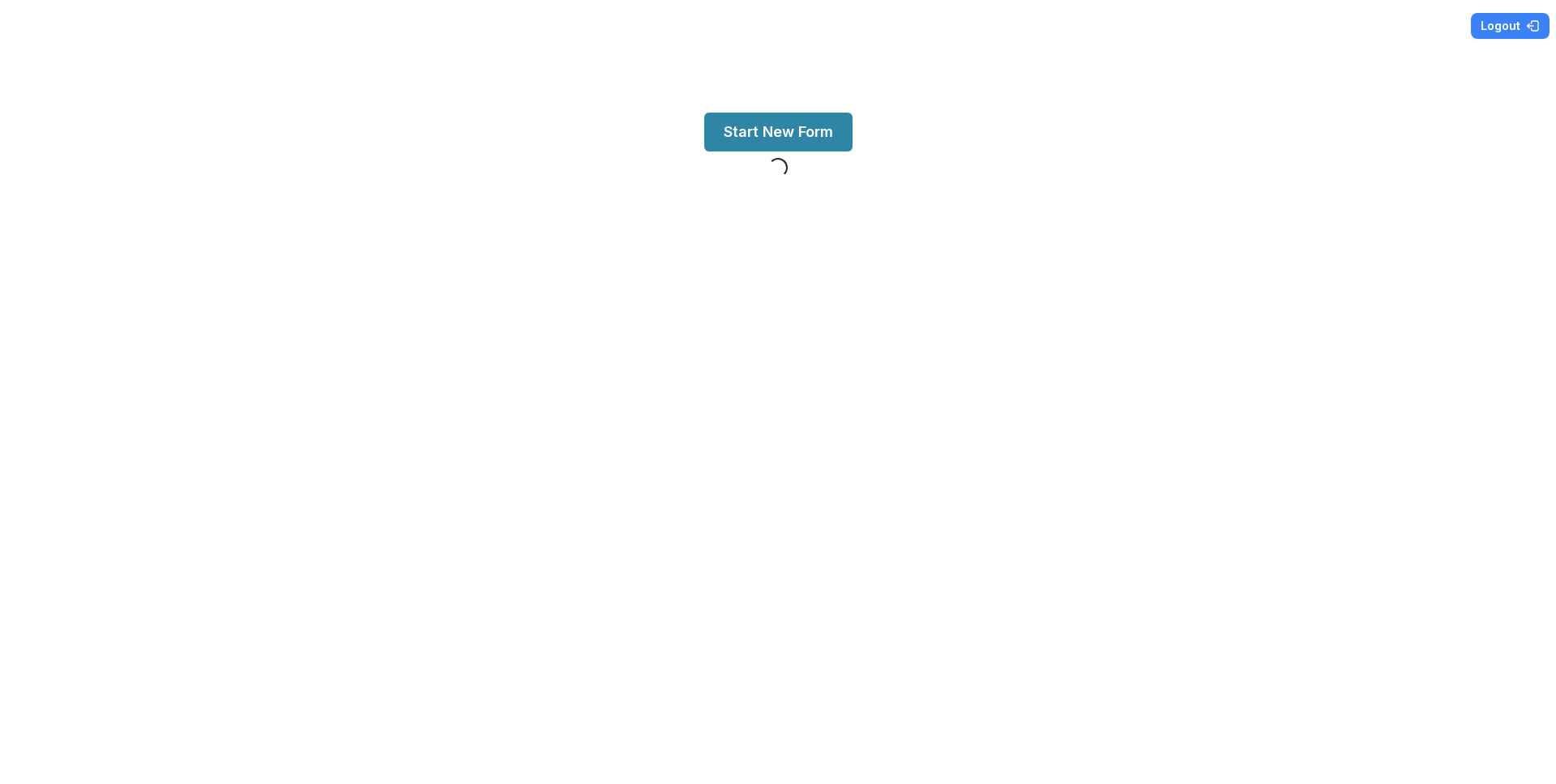 scroll, scrollTop: 0, scrollLeft: 0, axis: both 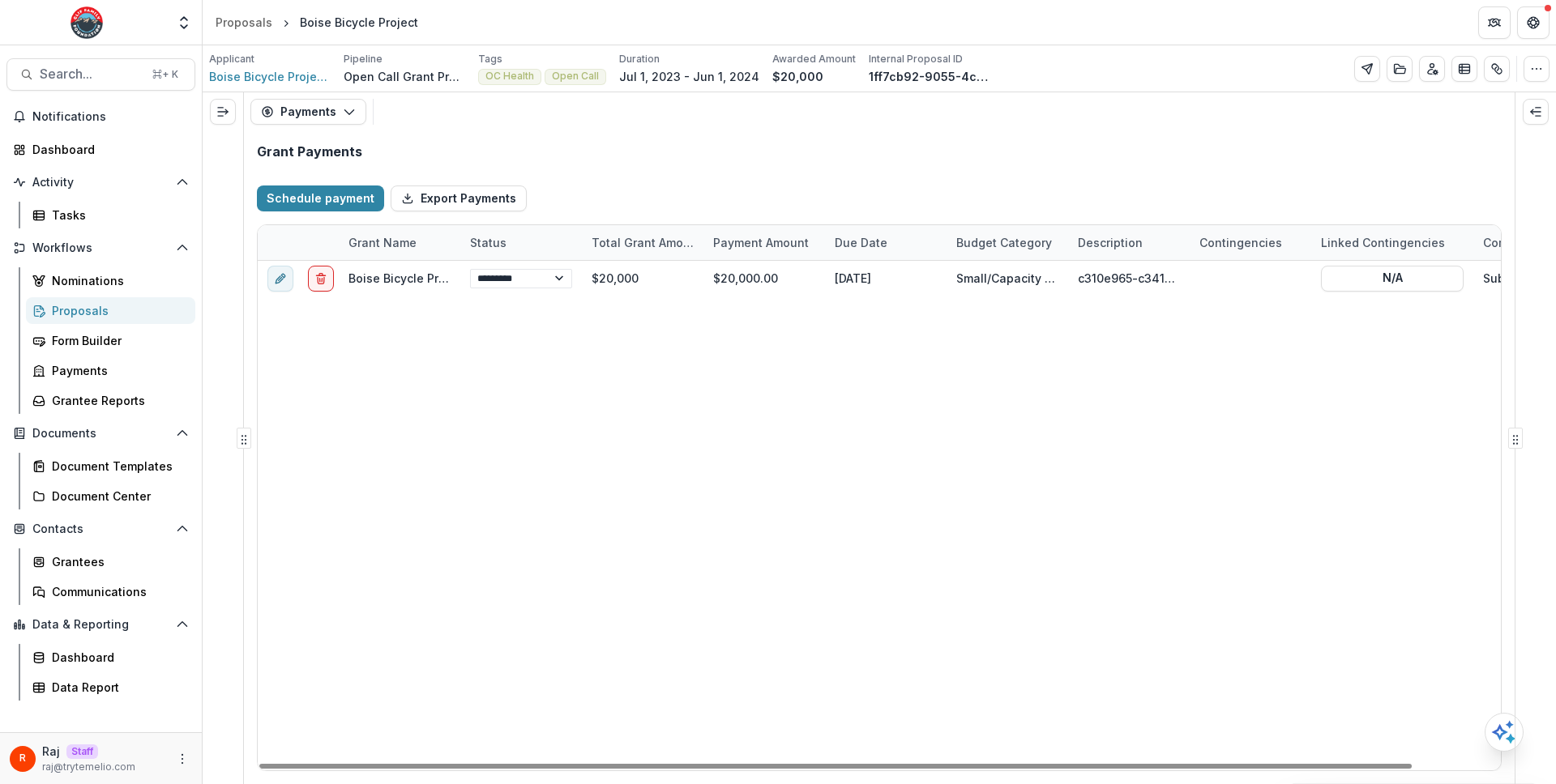 select on "****" 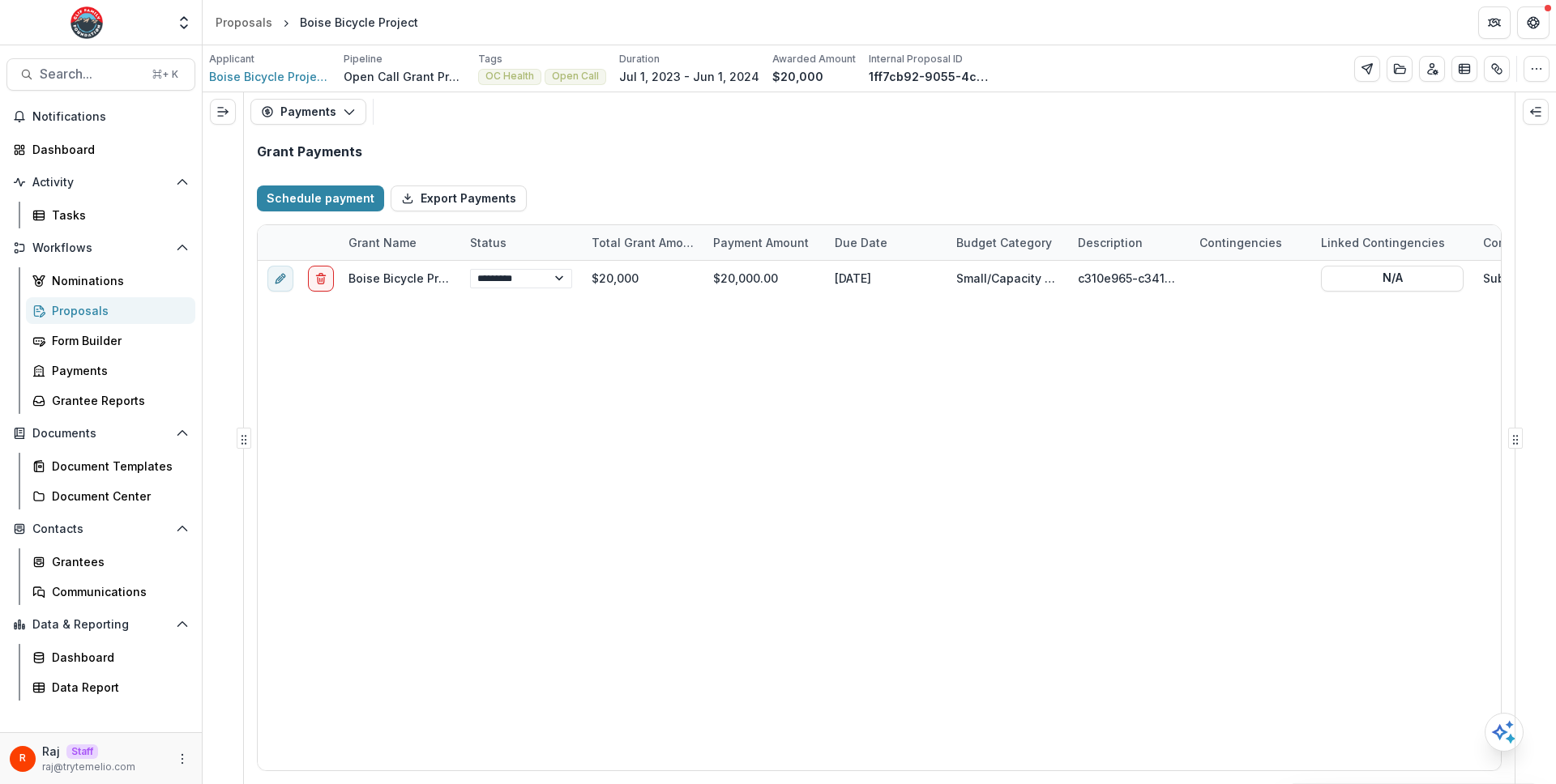 select on "****" 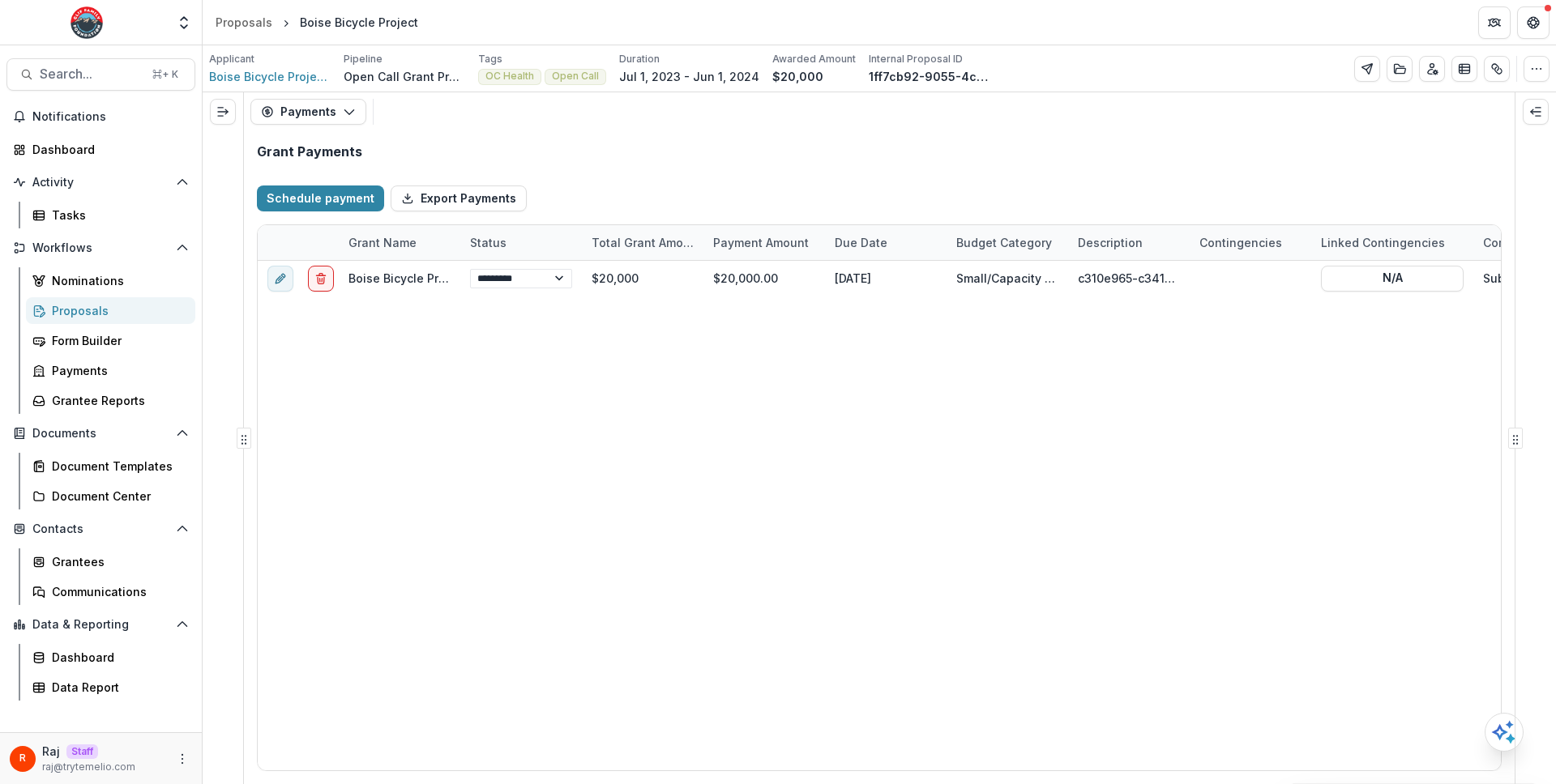 select on "****" 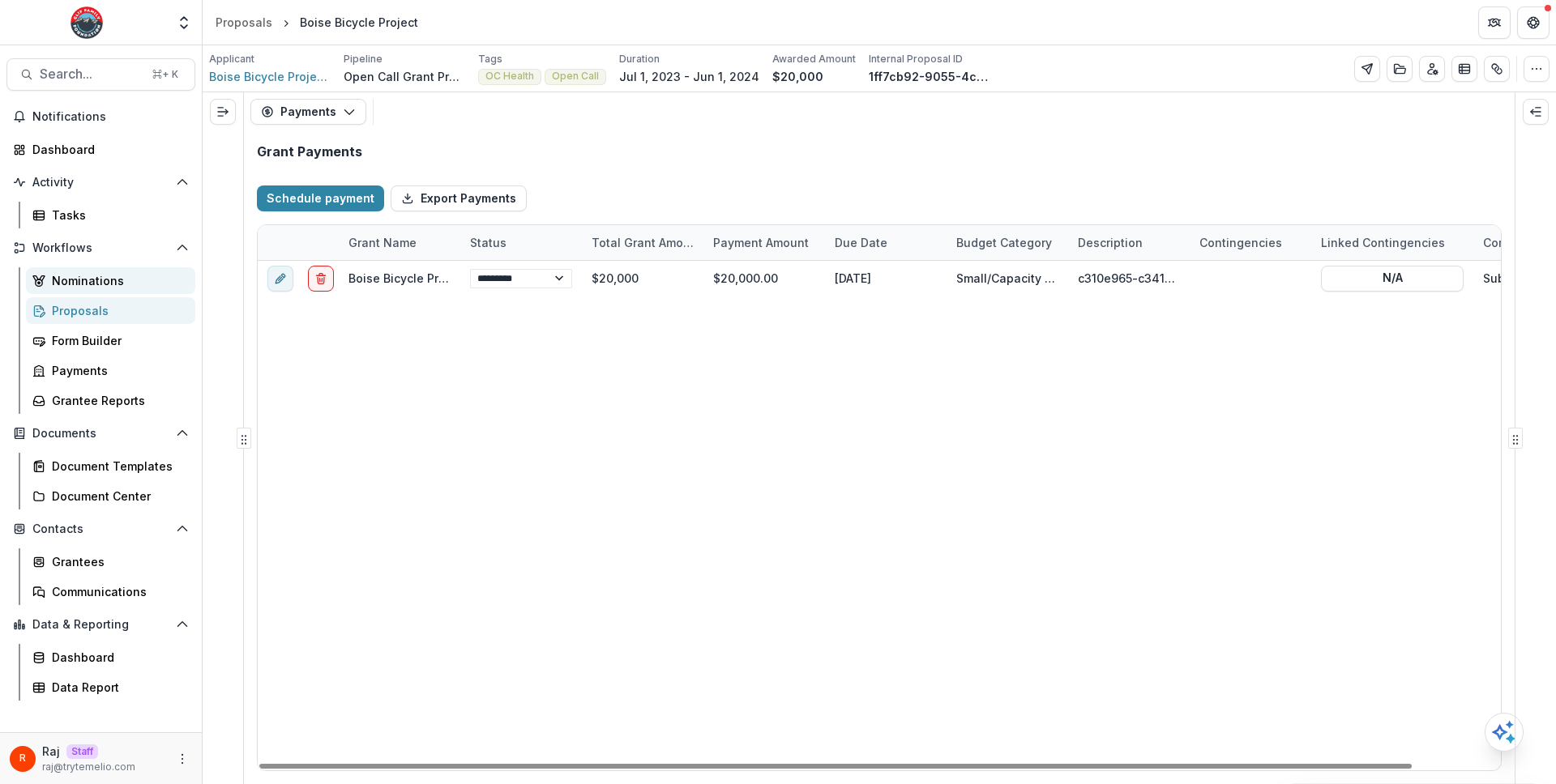 click on "Nominations" at bounding box center [117, 280] 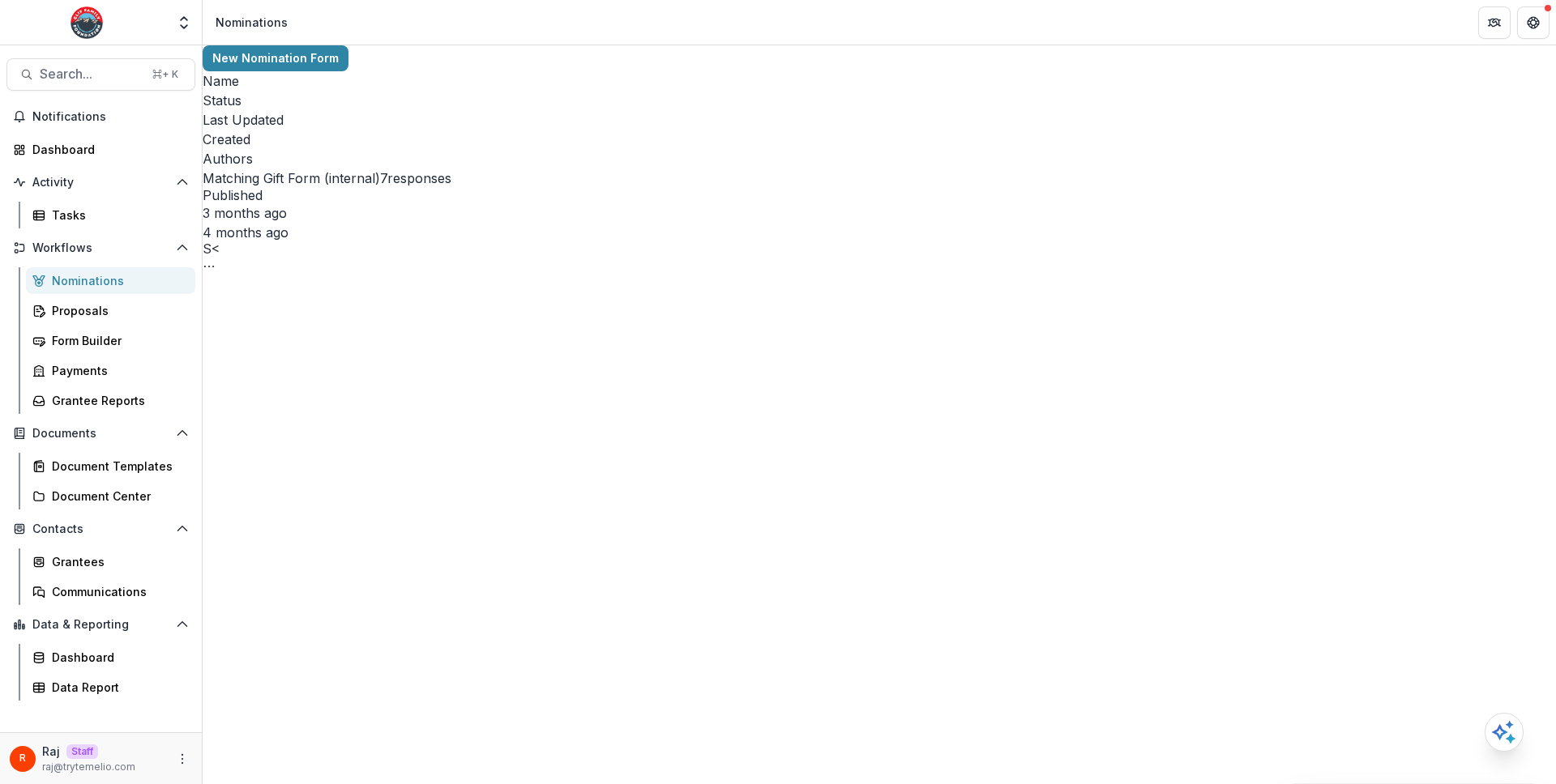 click on "New Nomination Form Name Status Last Updated Created Authors Matching Gift Form (internal)  7  responses Published 3 months ago 4 months ago S< Copy Public Link Edit View Responses Archive" at bounding box center [879, 160] 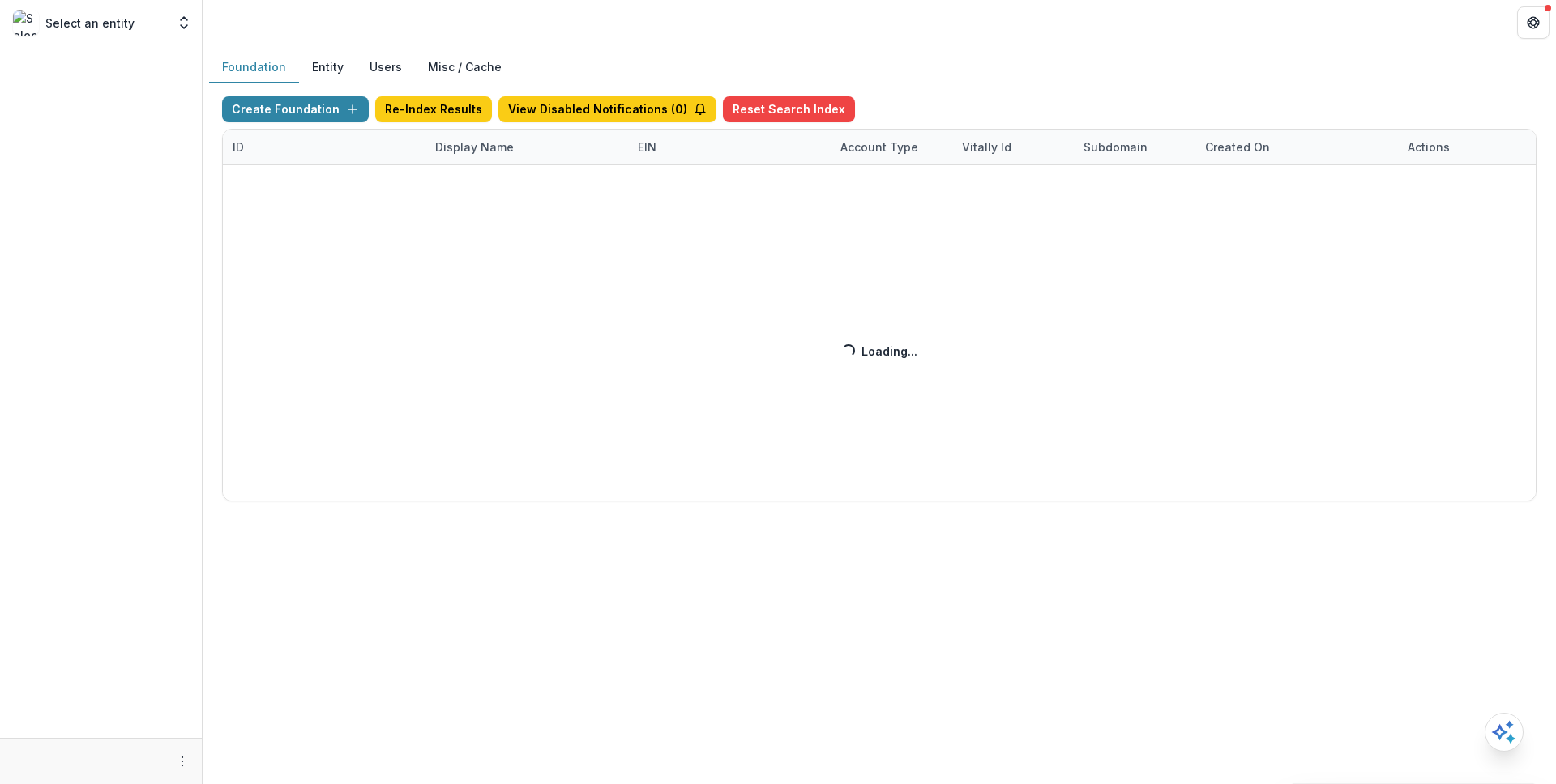 scroll, scrollTop: 0, scrollLeft: 0, axis: both 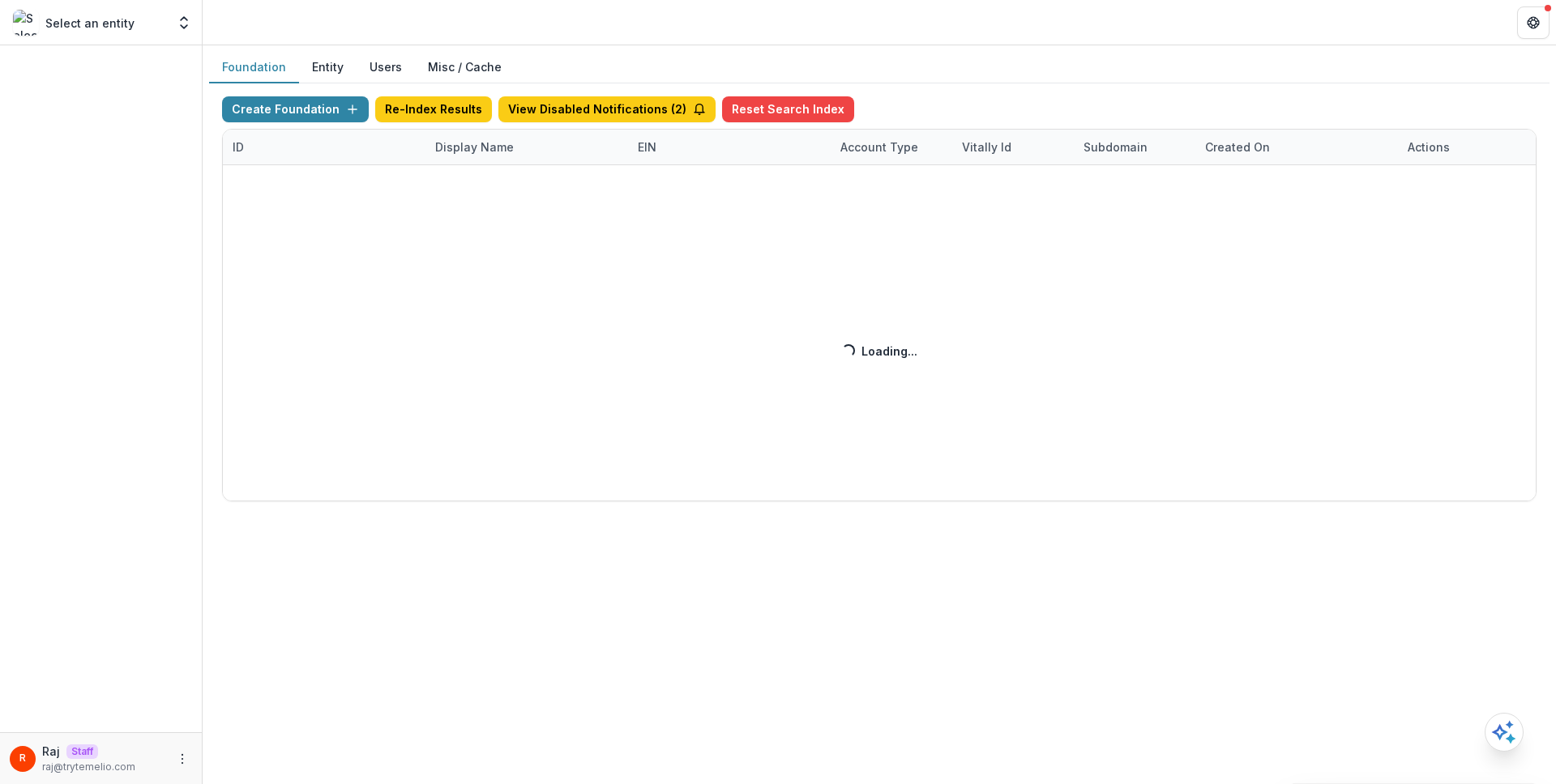 click on "Create Foundation Re-Index Results View Disabled Notifications ( 2 ) Reset Search Index ID Display Name EIN Account Type Vitally Id Subdomain Created on Actions Feature Flags Loading... Loading..." at bounding box center (879, 299) 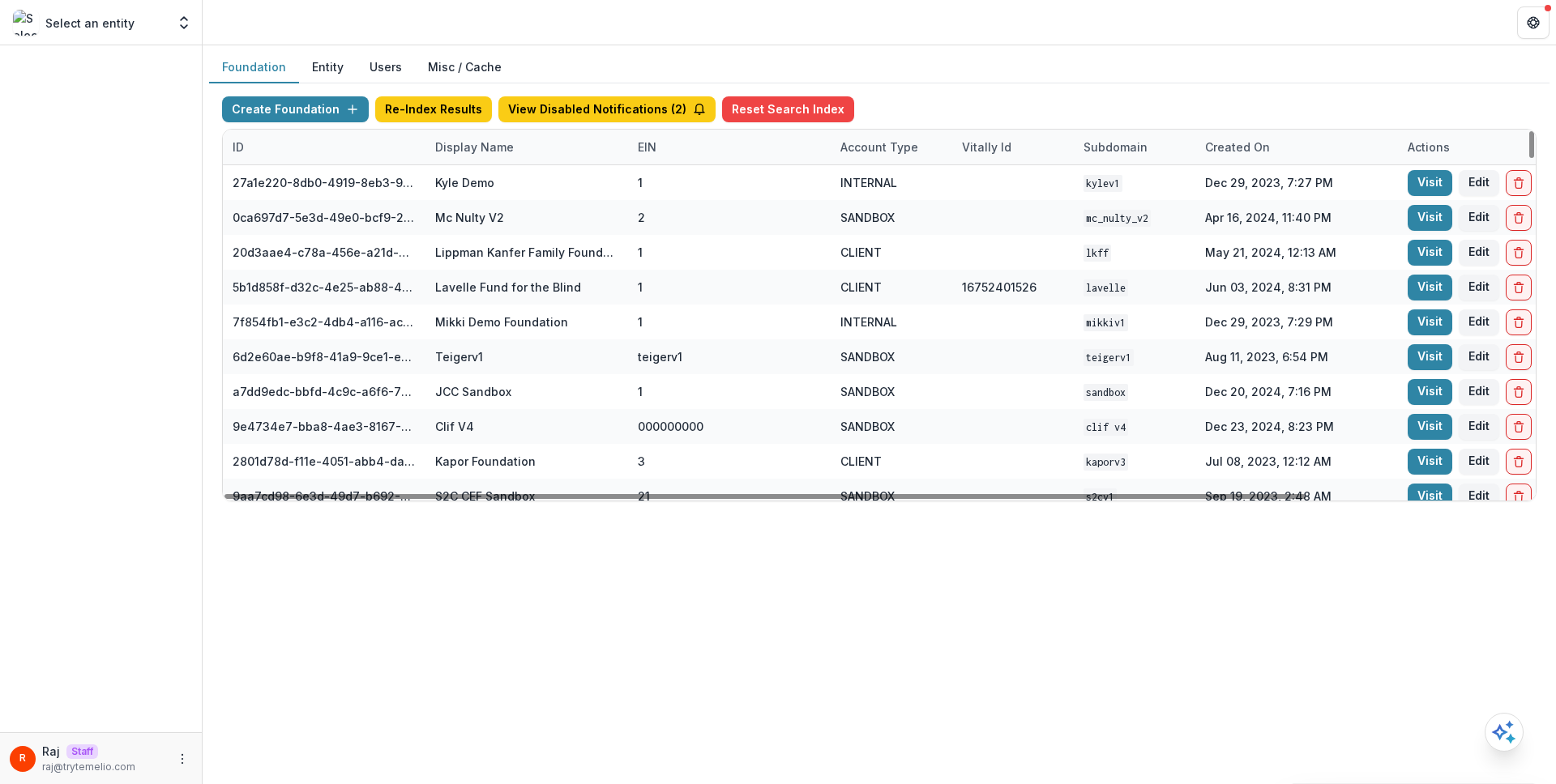 click on "Display Name" at bounding box center [474, 147] 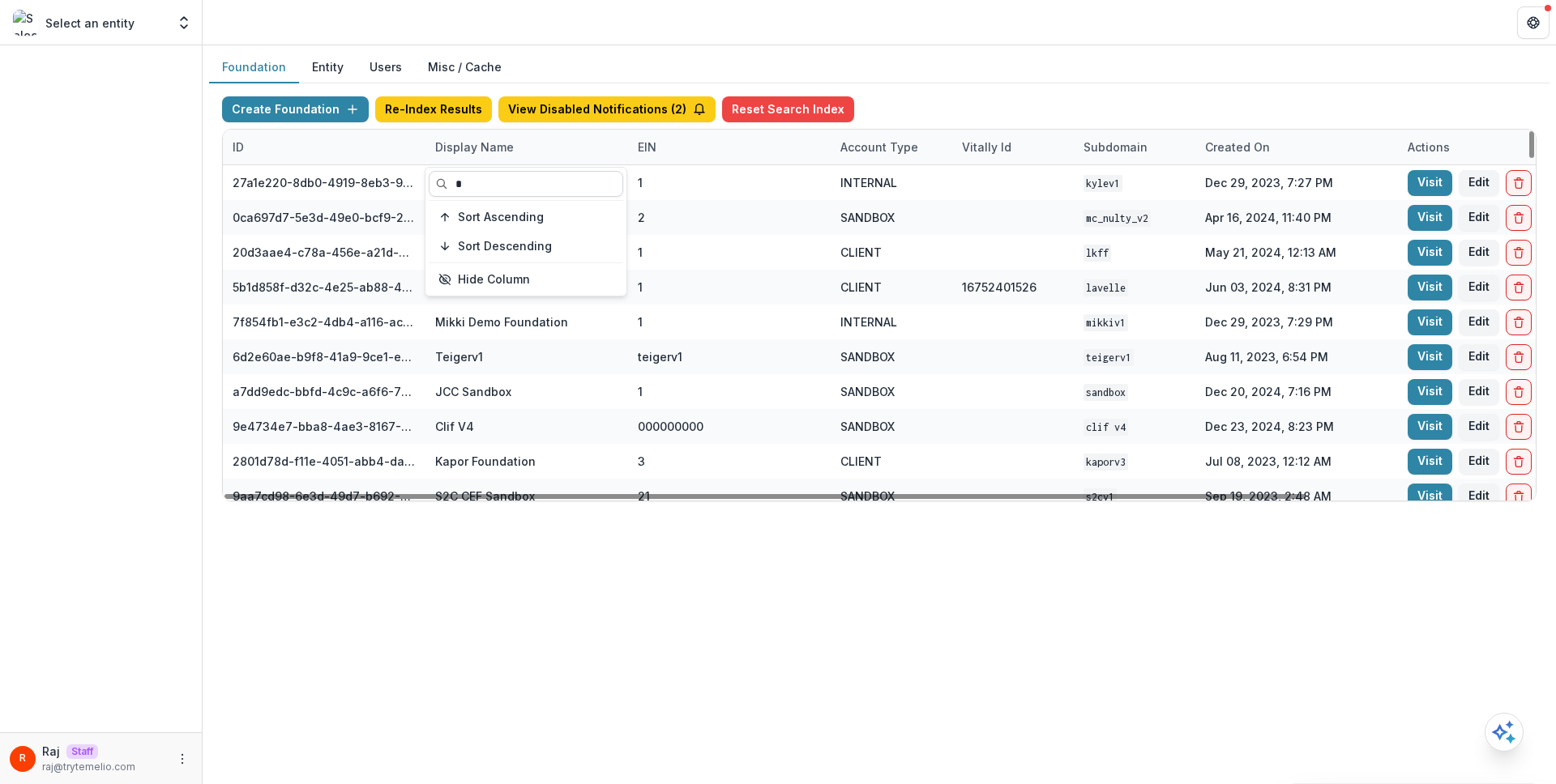 click on "*" at bounding box center (526, 184) 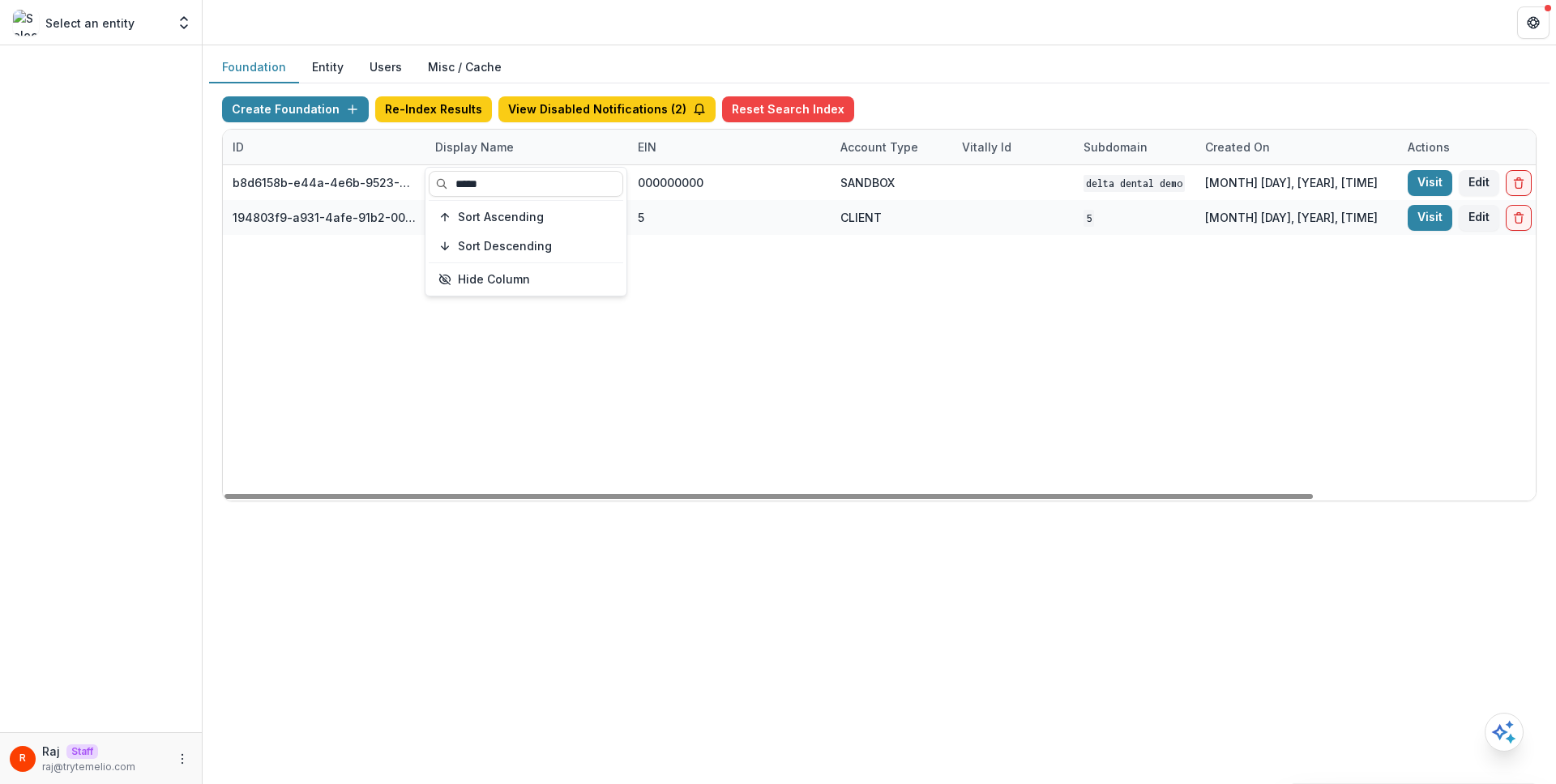 type on "*****" 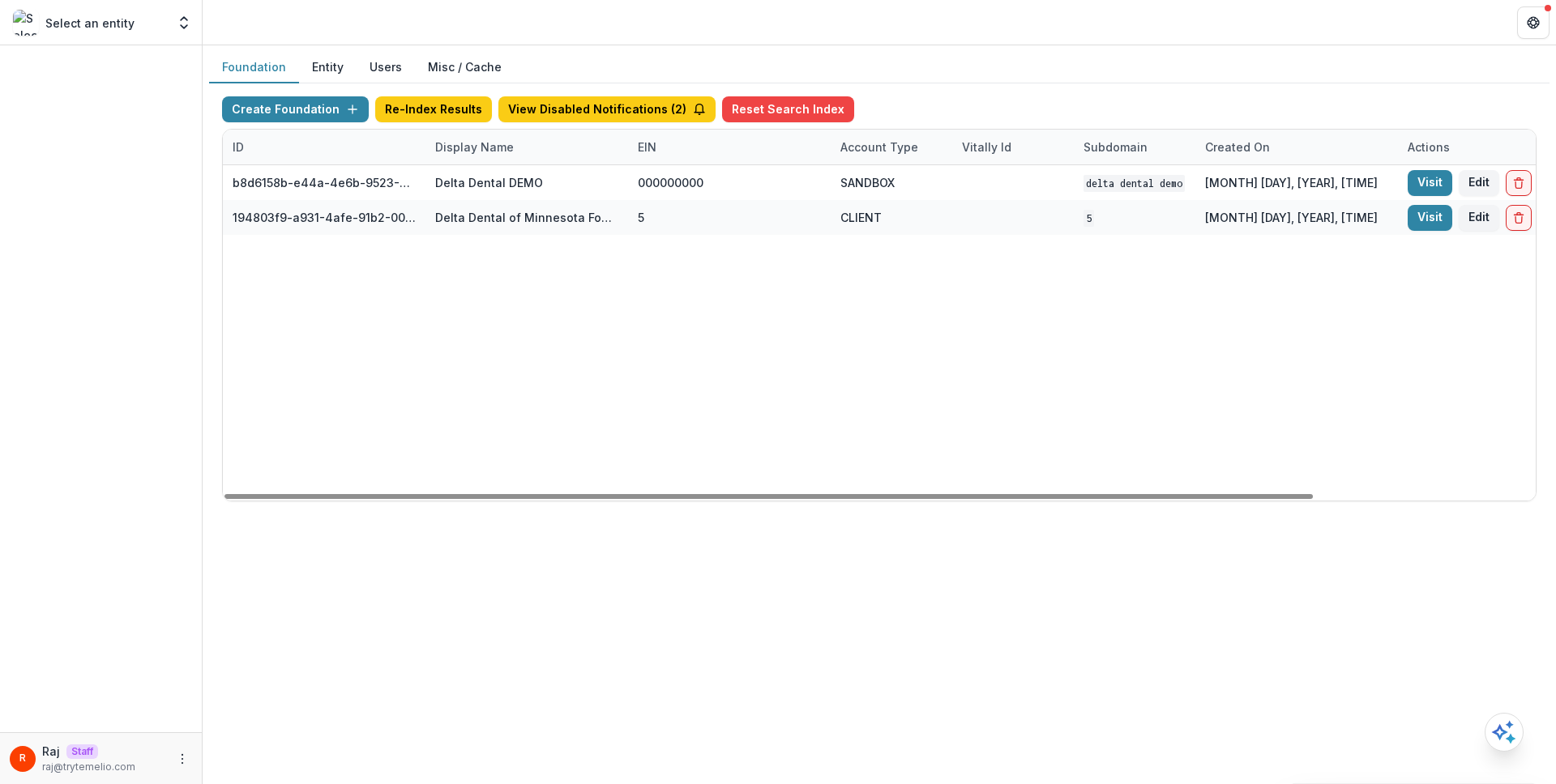 click on "b8d6158b-e44a-4e6b-9523-731bbbd4a617 Delta Dental DEMO 000000000 SANDBOX Delta Dental DEMO Mar 11, 2025, 2:39 AM Visit Edit Feature Flags 194803f9-a931-4afe-91b2-00f83015814d Delta Dental of Minnesota Foundation & Community Giving 5 CLIENT 5 Jul 16, 2025, 12:26 AM Visit Edit Feature Flags" at bounding box center [1013, 333] 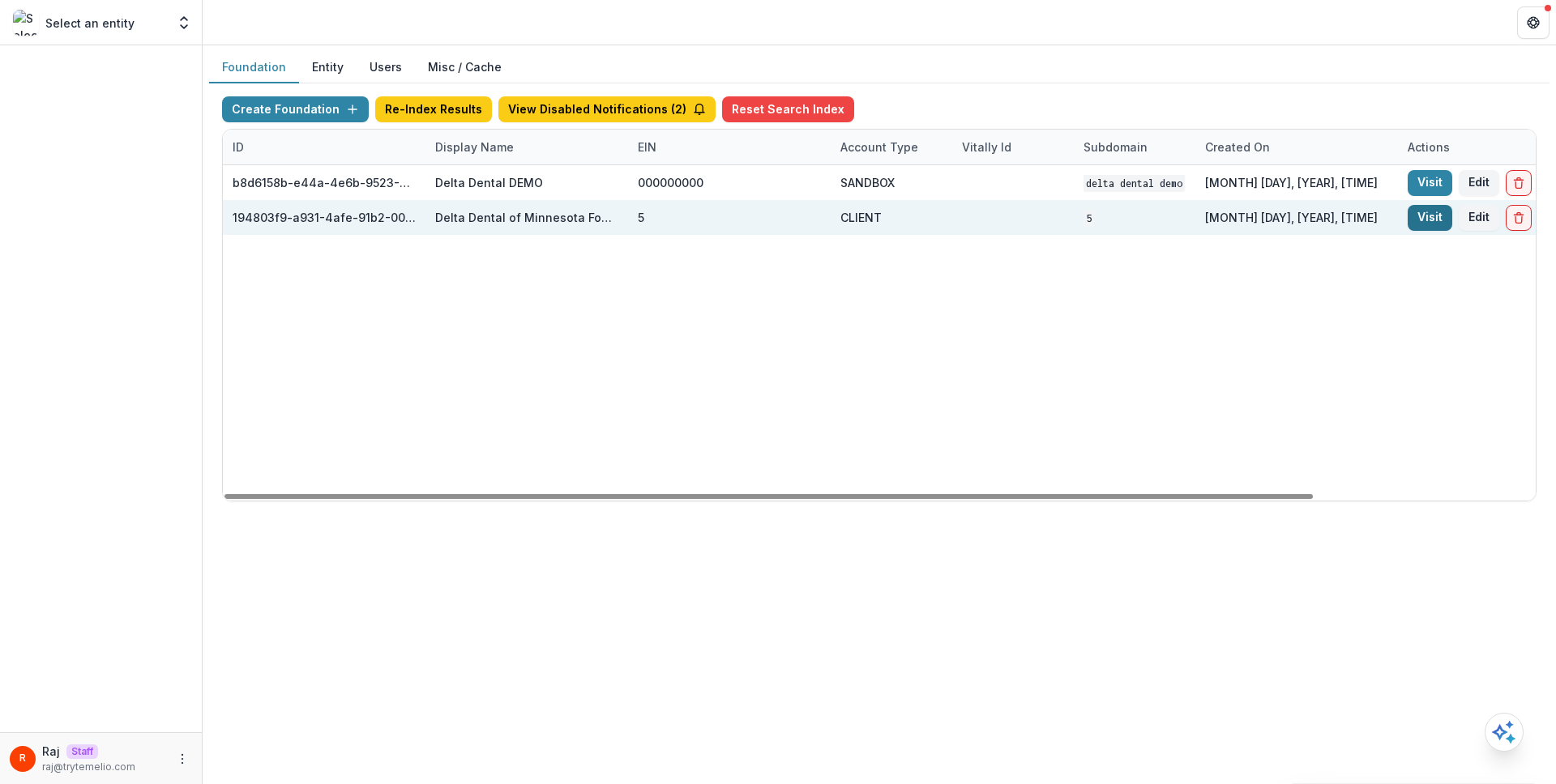 click on "Visit" at bounding box center [1430, 218] 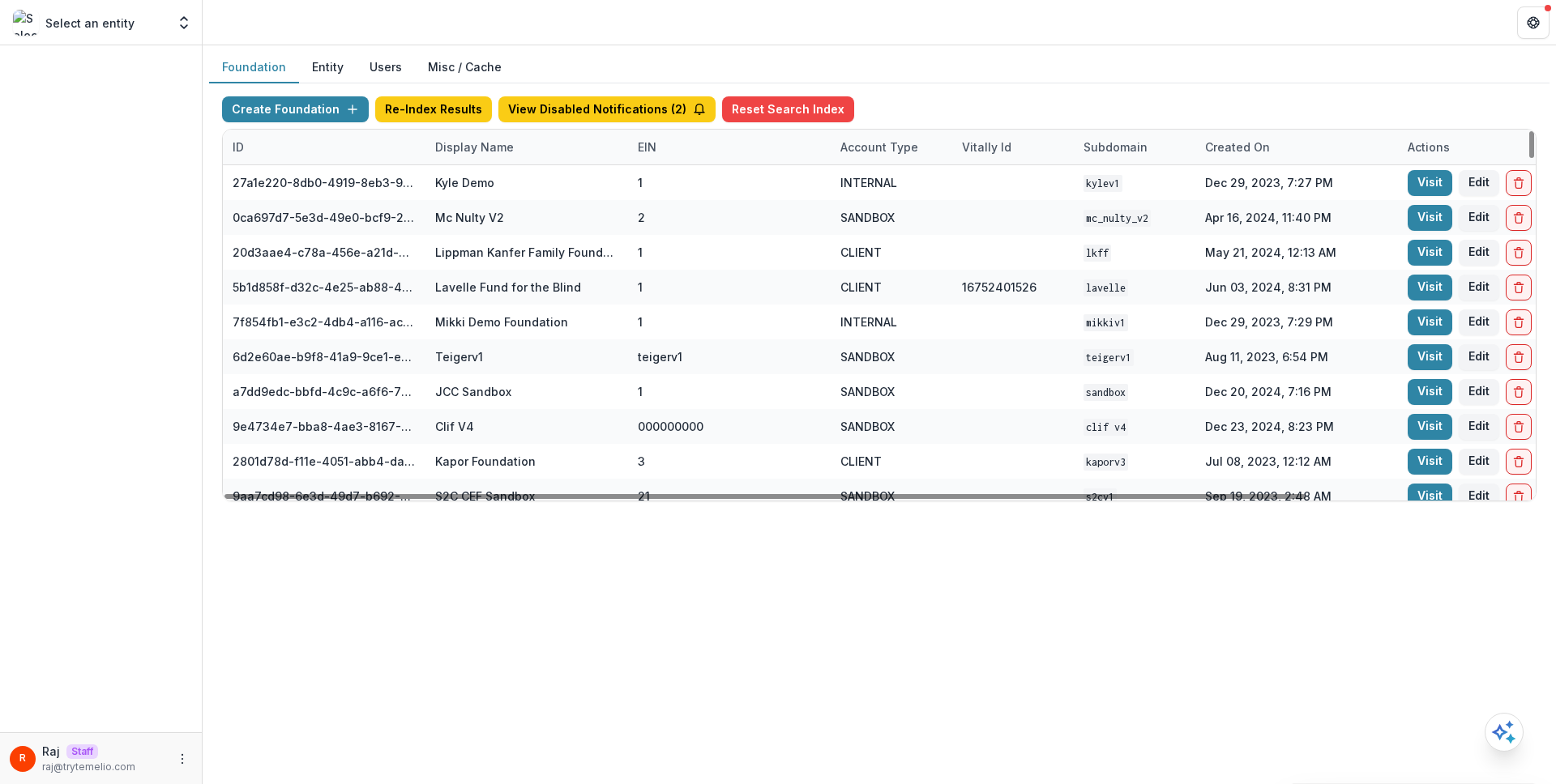 click on "Display Name" at bounding box center (474, 147) 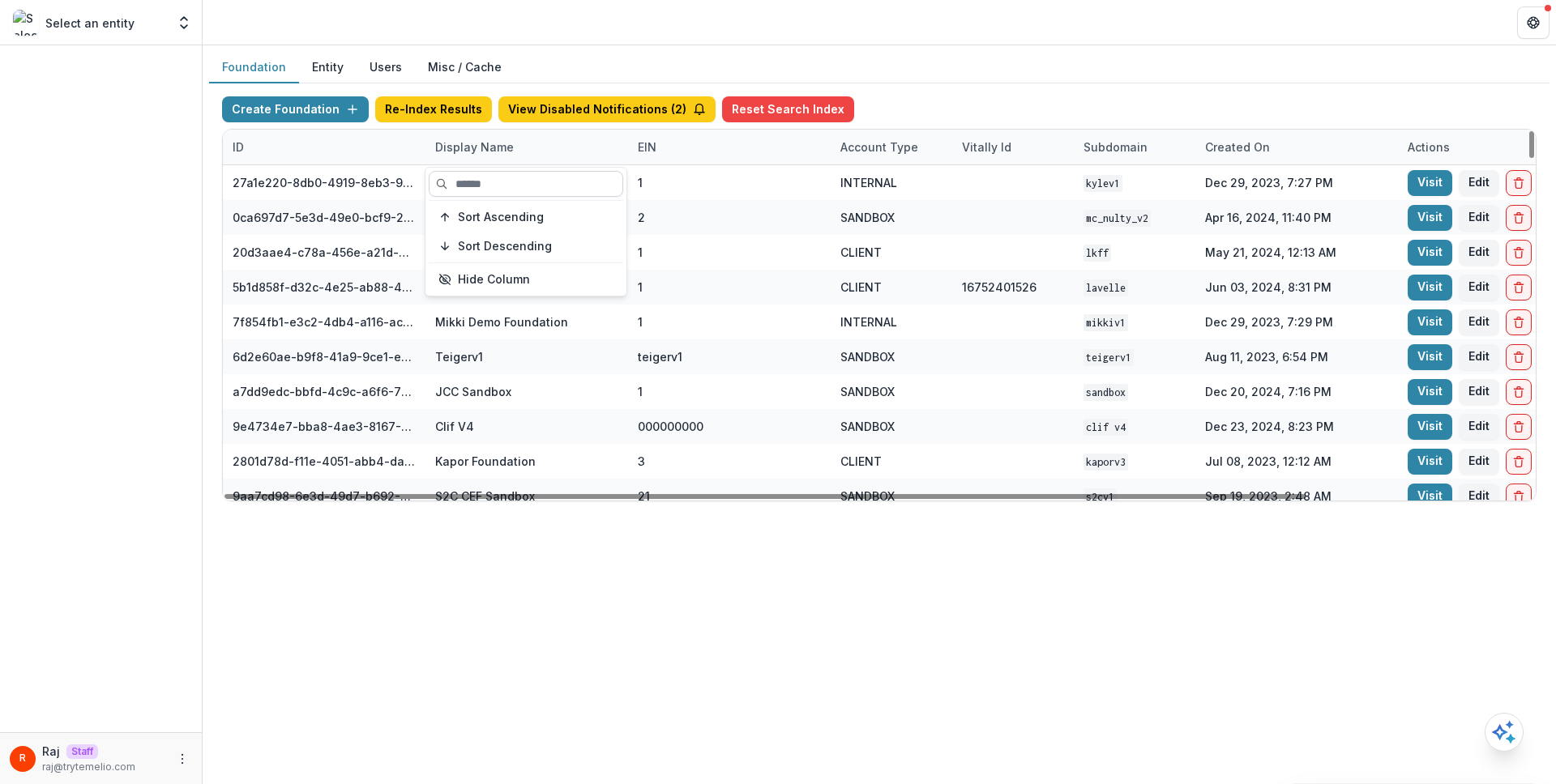 click at bounding box center (526, 184) 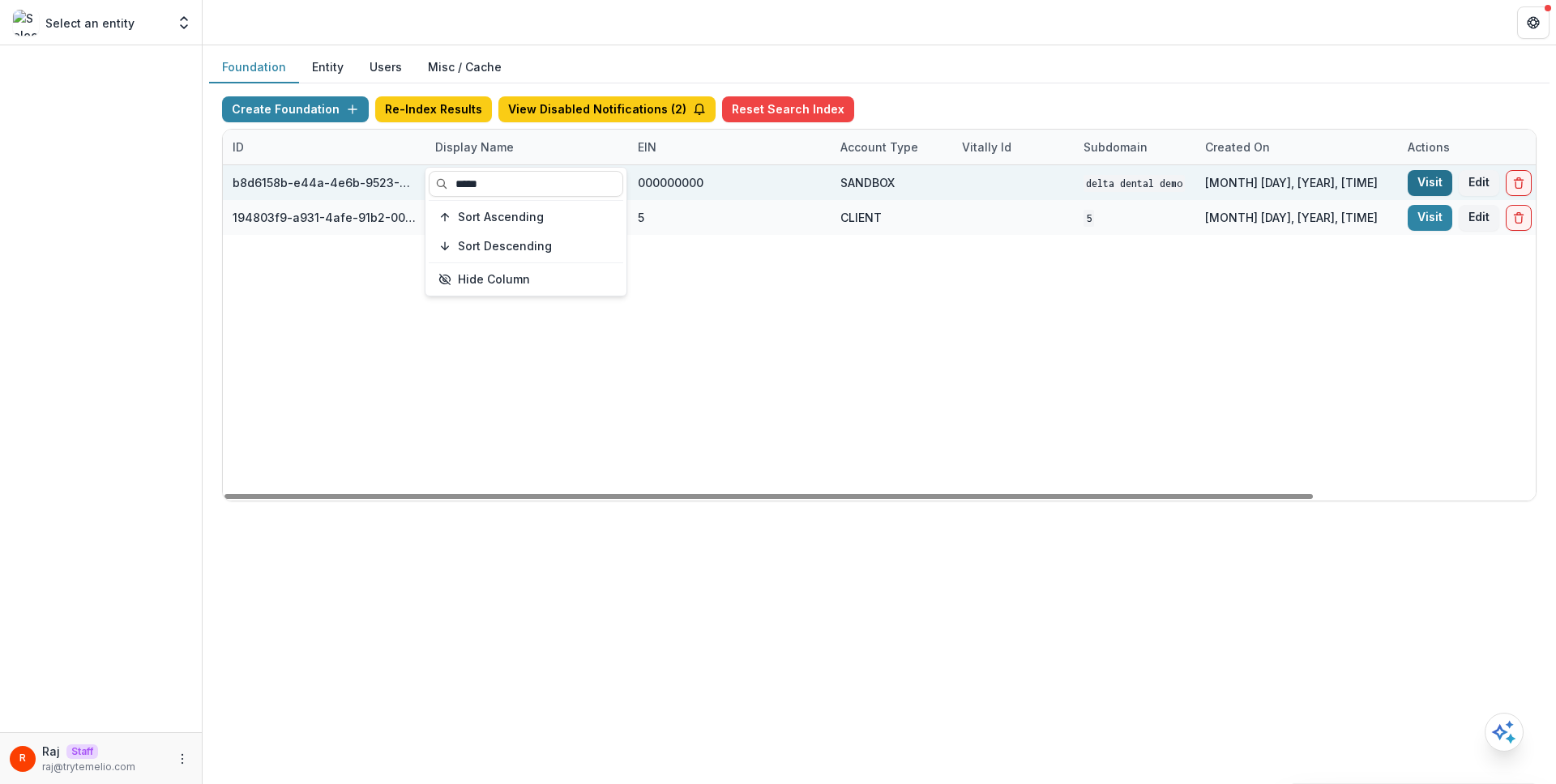 type on "*****" 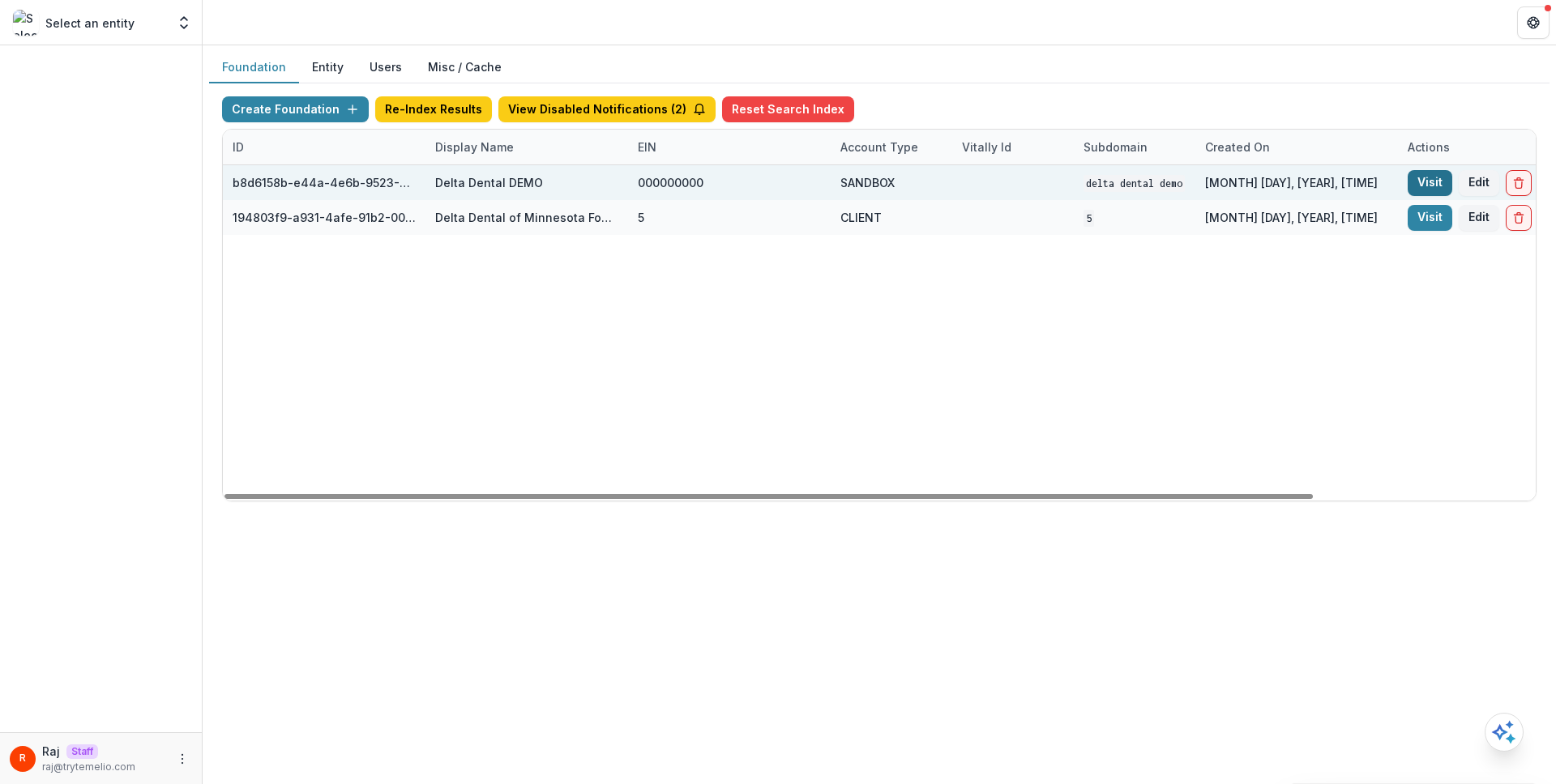 click on "Visit" at bounding box center [1430, 183] 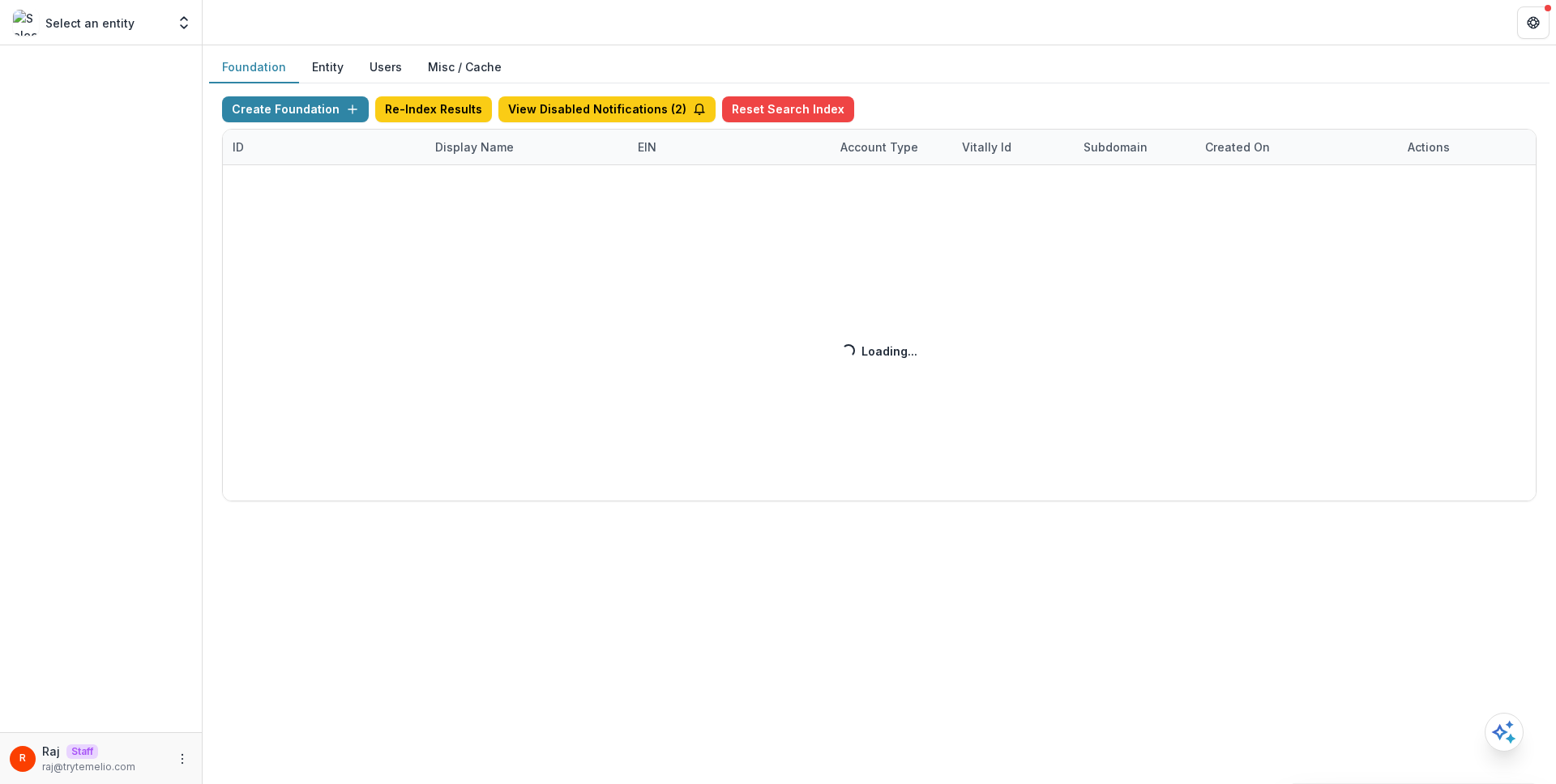 click on "Create Foundation Re-Index Results View Disabled Notifications ( 2 ) Reset Search Index ID Display Name EIN Account Type Vitally Id Subdomain Created on Actions Feature Flags Loading... Loading..." at bounding box center [879, 299] 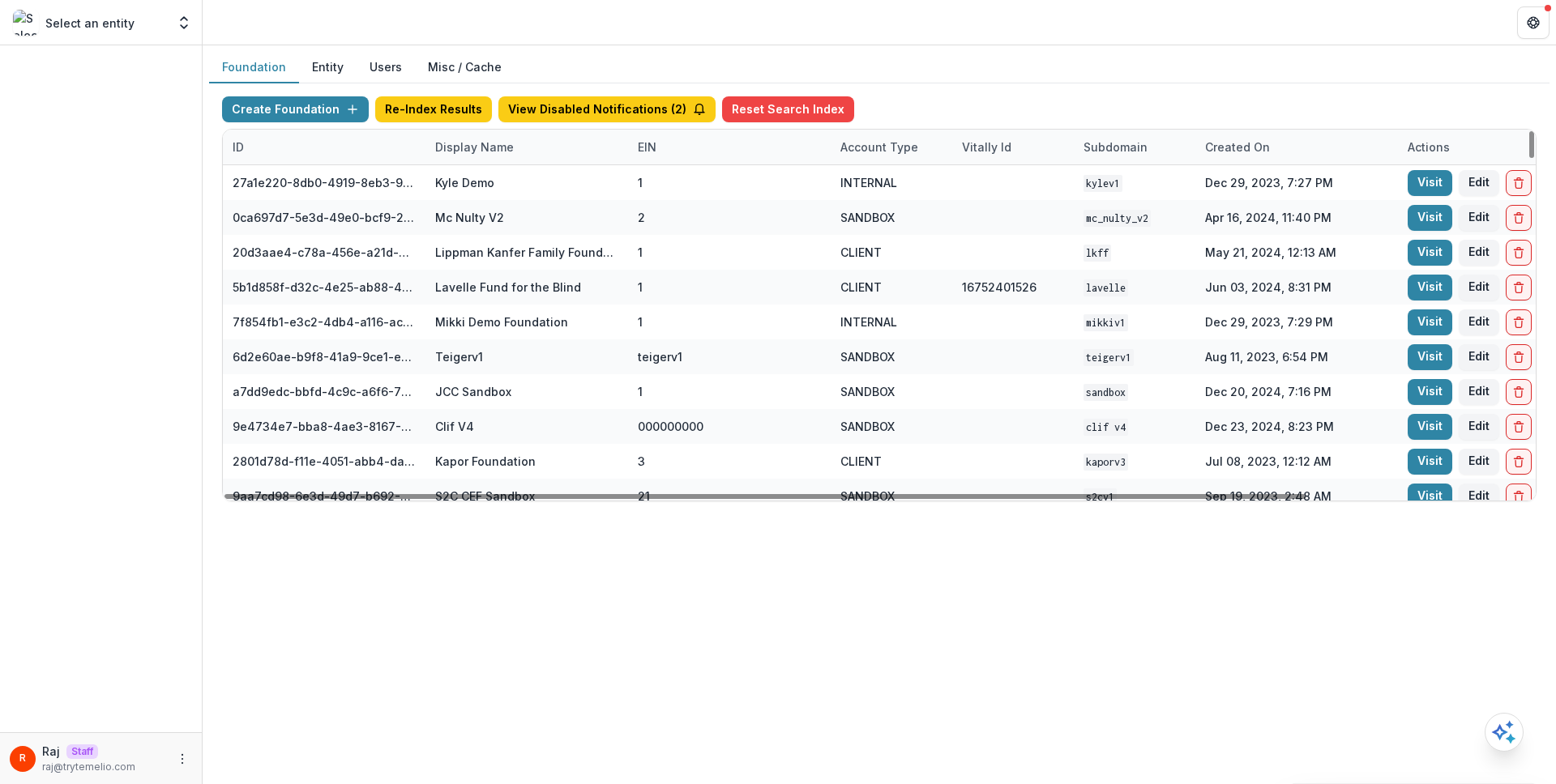 click on "Display Name" at bounding box center (474, 147) 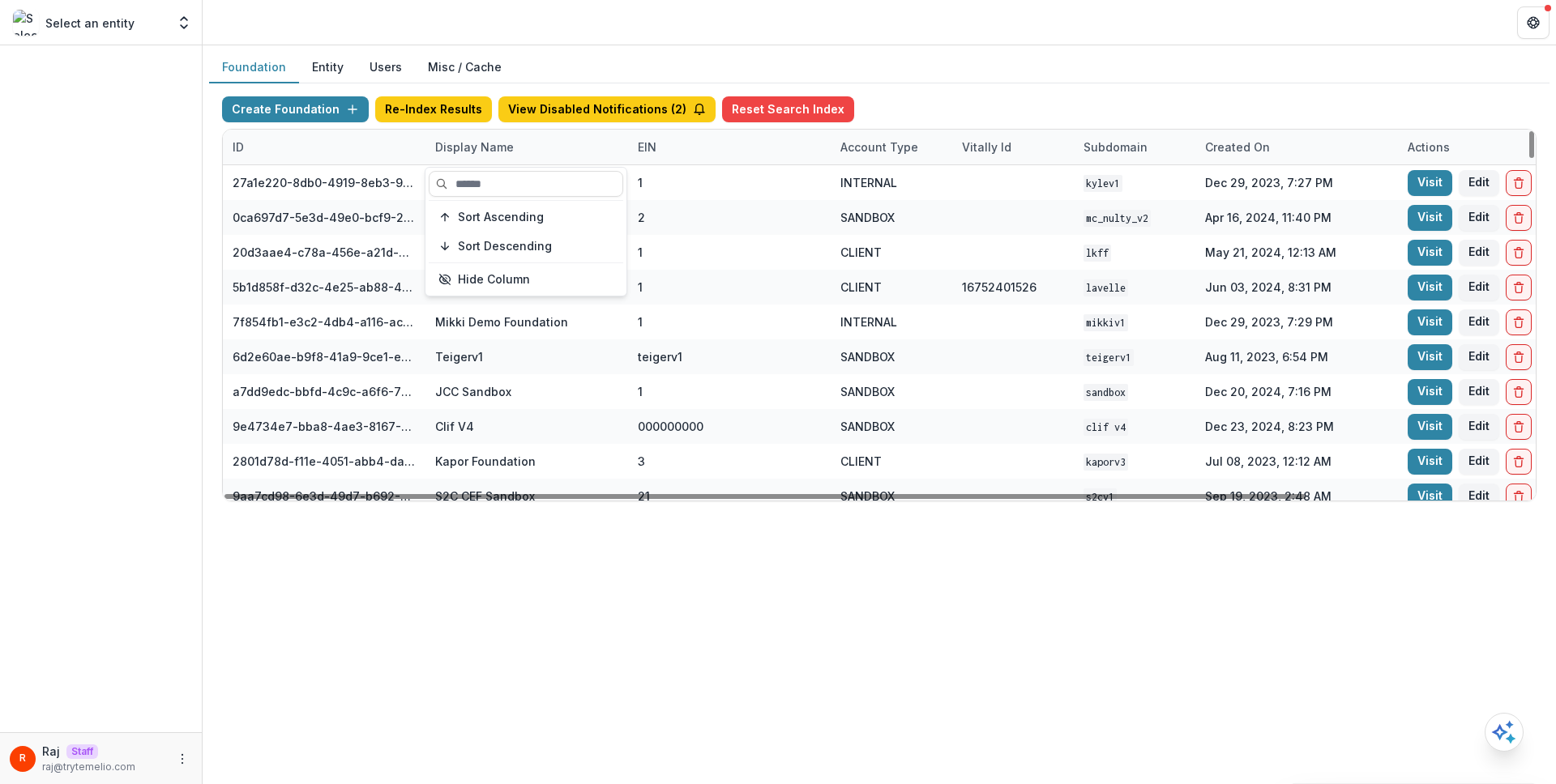 click on "Sort Ascending Sort Descending Hide Column" at bounding box center (526, 232) 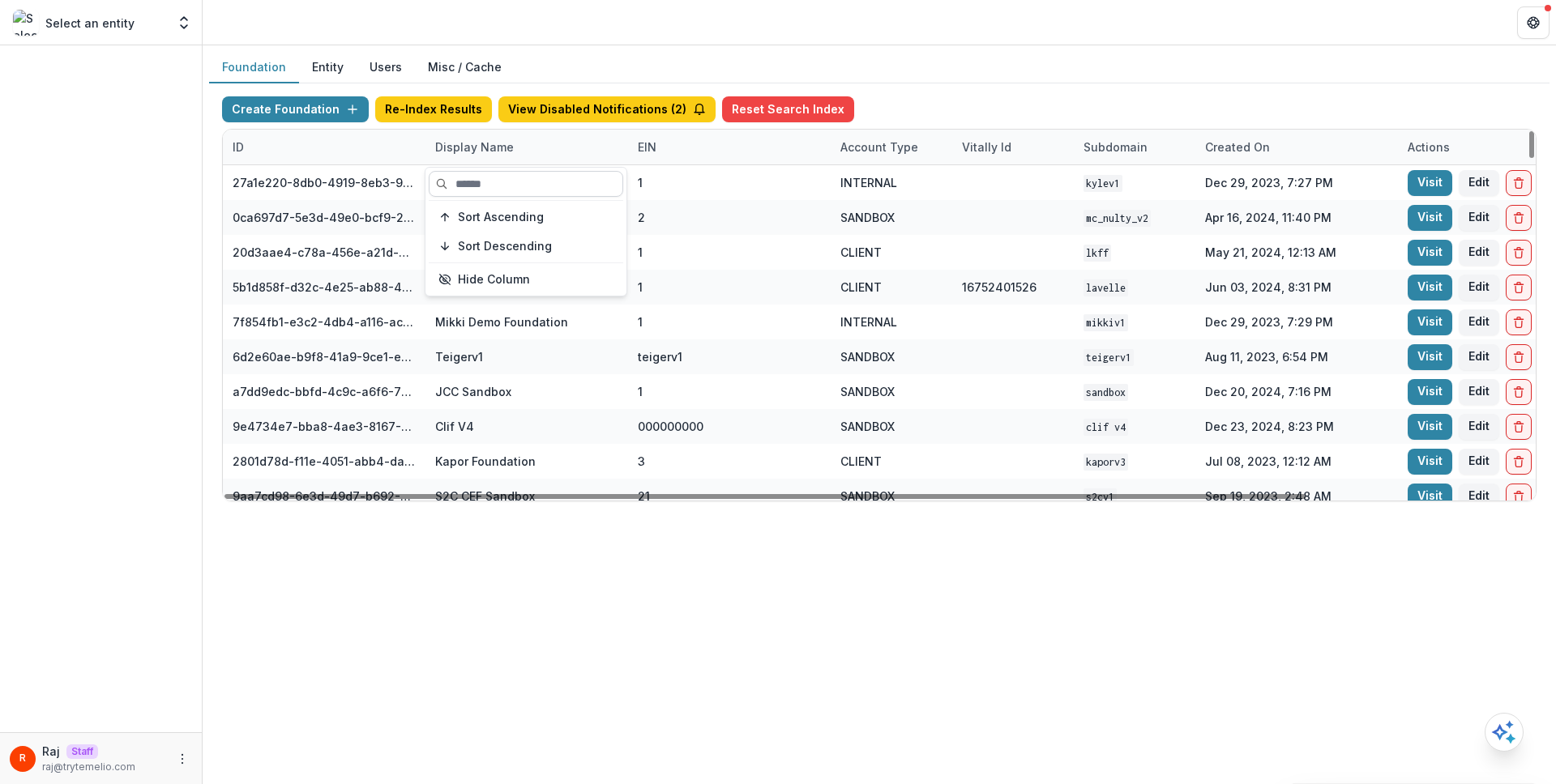 click at bounding box center [526, 184] 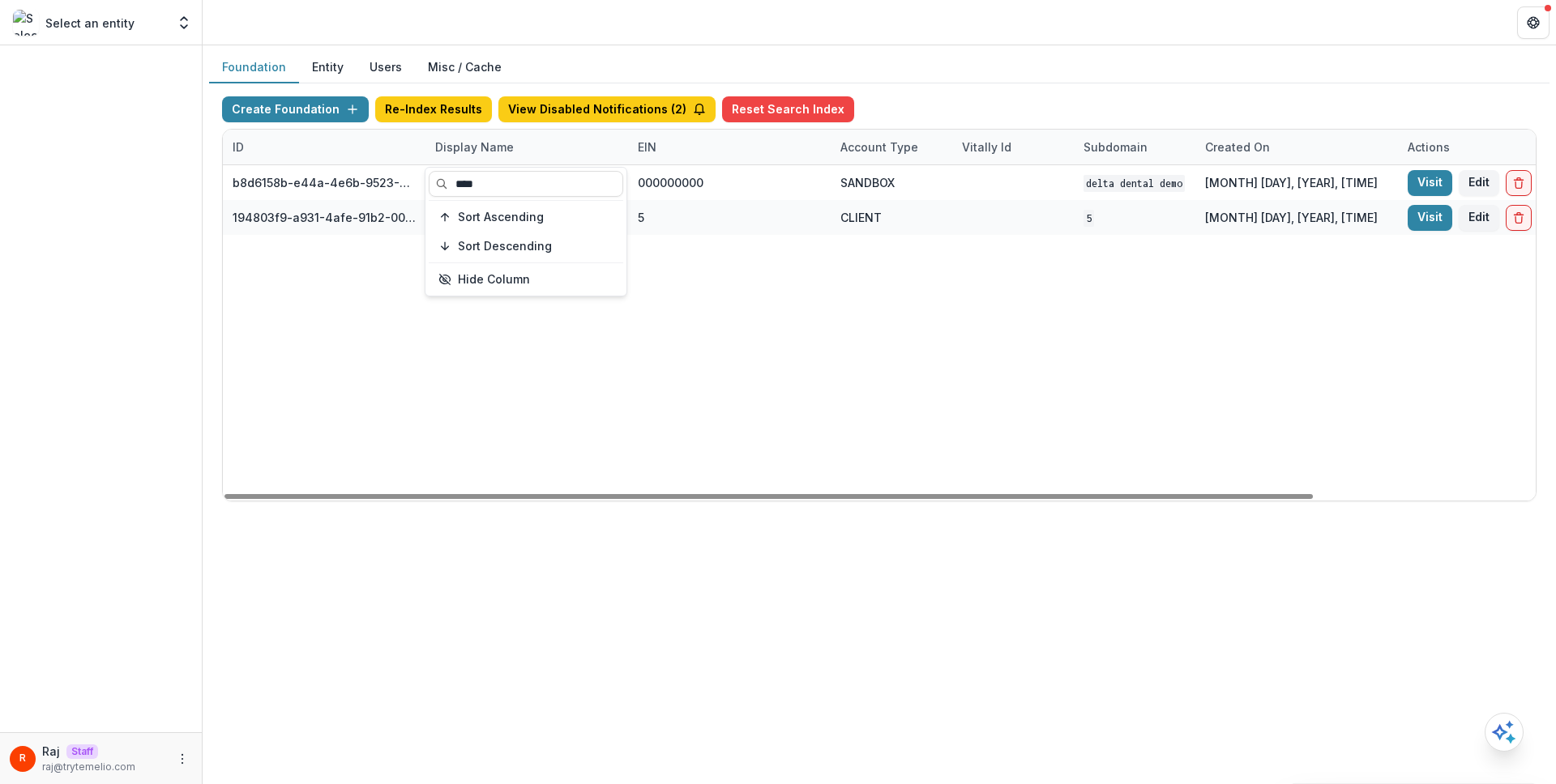 type on "****" 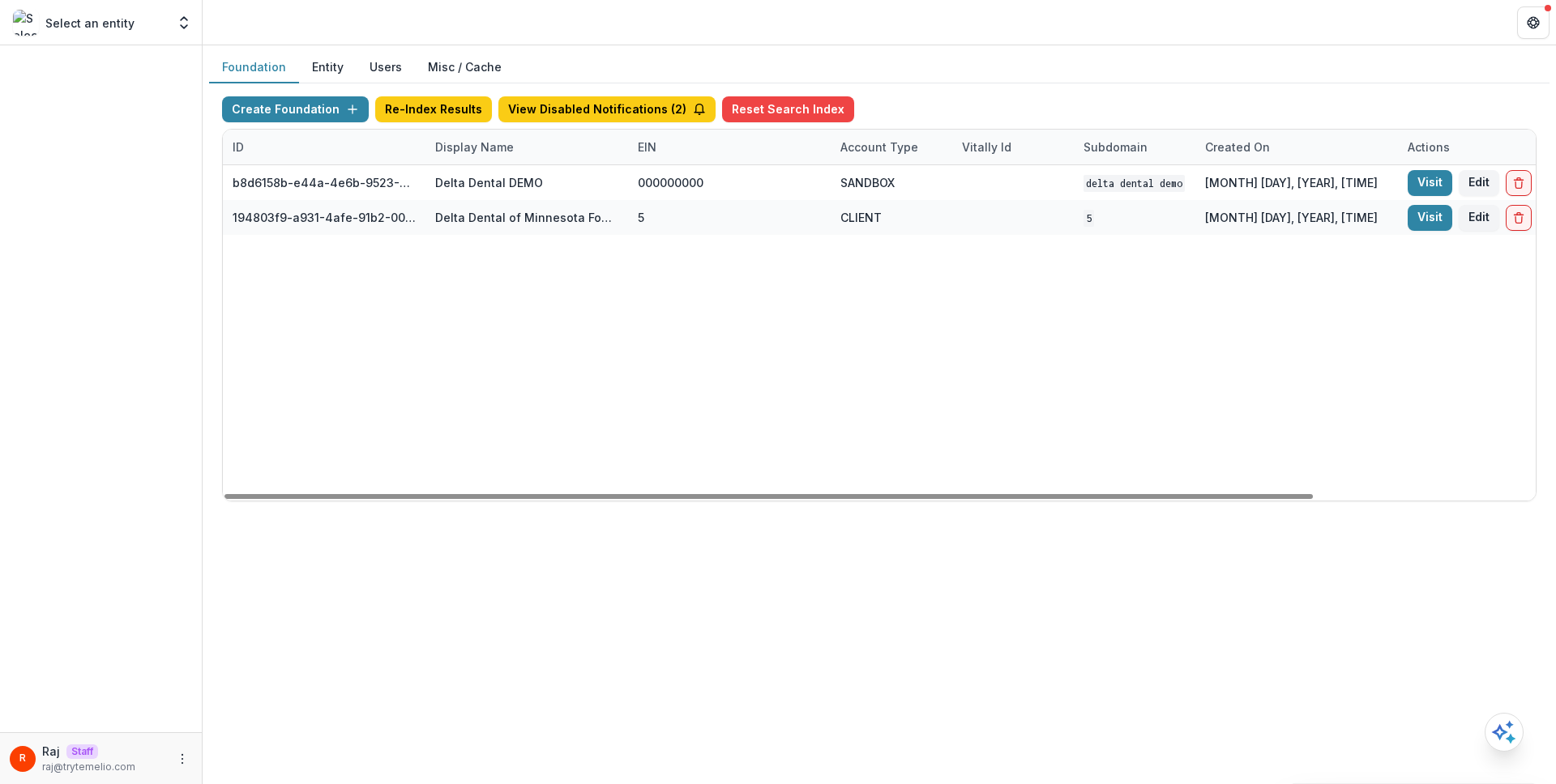 click on "b8d6158b-e44a-4e6b-9523-731bbbd4a617 Delta Dental DEMO 000000000 SANDBOX Delta Dental DEMO Mar 11, 2025, 2:39 AM Visit Edit Feature Flags 194803f9-a931-4afe-91b2-00f83015814d Delta Dental of Minnesota Foundation & Community Giving 5 CLIENT 5 Jul 16, 2025, 12:26 AM Visit Edit Feature Flags" at bounding box center [1013, 333] 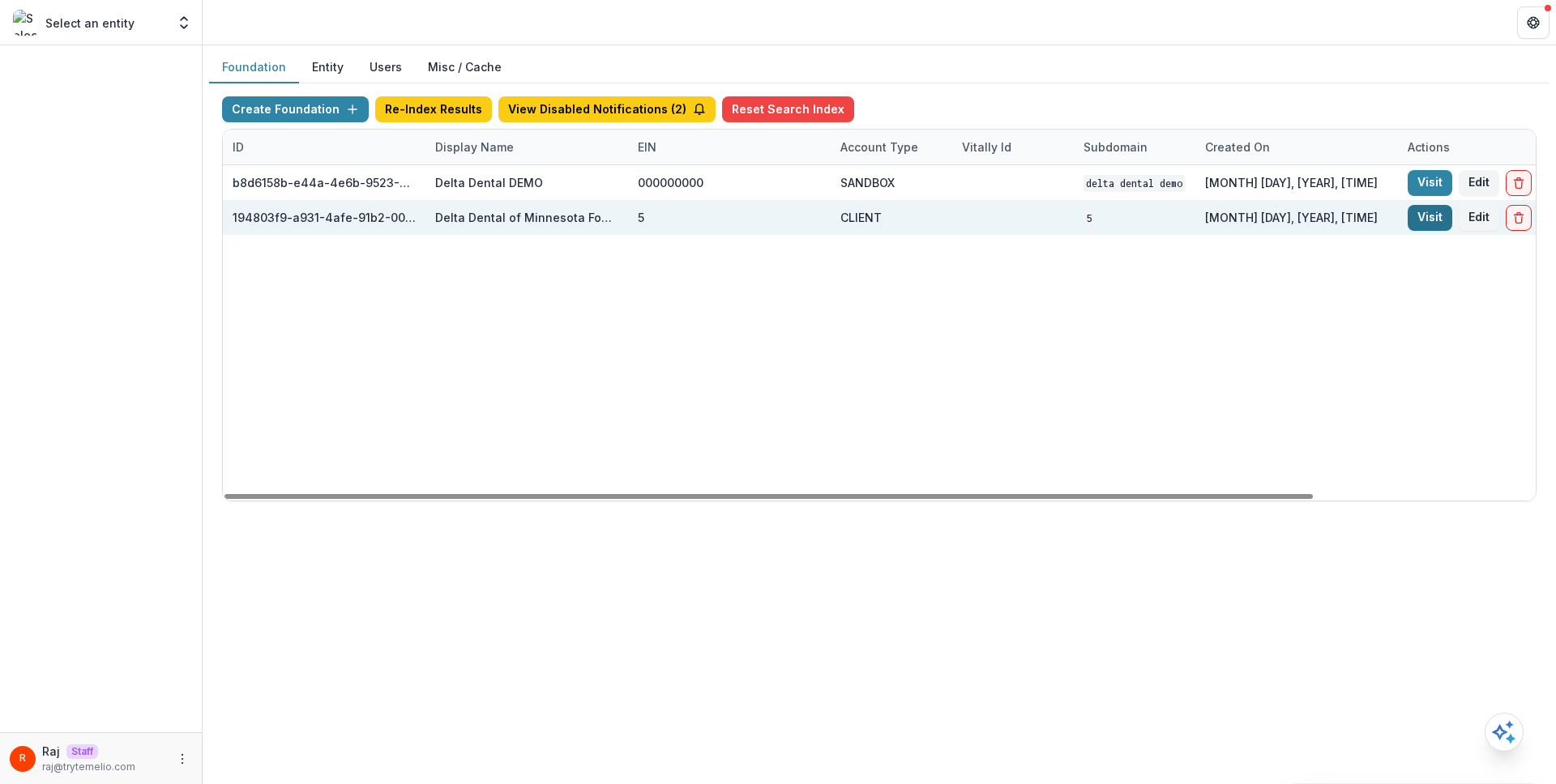 click on "Visit" at bounding box center (1430, 218) 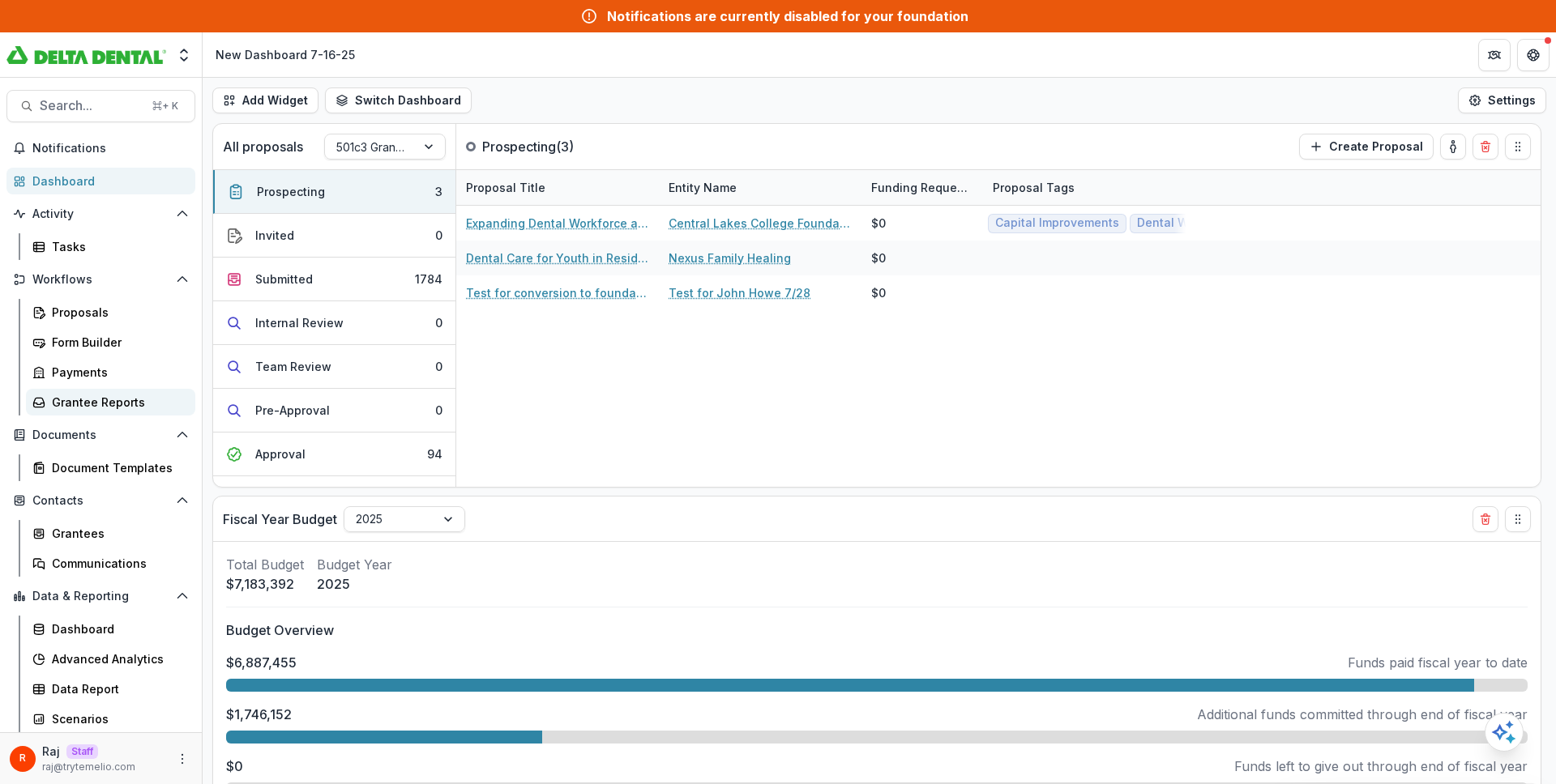 scroll, scrollTop: 0, scrollLeft: 0, axis: both 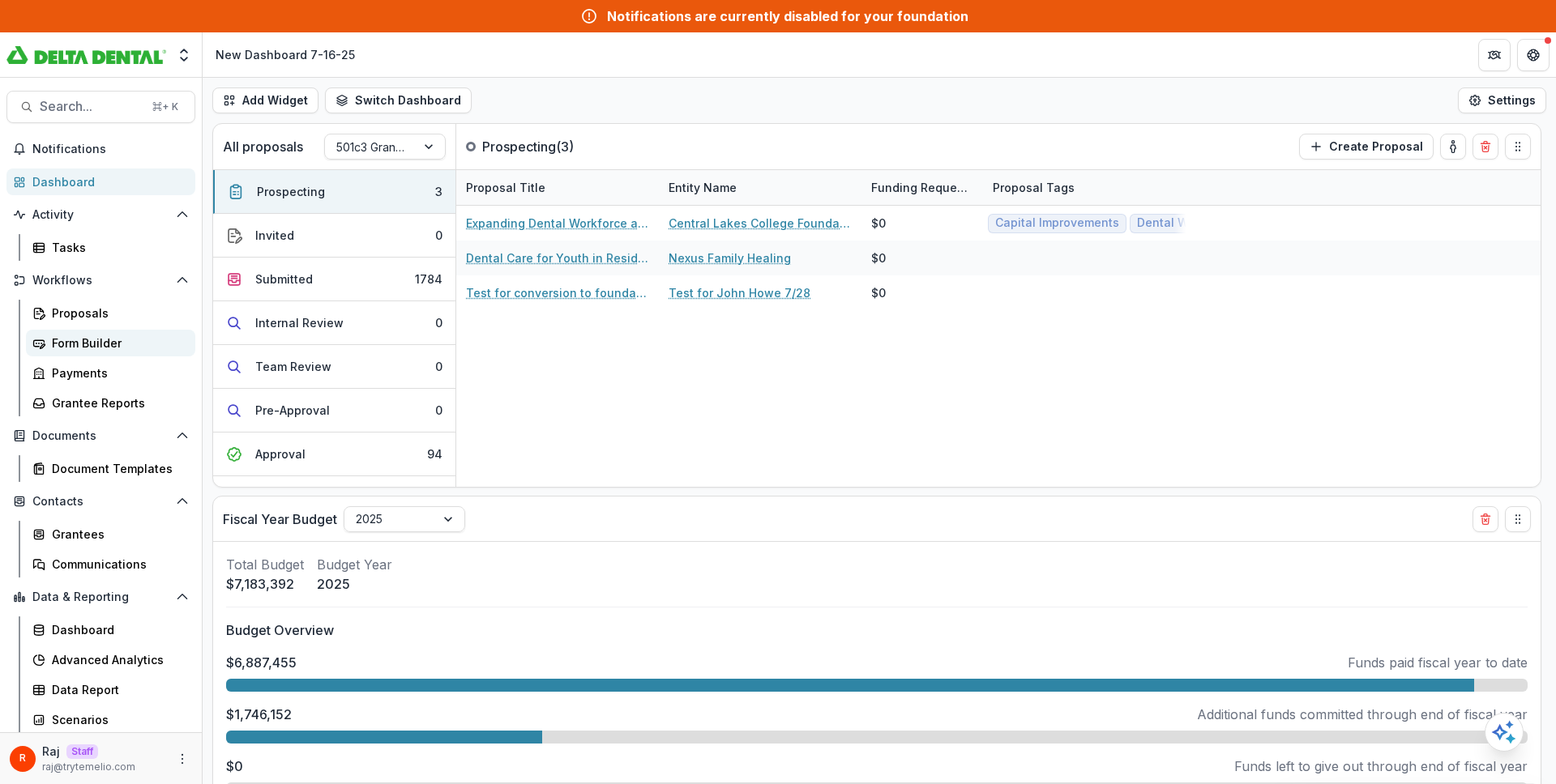 click on "Form Builder" at bounding box center [117, 343] 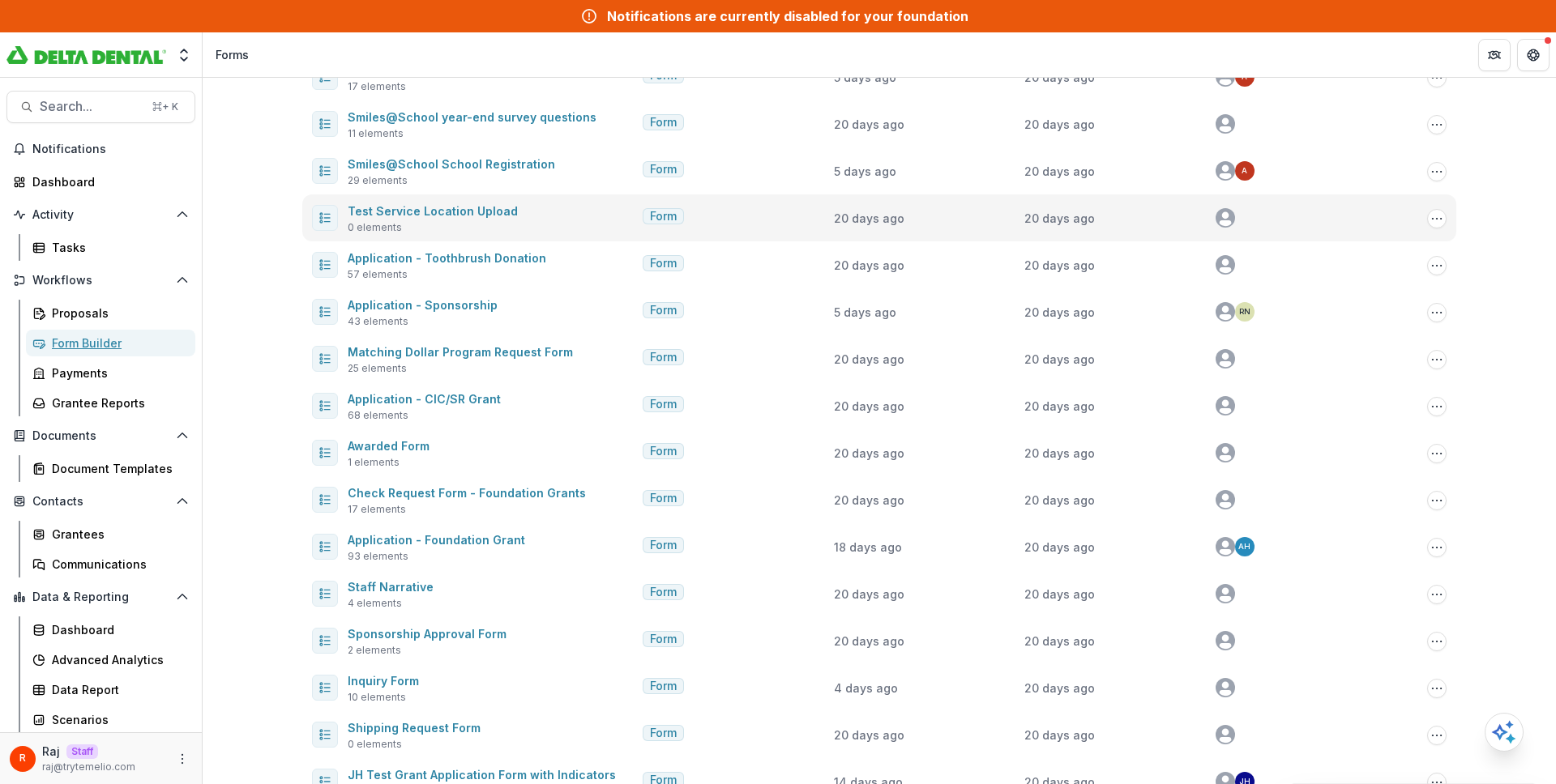 scroll, scrollTop: 181, scrollLeft: 0, axis: vertical 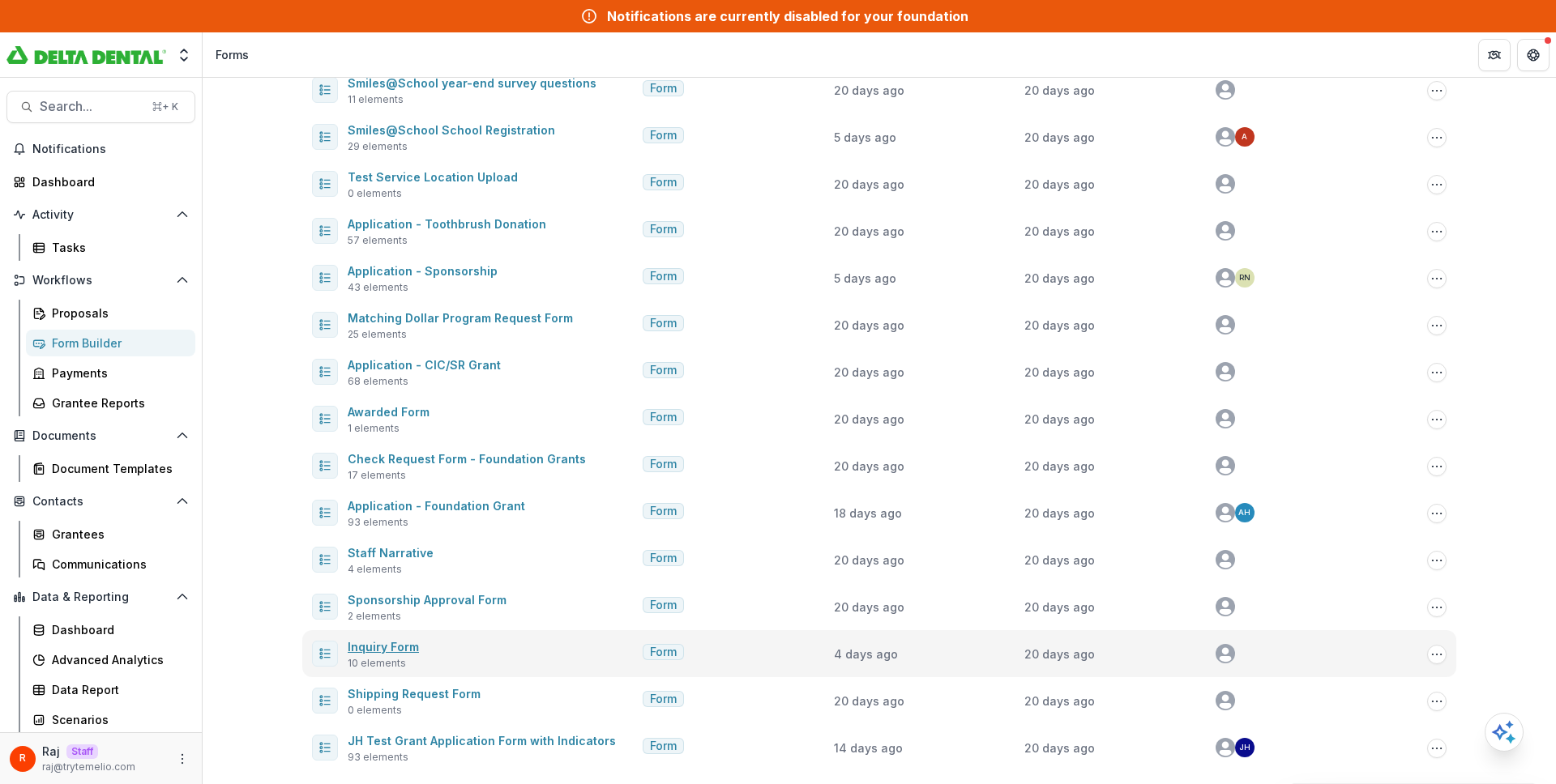 click on "Inquiry Form" at bounding box center [383, 646] 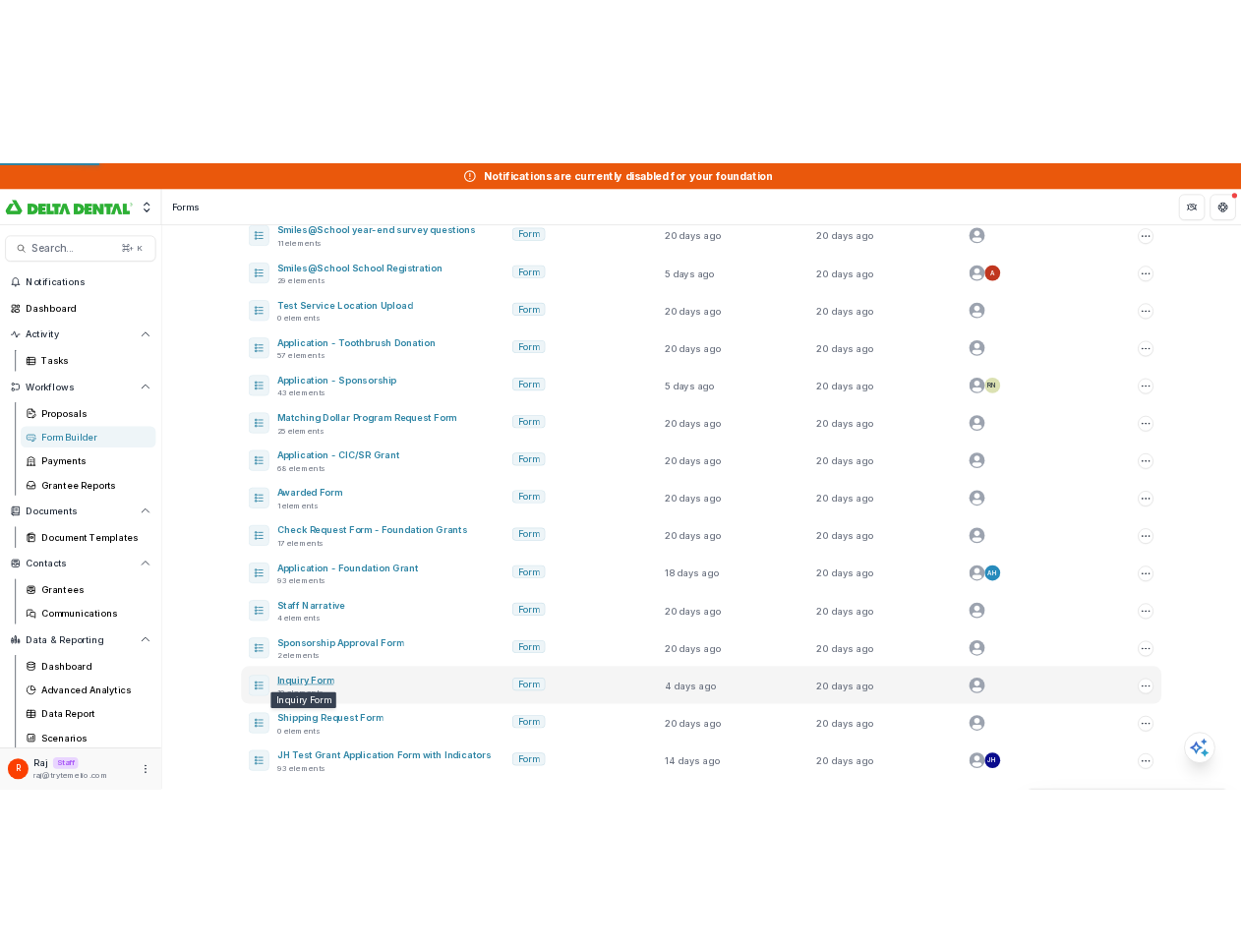 scroll, scrollTop: 0, scrollLeft: 0, axis: both 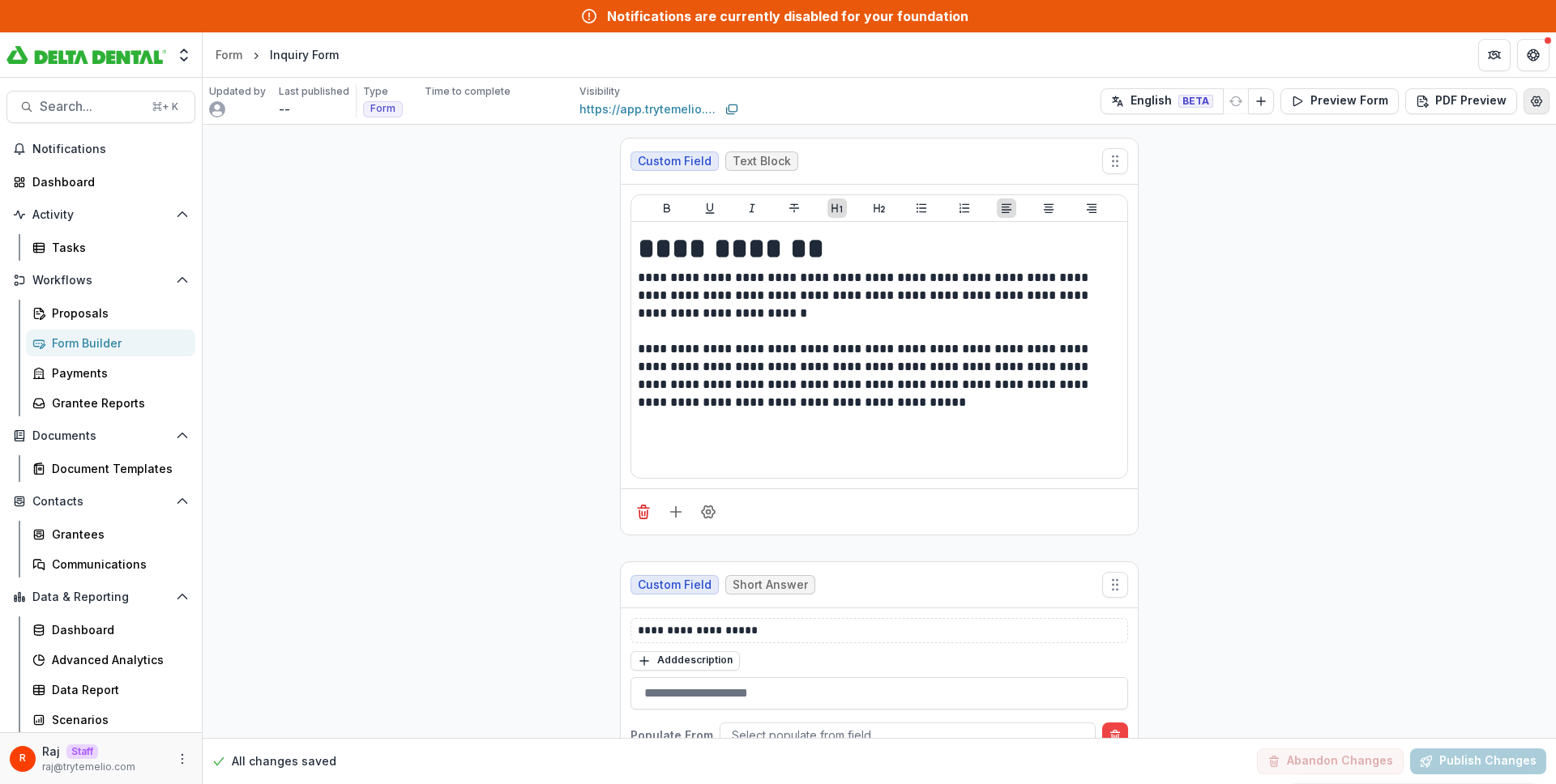 click at bounding box center [1537, 101] 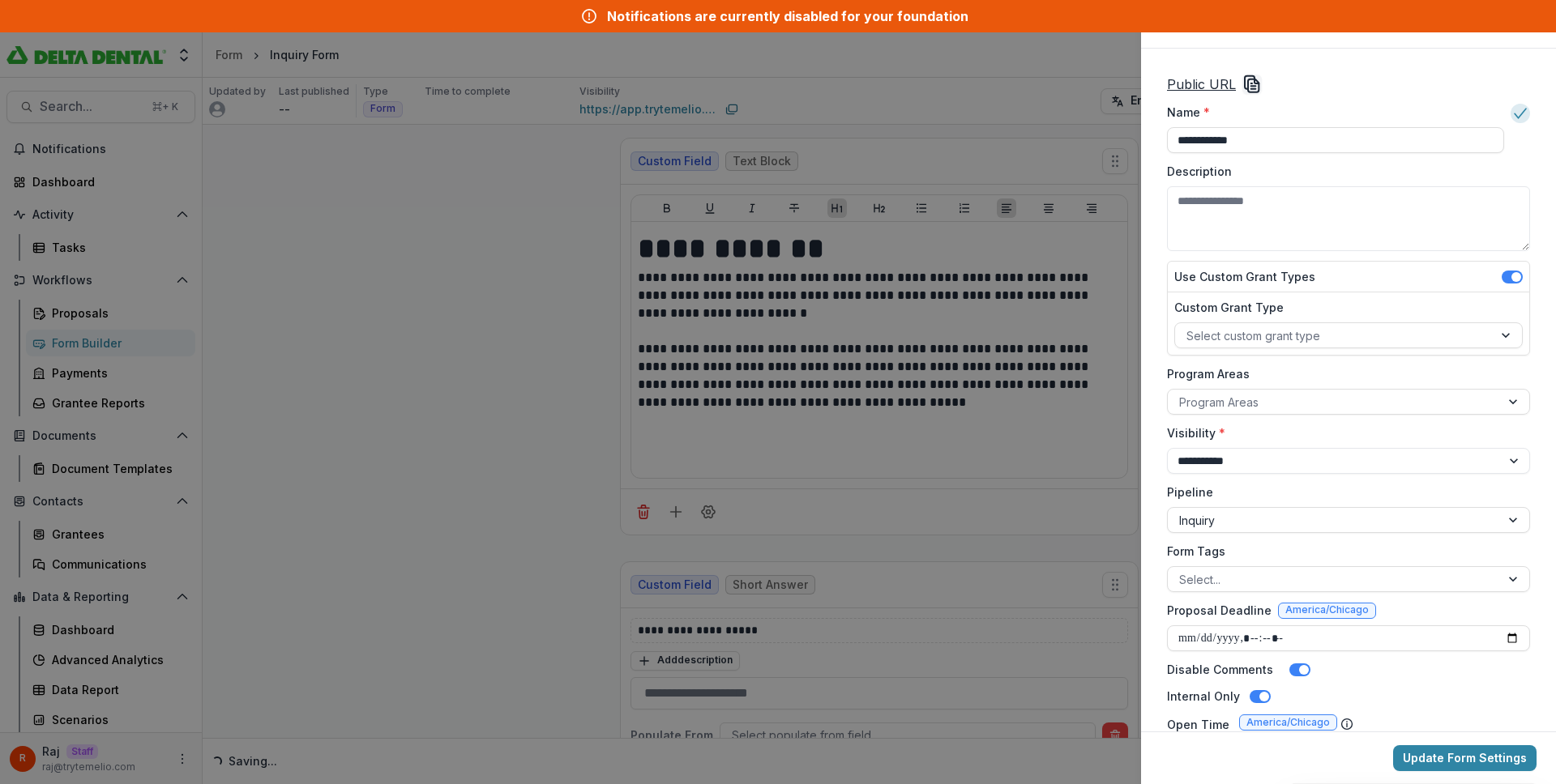 click 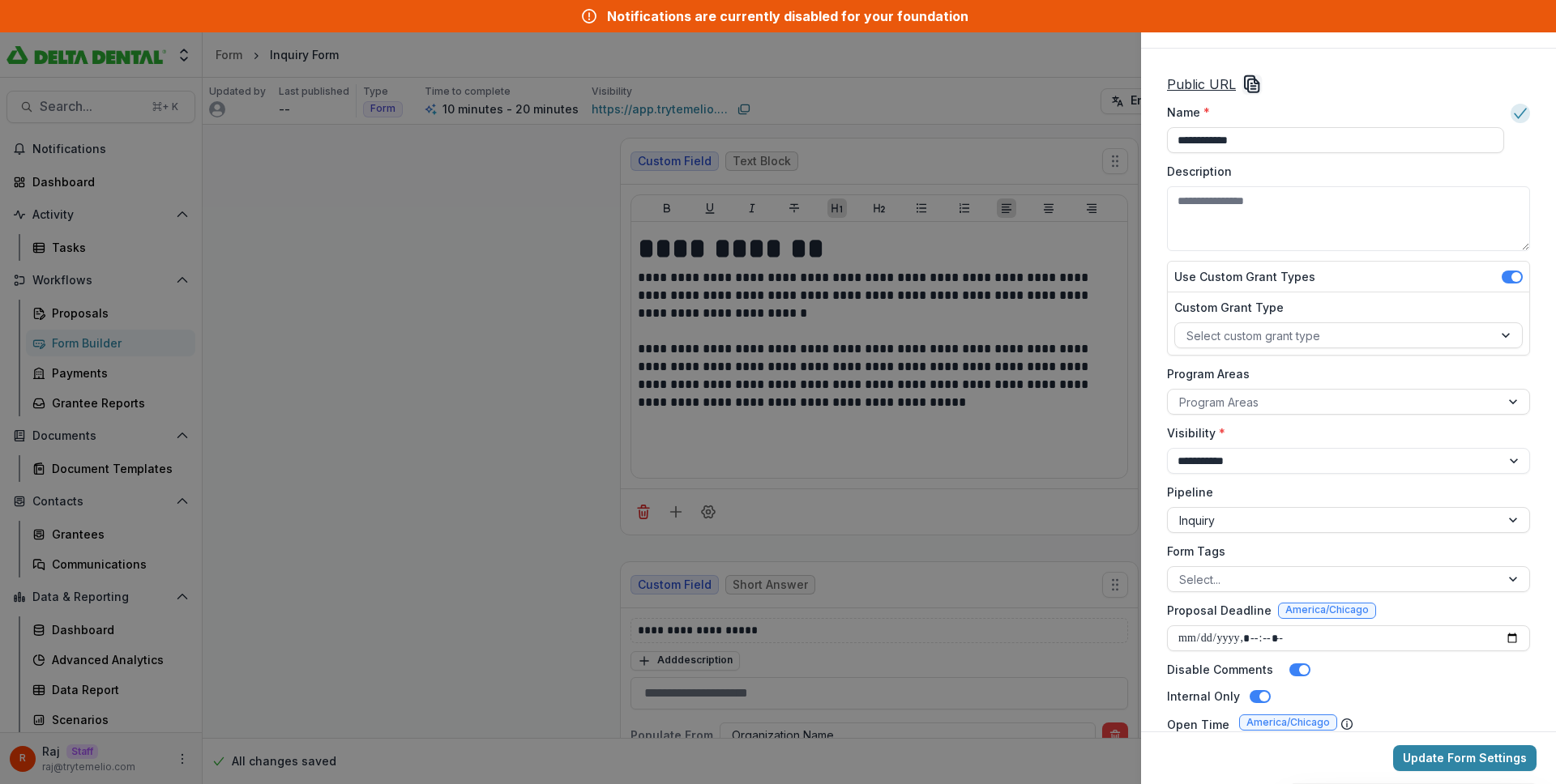 click 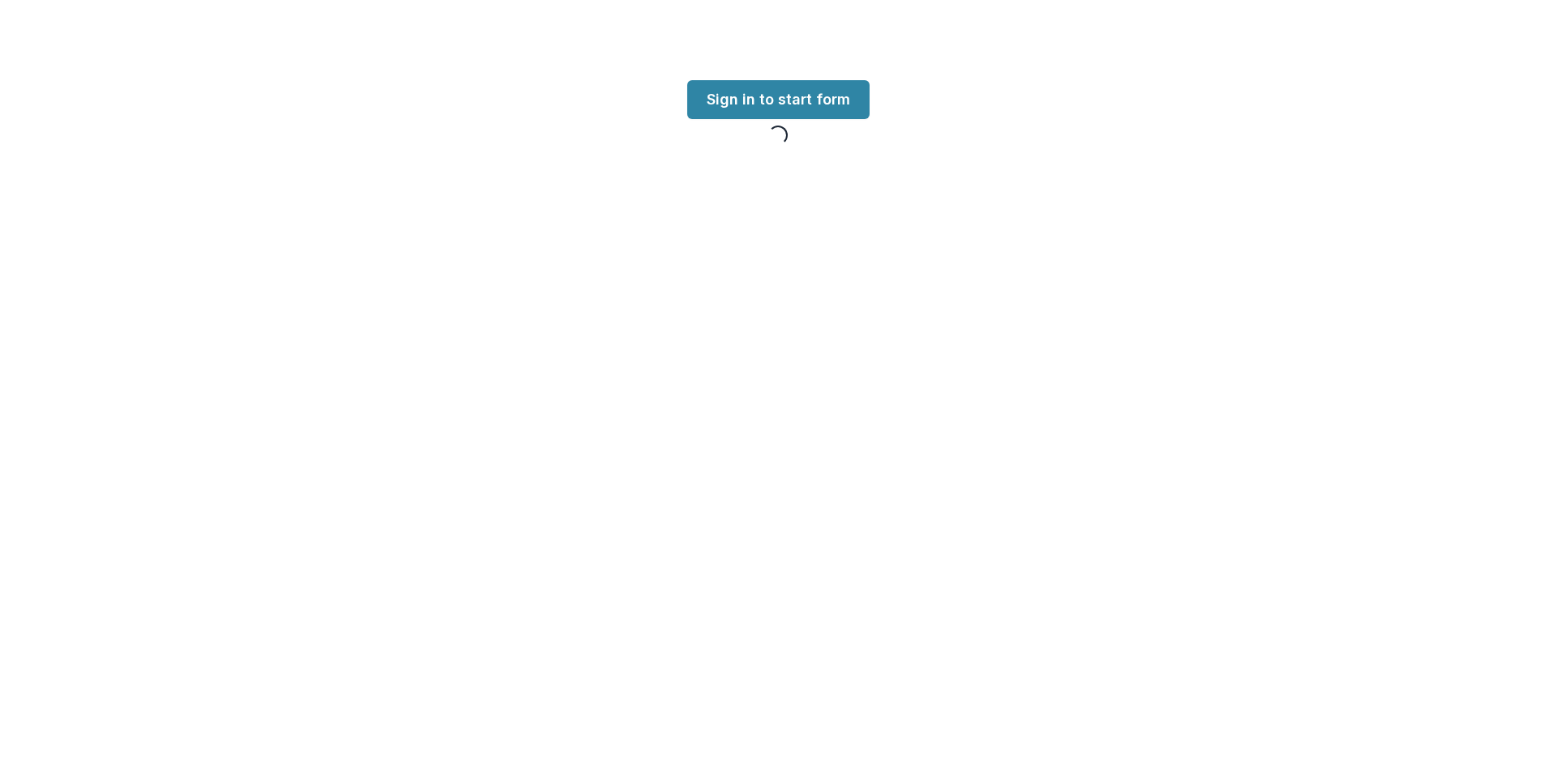 scroll, scrollTop: 0, scrollLeft: 0, axis: both 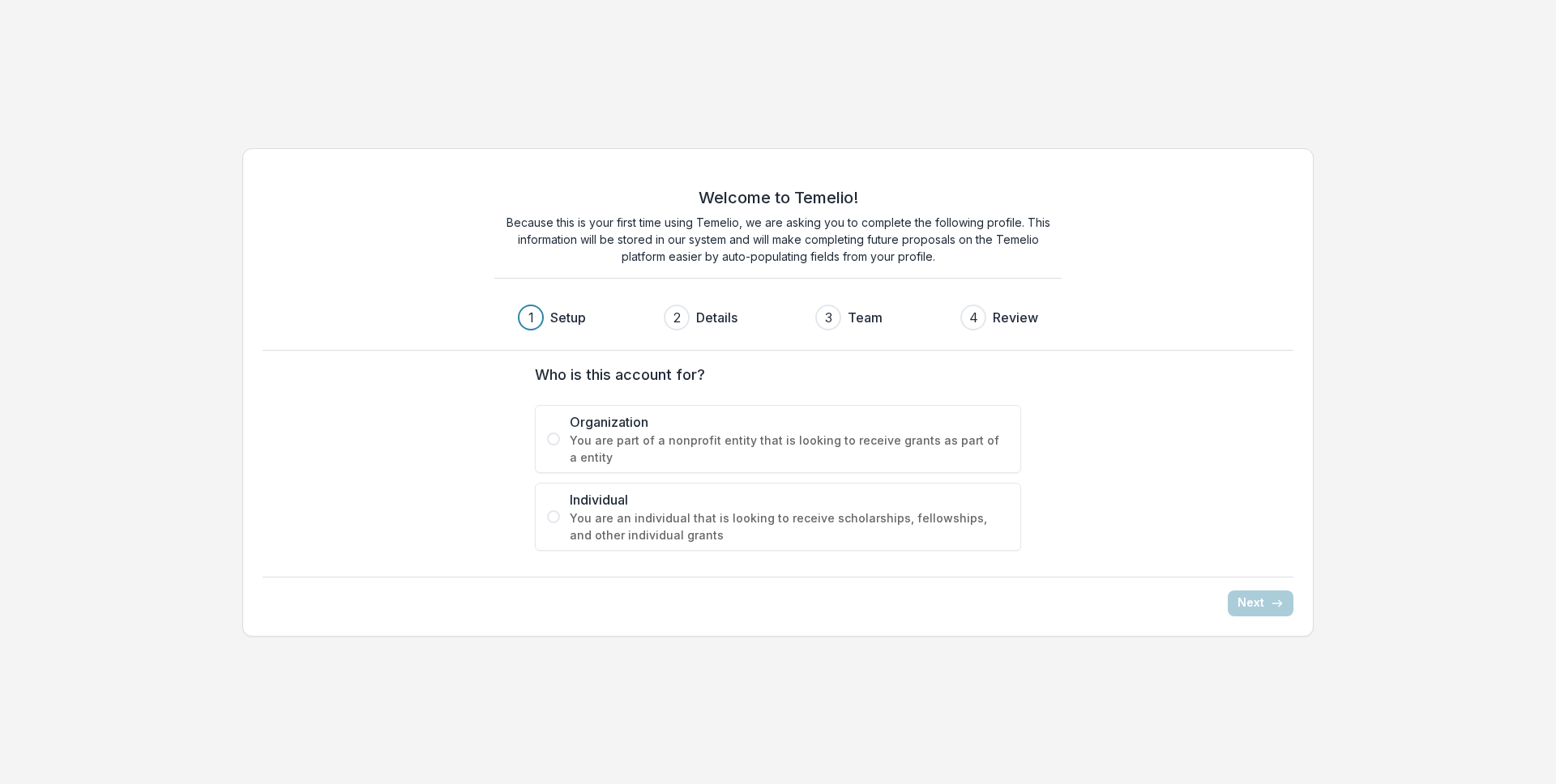 click on "You are part of a nonprofit entity that is looking to receive grants as part of a entity" at bounding box center [789, 449] 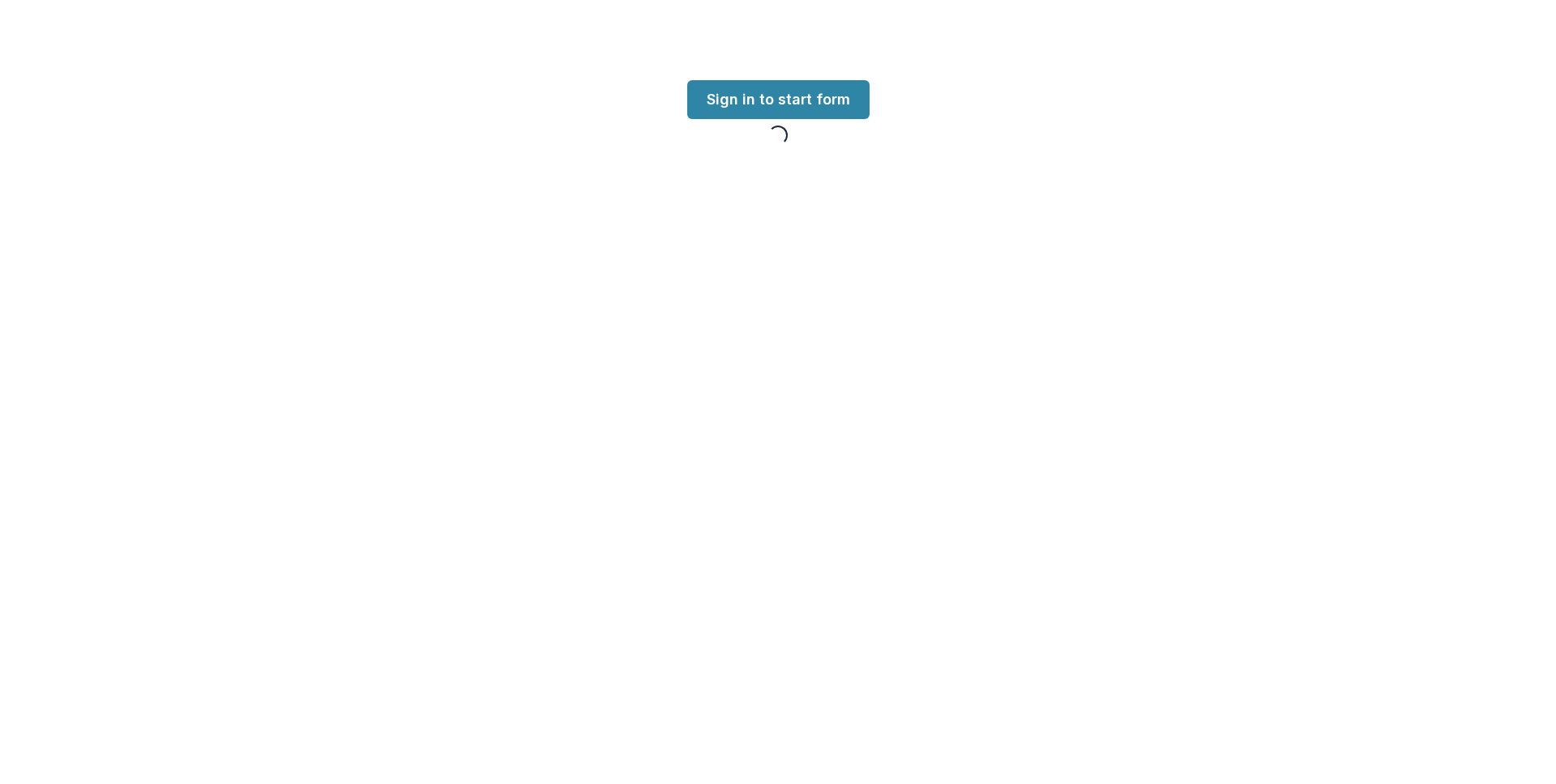 scroll, scrollTop: 0, scrollLeft: 0, axis: both 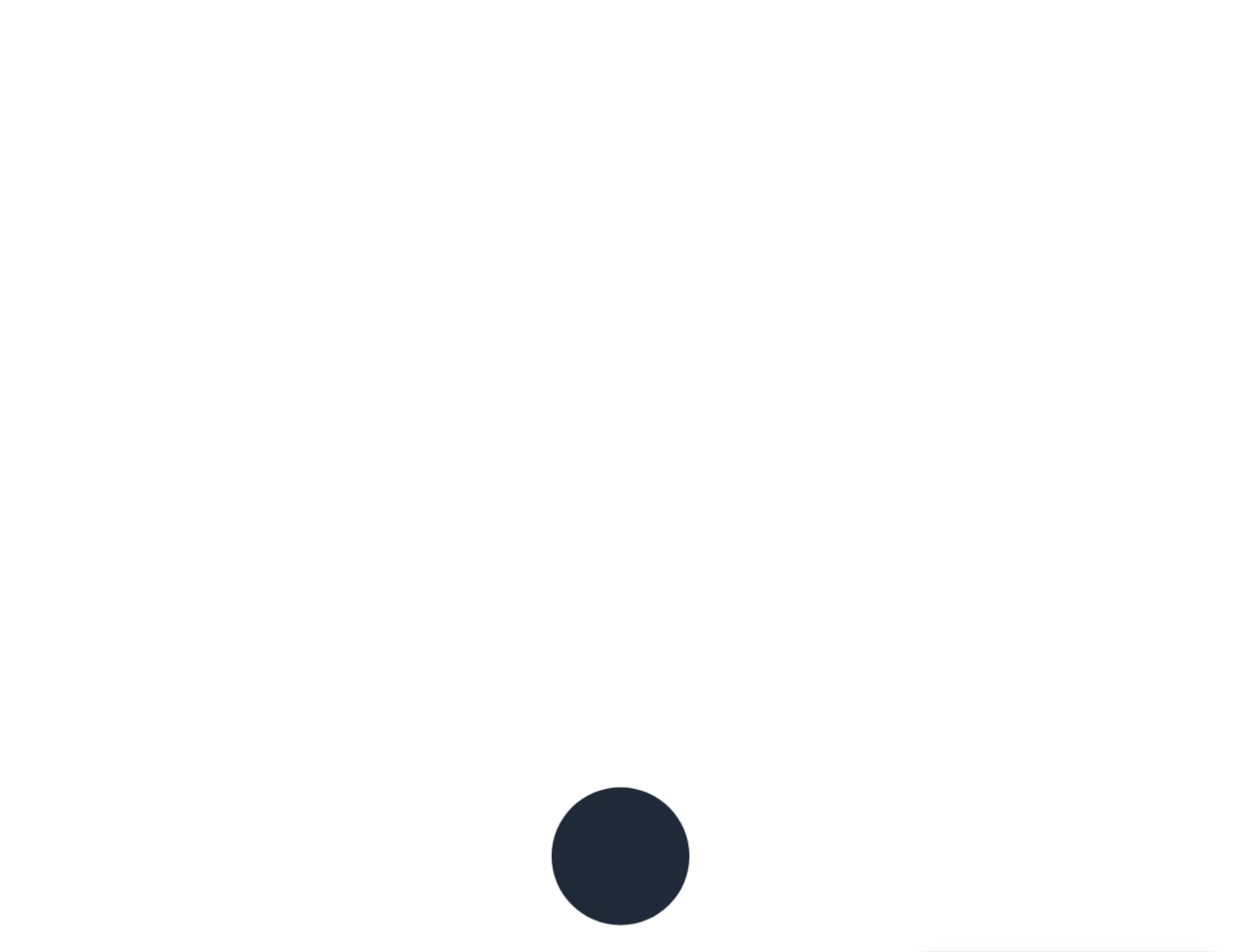 click on "**********" at bounding box center [743, 3239] 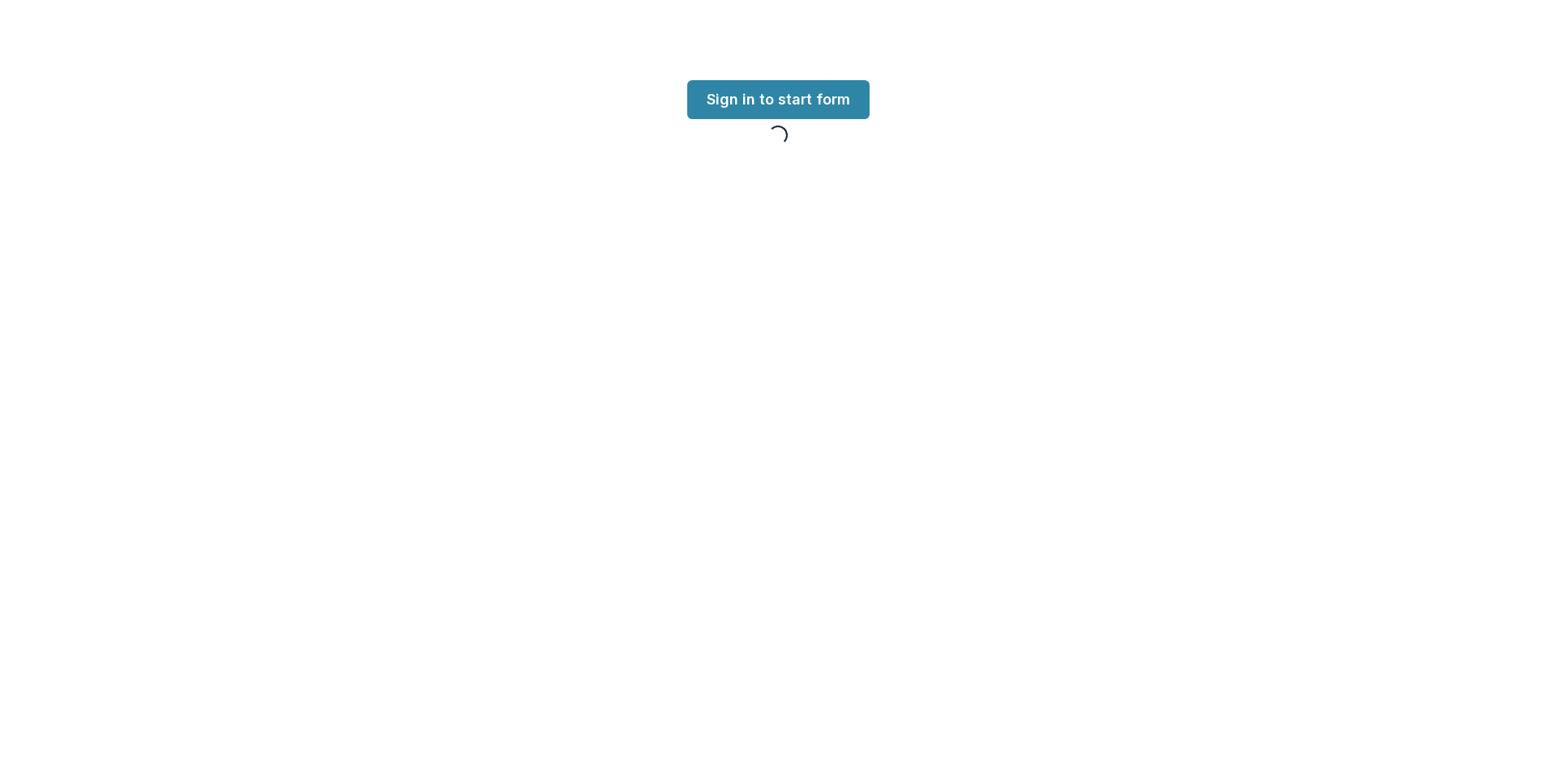 scroll, scrollTop: 0, scrollLeft: 0, axis: both 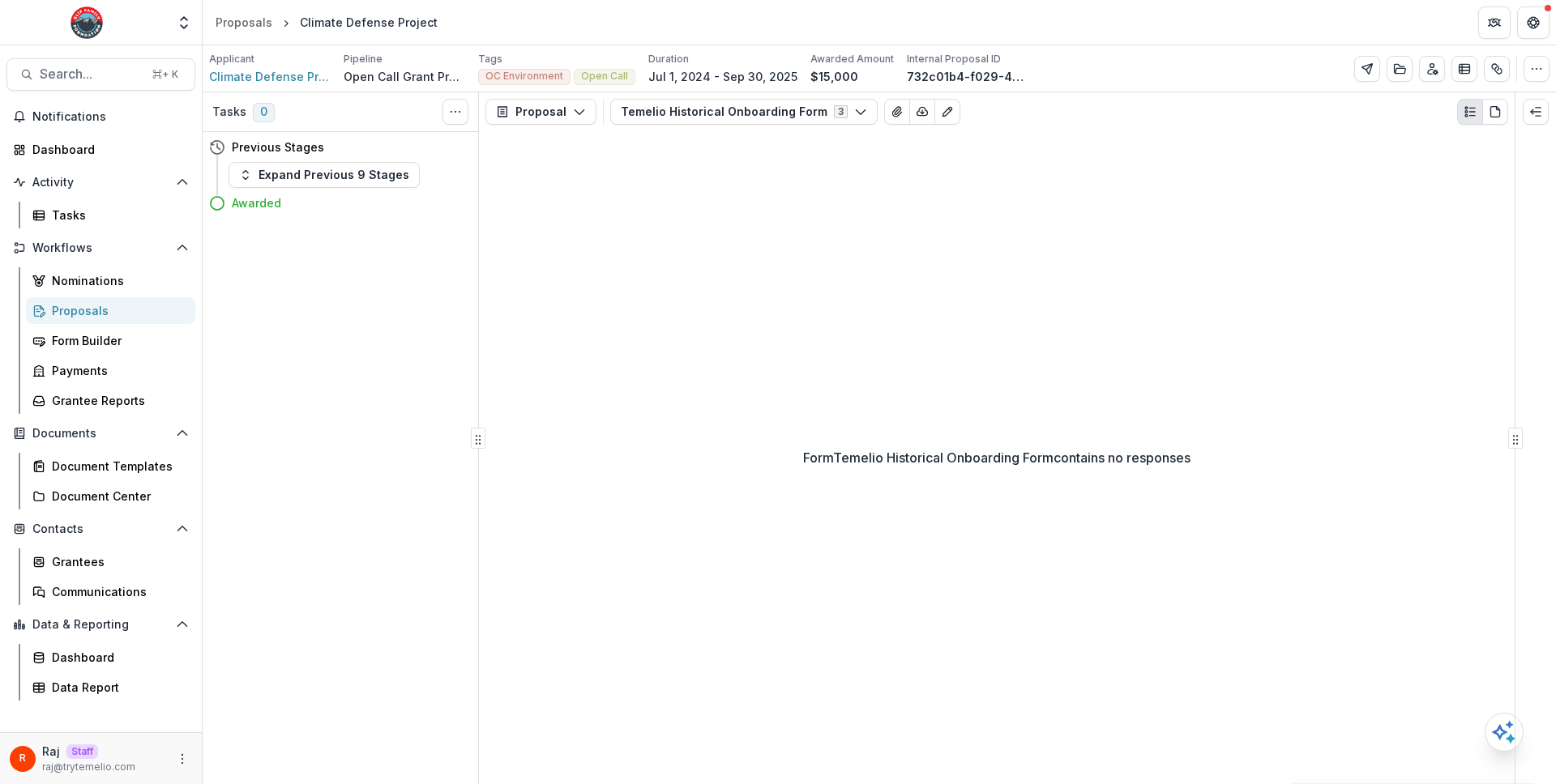 click on "Proposals" at bounding box center [117, 310] 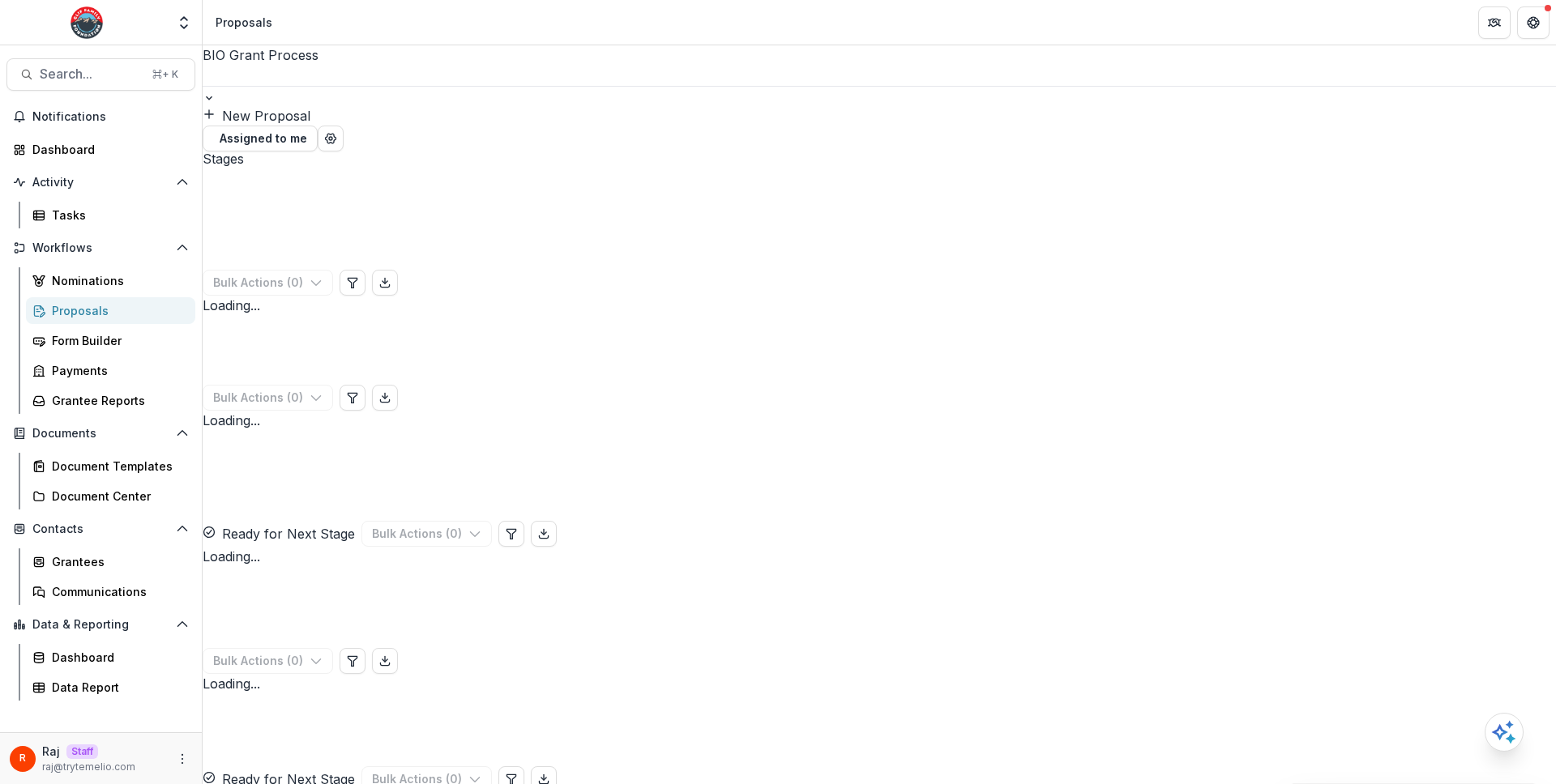 click on "New Proposal" at bounding box center [879, 116] 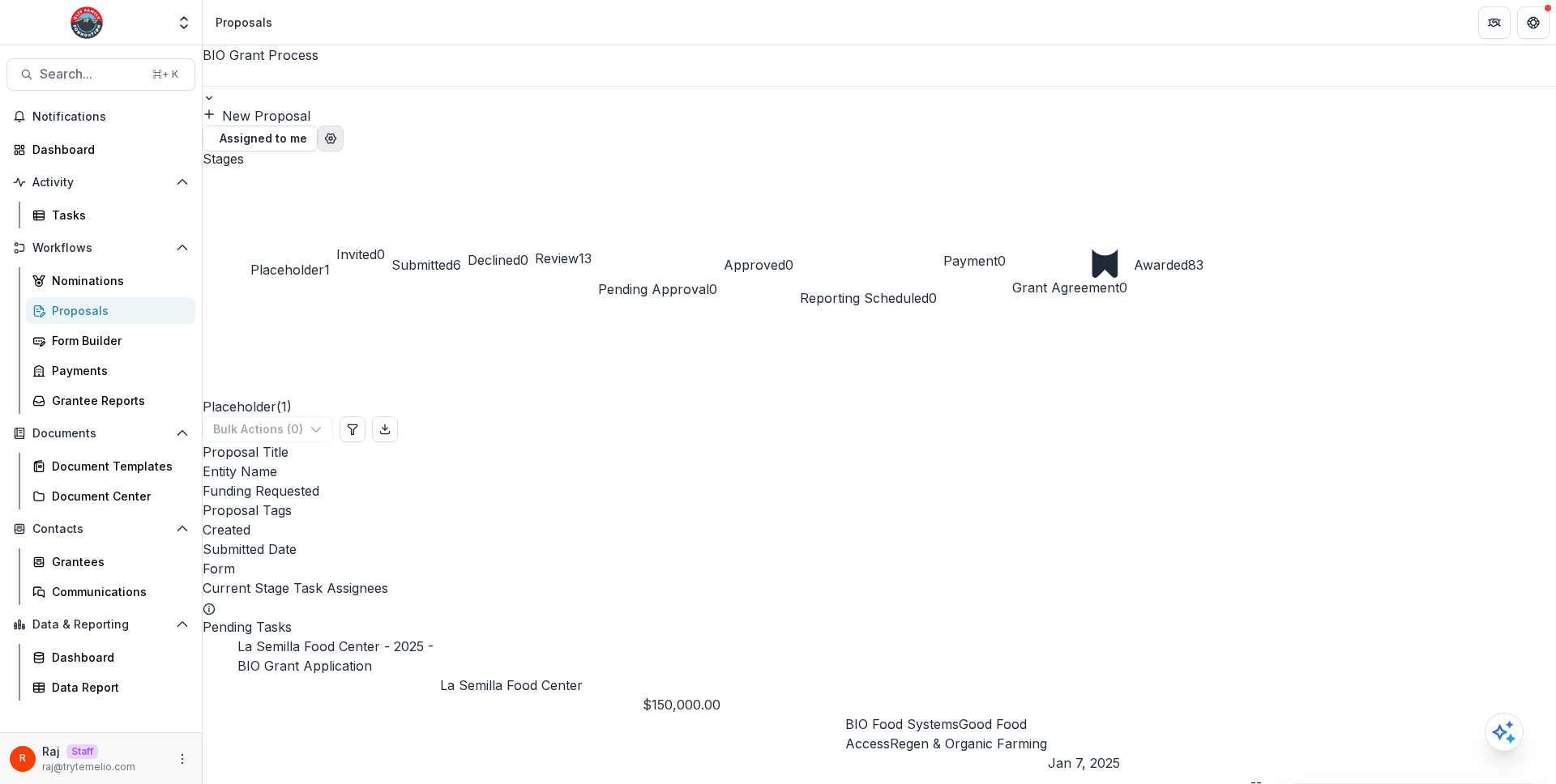 click at bounding box center [331, 138] 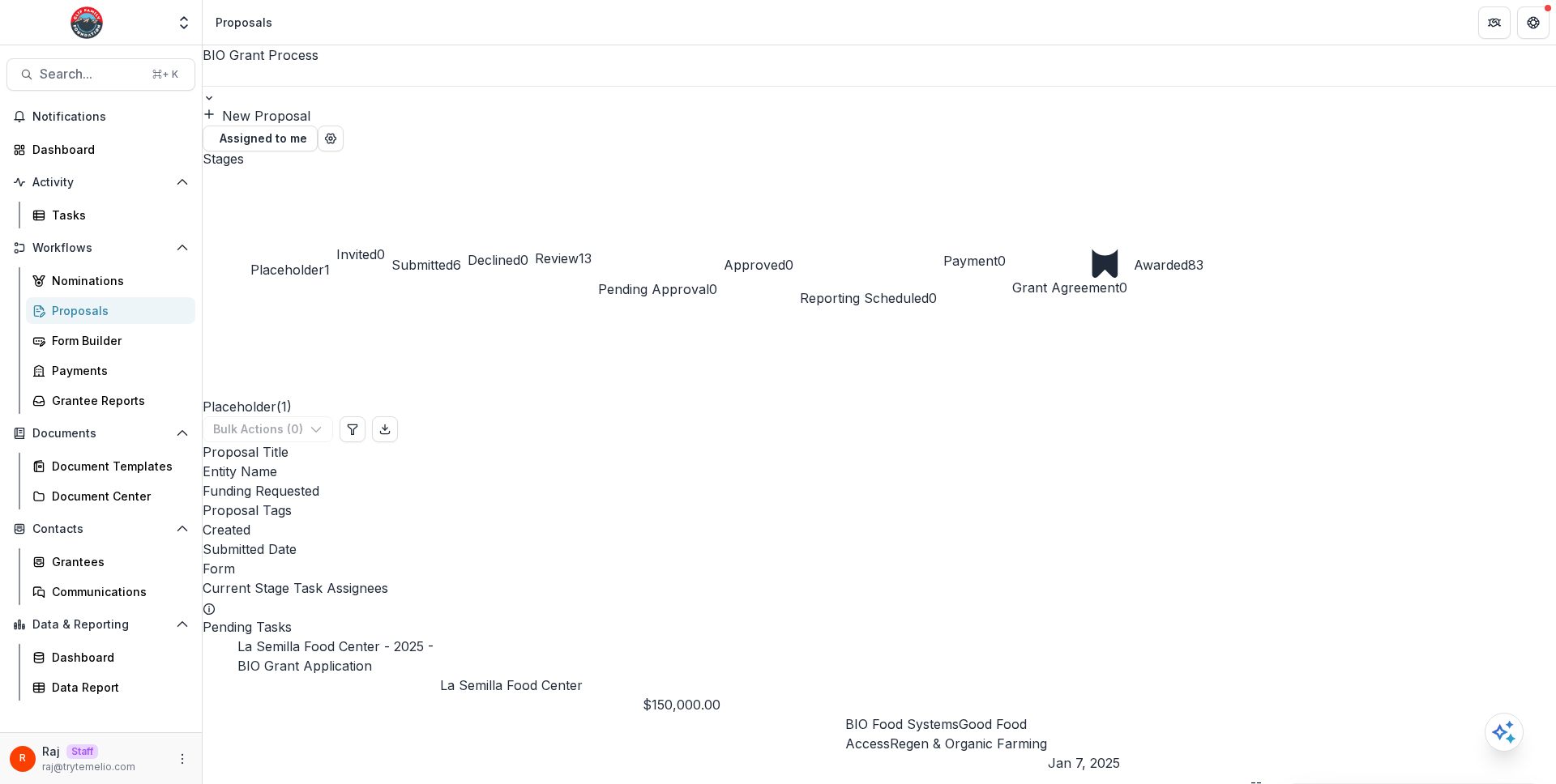 click on "Reporting Scheduled" at bounding box center [83, 969] 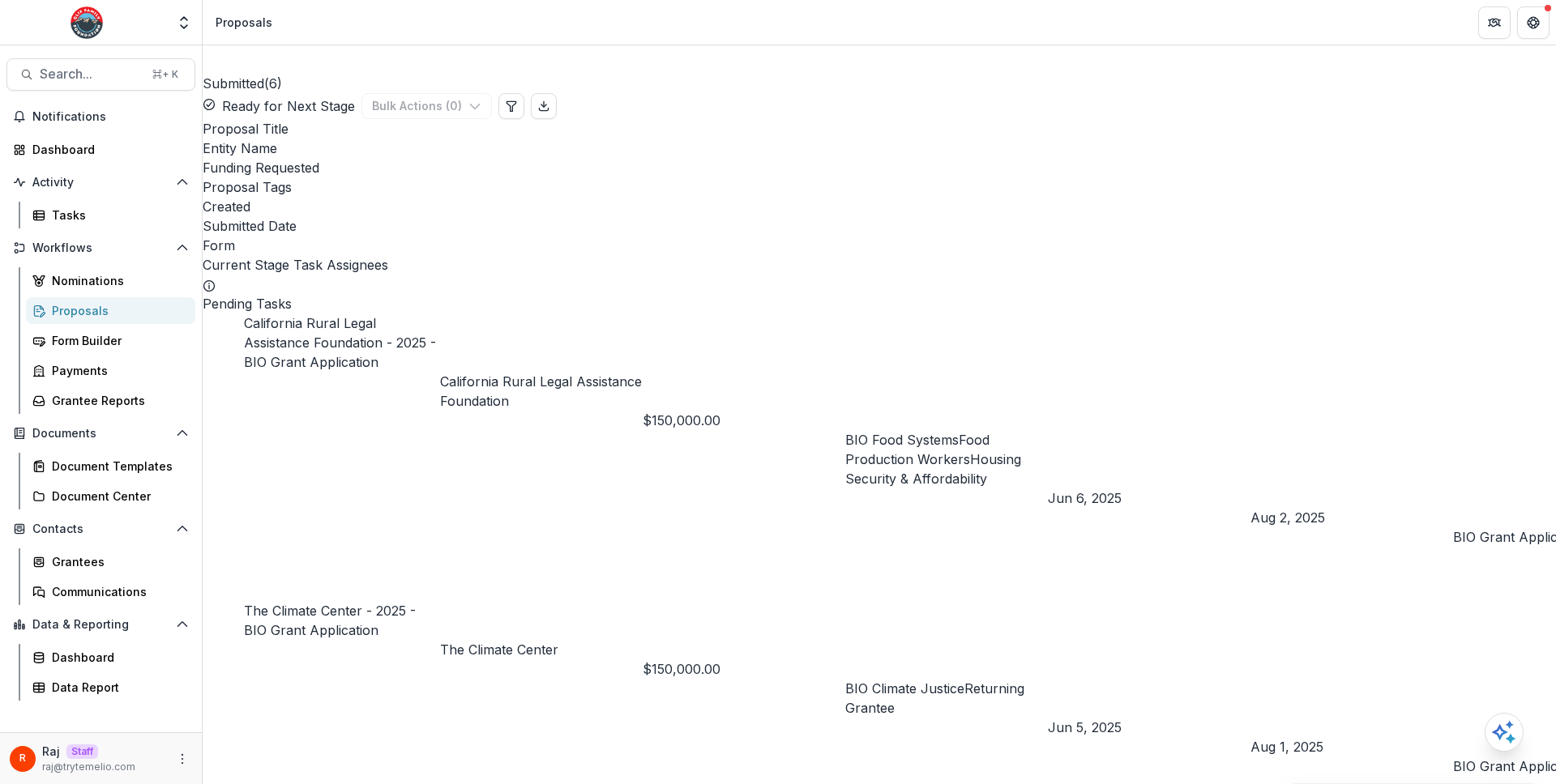scroll, scrollTop: 1379, scrollLeft: 0, axis: vertical 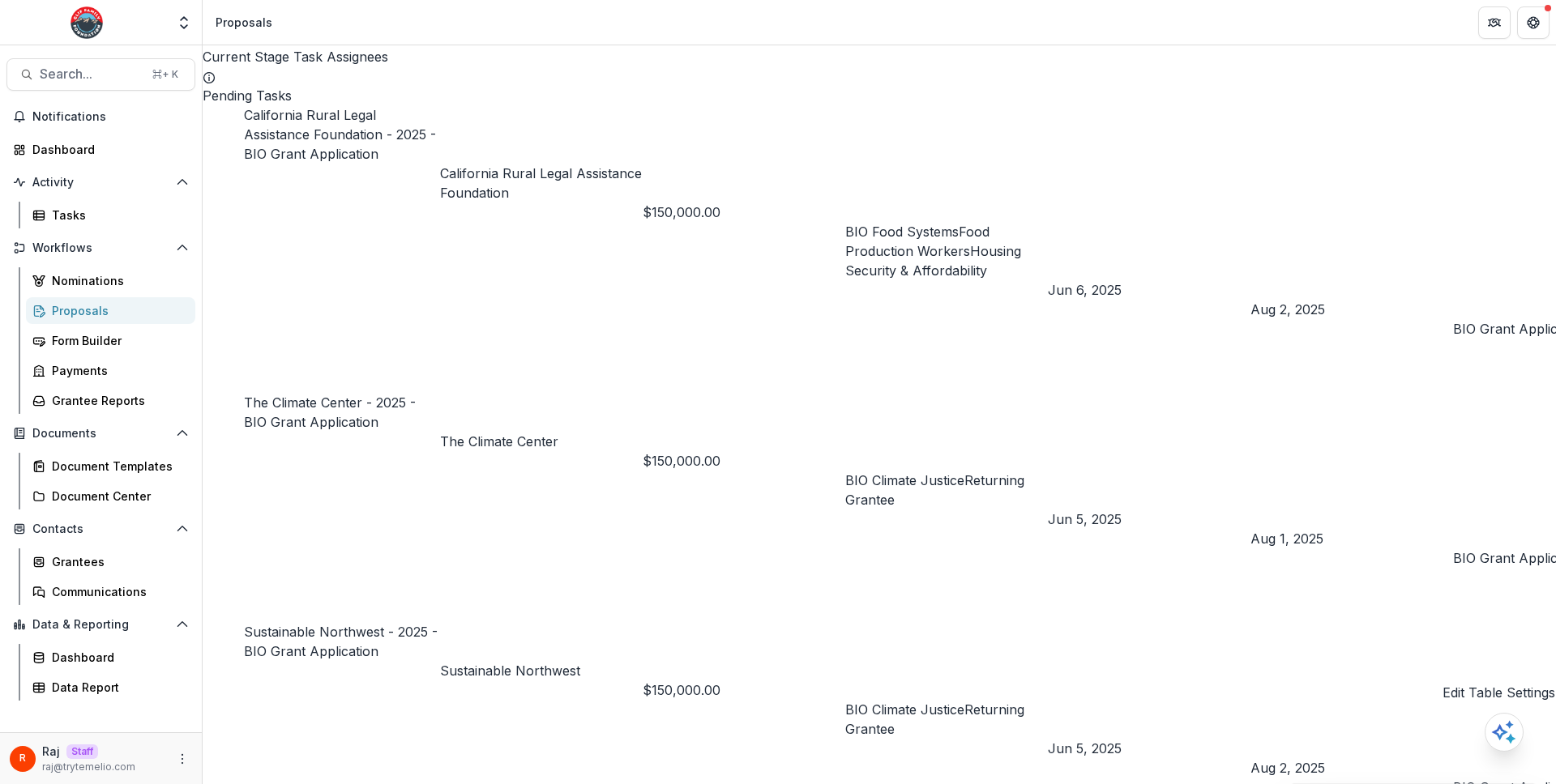 click at bounding box center [511, 5429] 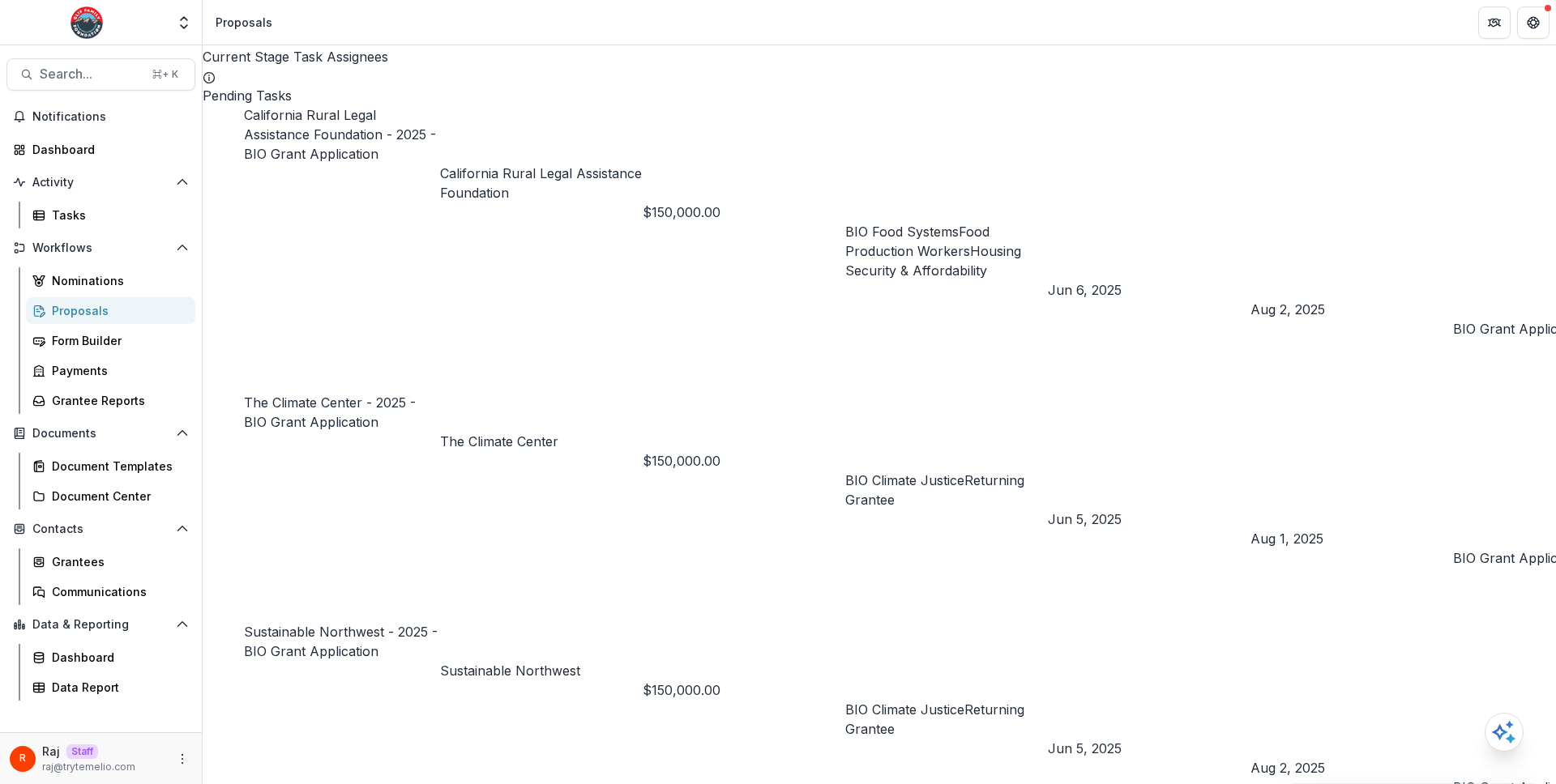click on "**********" at bounding box center [420, 1423] 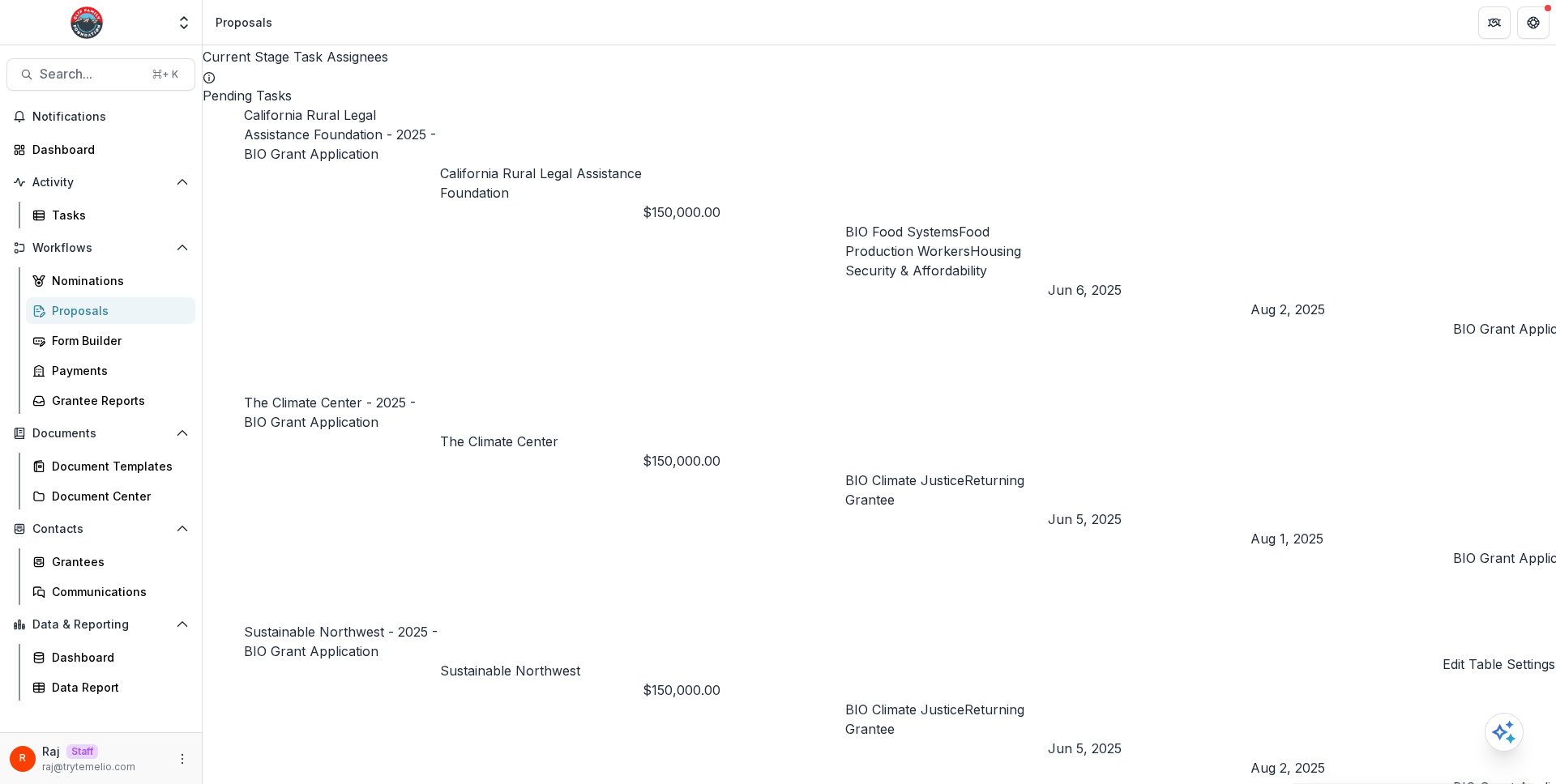 scroll, scrollTop: 1681, scrollLeft: 0, axis: vertical 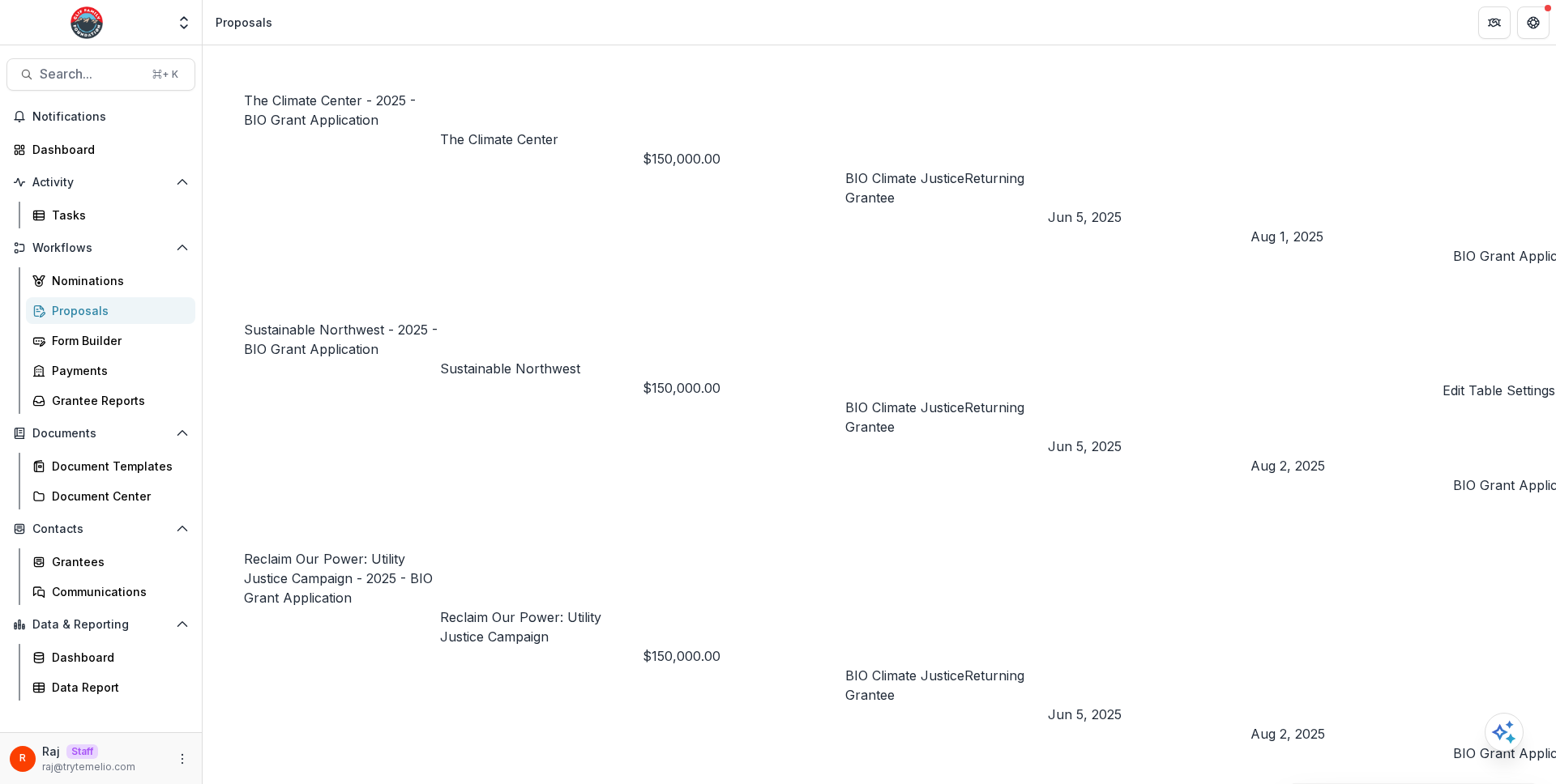 type 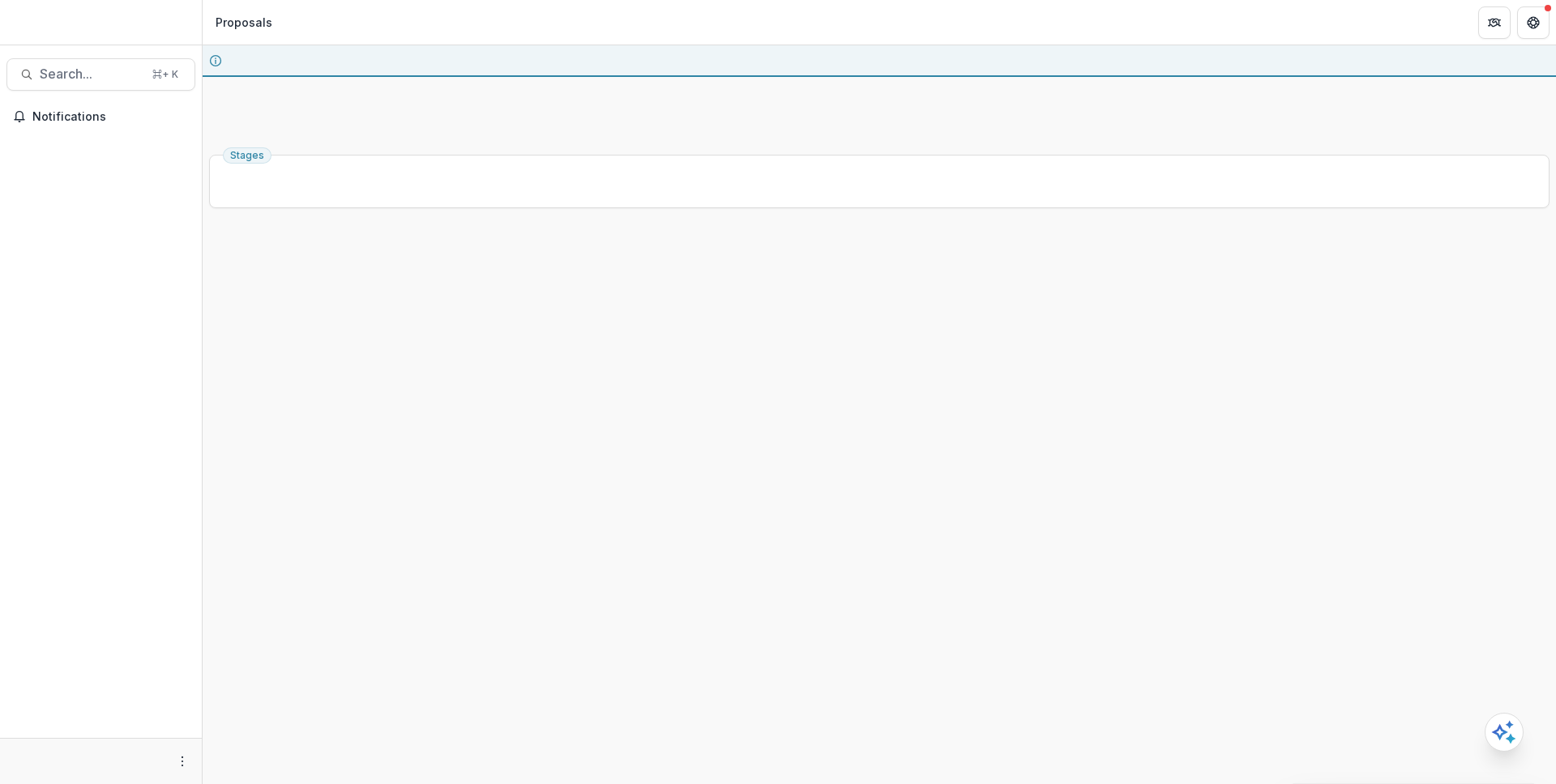 scroll, scrollTop: 0, scrollLeft: 0, axis: both 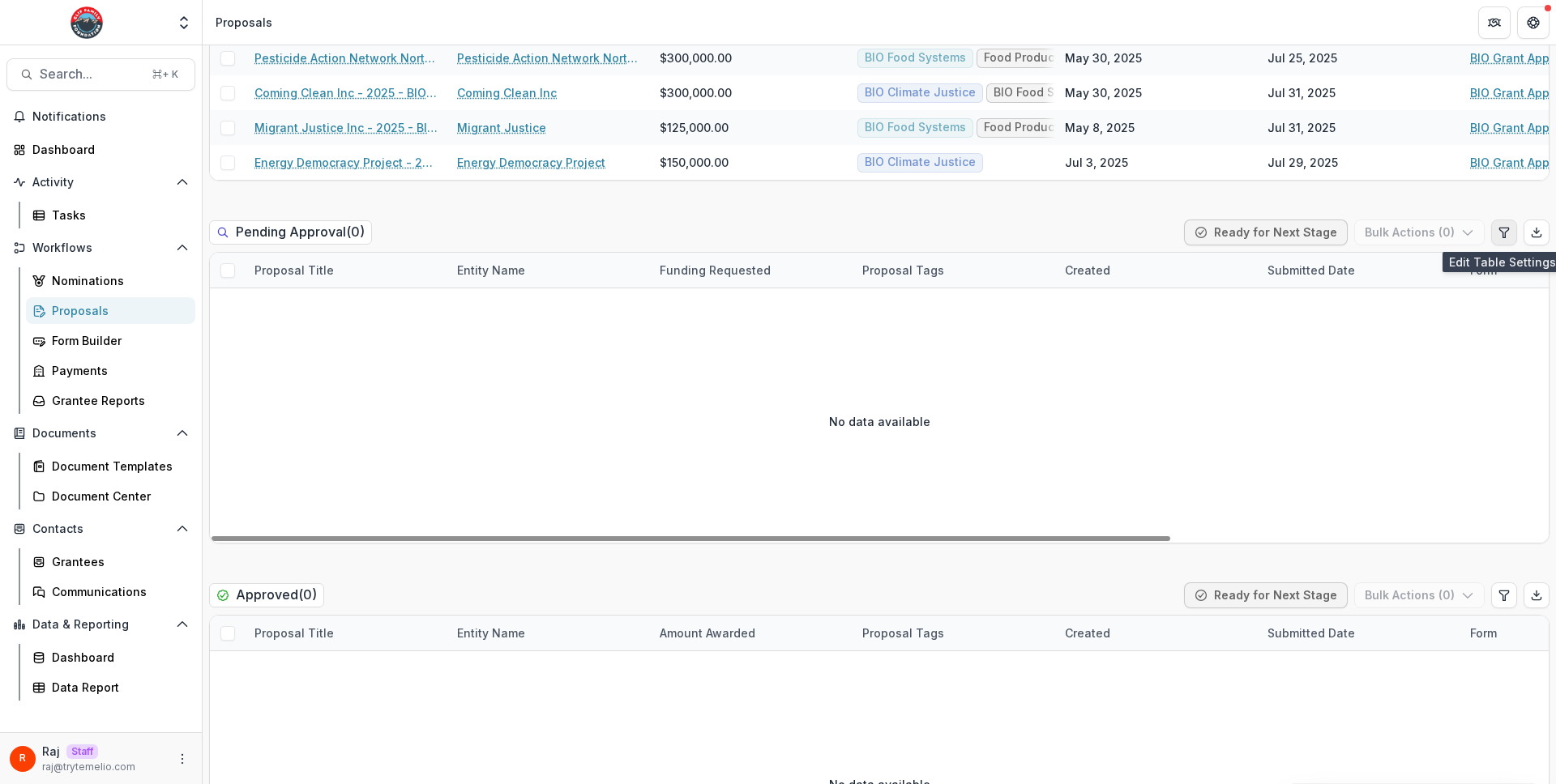 click 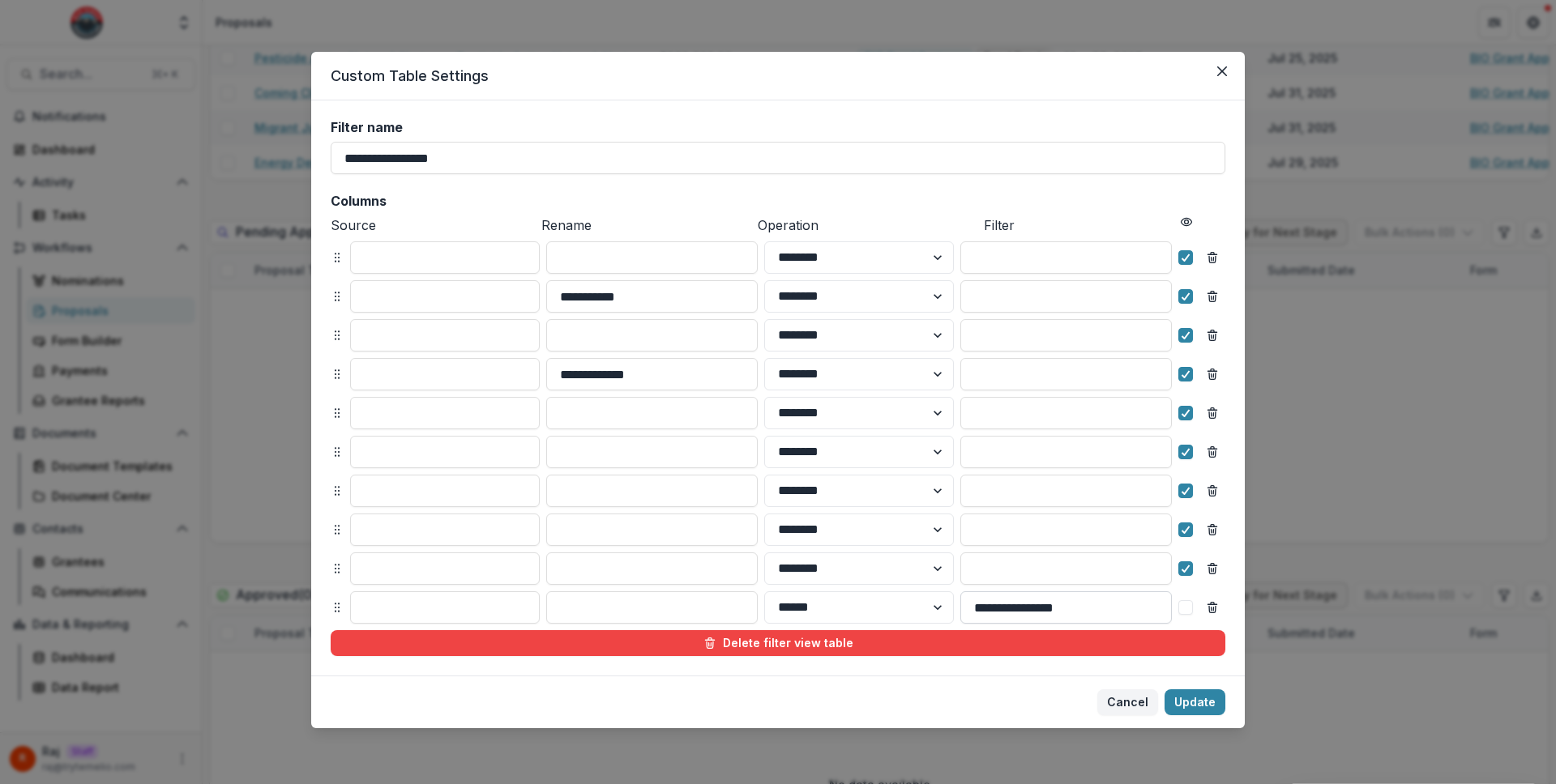 click on "**********" at bounding box center [1066, 607] 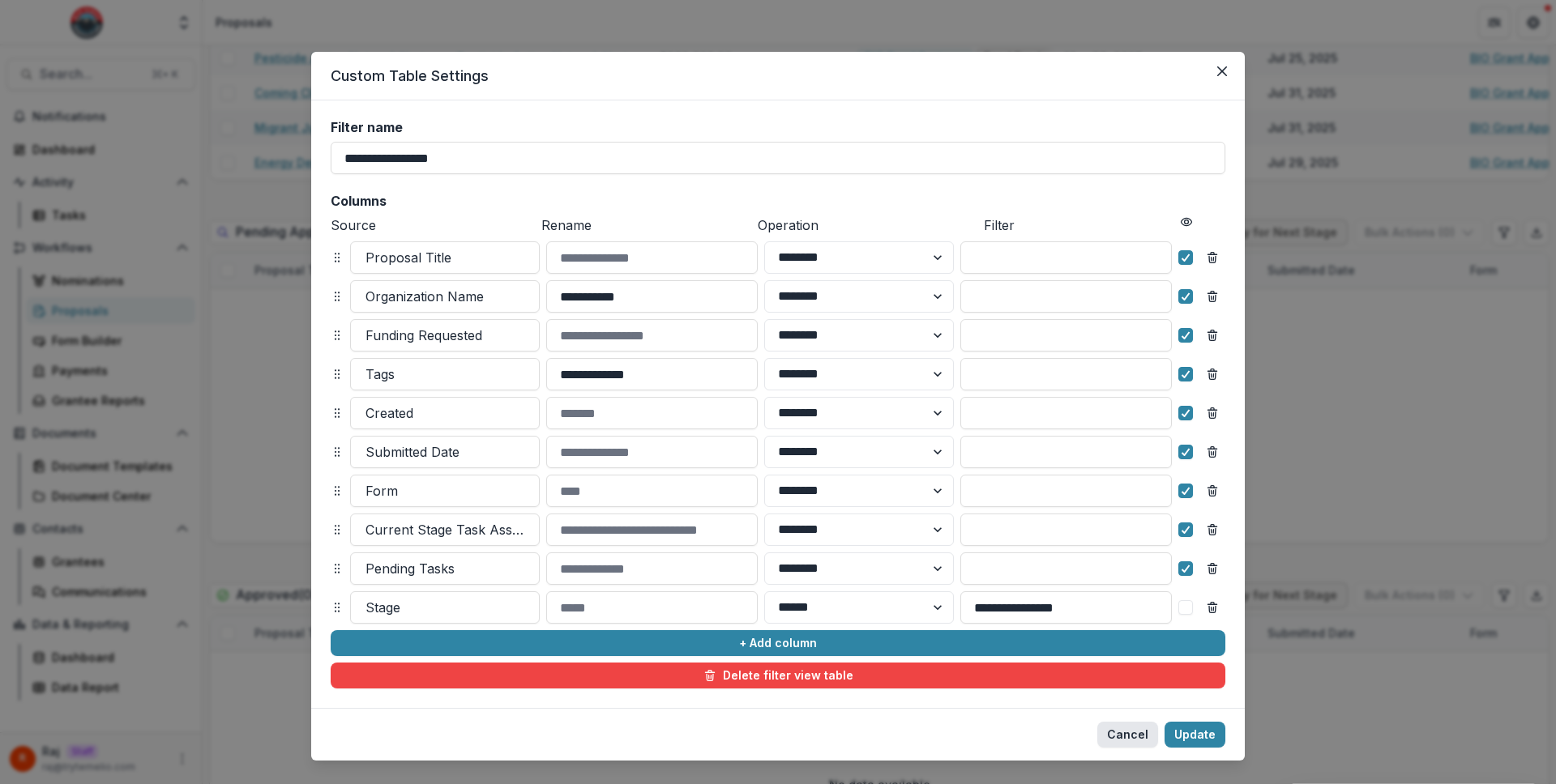 click on "Cancel" at bounding box center [1127, 735] 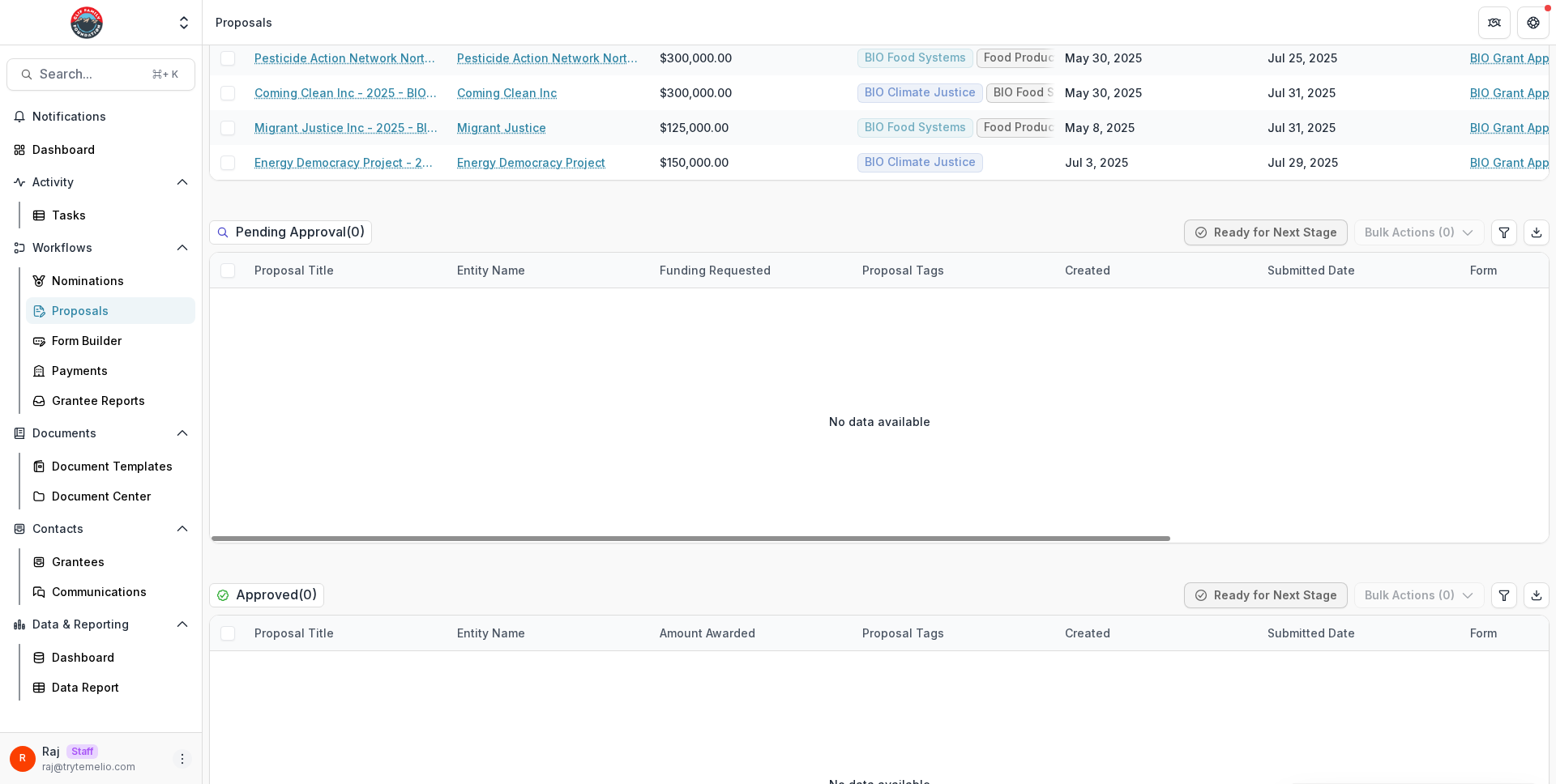 click 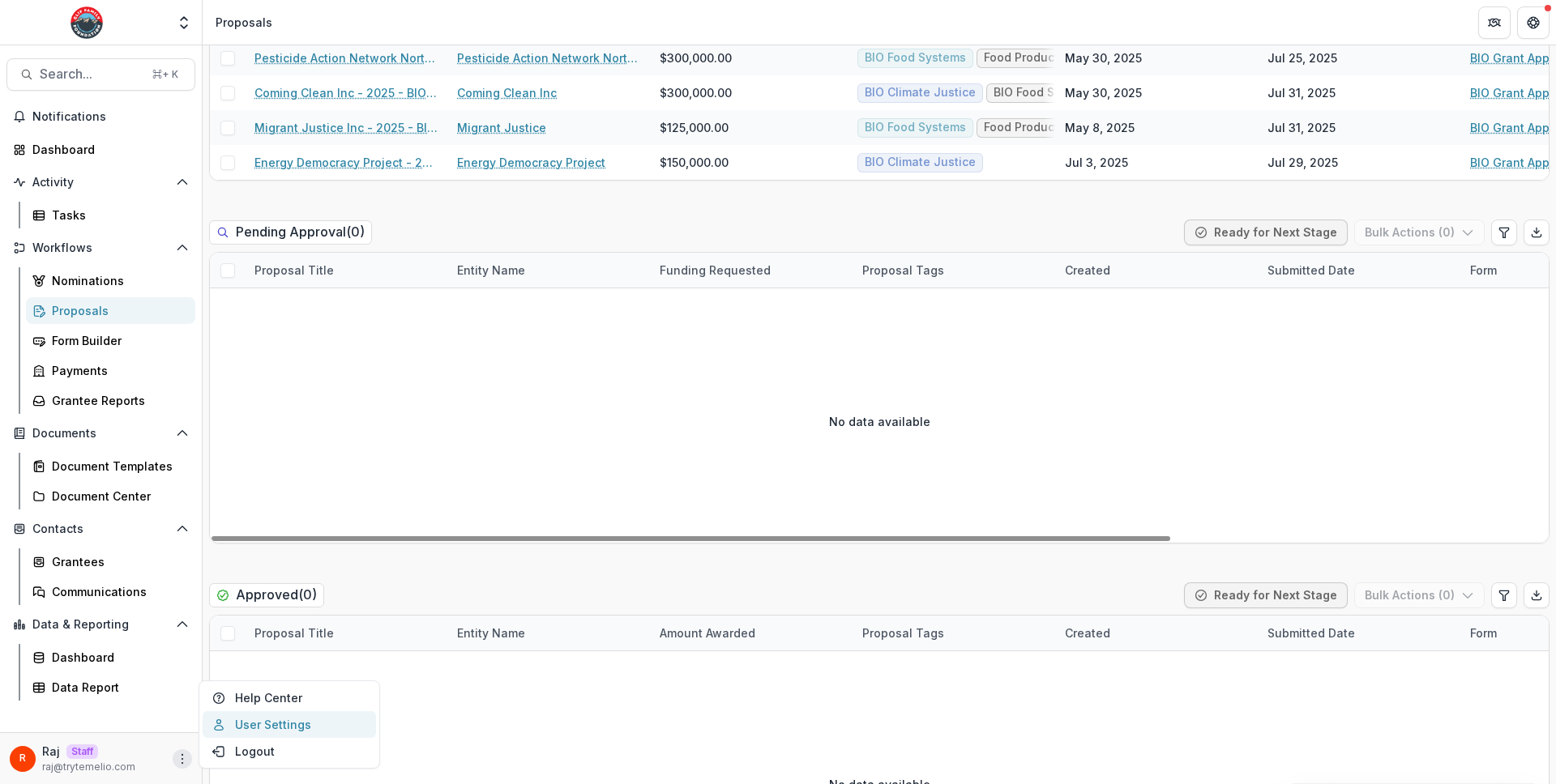 click on "User Settings" at bounding box center (289, 724) 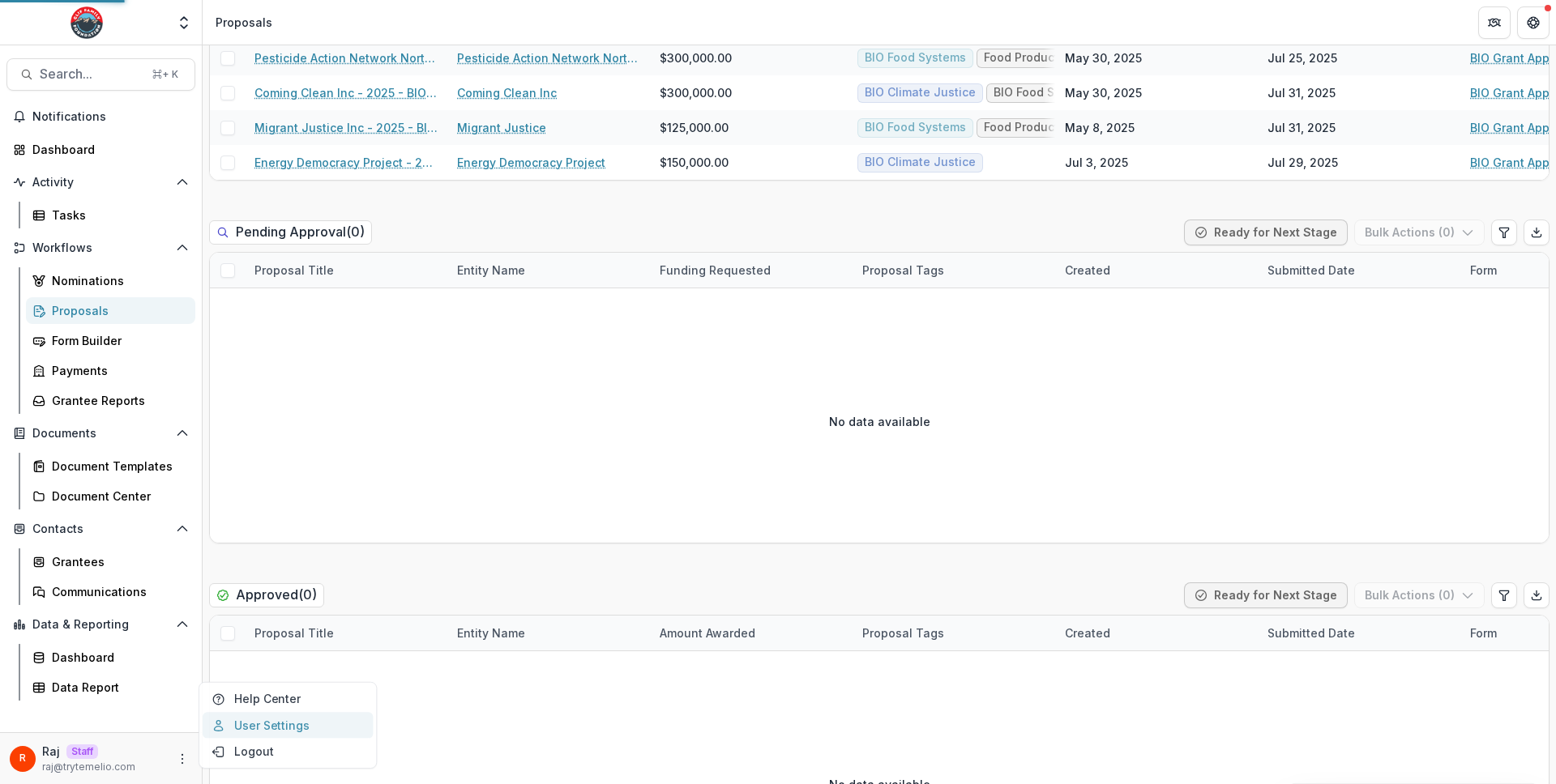 scroll, scrollTop: 0, scrollLeft: 0, axis: both 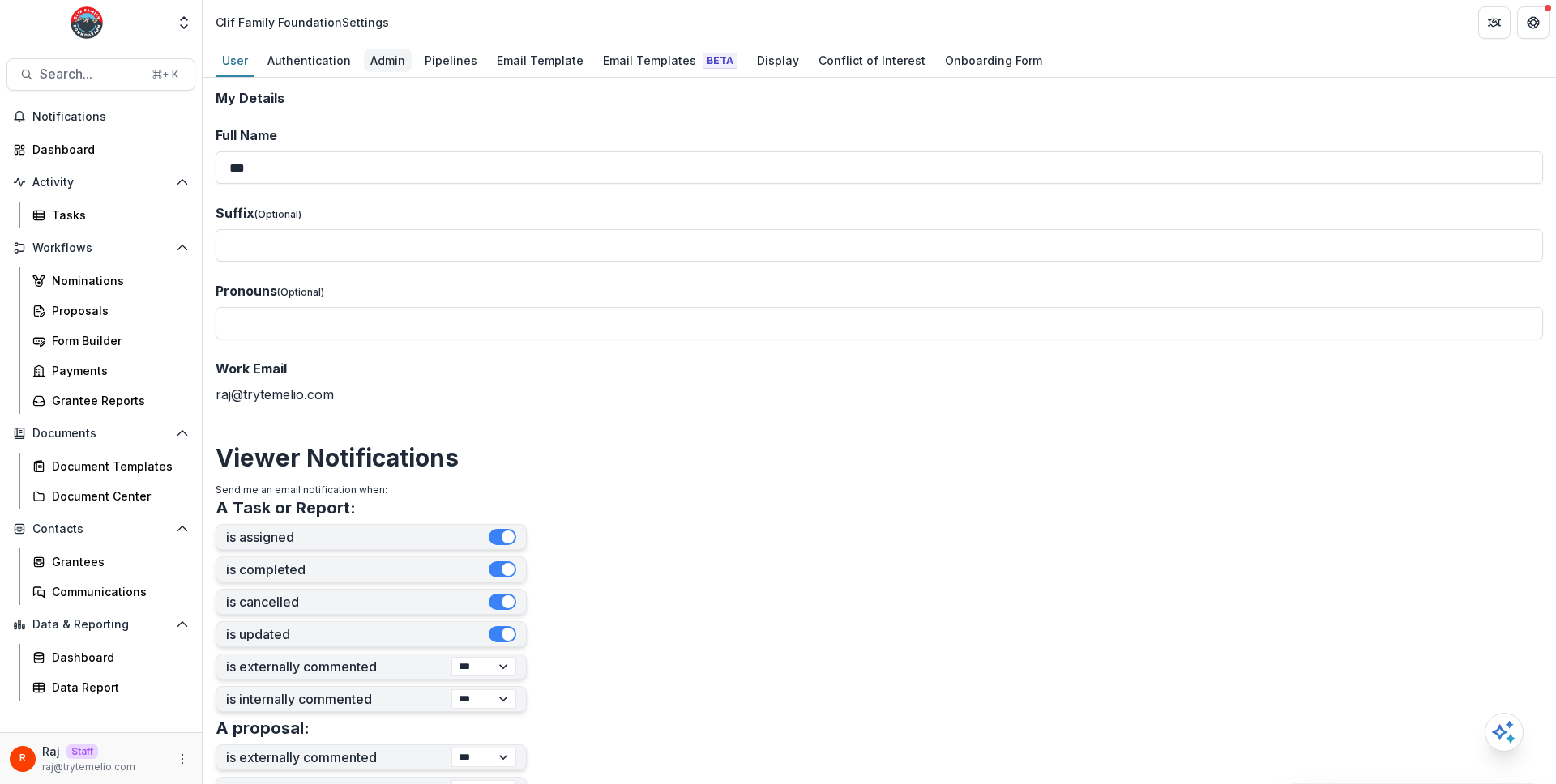 click on "Admin" at bounding box center (387, 60) 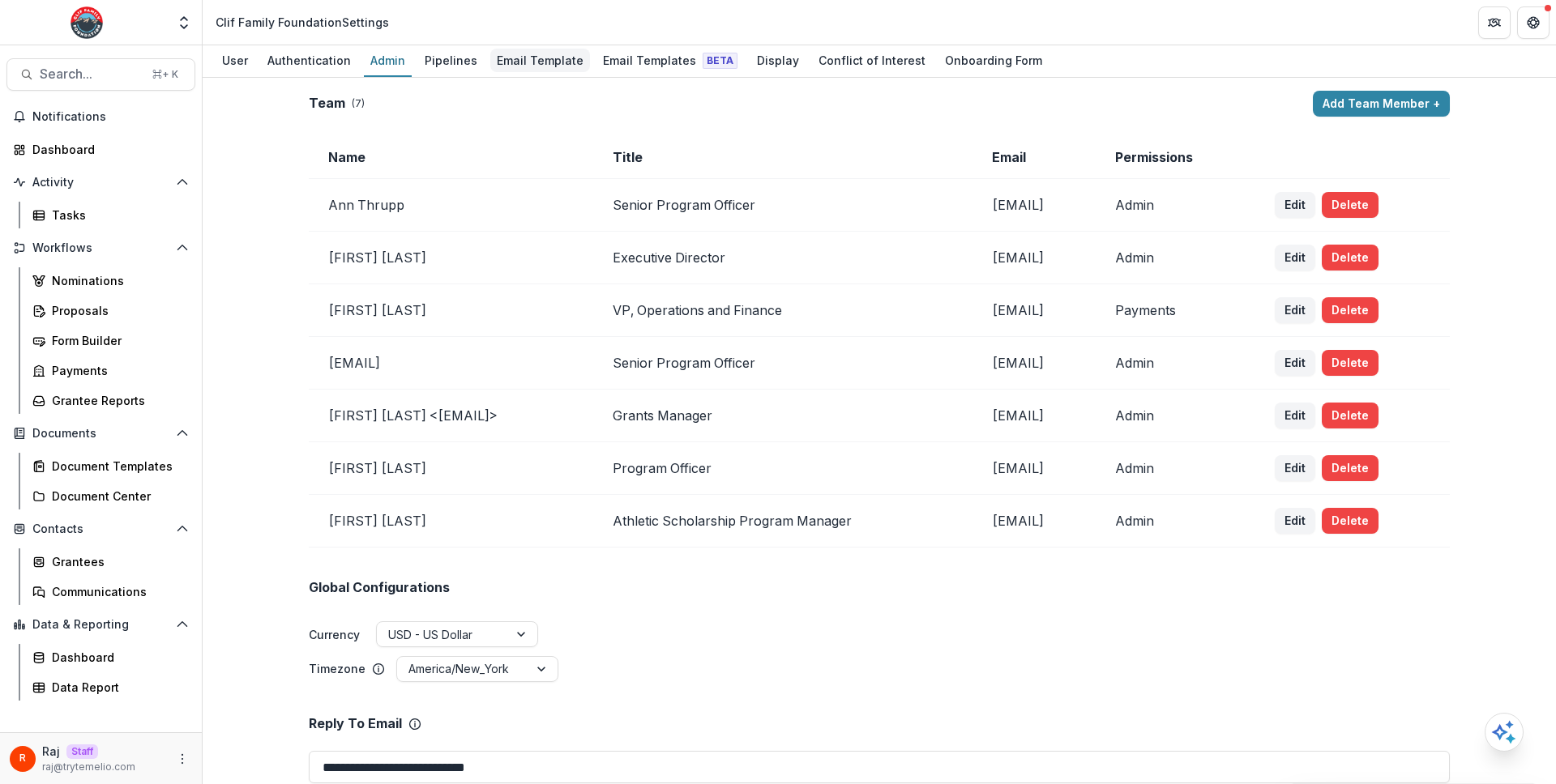 click on "Email Template" at bounding box center [540, 60] 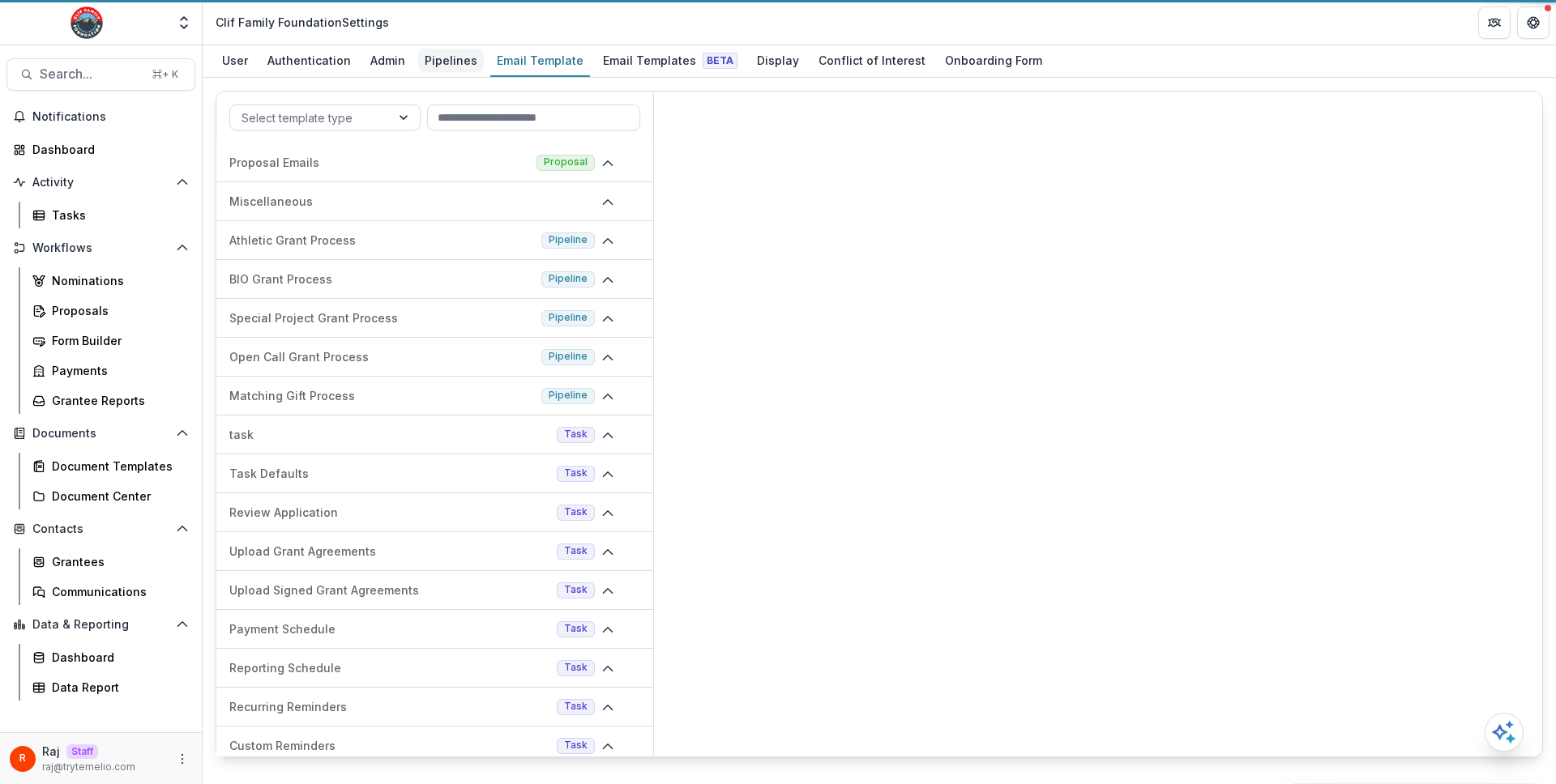 click on "Pipelines" at bounding box center [451, 60] 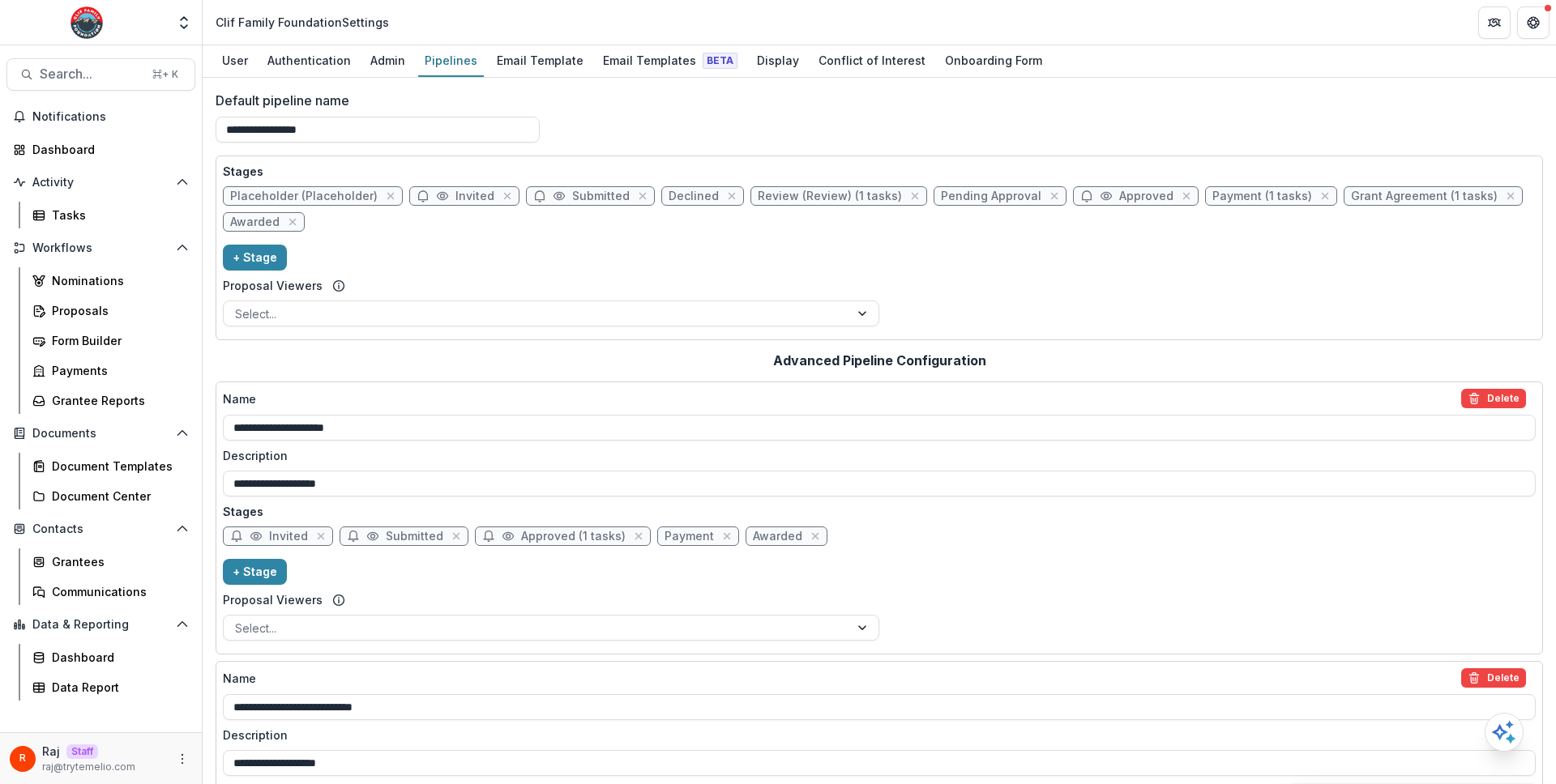 click on "Pending Approval" at bounding box center (1000, 196) 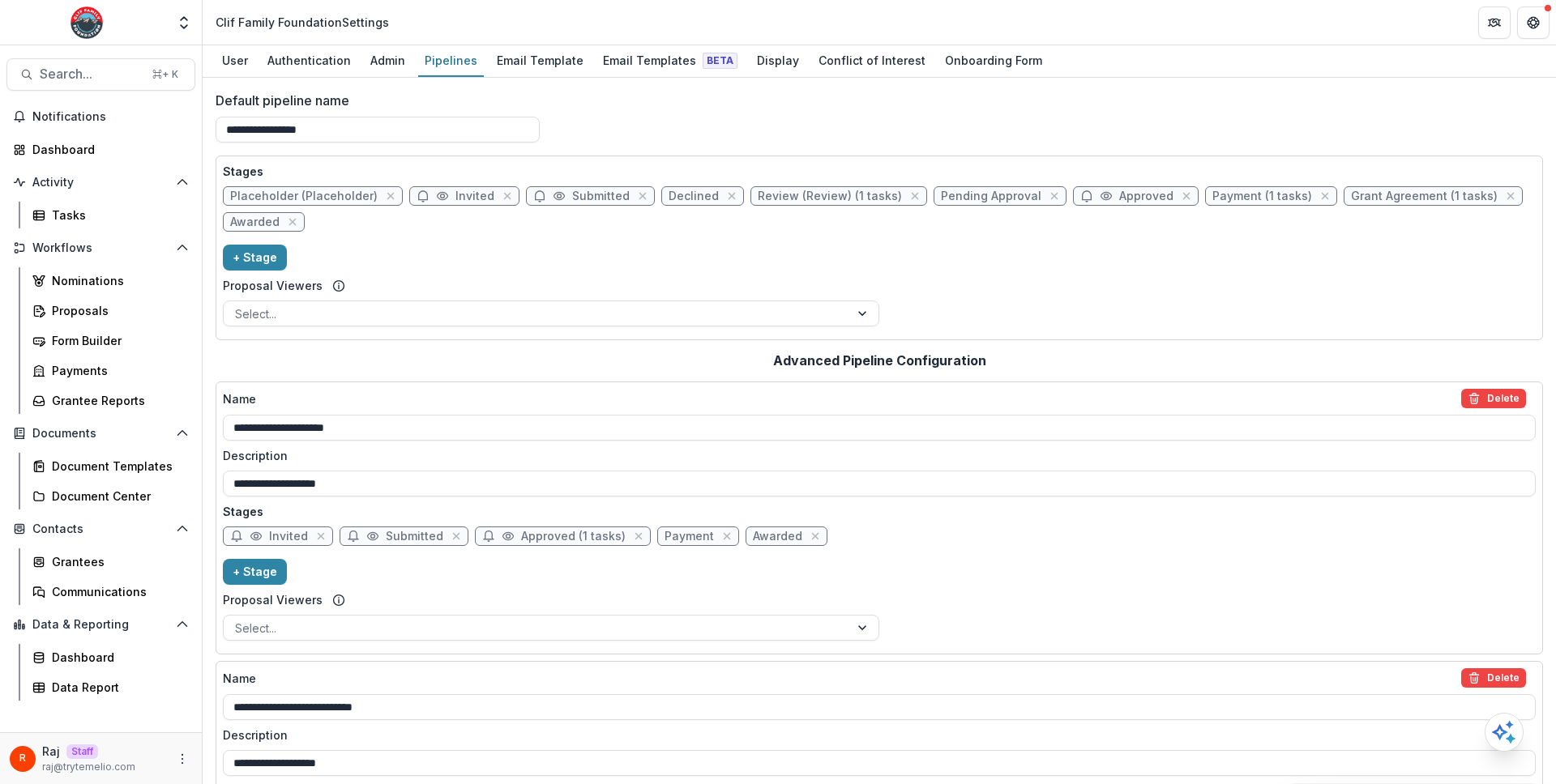 select on "******" 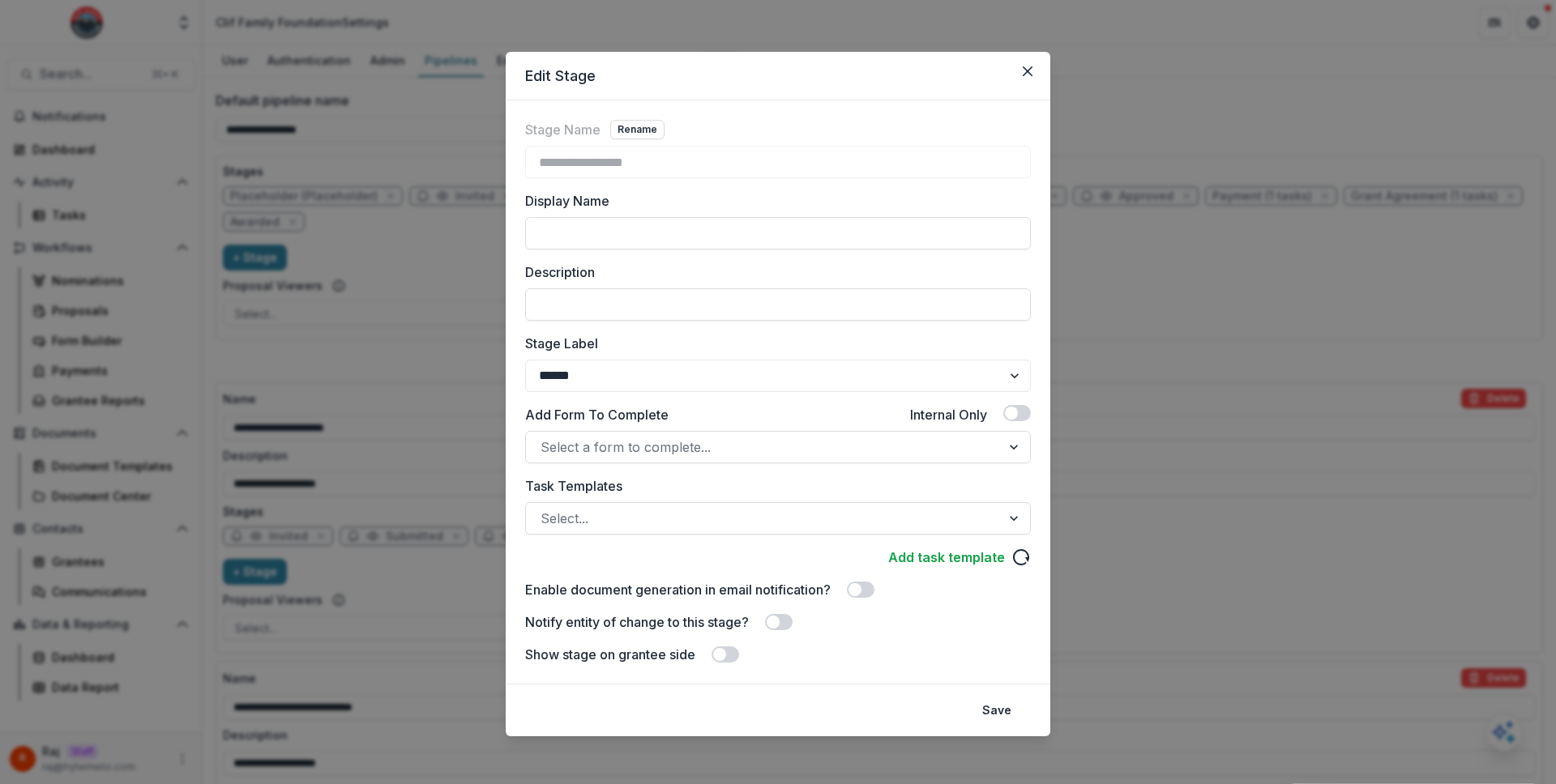 click on "**********" at bounding box center (778, 392) 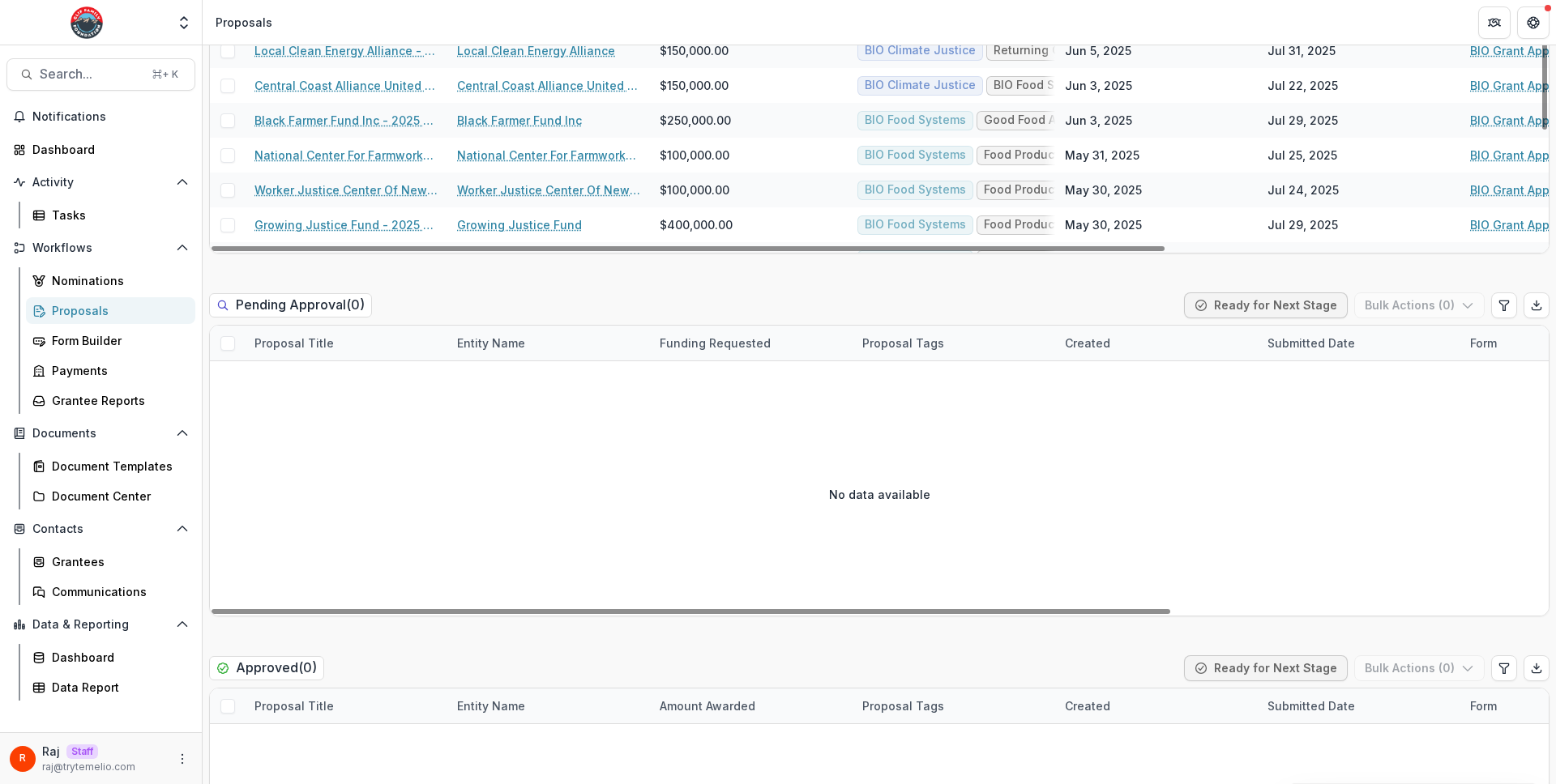 scroll, scrollTop: 1669, scrollLeft: 0, axis: vertical 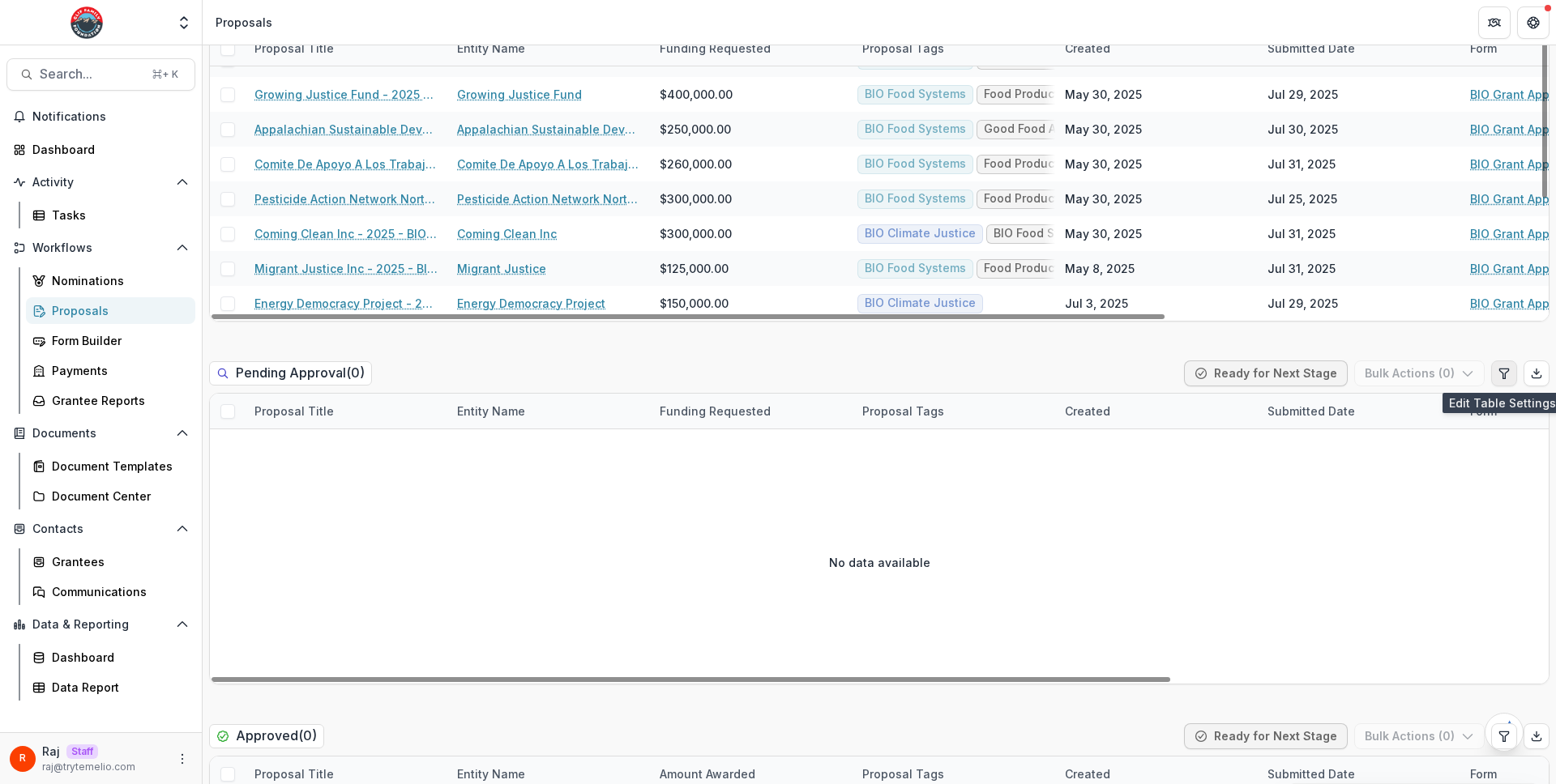 click 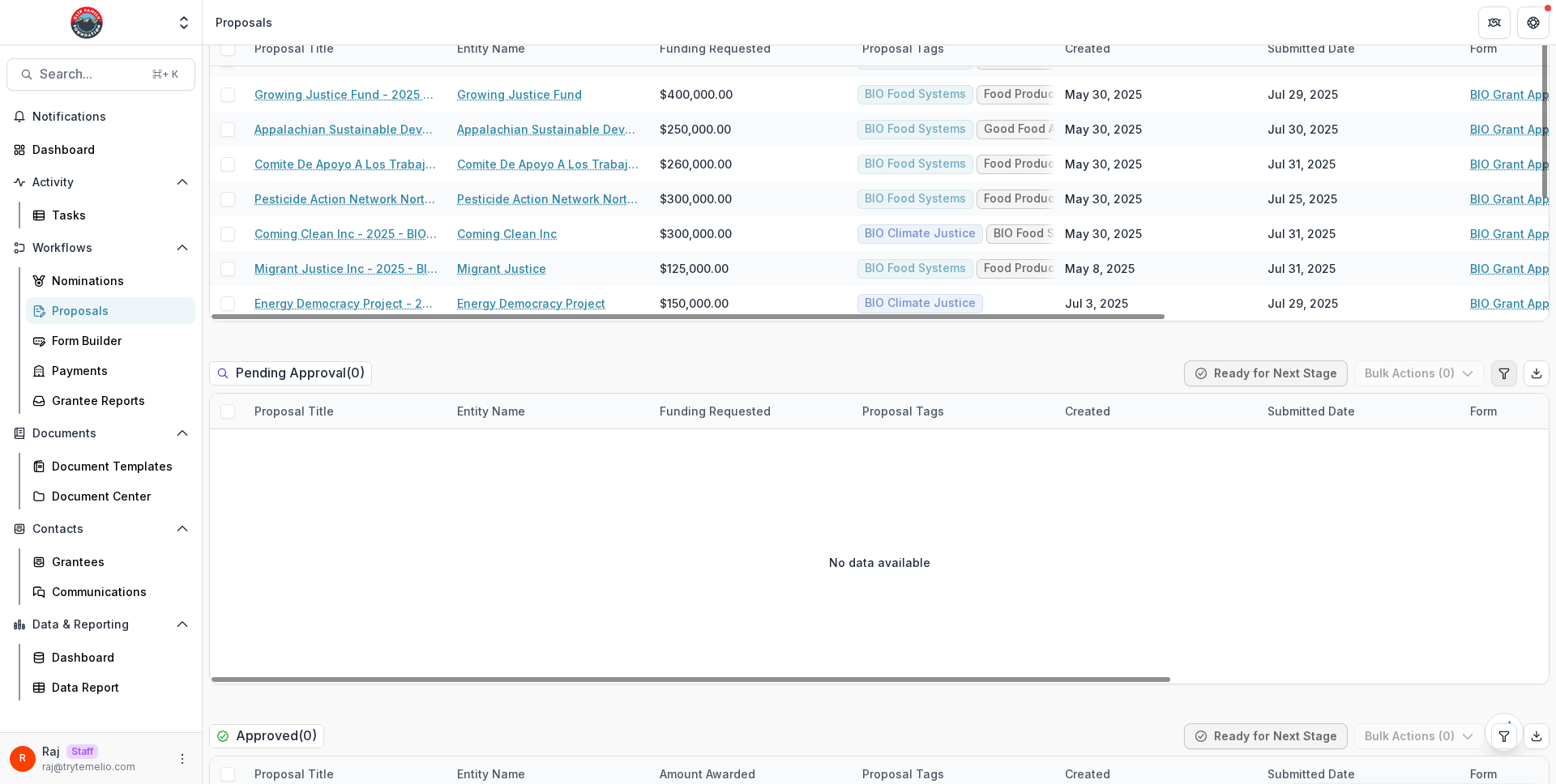 select on "******" 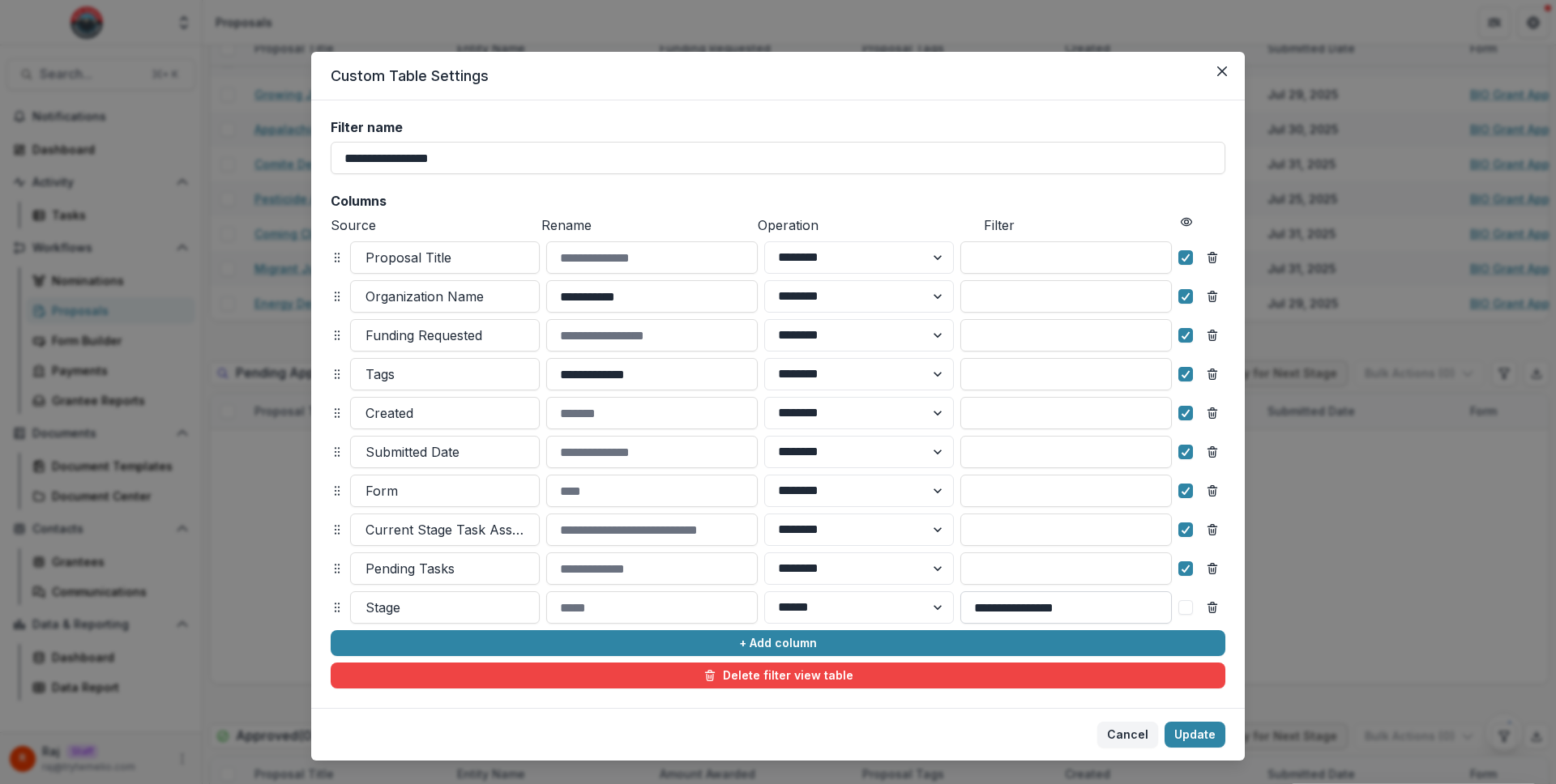 click on "**********" at bounding box center [1066, 607] 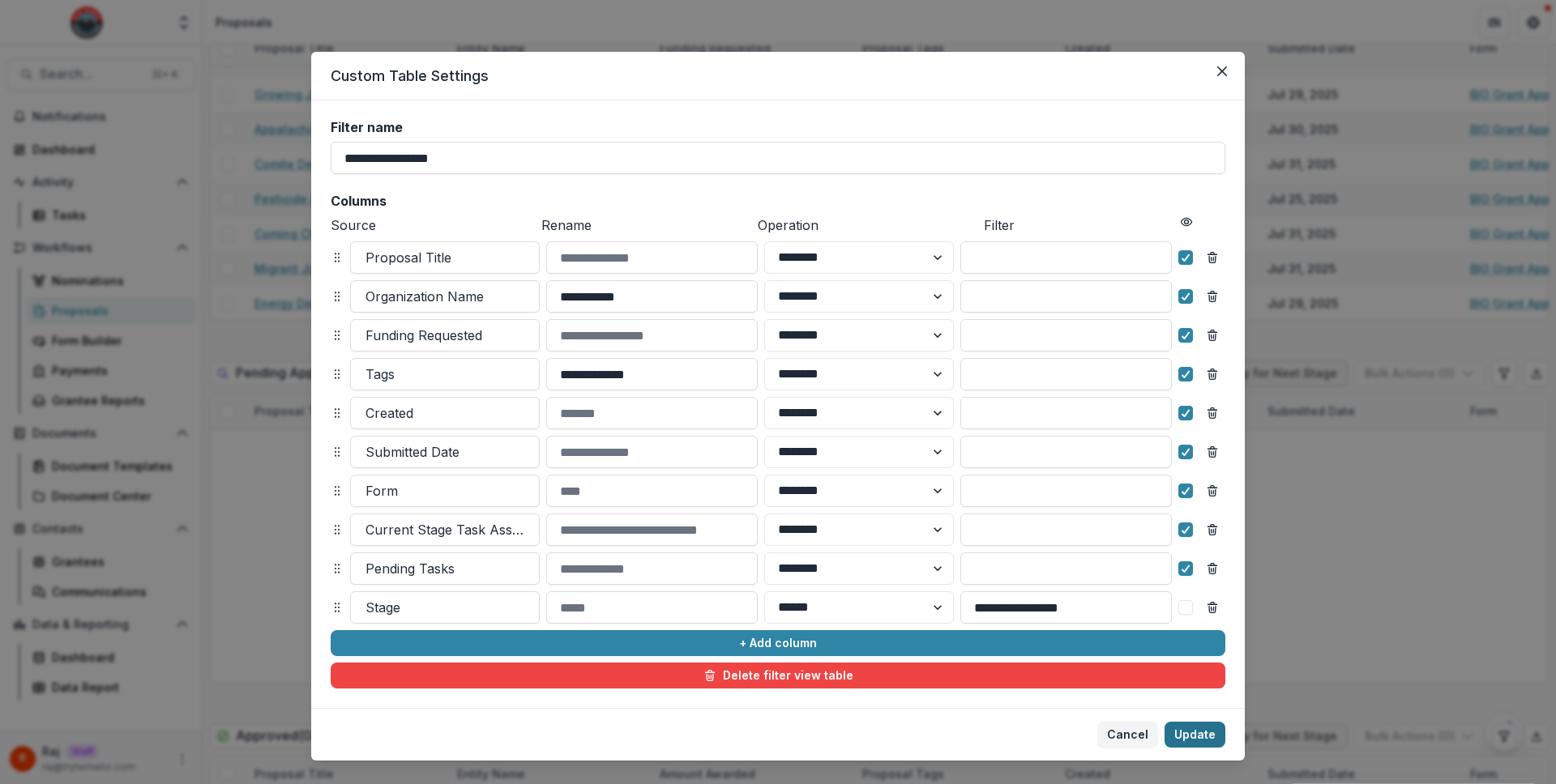 type on "**********" 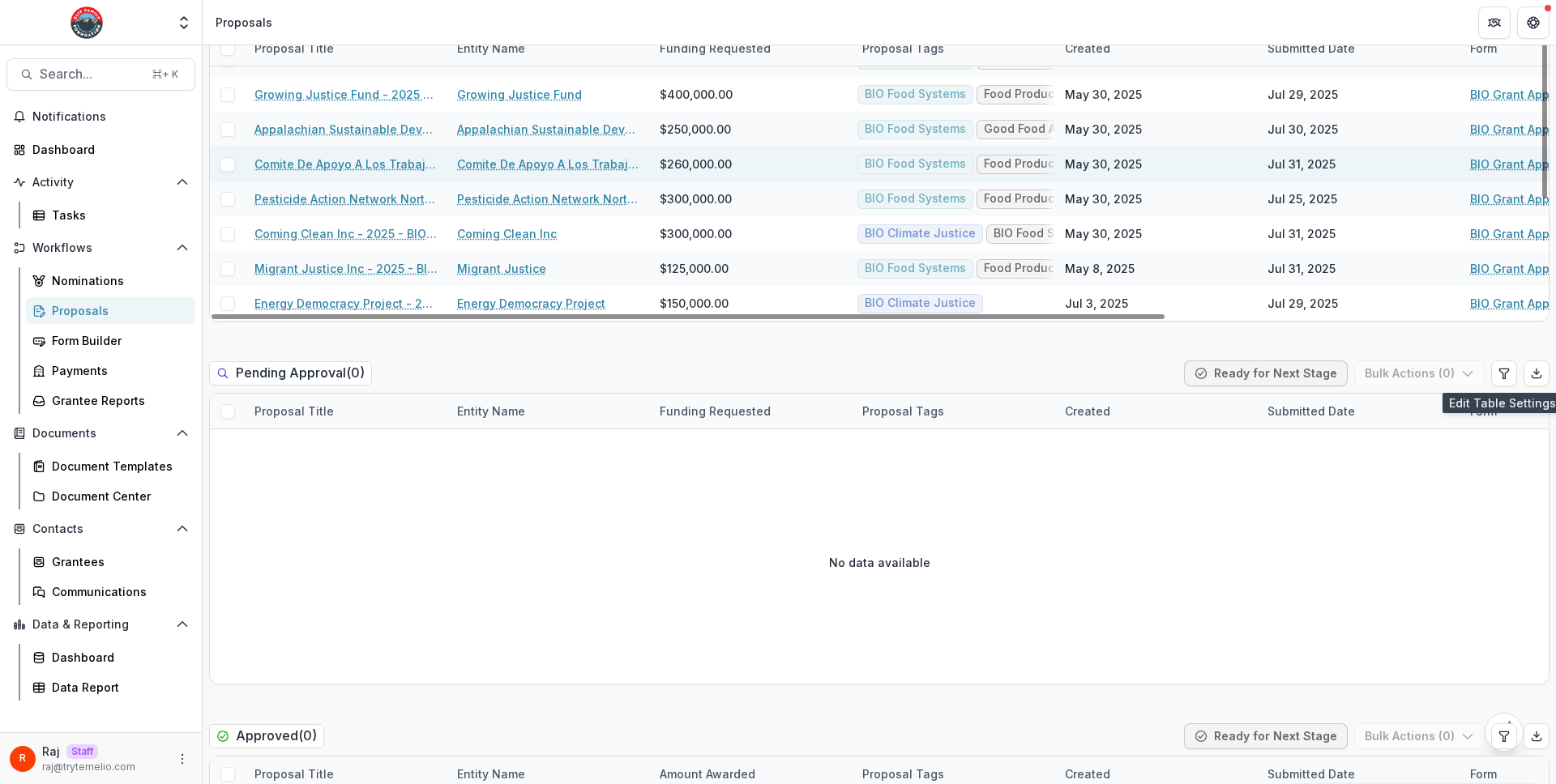type 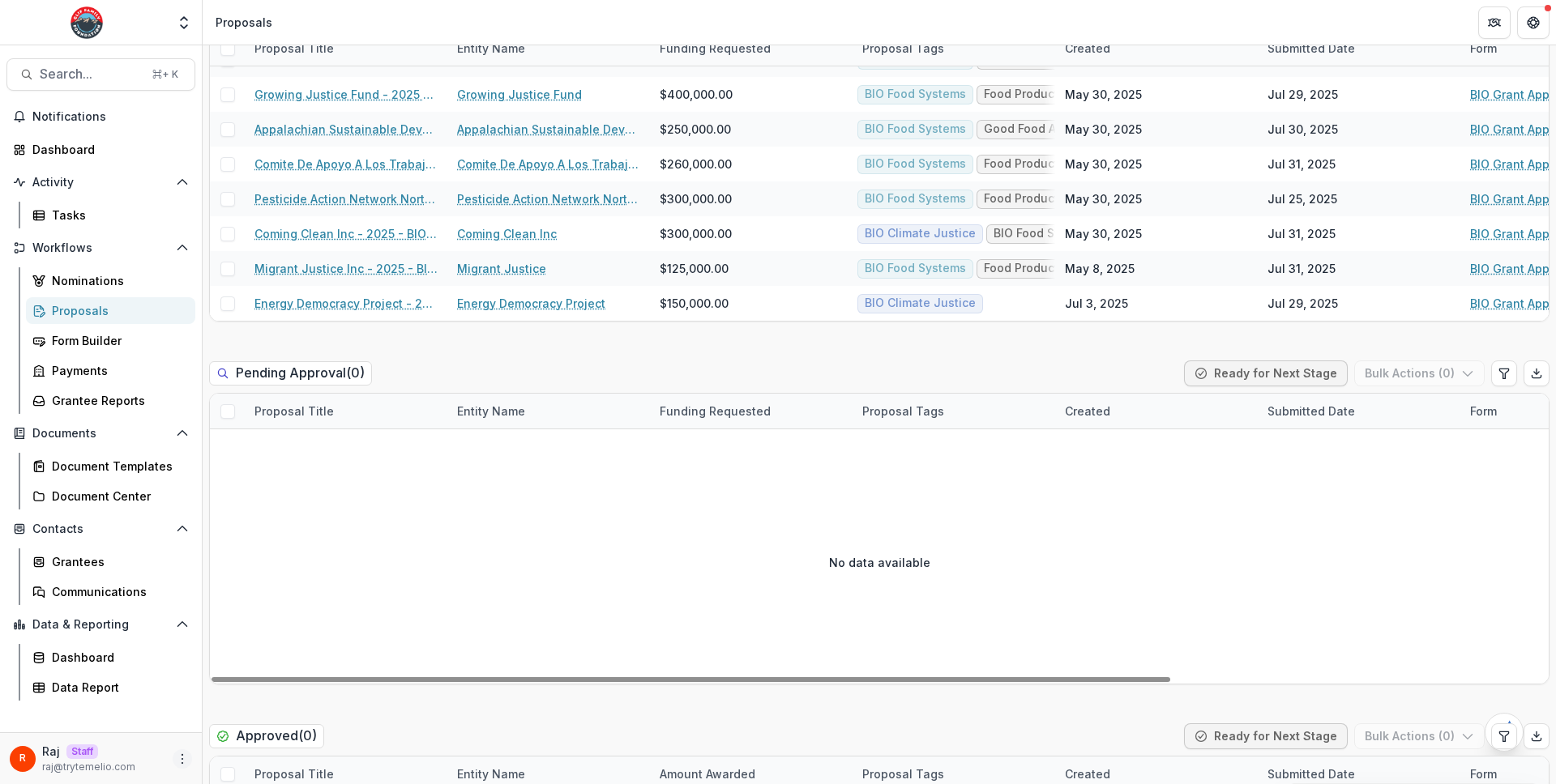 click 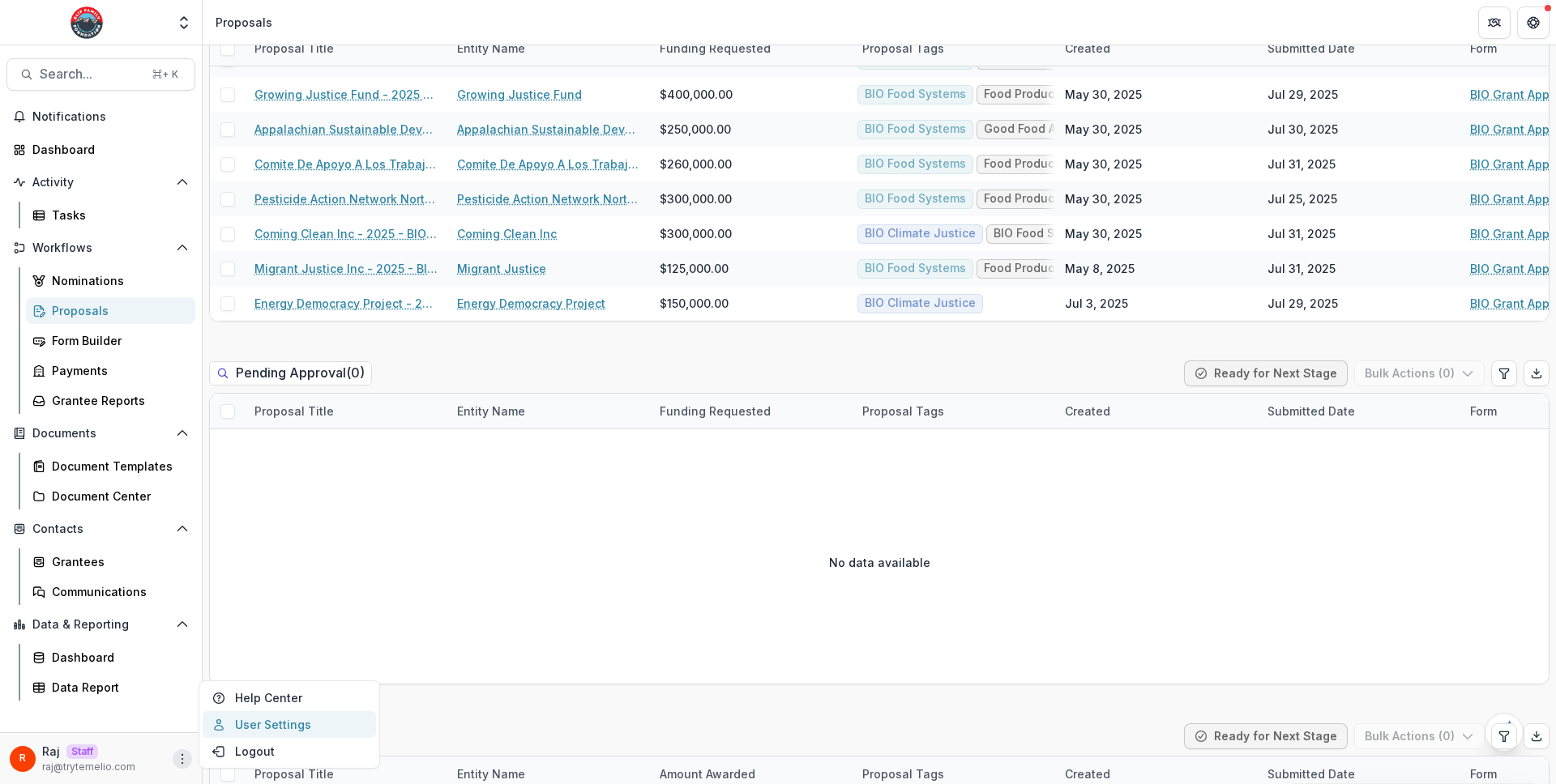 click on "User Settings" at bounding box center [289, 724] 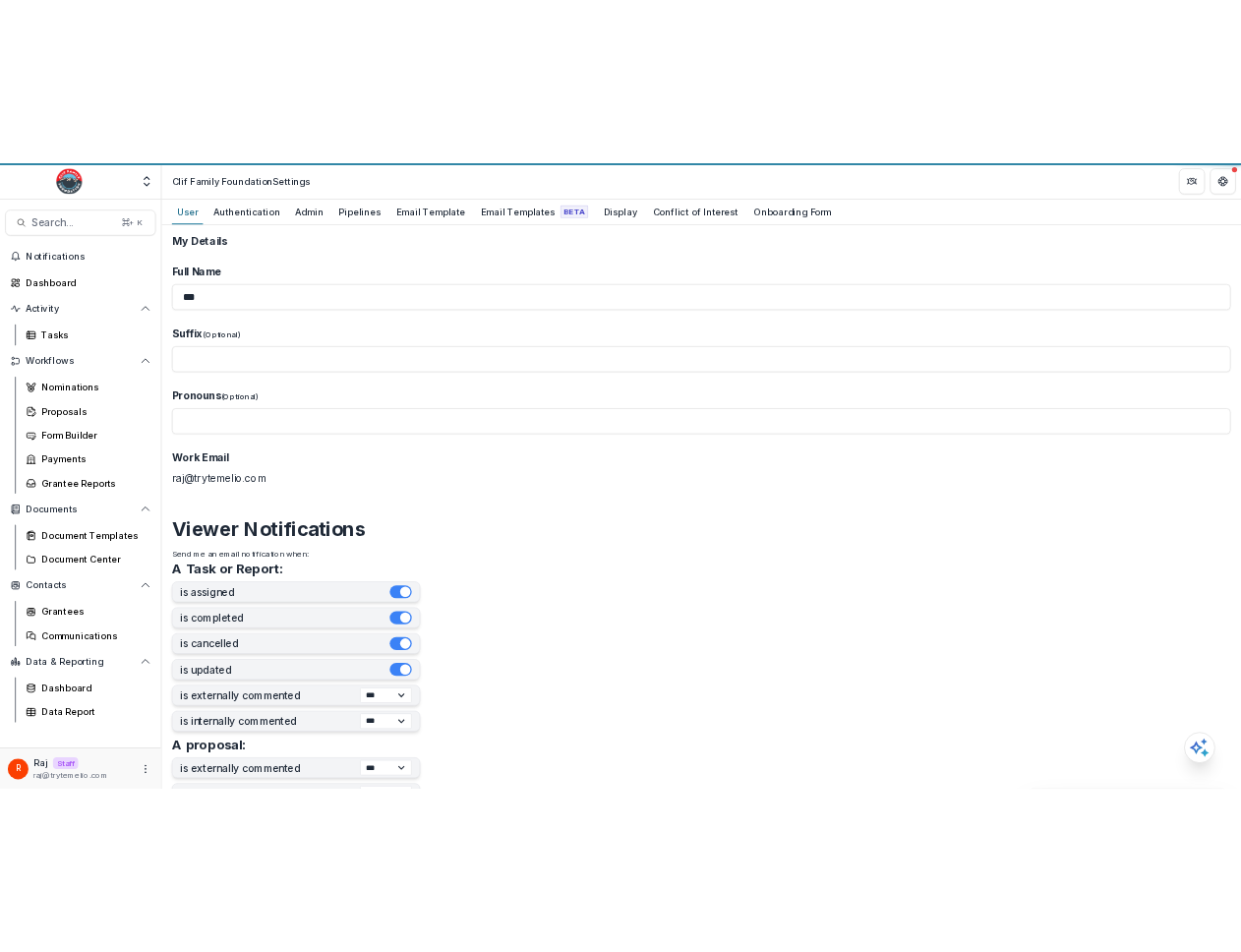 scroll, scrollTop: 0, scrollLeft: 0, axis: both 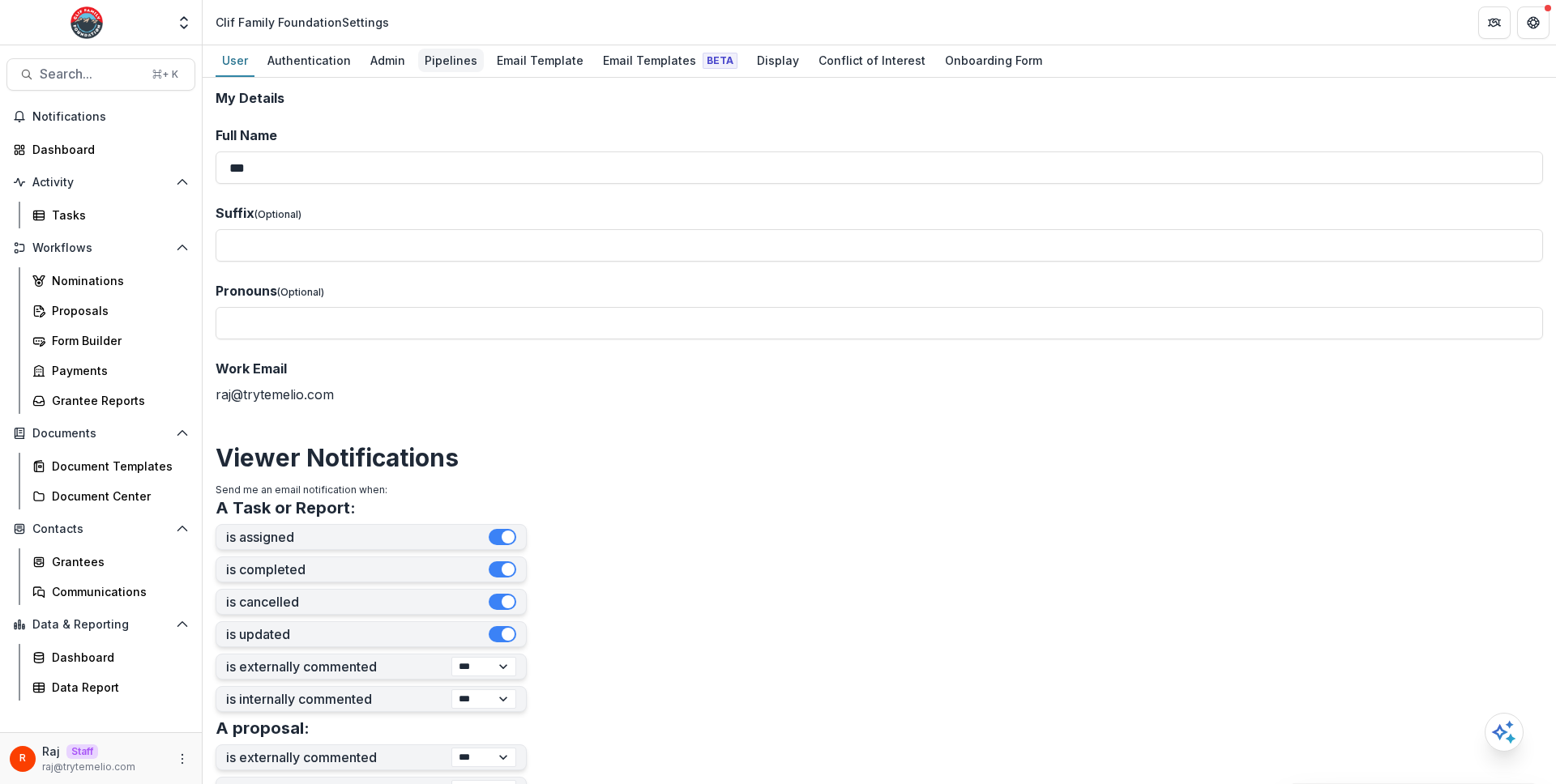 click on "Pipelines" at bounding box center (451, 60) 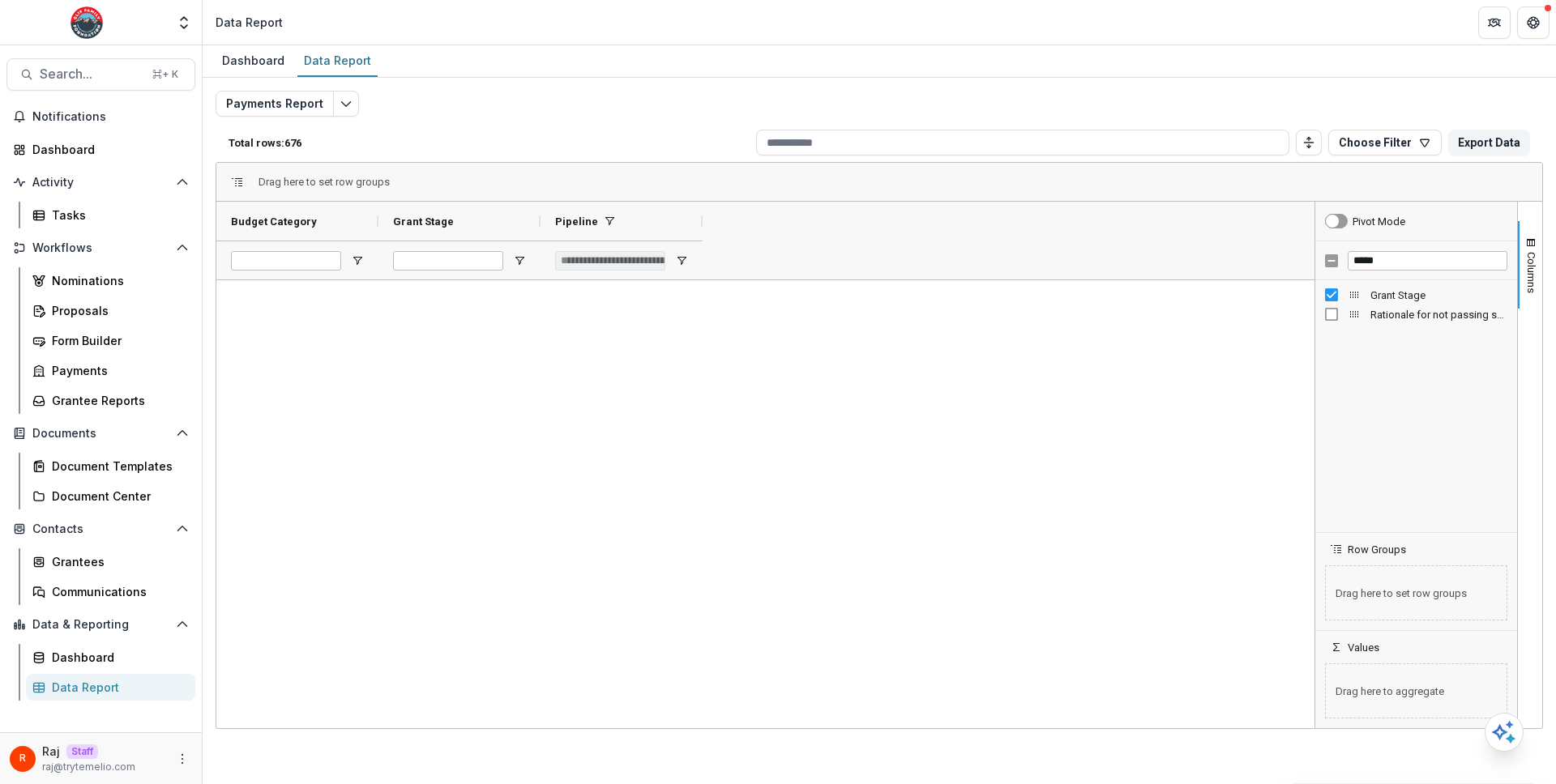 scroll, scrollTop: 0, scrollLeft: 0, axis: both 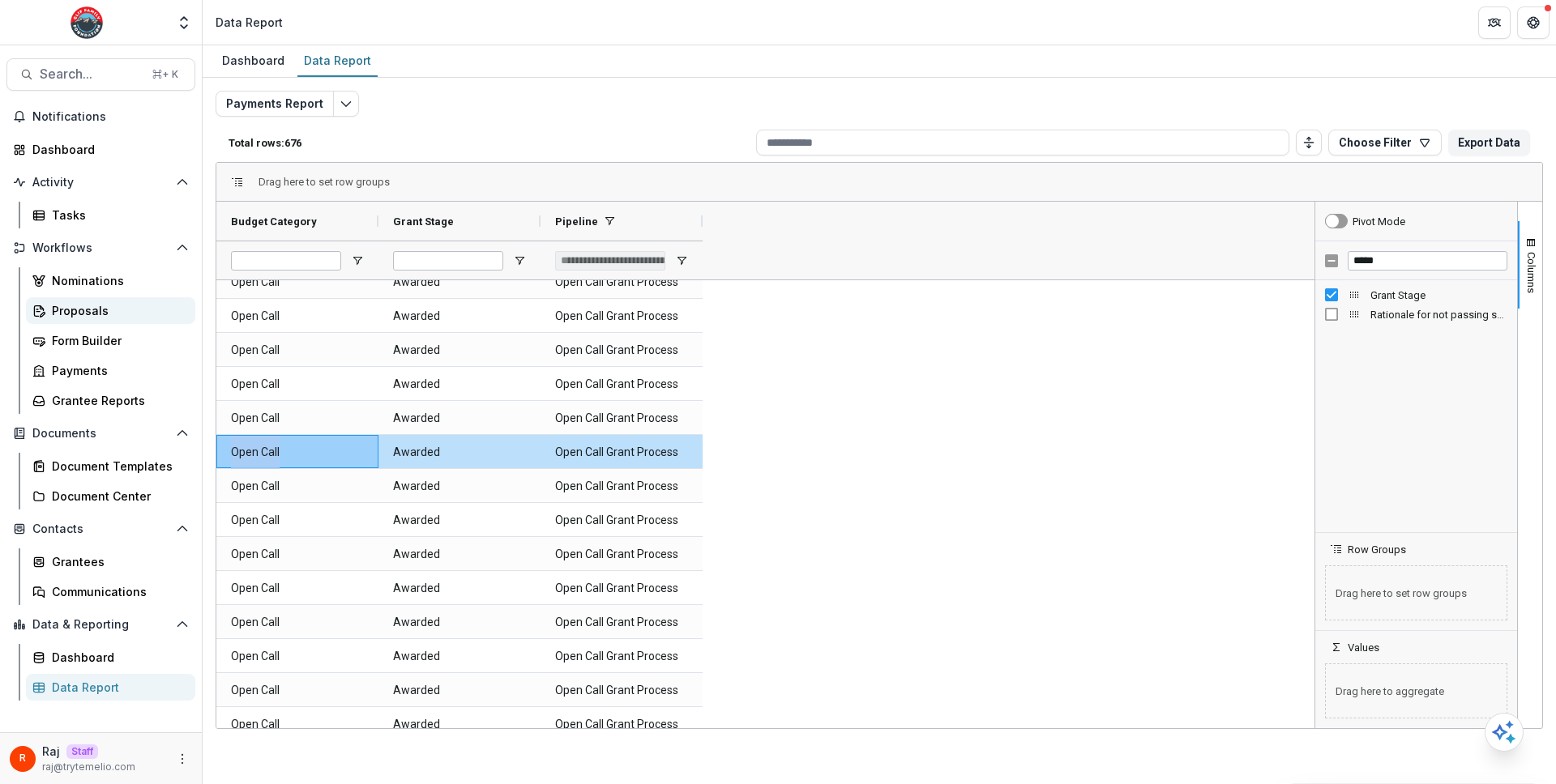 click on "Proposals" at bounding box center (117, 310) 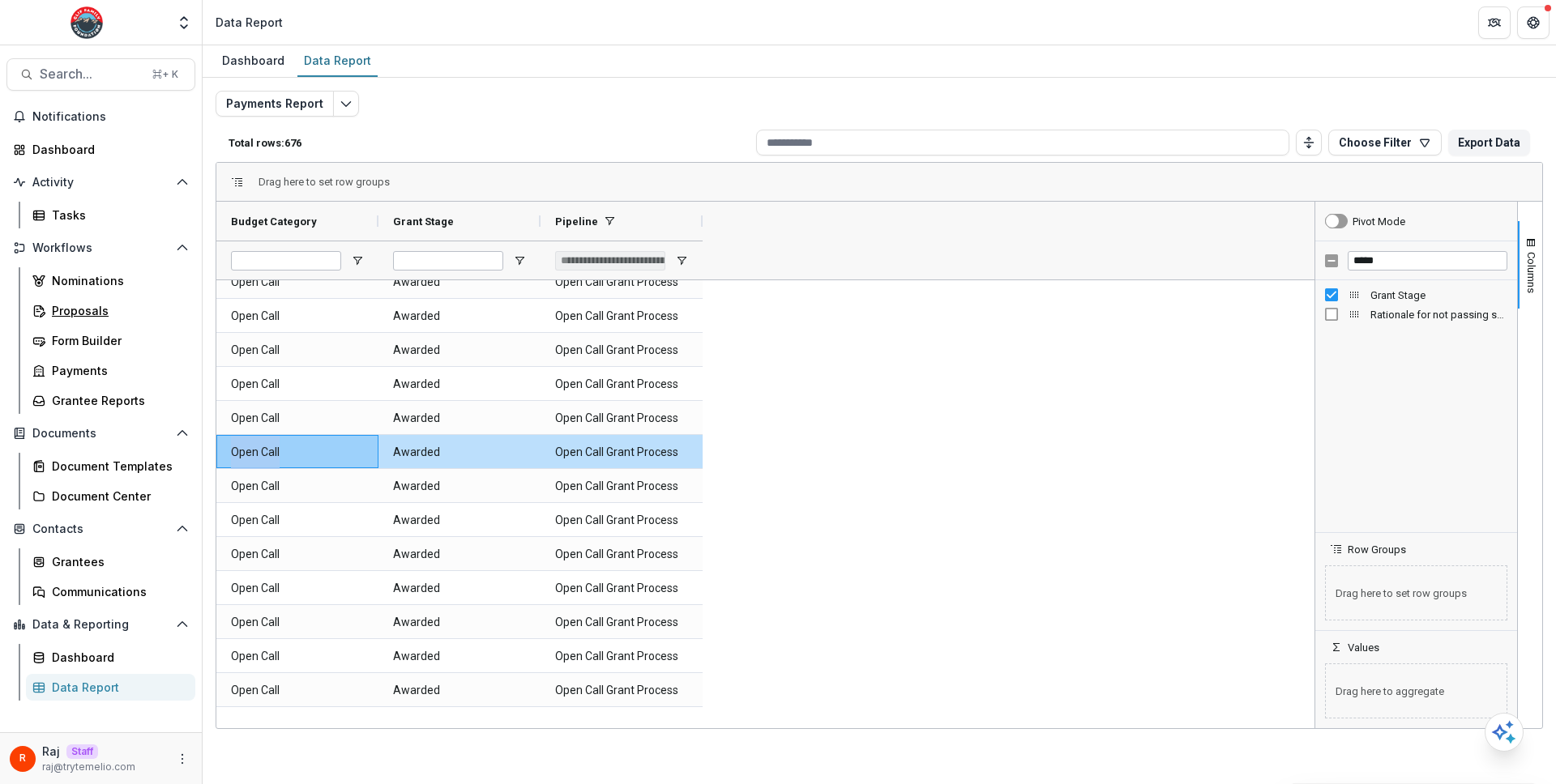 scroll, scrollTop: 15747, scrollLeft: 0, axis: vertical 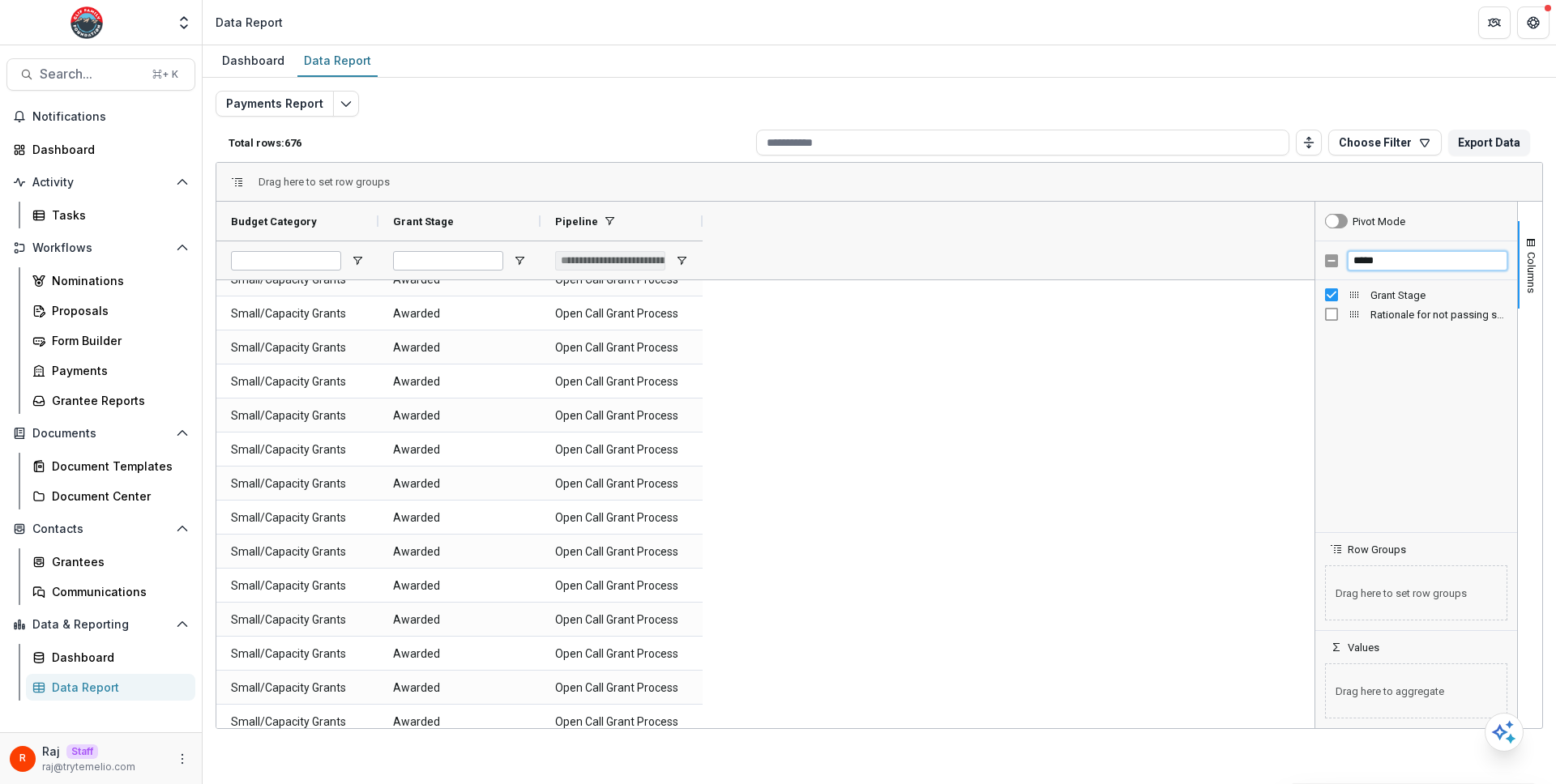click on "*****" at bounding box center [1427, 261] 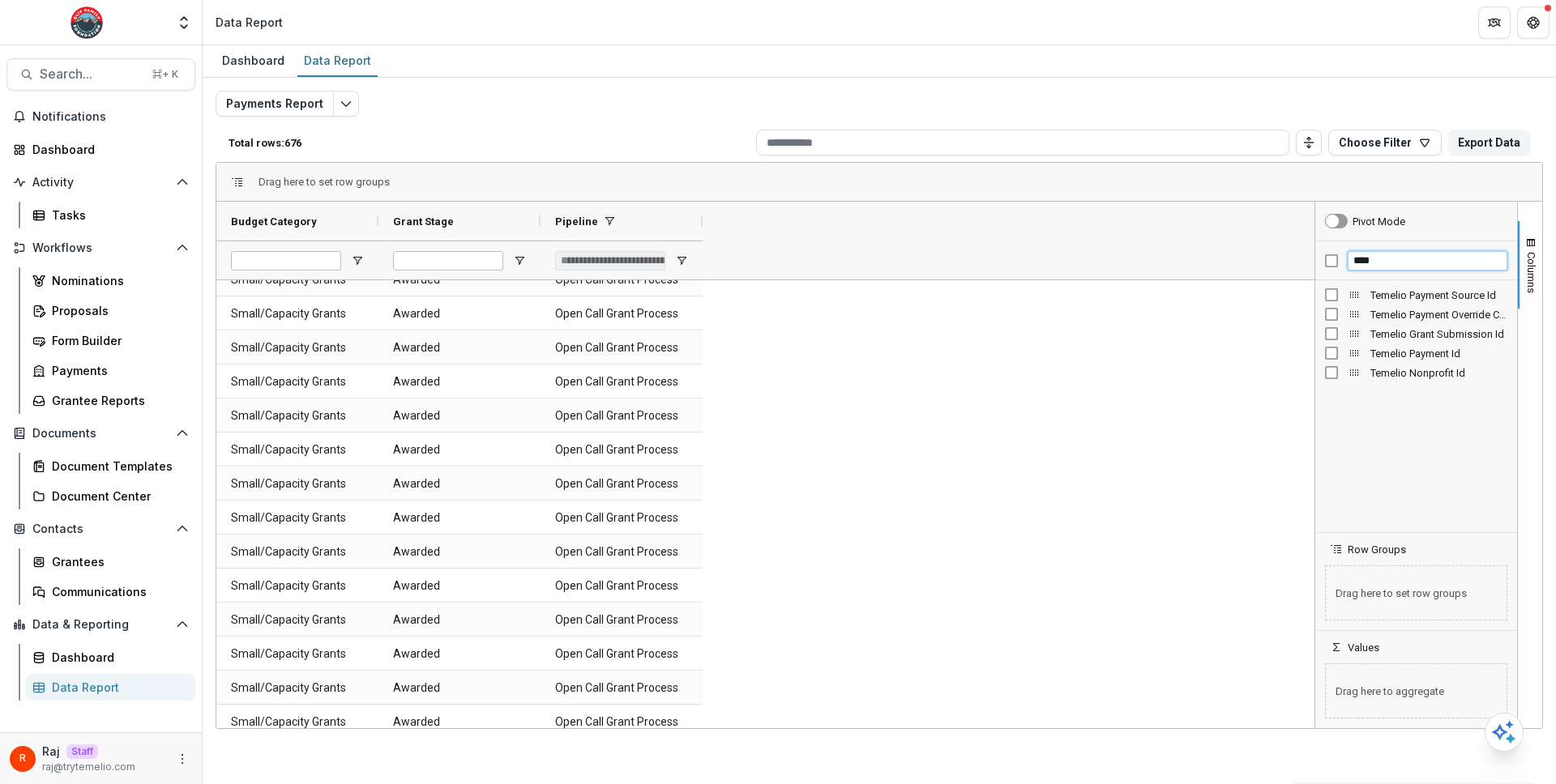 type on "****" 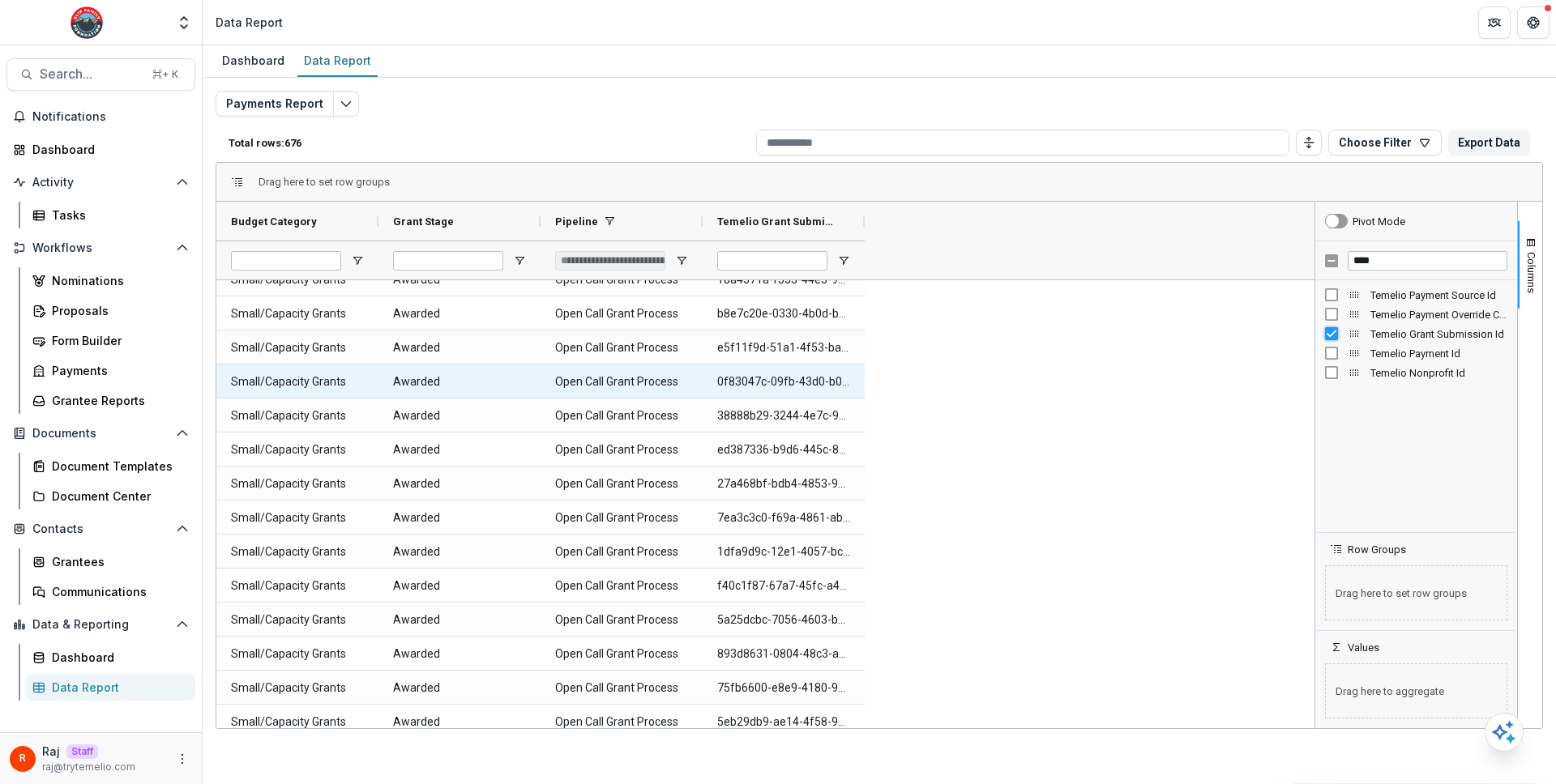 scroll, scrollTop: 10113, scrollLeft: 0, axis: vertical 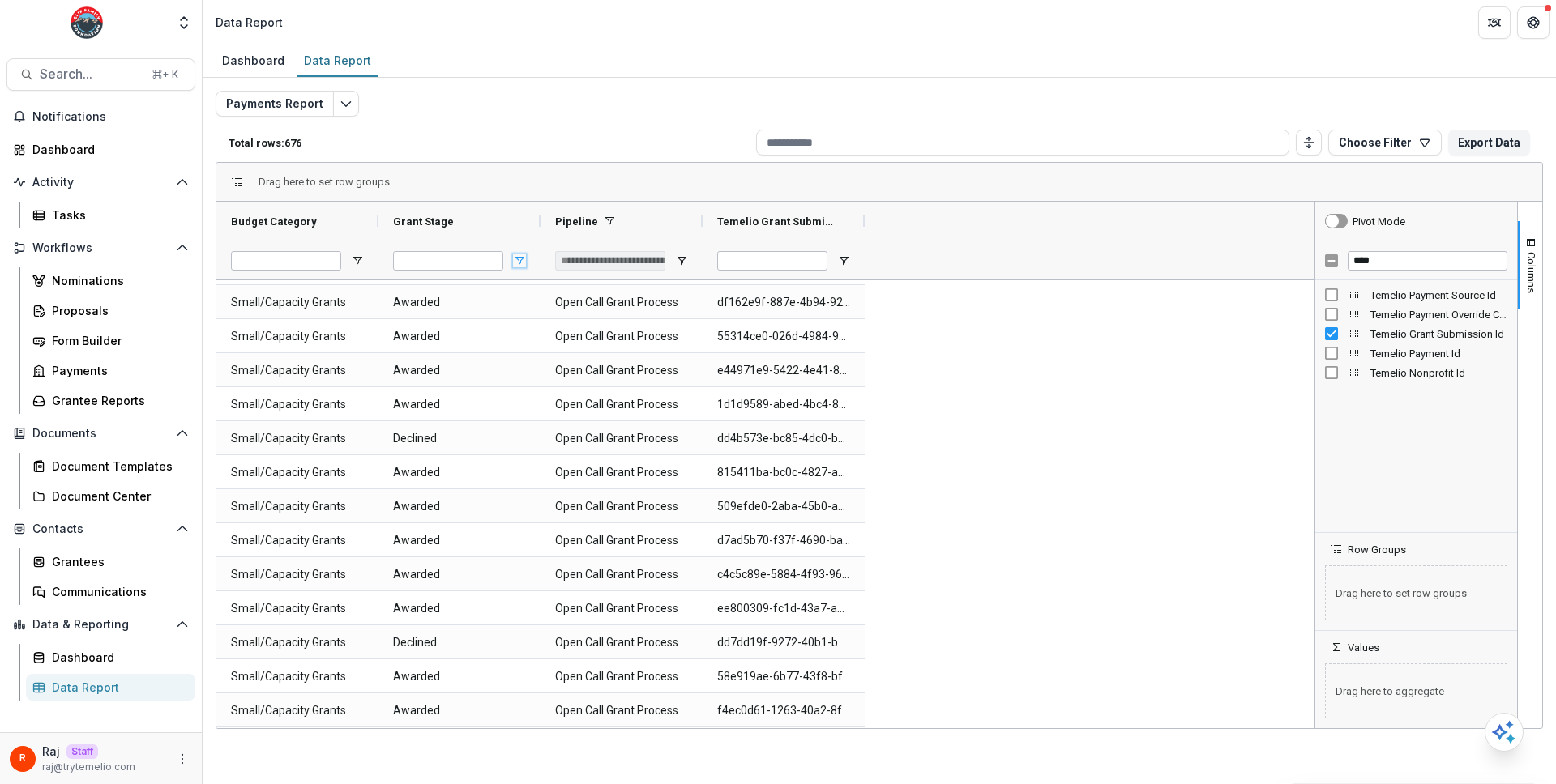 click at bounding box center (519, 261) 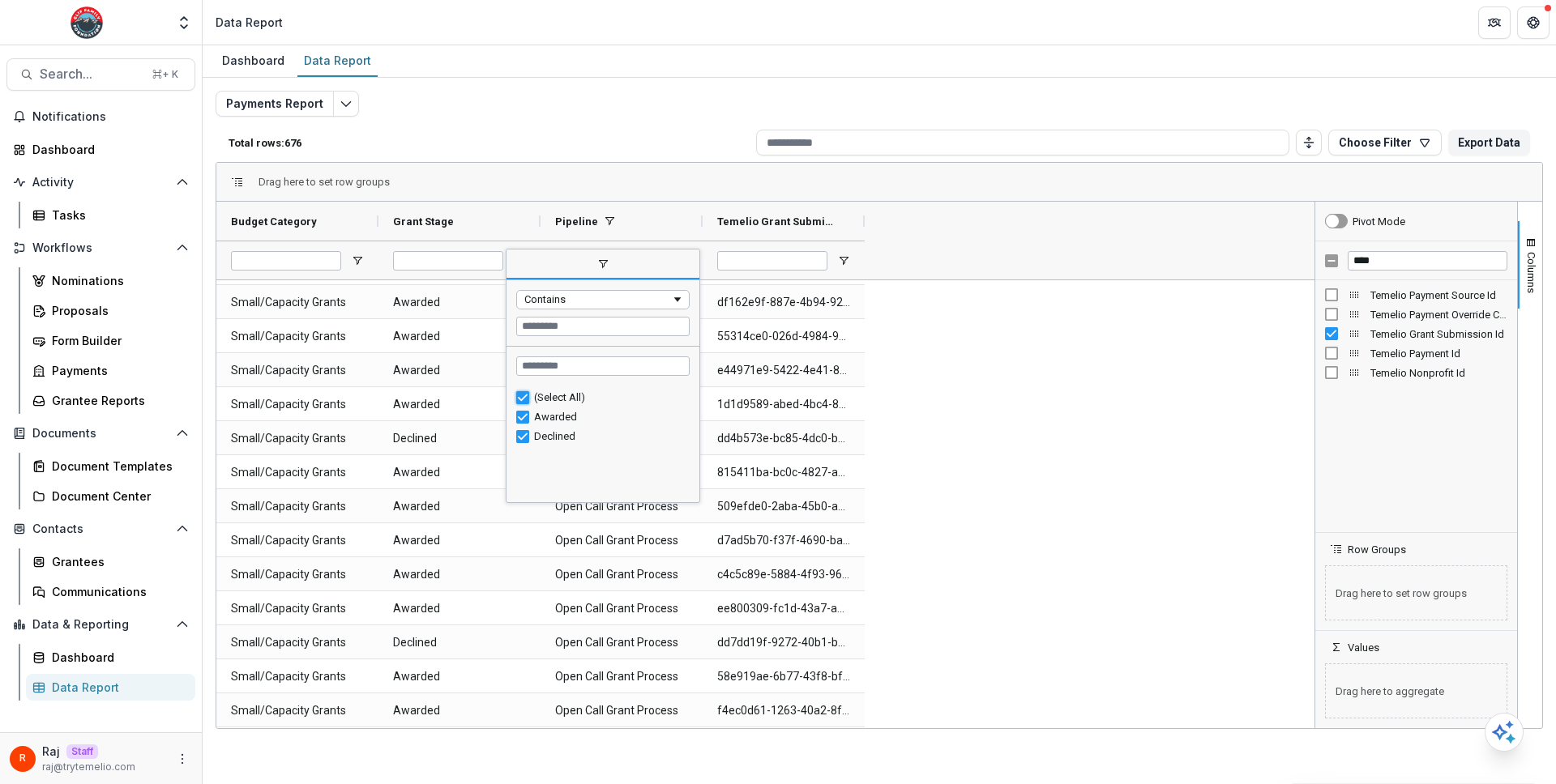 type on "***" 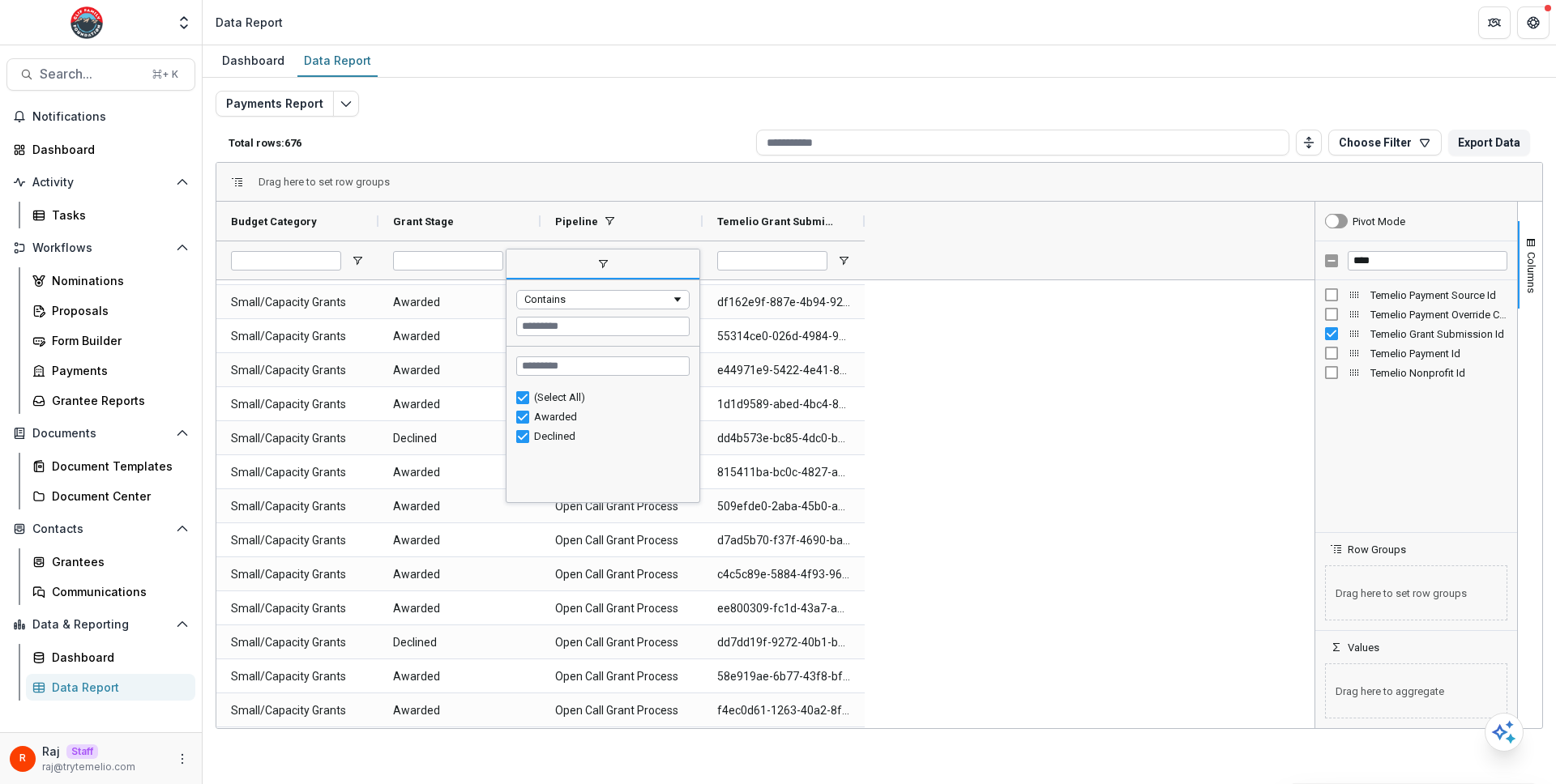 type on "***" 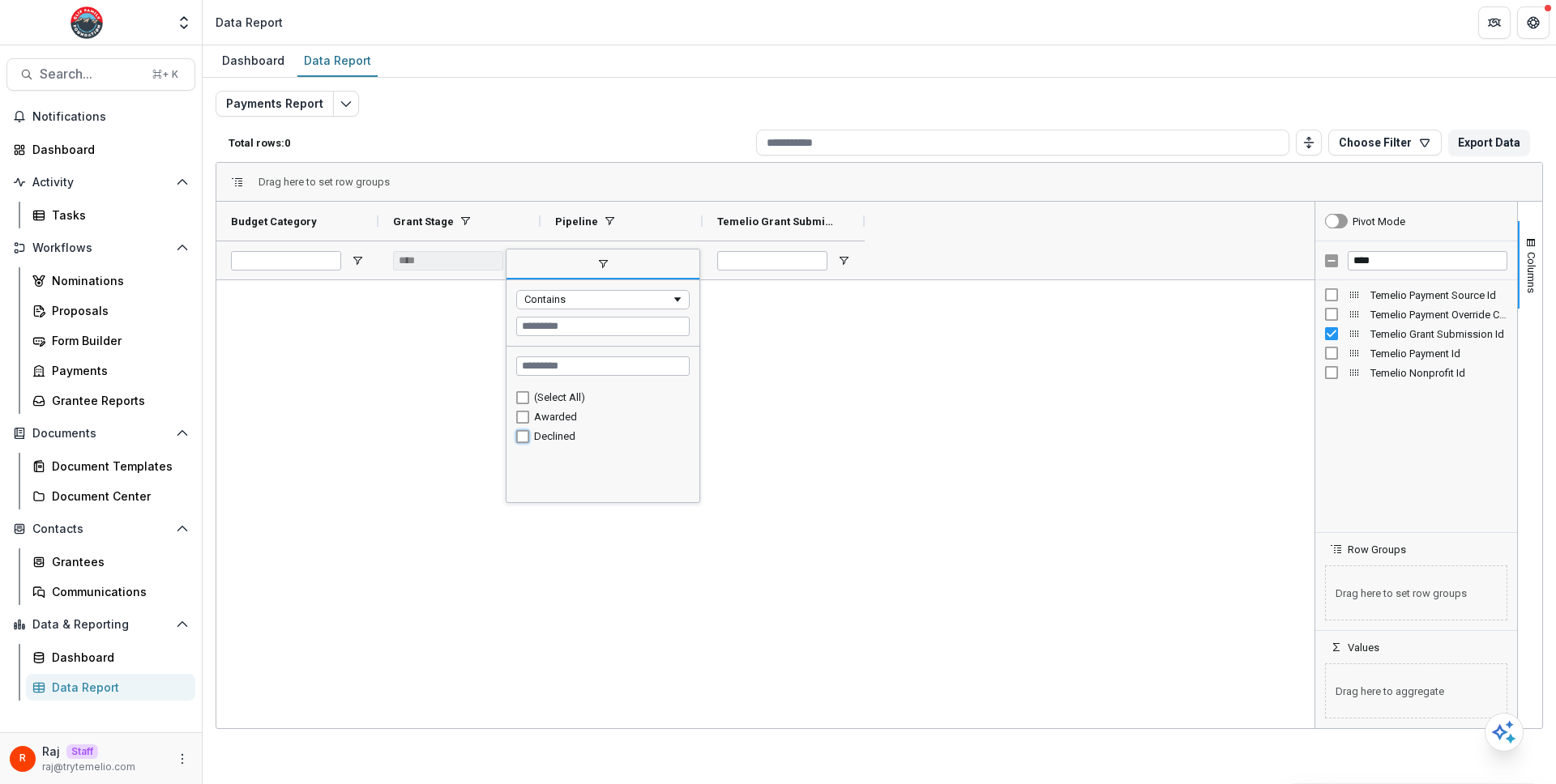type on "**********" 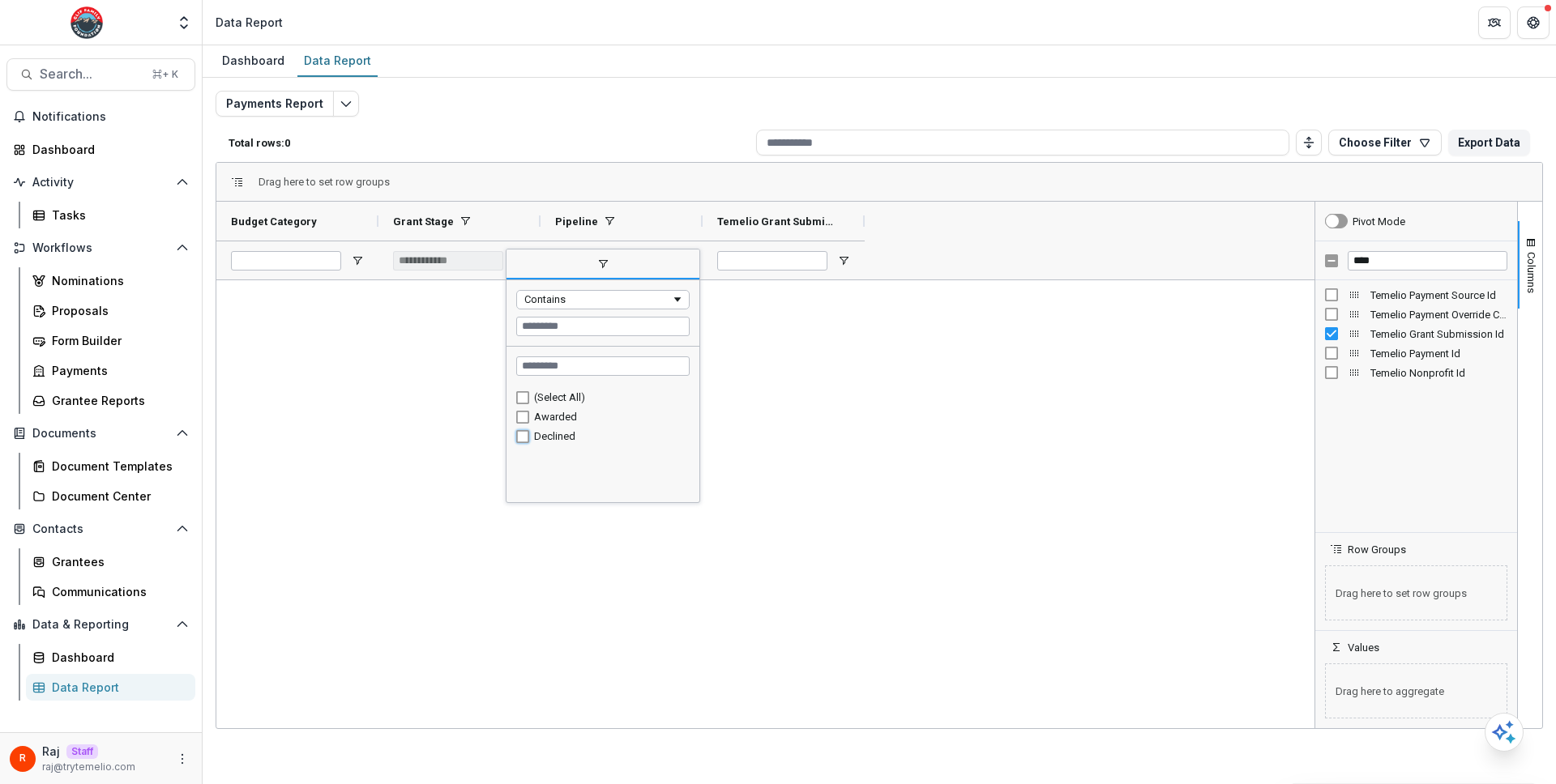 type on "**********" 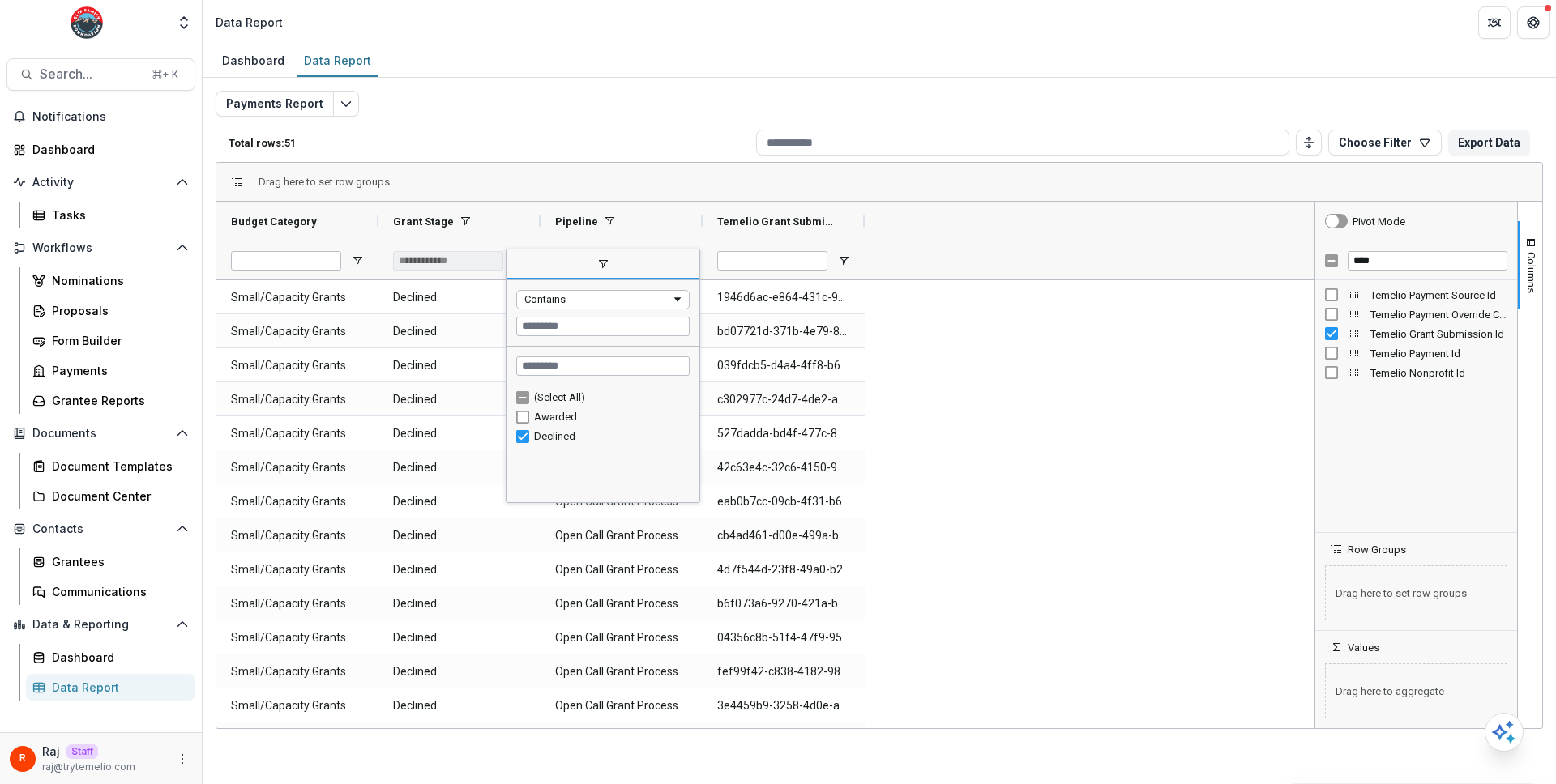 click on "Small/Capacity Grants Declined Open Call Grant Process 1946d6ac-e864-431c-954c-68bf8f196ed1 Small/Capacity Grants Declined Open Call Grant Process bd07721d-371b-4e79-8743-c6682df441b6 Small/Capacity Grants Declined Open Call Grant Process 039fdcb5-d4a4-4ff8-b6cf-e8d257fab965 Small/Capacity Grants Declined Open Call Grant Process c302977c-24d7-4de2-a2db-e7b24cd4b8b7 Small/Capacity Grants Declined Open Call Grant Process 527dadda-bd4f-477c-8271-7990a8aa2ff5 Small/Capacity Grants Declined Open Call Grant Process 42c63e4c-32c6-4150-99a4-22f4af395f2c Small/Capacity Grants Declined Open Call Grant Process eab0b7cc-09cb-4f31-b656-69b8c03174b5 Small/Capacity Grants Declined Open Call Grant Process cb4ad461-d00e-499a-b0e4-ff90ebb4b3ce Small/Capacity Grants Declined Open Call Grant Process 4d7f544d-23f8-49a0-b28d-486279dc5831 Small/Capacity Grants Declined Open Call Grant Process b6f073a6-9270-421a-b626-6dde123c1228 Small/Capacity Grants Declined Open Call Grant Process 04356c8b-51f4-47f9-9570-a4e75e310d0d Declined" at bounding box center [763, 1148] 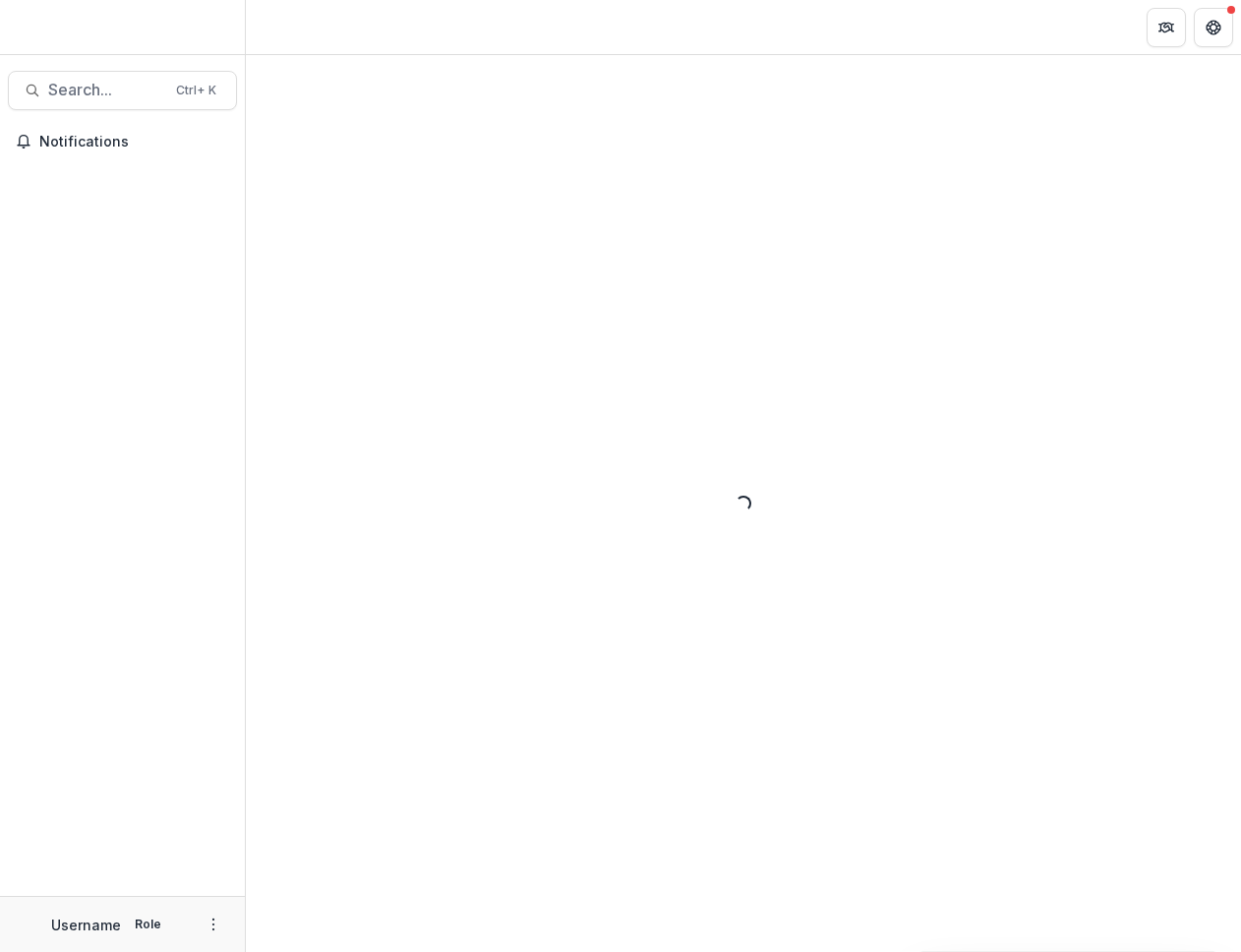scroll, scrollTop: 0, scrollLeft: 0, axis: both 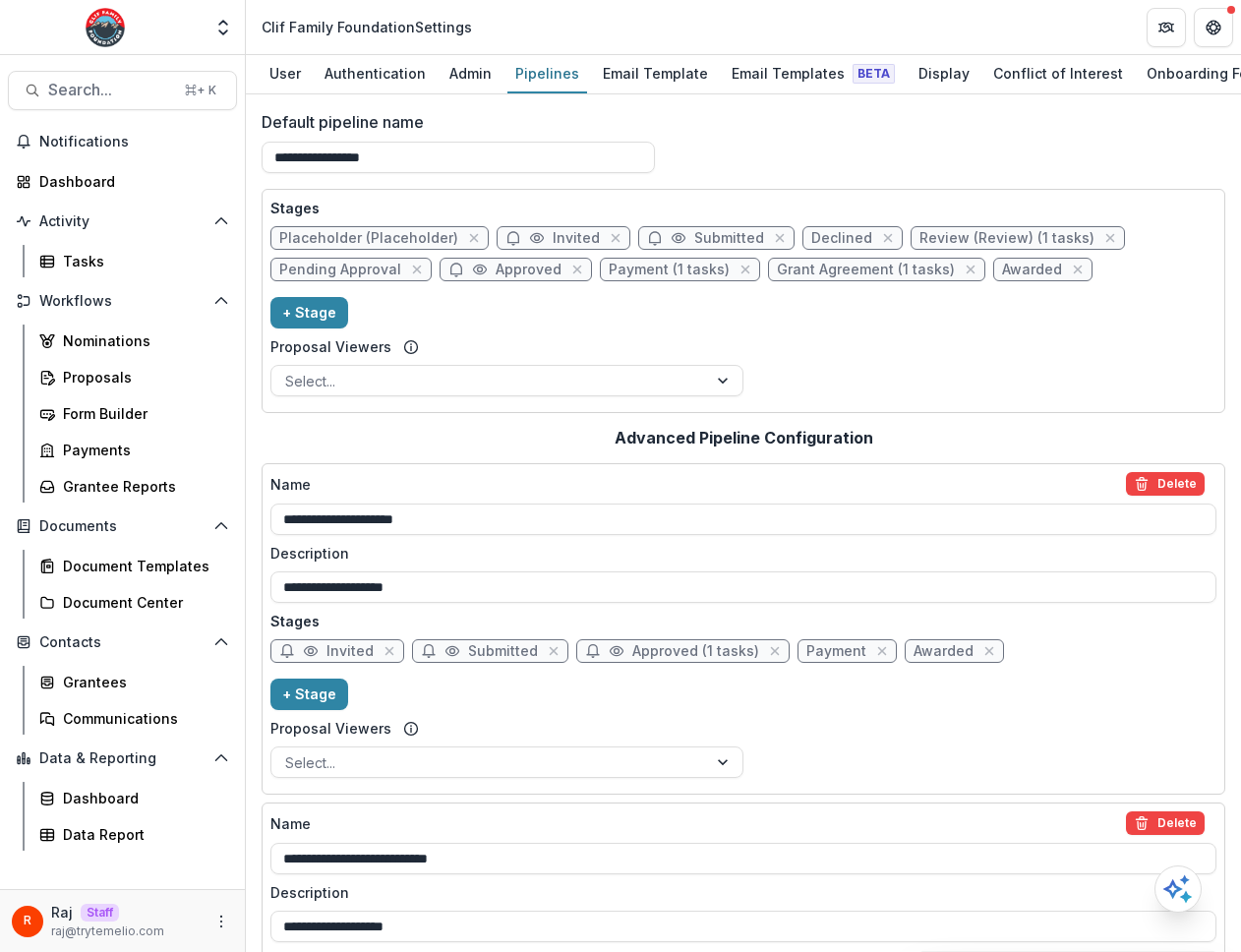 click on "Review (Review) (1 tasks)" at bounding box center [1007, 238] 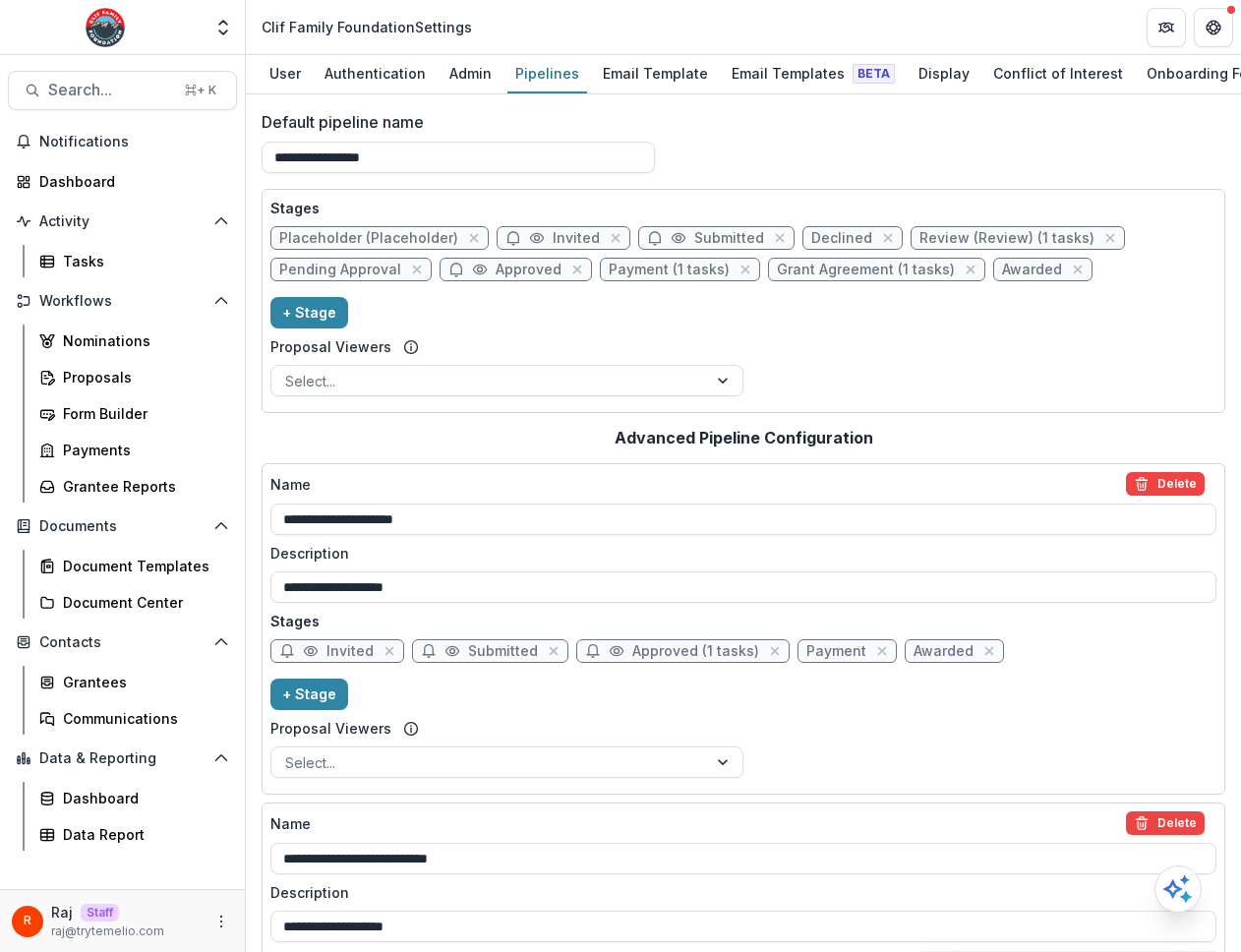 select on "******" 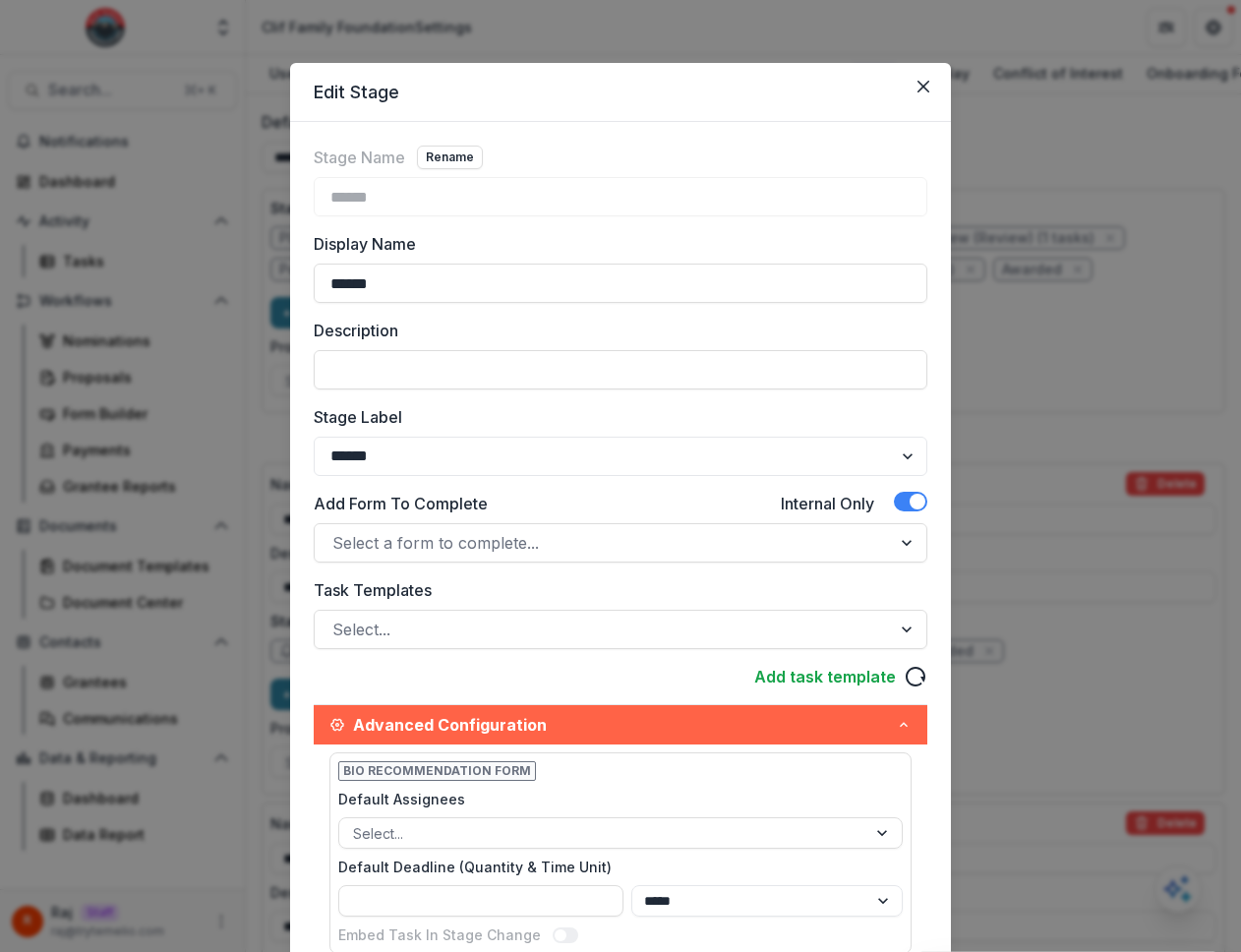 click on "Edit Stage Stage Name Rename ****** Display Name ****** Description Stage Label ******* ***** ********* ****** ******* ******** ******** ******* ********* ******* ****** Add Form To Complete Internal Only Select a form to complete... Task Templates Select... Add task template Advanced Configuration BIO Recommendation Form Default Assignees Select... Default Deadline (Quantity & Time Unit) * **** ***** ****** ***** Embed Task In Stage Change Enable document generation in email notification? Notify entity of change to this stage? Show stage on grantee side Save" at bounding box center (620, 476) 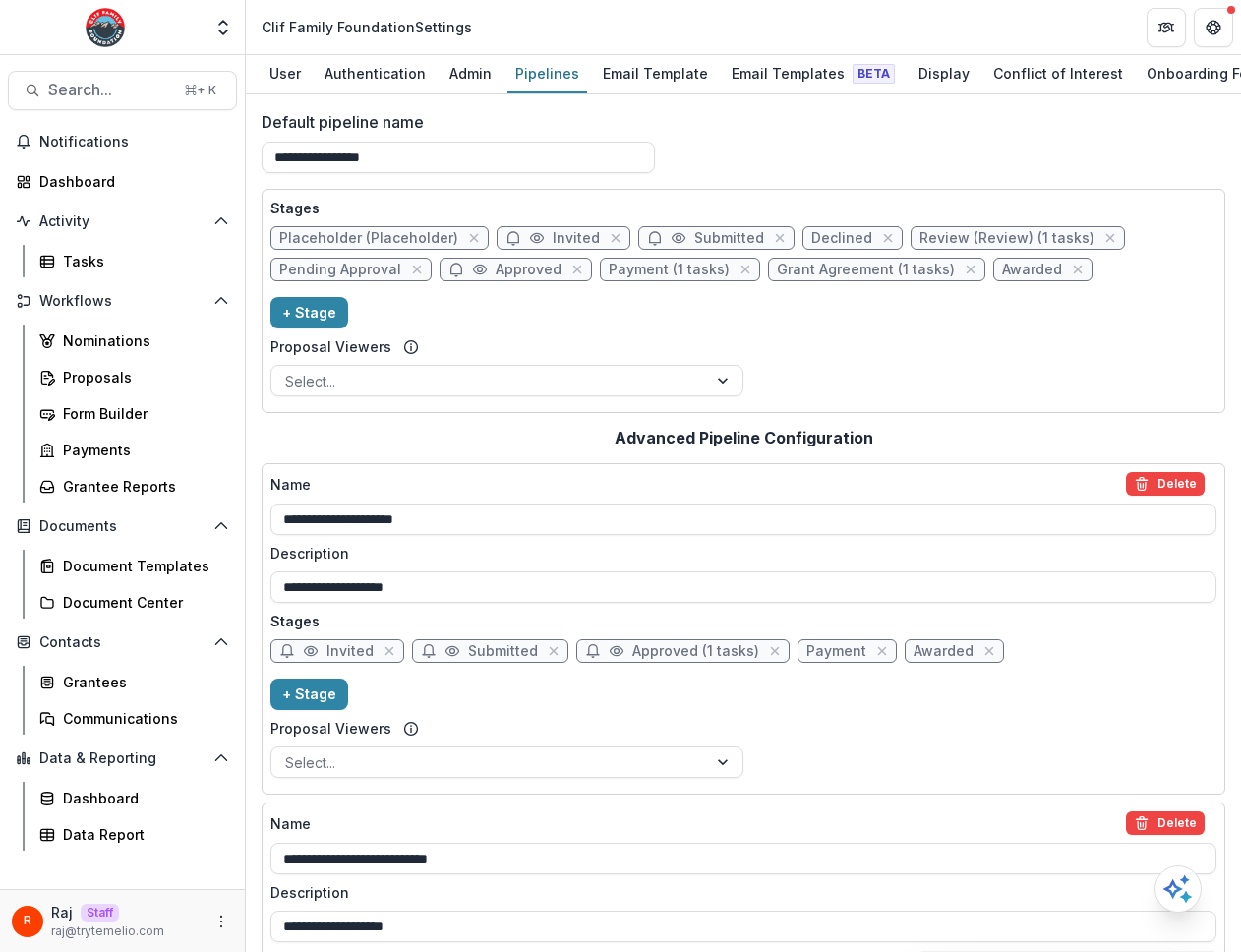 click on "Pending Approval" at bounding box center [340, 269] 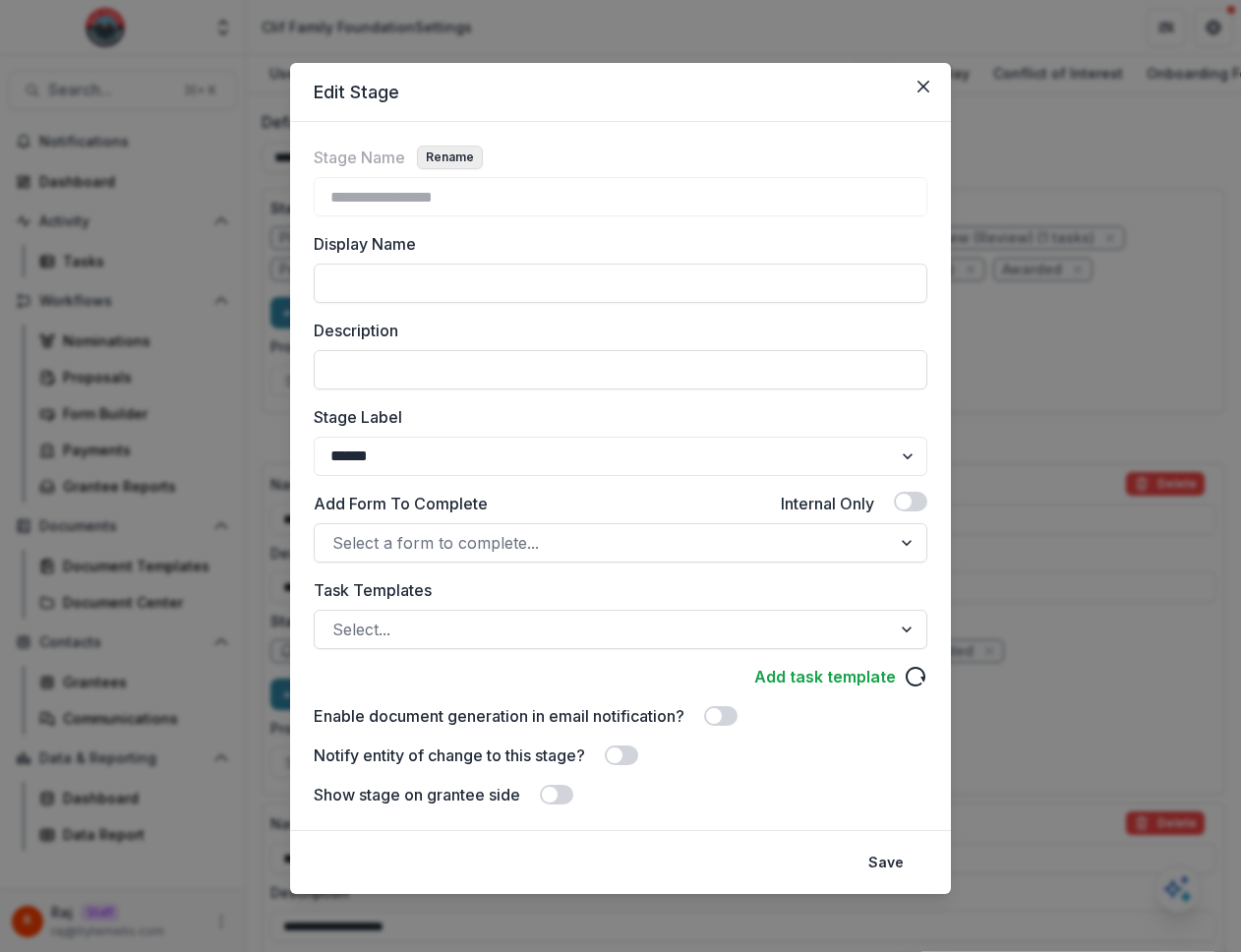 click on "Rename" at bounding box center [449, 157] 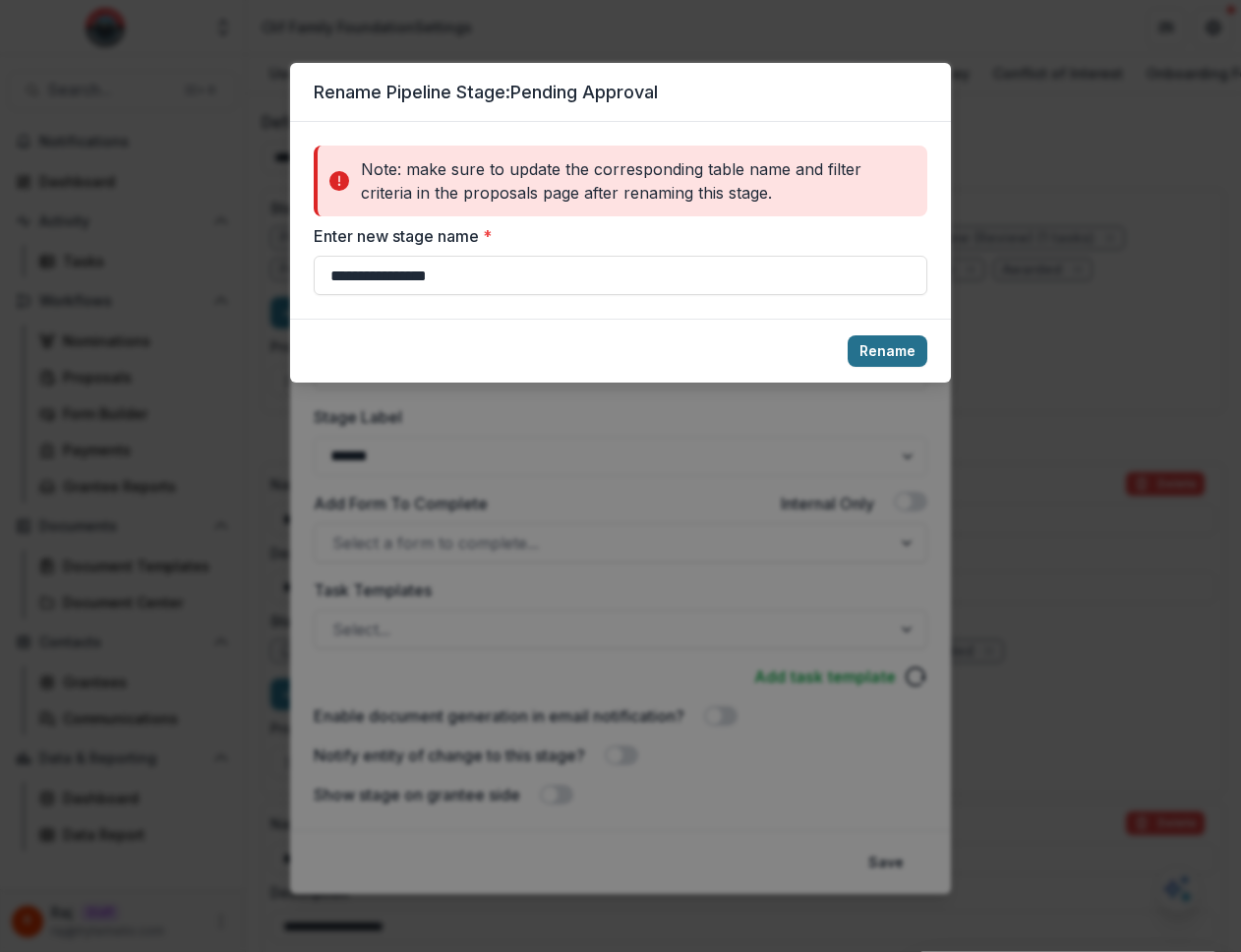 type on "**********" 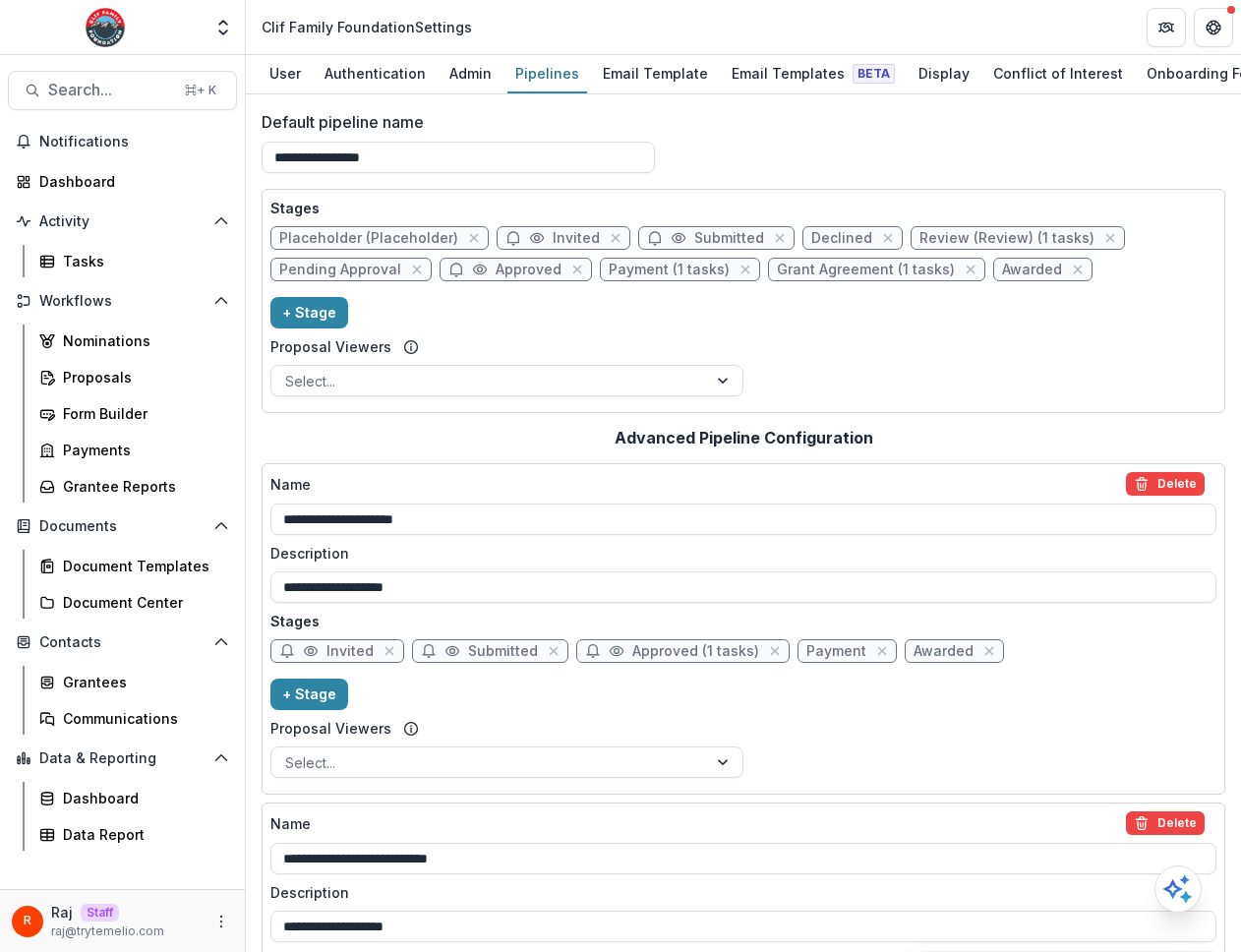 click on "Pending Approval" at bounding box center [340, 269] 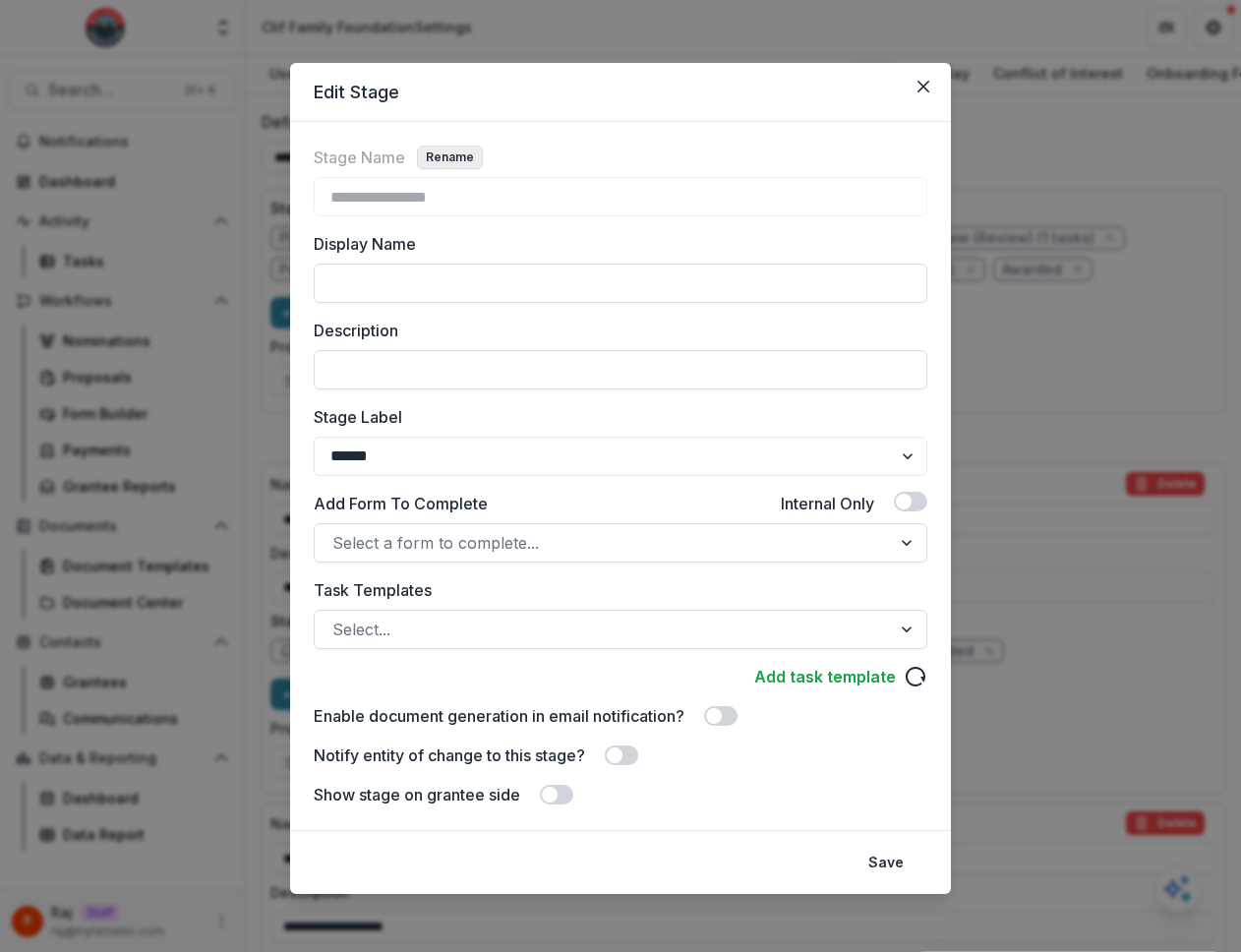 click on "Rename" at bounding box center [449, 157] 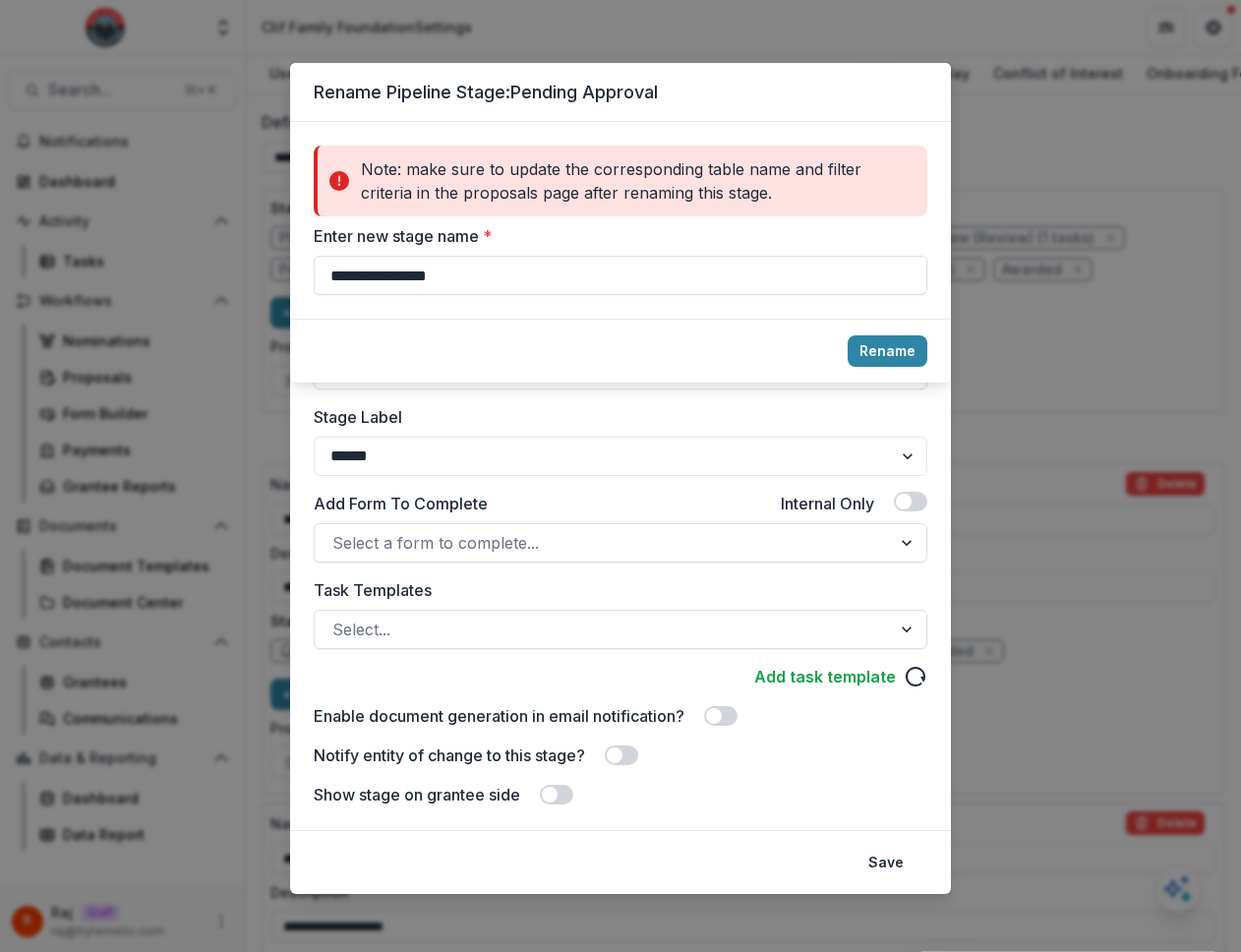 click on "Note: make sure to update the corresponding table name and filter criteria in the proposals page after renaming this stage." at bounding box center [620, 181] 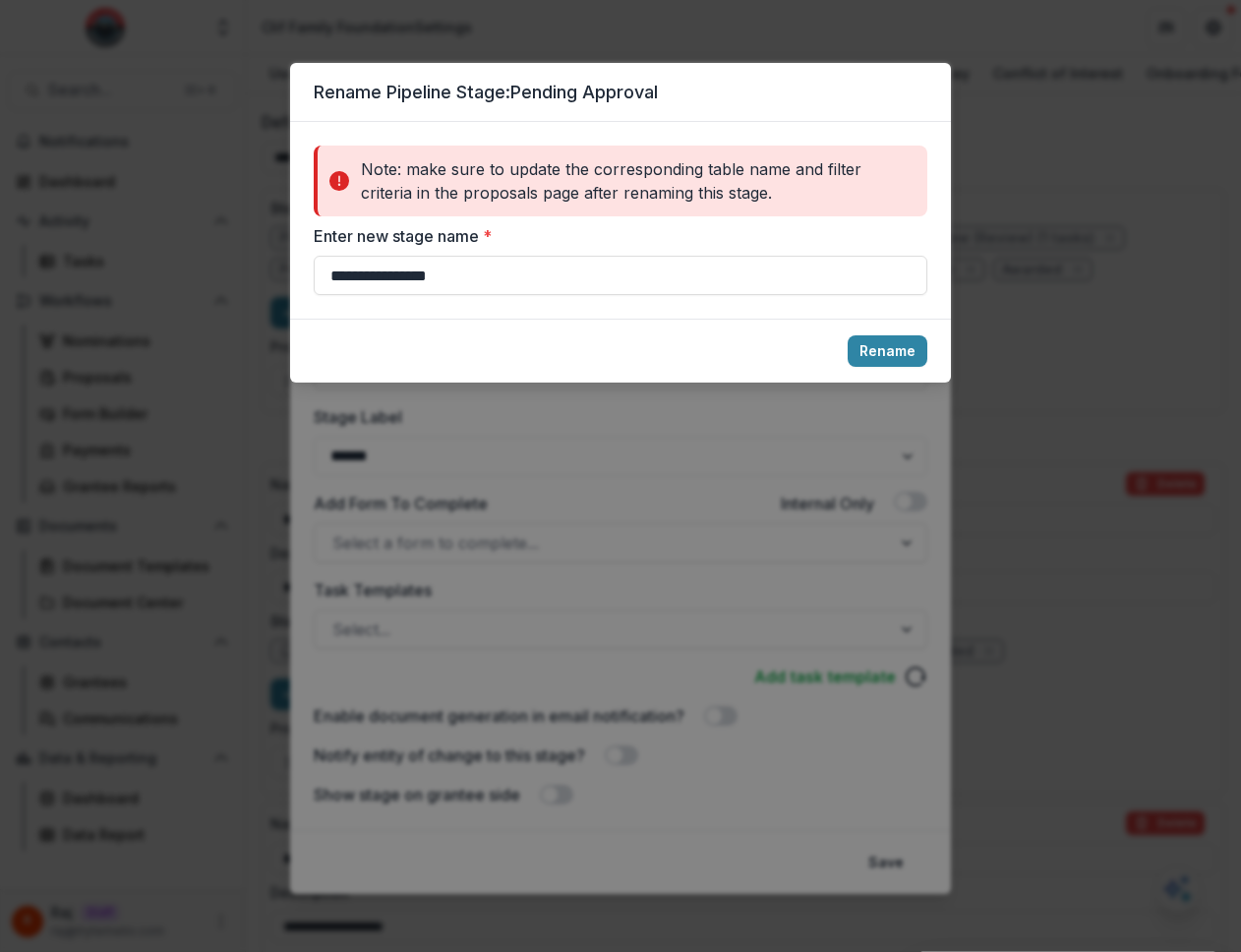 click on "**********" at bounding box center [620, 476] 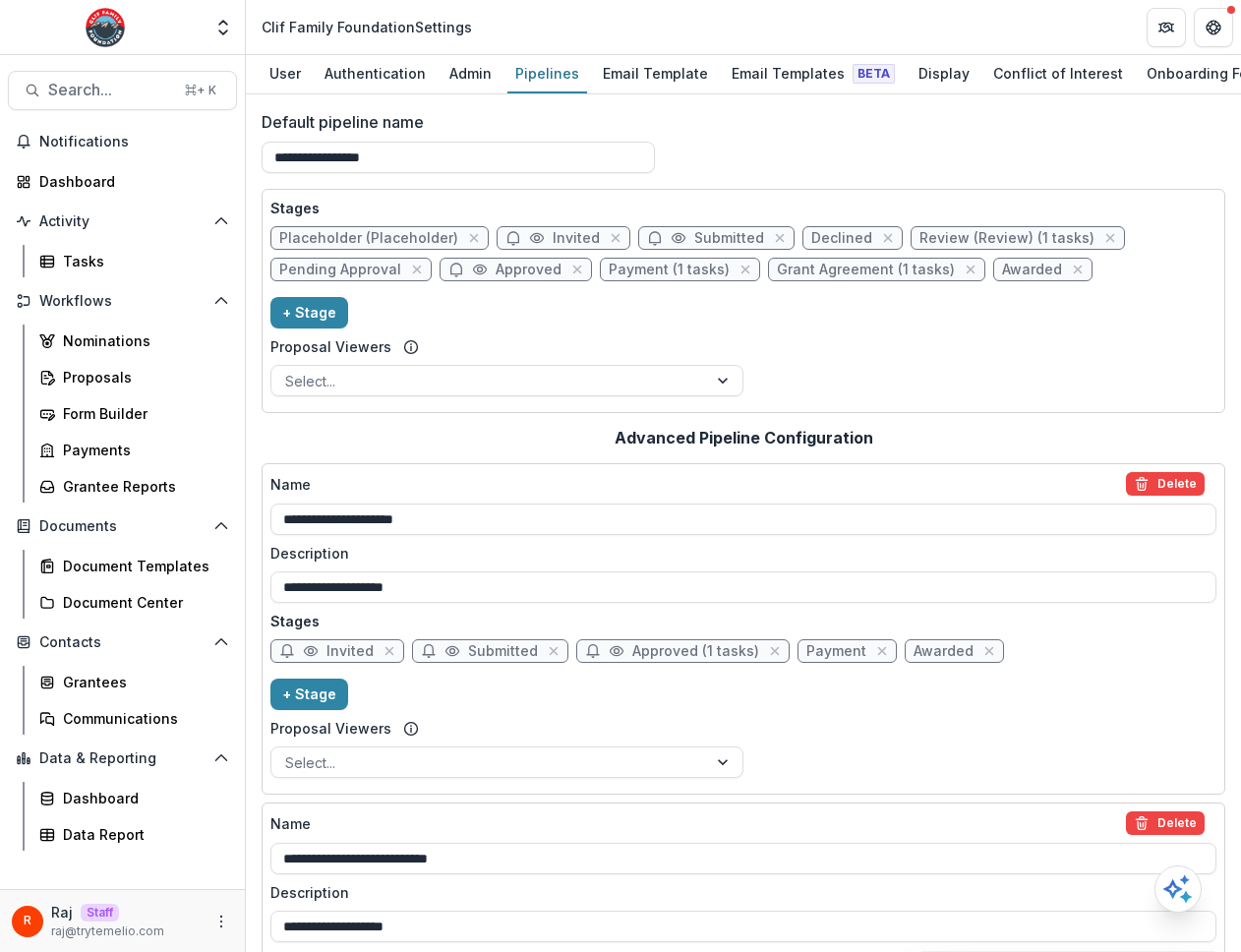 click on "**********" at bounding box center (743, 149) 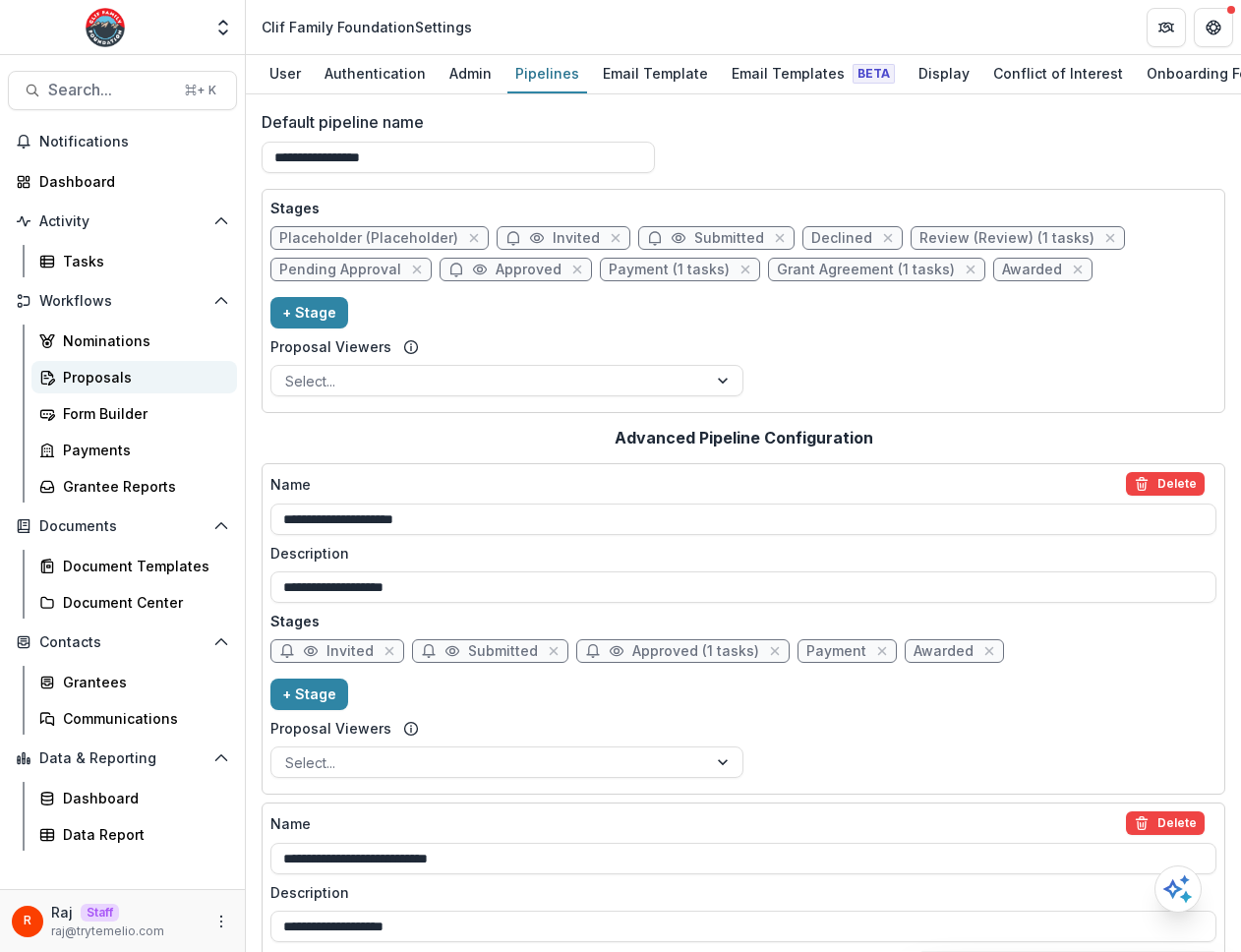 click on "Proposals" at bounding box center (142, 377) 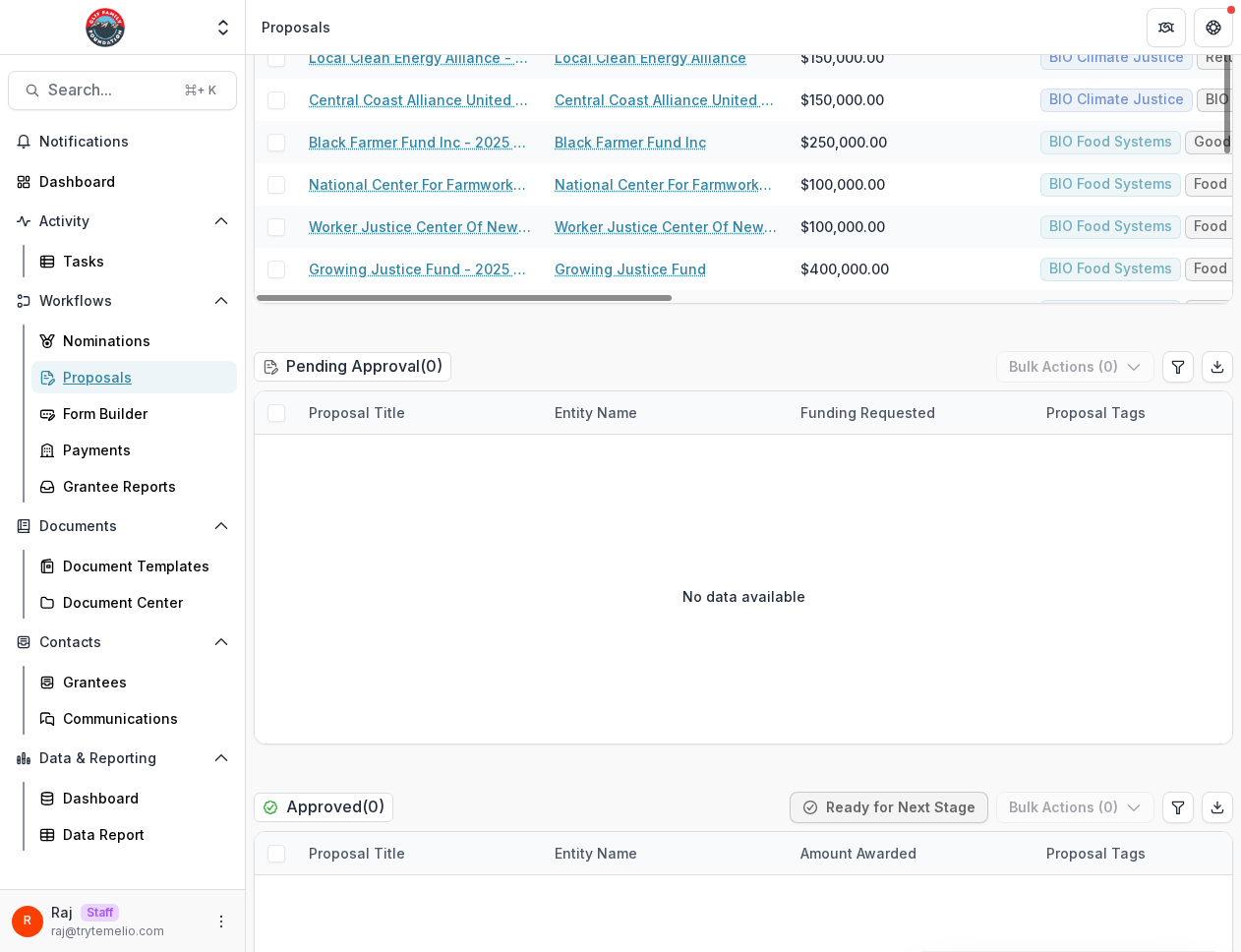 scroll, scrollTop: 2145, scrollLeft: 0, axis: vertical 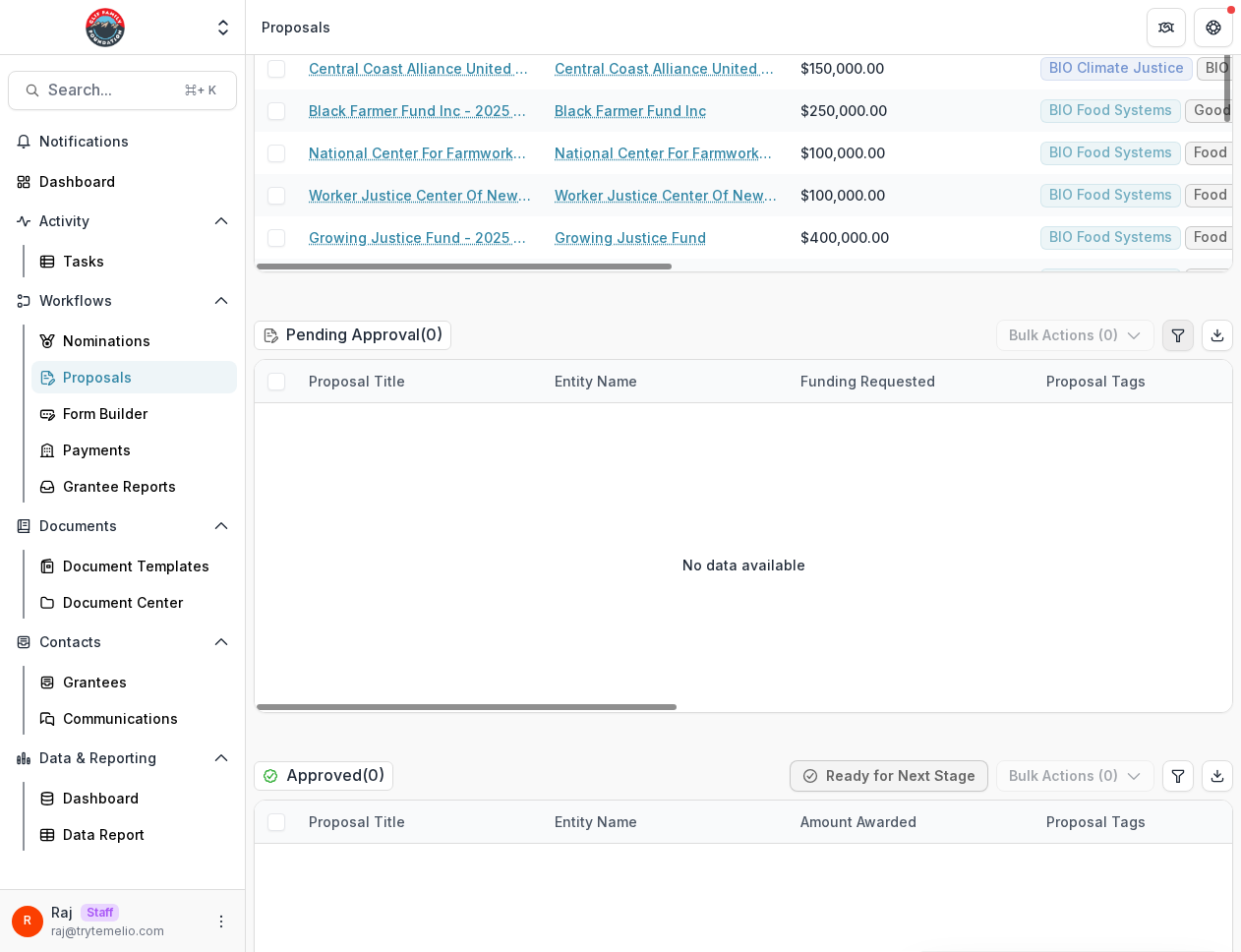 click 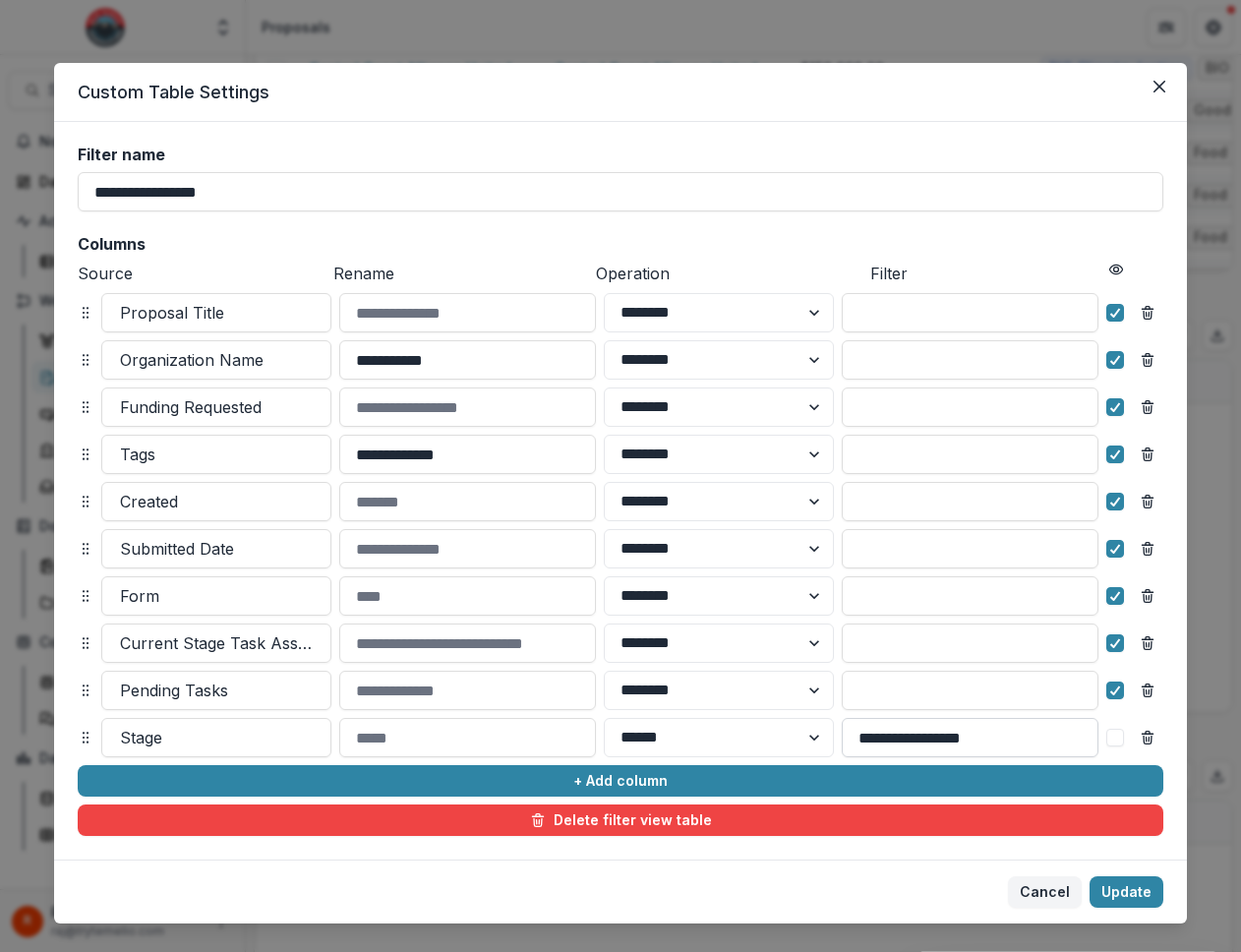 click on "**********" at bounding box center (970, 738) 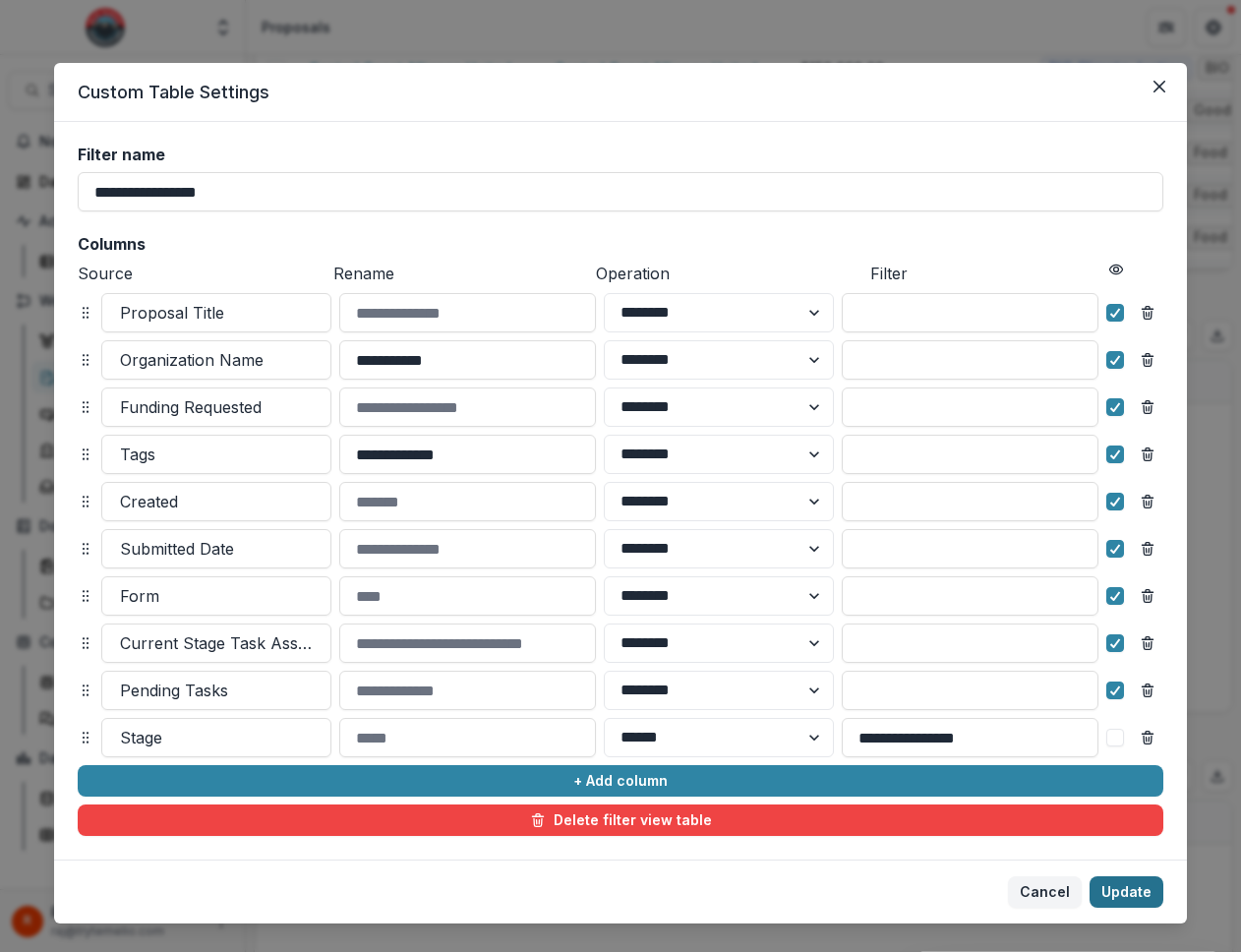 type on "**********" 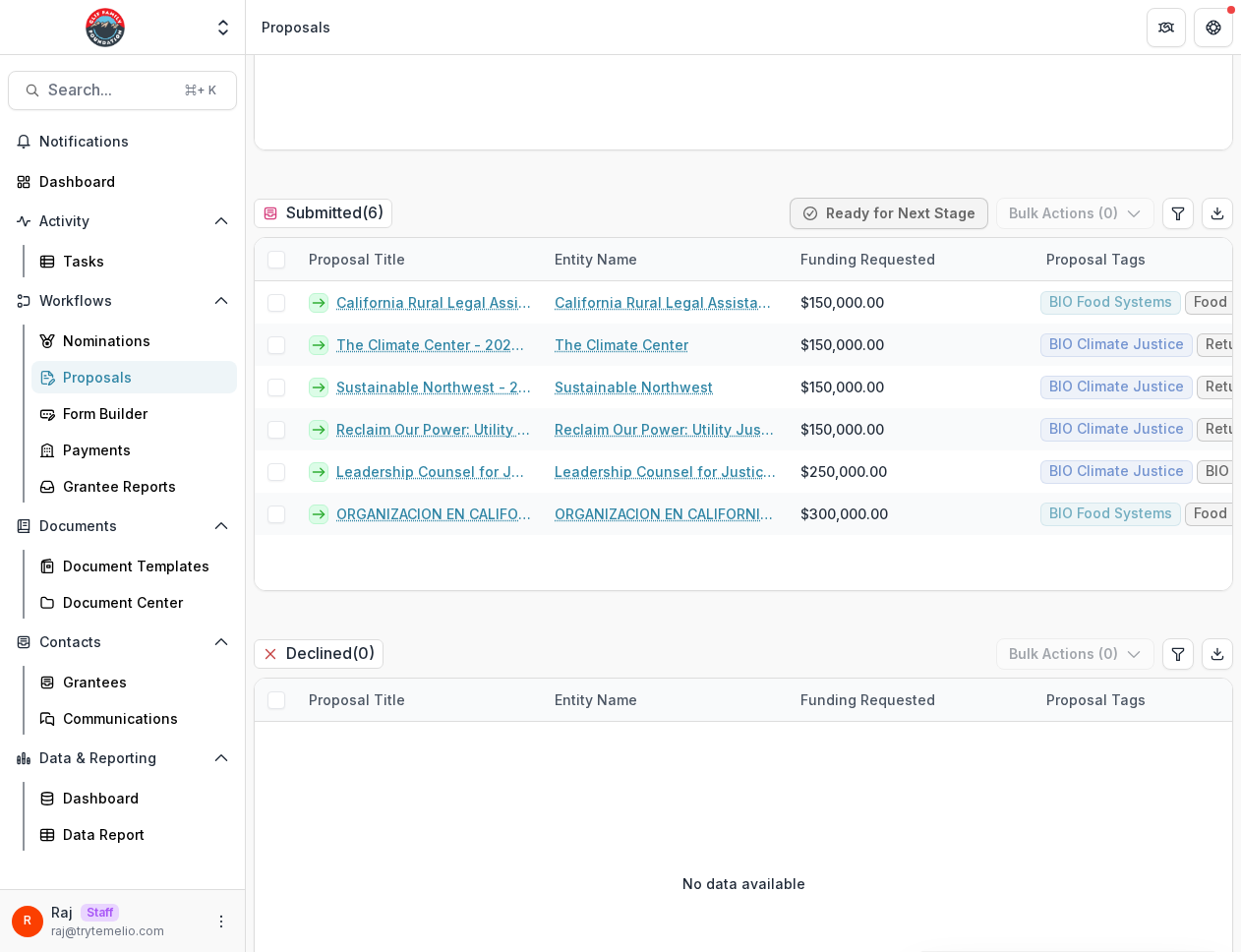 scroll, scrollTop: 0, scrollLeft: 0, axis: both 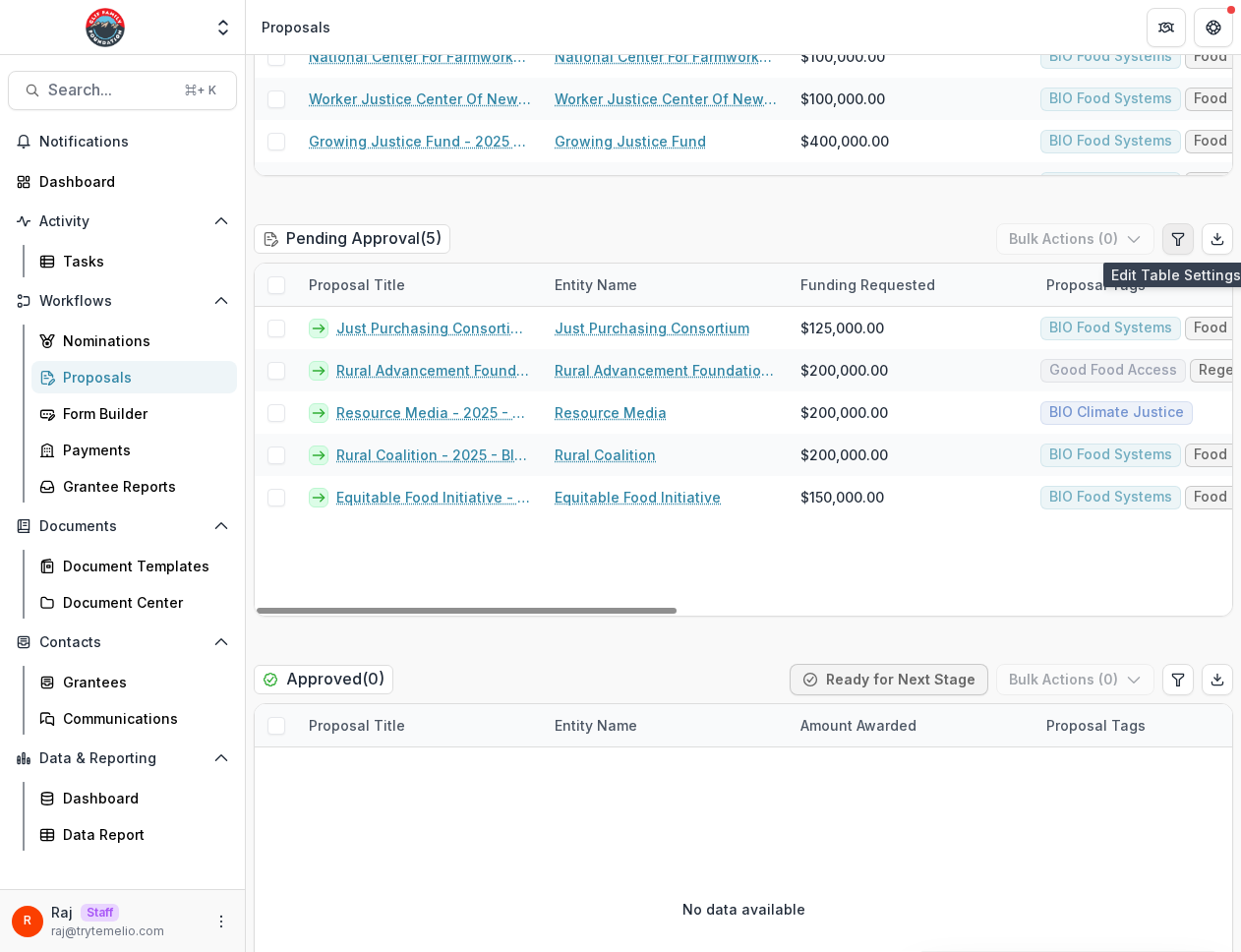 click at bounding box center [1178, 239] 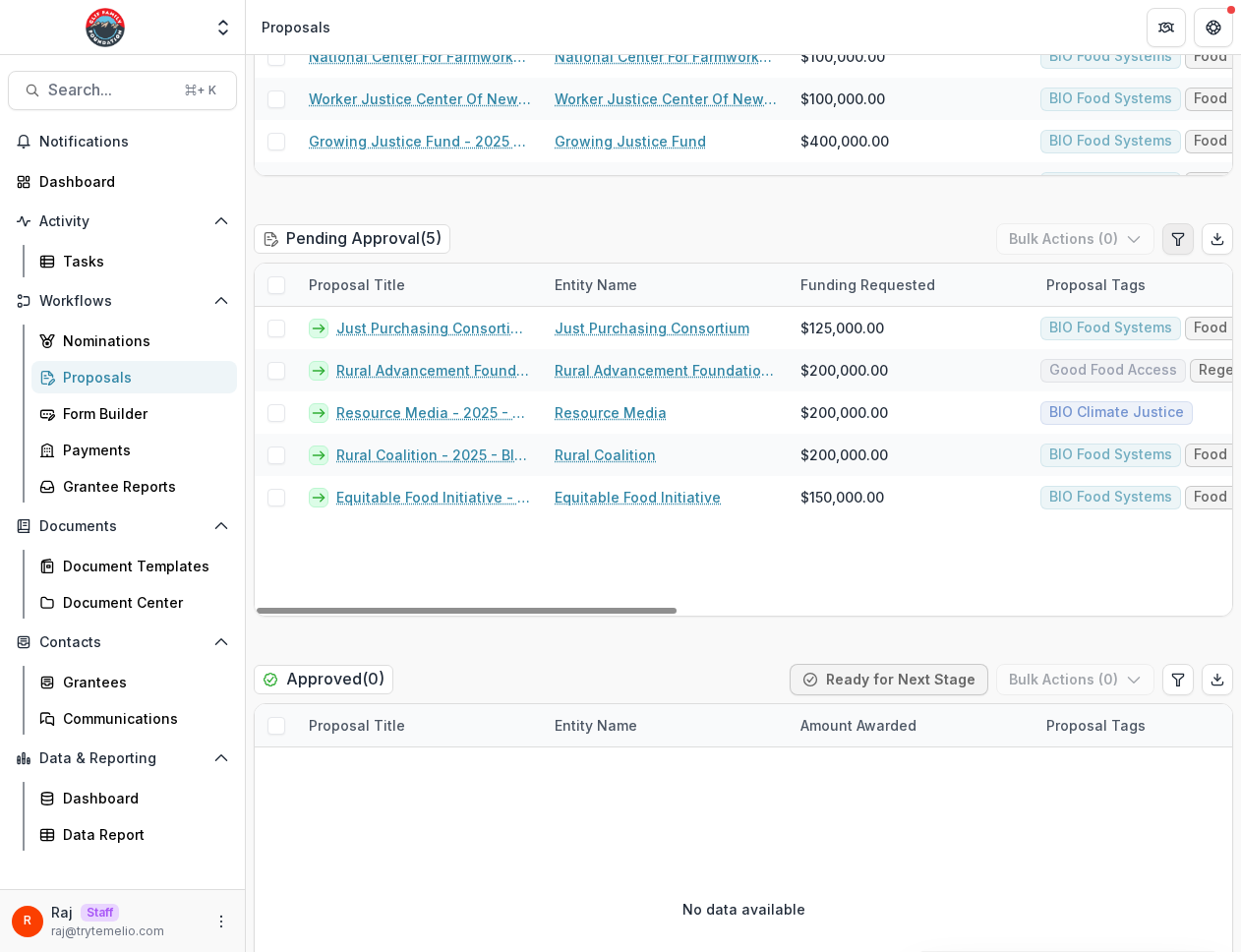 select on "******" 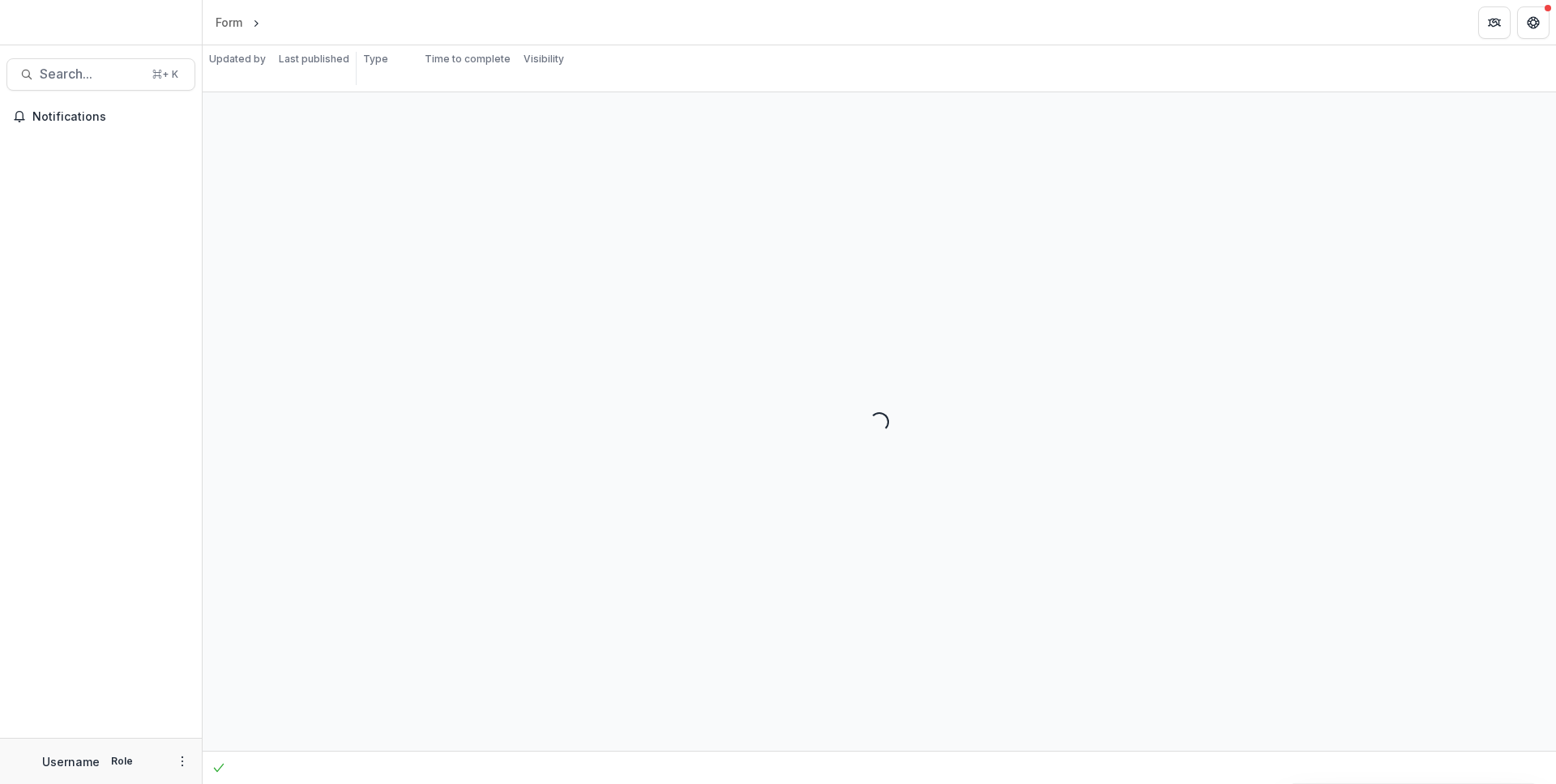 scroll, scrollTop: 0, scrollLeft: 0, axis: both 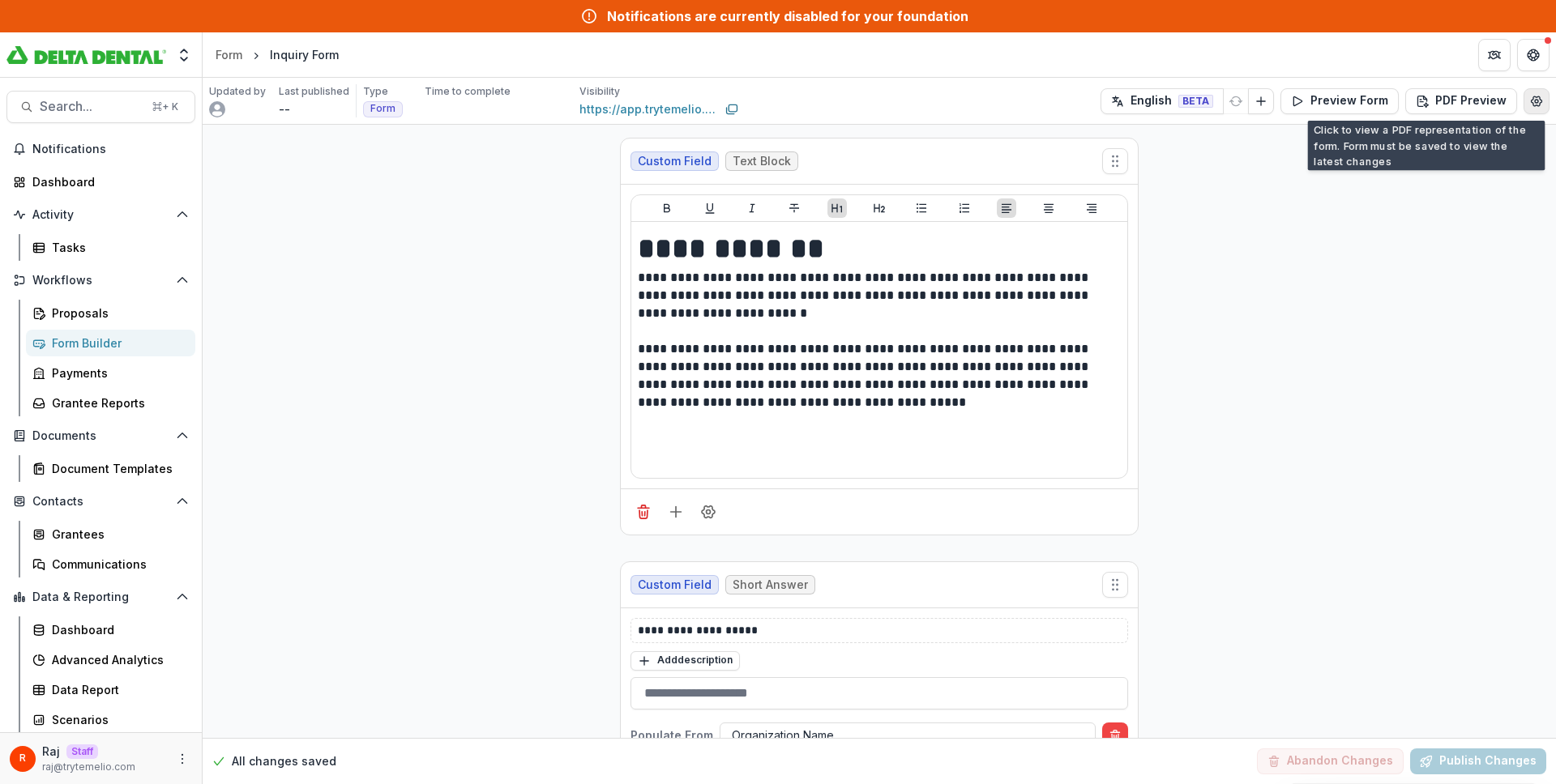 click 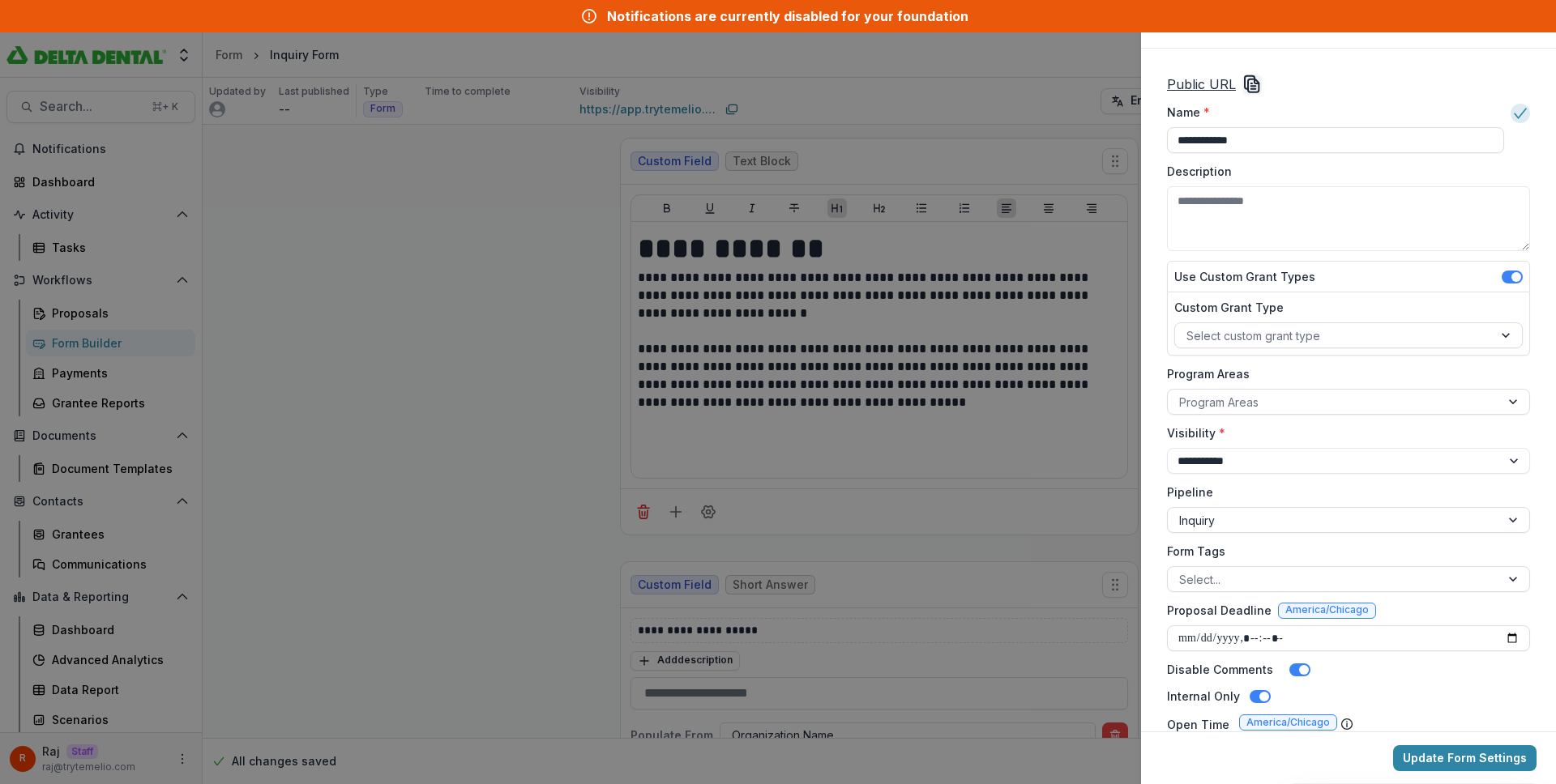 click 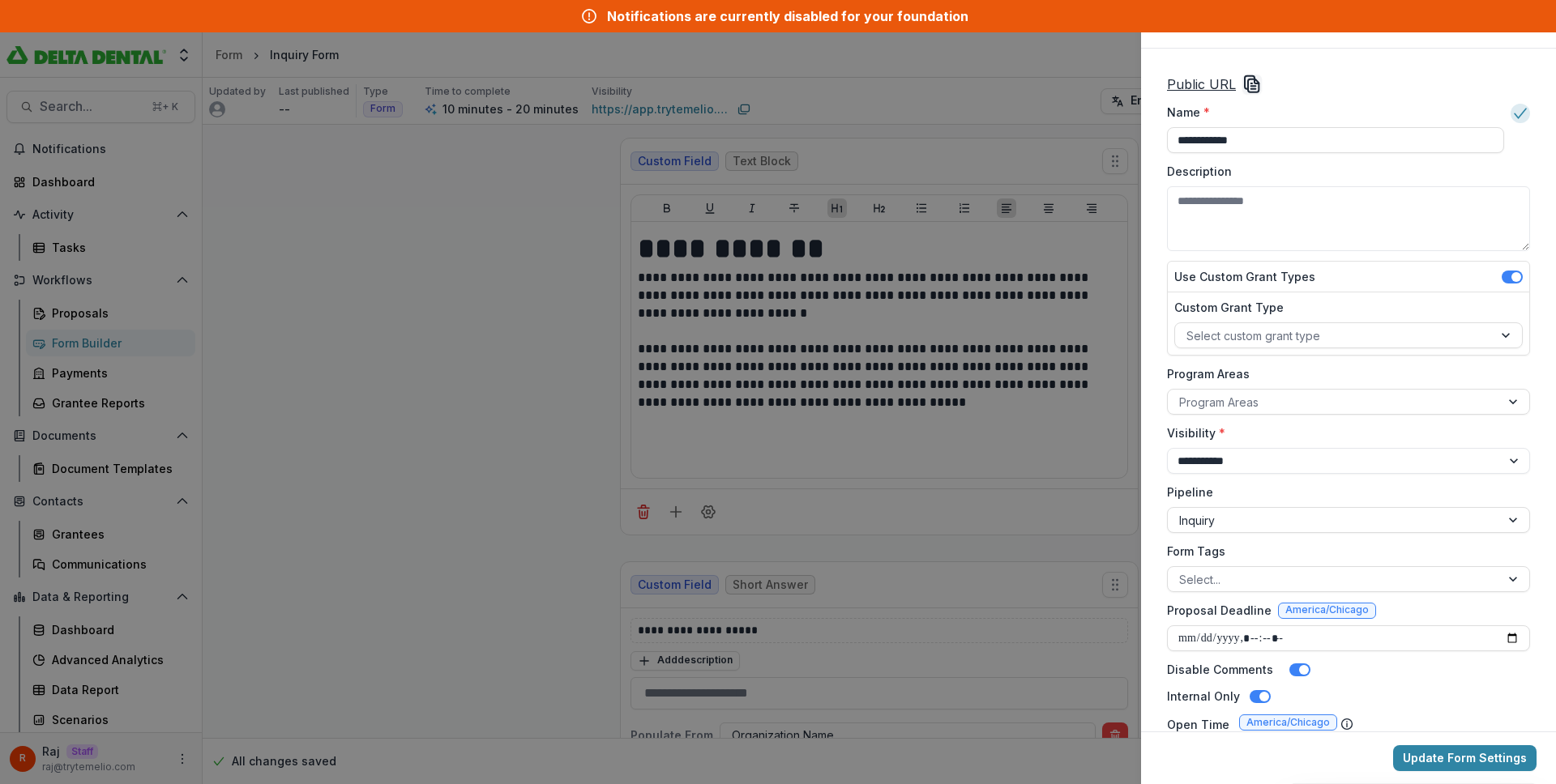 click on "**********" at bounding box center [778, 392] 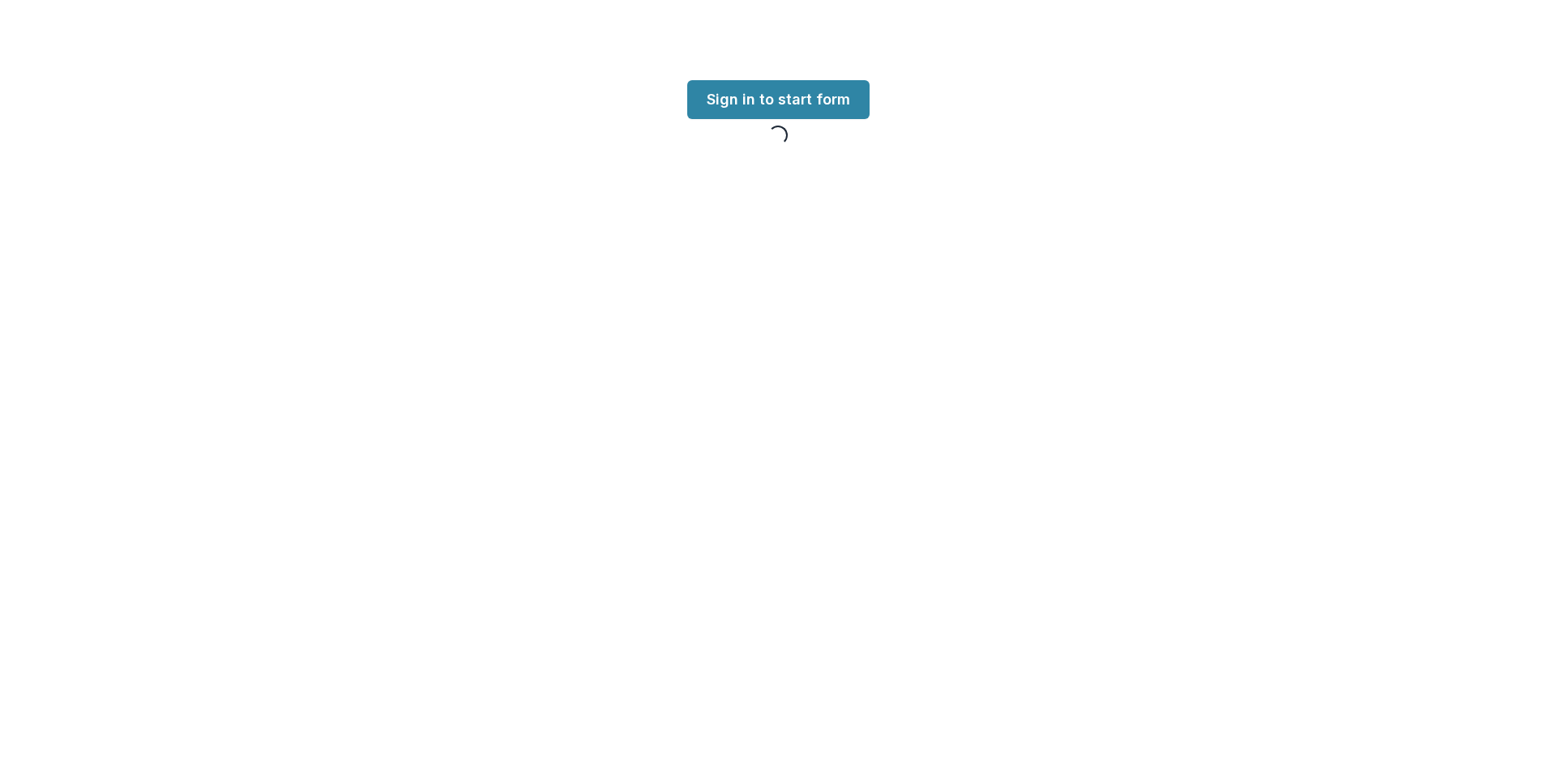scroll, scrollTop: 0, scrollLeft: 0, axis: both 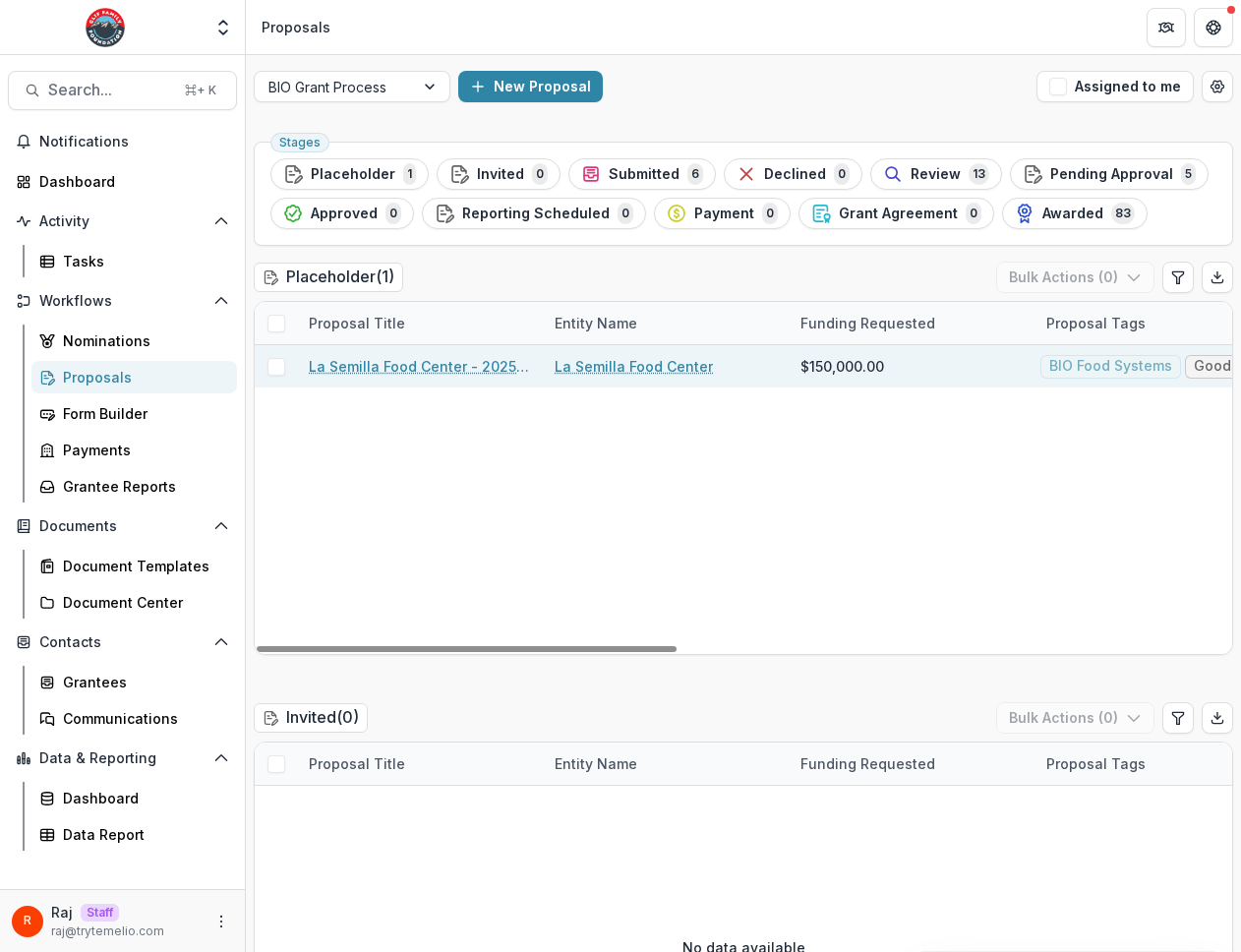 click on "La Semilla Food Center" at bounding box center [633, 366] 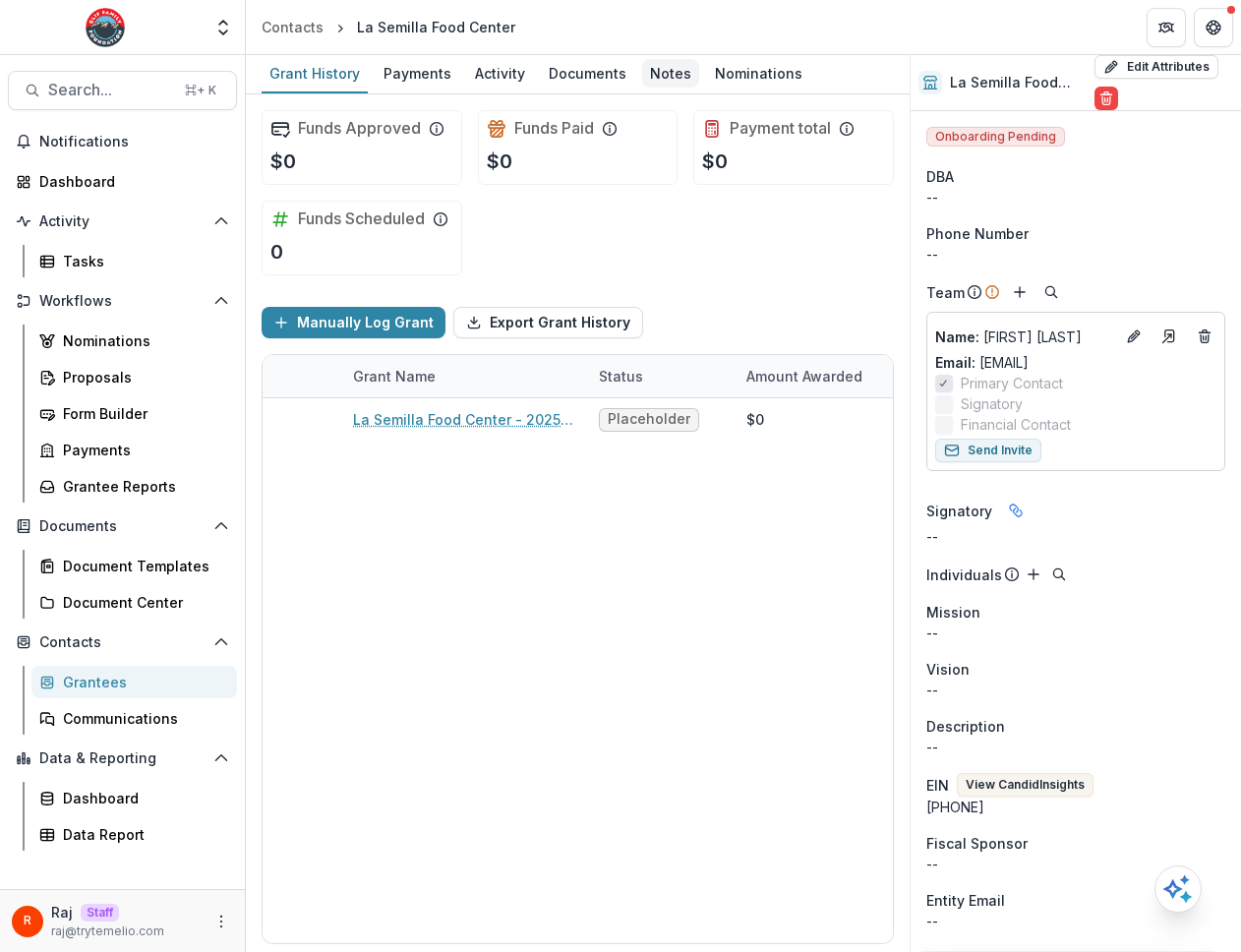 click on "Notes" at bounding box center (671, 73) 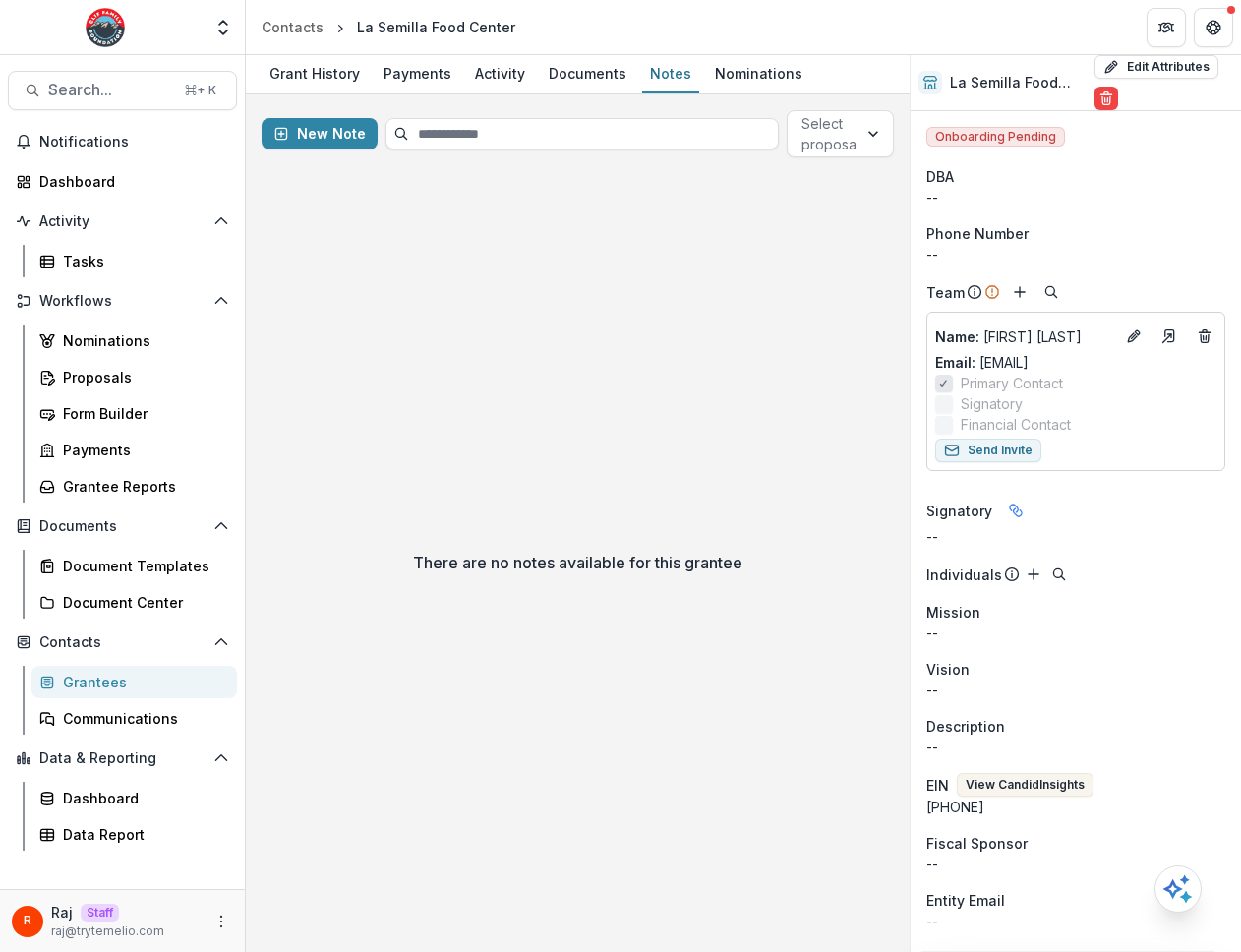 click on "There are no notes available for this   grantee" at bounding box center (577, 563) 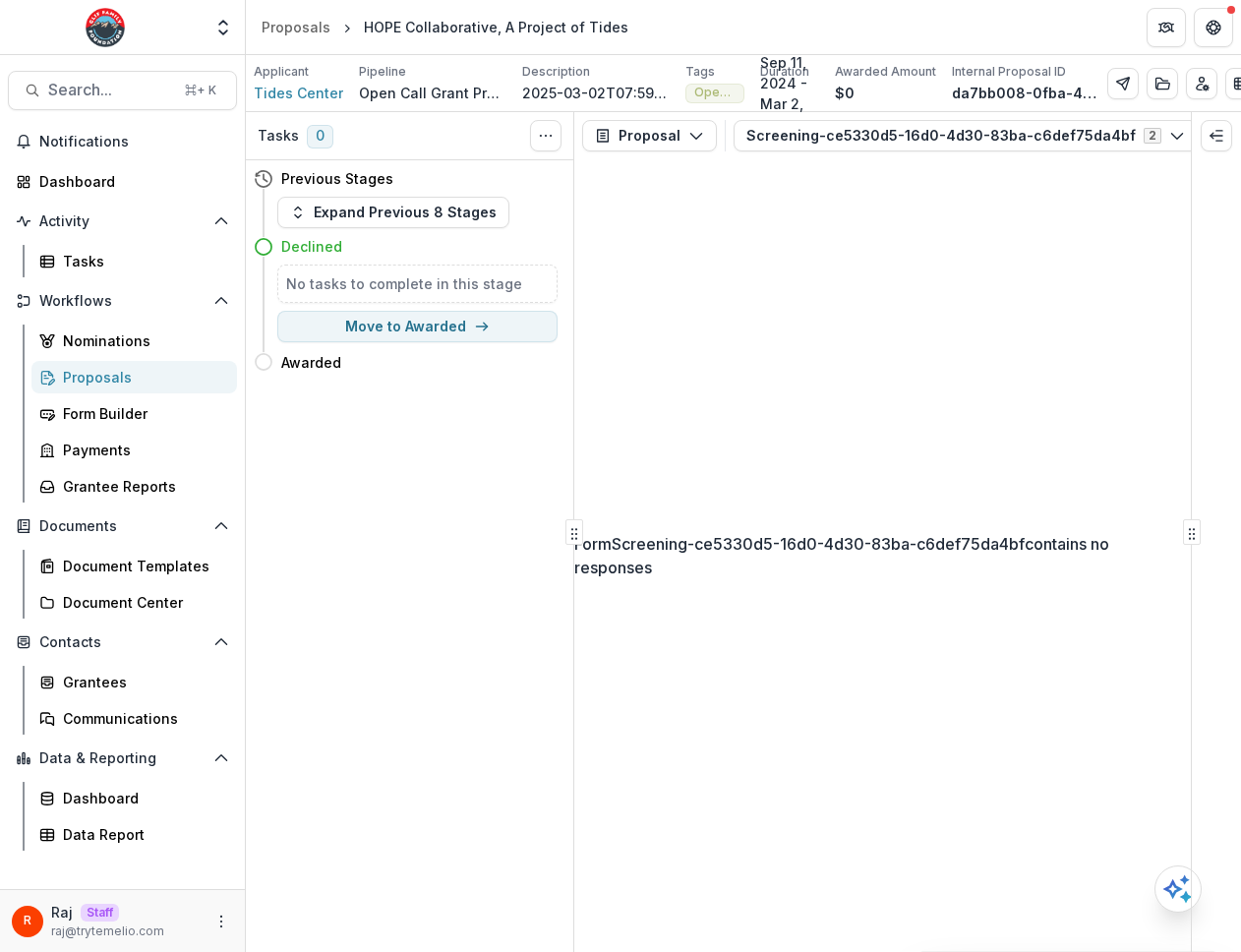 scroll, scrollTop: 0, scrollLeft: 0, axis: both 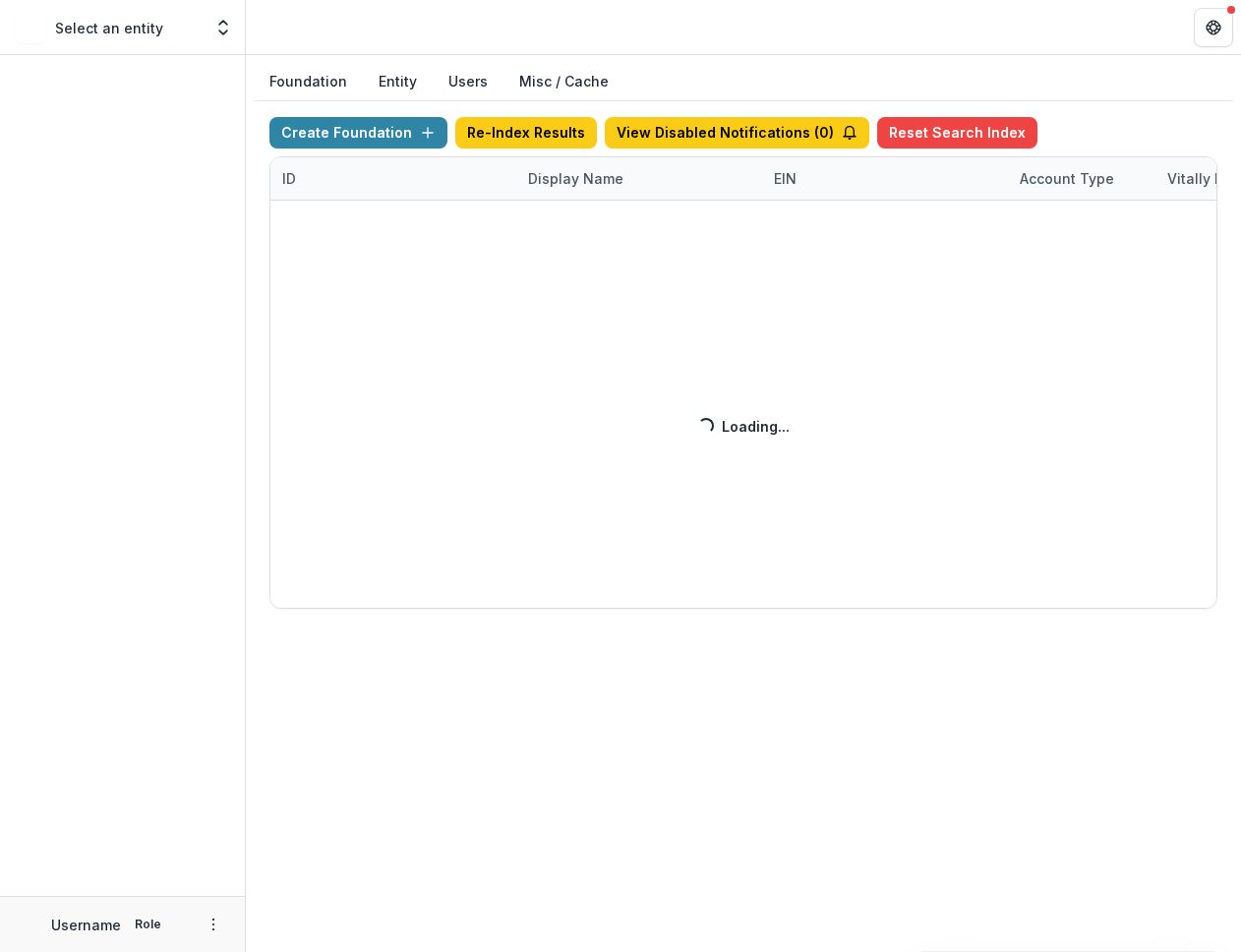click on "Create Foundation Re-Index Results View Disabled Notifications ( 0 ) Reset Search Index ID Display Name EIN Account Type Vitally Id Subdomain Created on Actions Feature Flags Loading... Loading..." at bounding box center (743, 363) 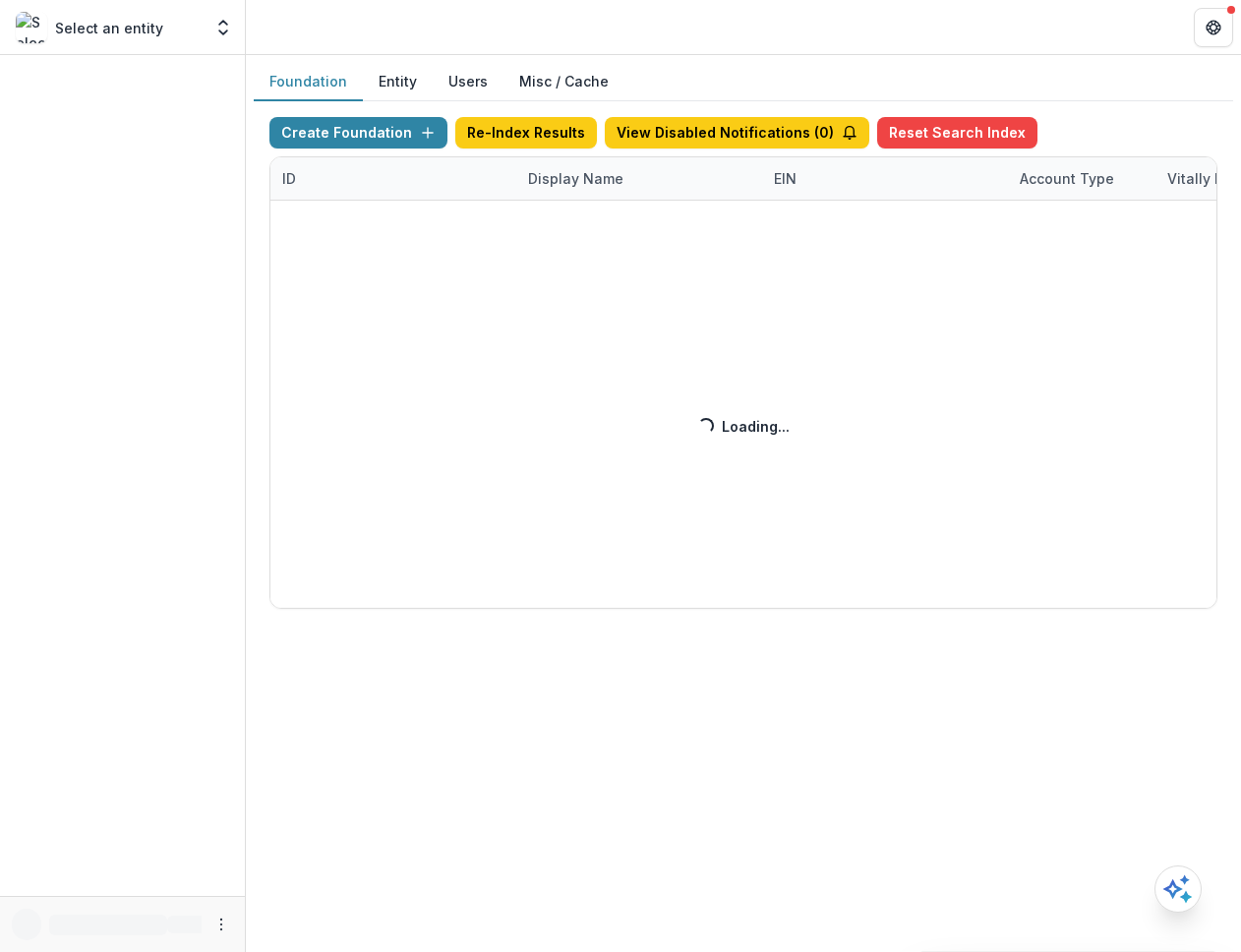 click on "Create Foundation Re-Index Results View Disabled Notifications ( 0 ) Reset Search Index ID Display Name EIN Account Type Vitally Id Subdomain Created on Actions Feature Flags Loading... Loading..." at bounding box center [743, 363] 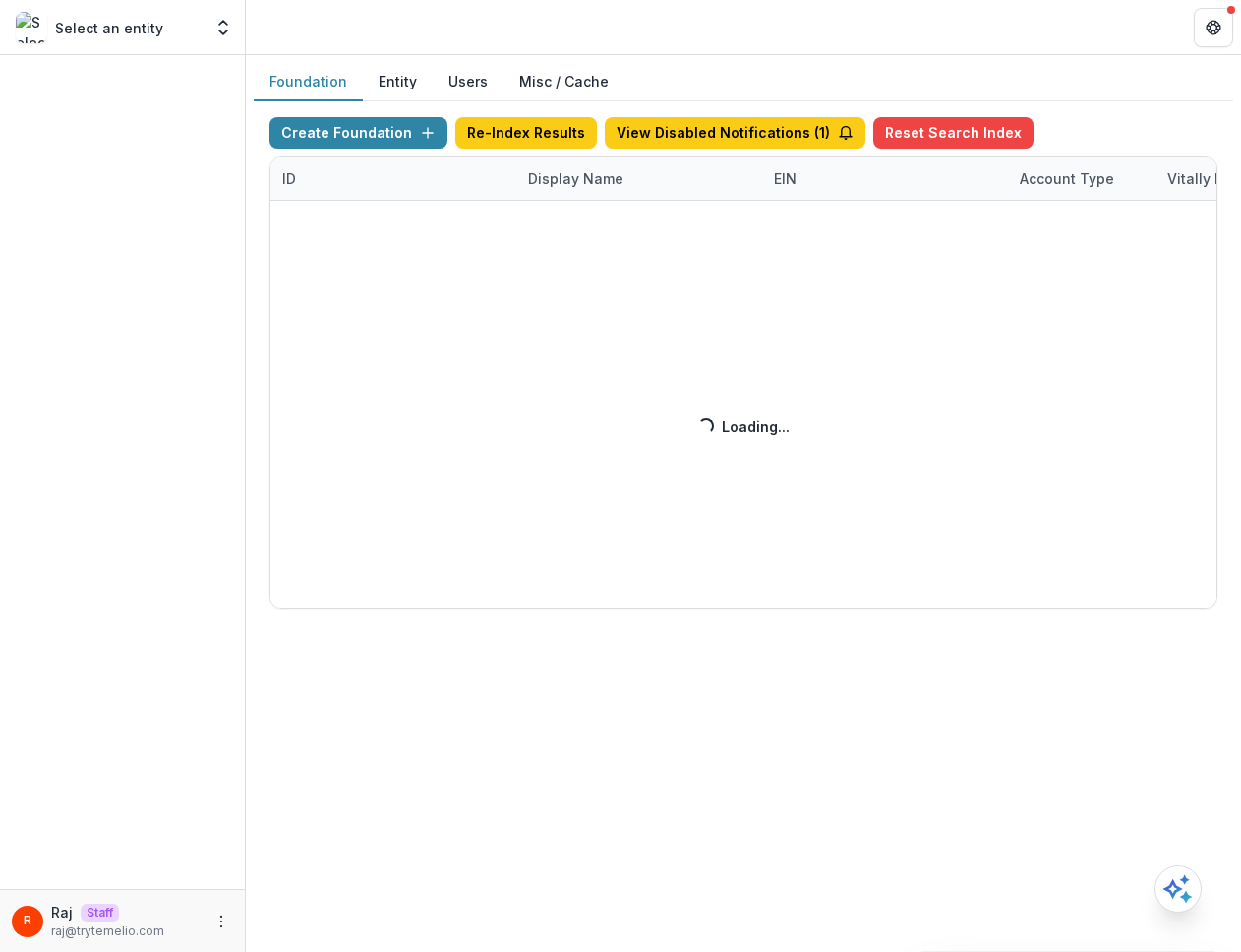 click on "Create Foundation Re-Index Results View Disabled Notifications ( 1 ) Reset Search Index ID Display Name EIN Account Type Vitally Id Subdomain Created on Actions Feature Flags Loading... Loading..." at bounding box center [743, 363] 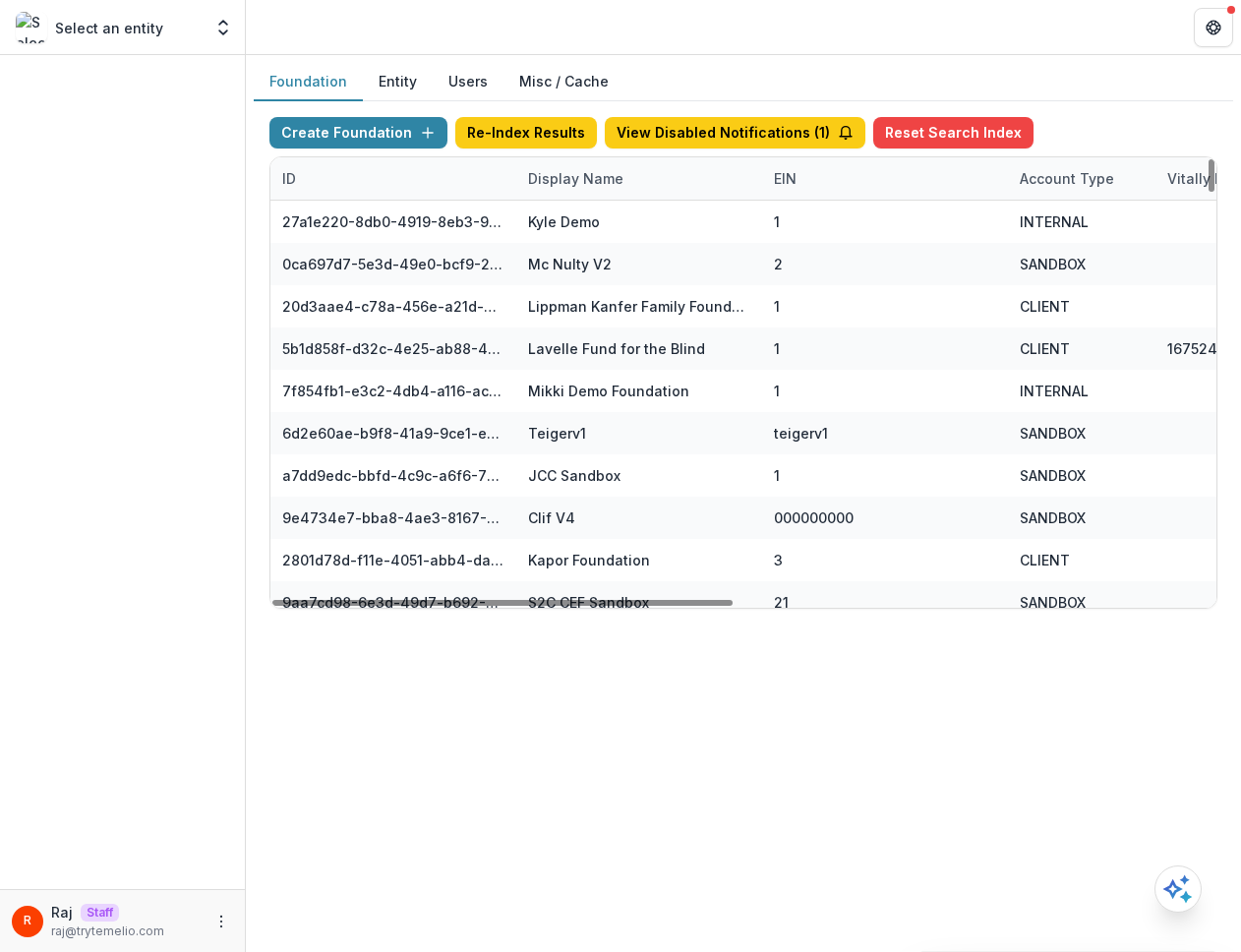 click on "Display Name" at bounding box center (575, 178) 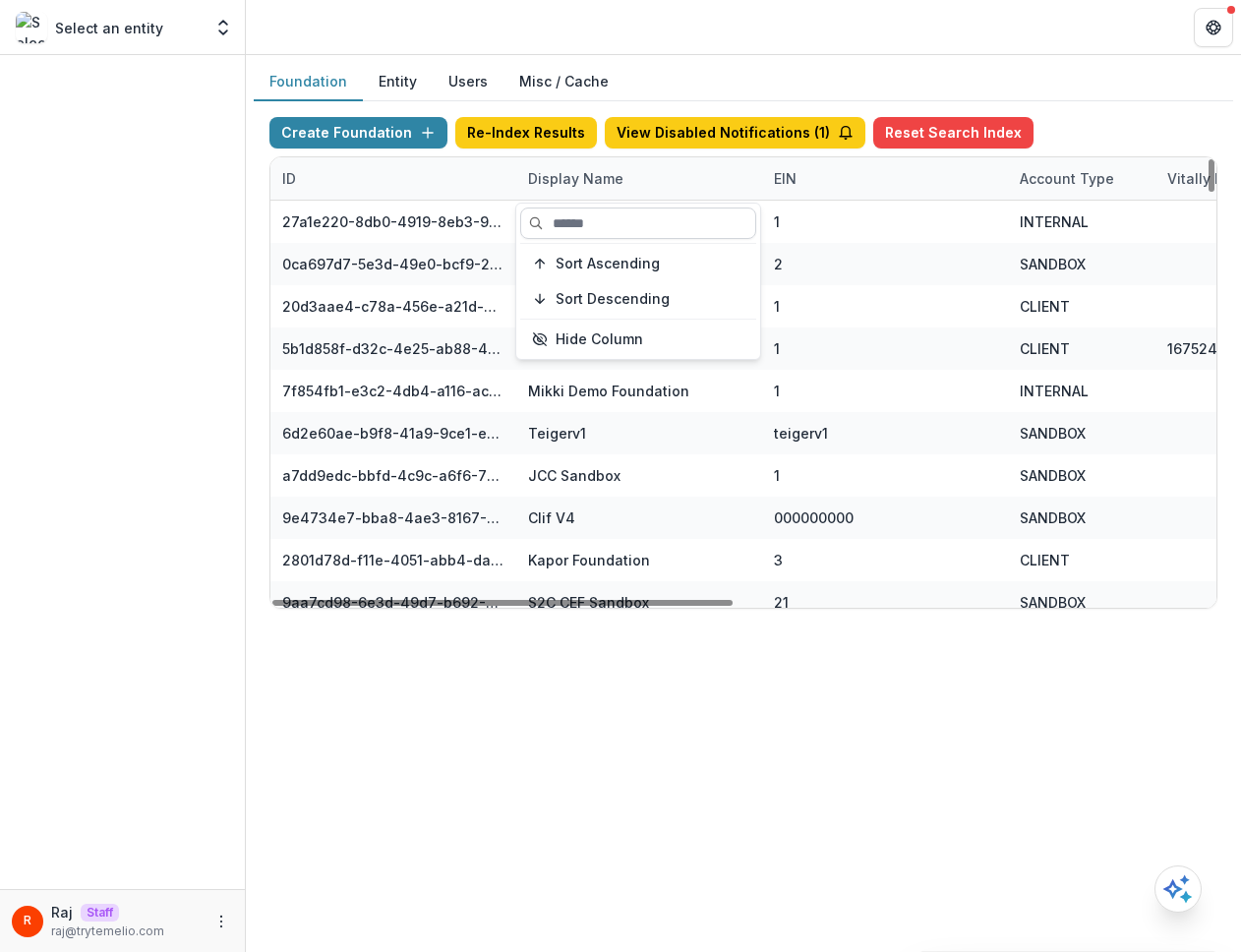click at bounding box center [638, 223] 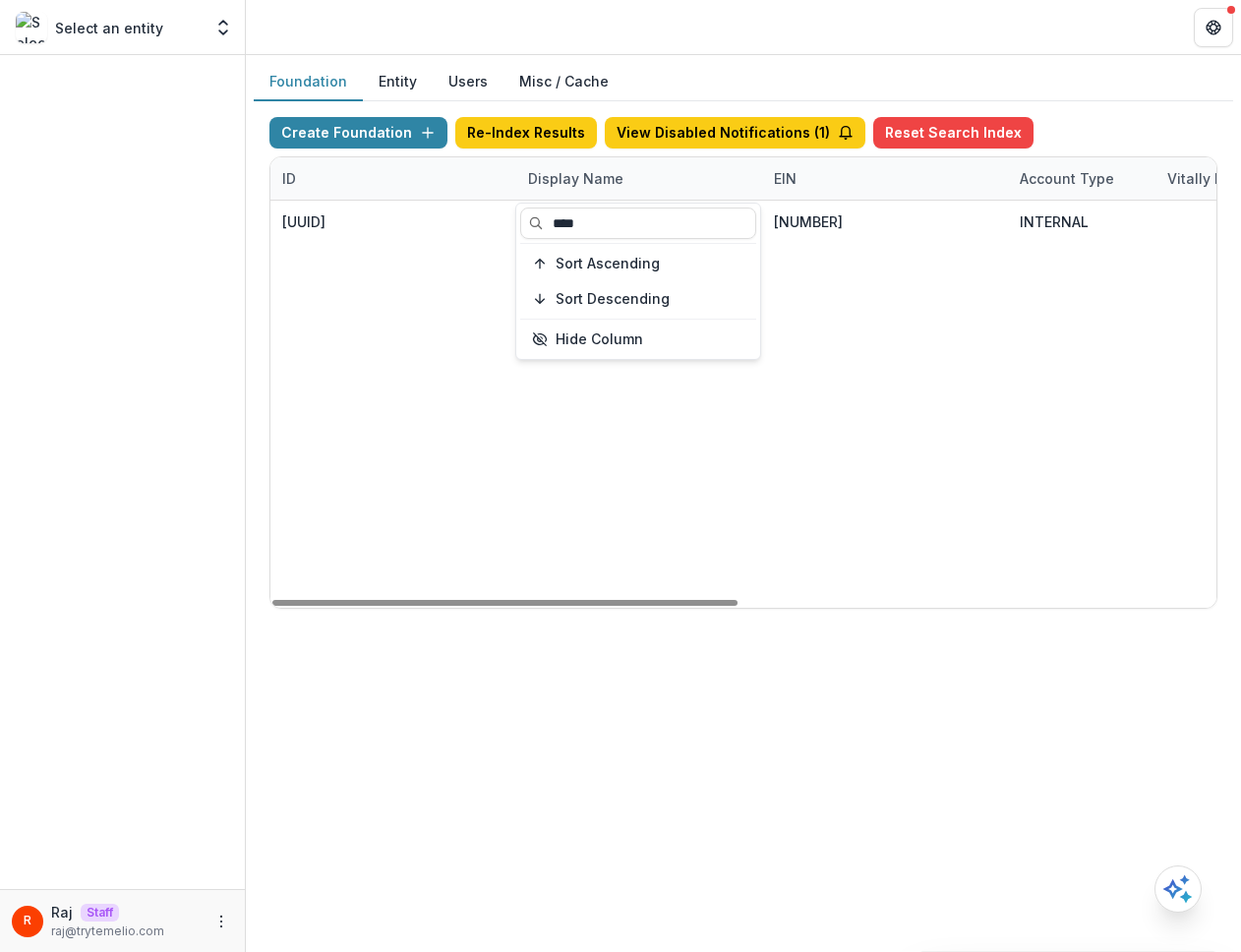 type on "****" 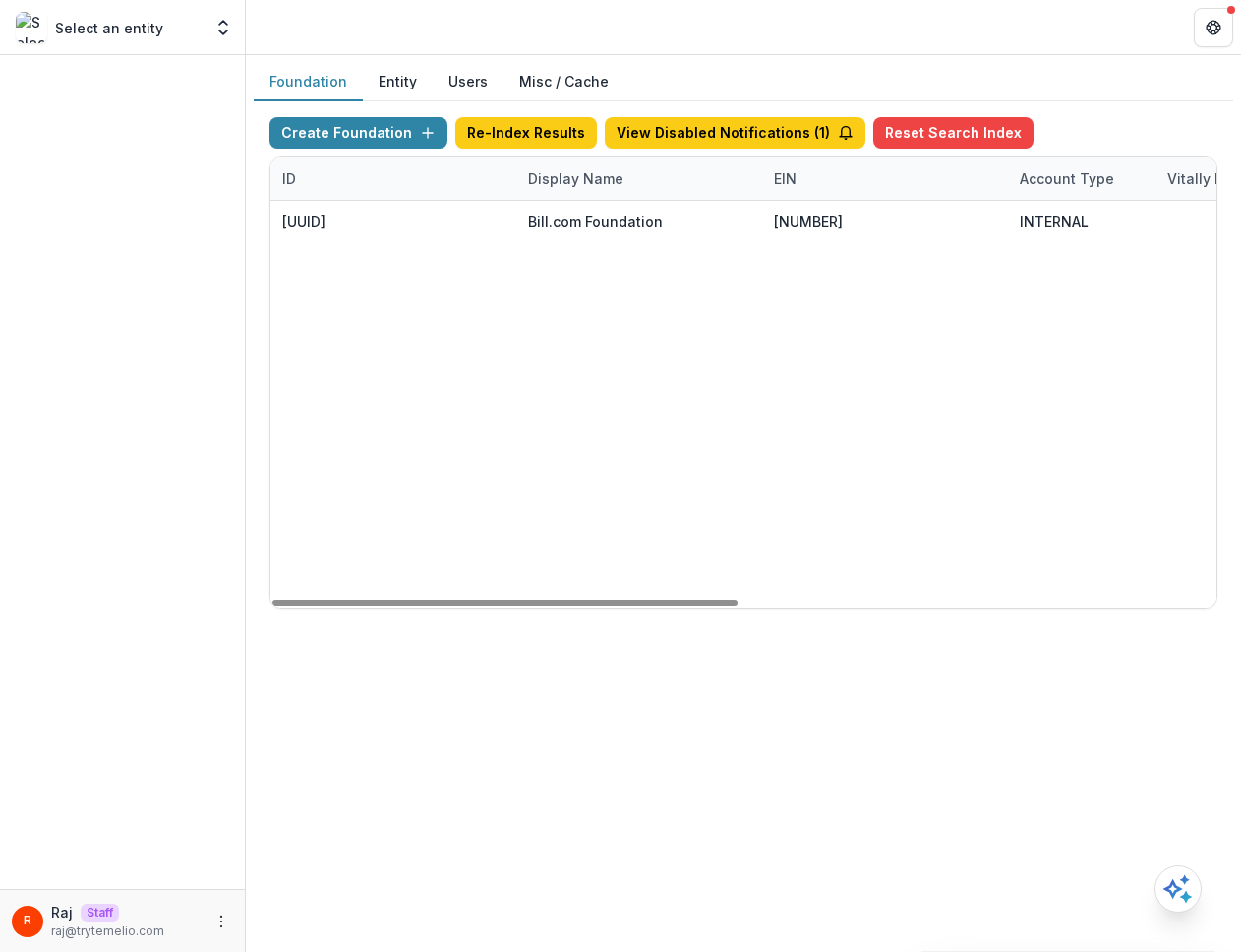 click on "[UUID] Bill.com Foundation [NUMBER] INTERNAL [LAST] [MONTH] [DAY], [YEAR], [TIME] Visit Edit Feature Flags" at bounding box center [1229, 404] 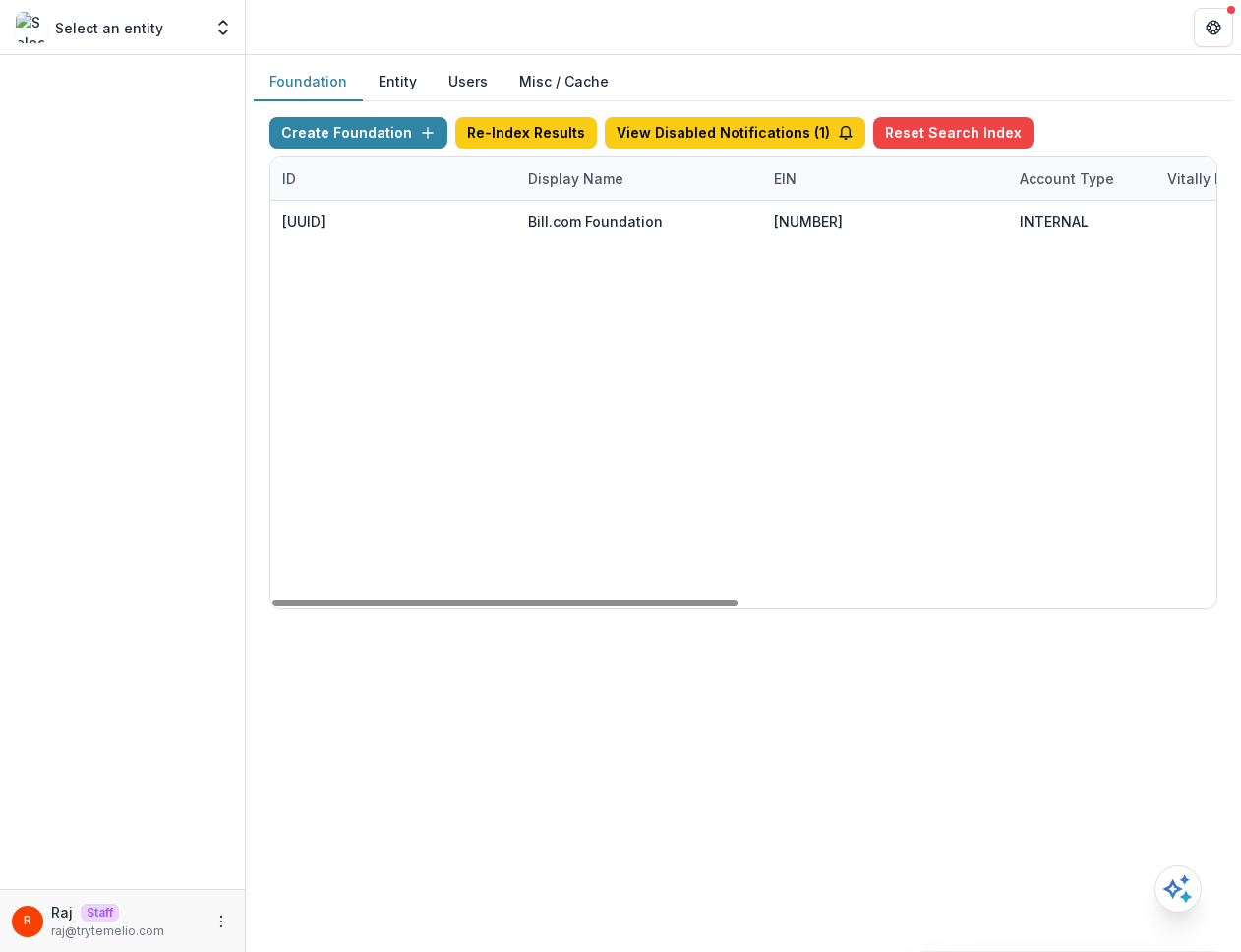 scroll, scrollTop: 0, scrollLeft: 972, axis: horizontal 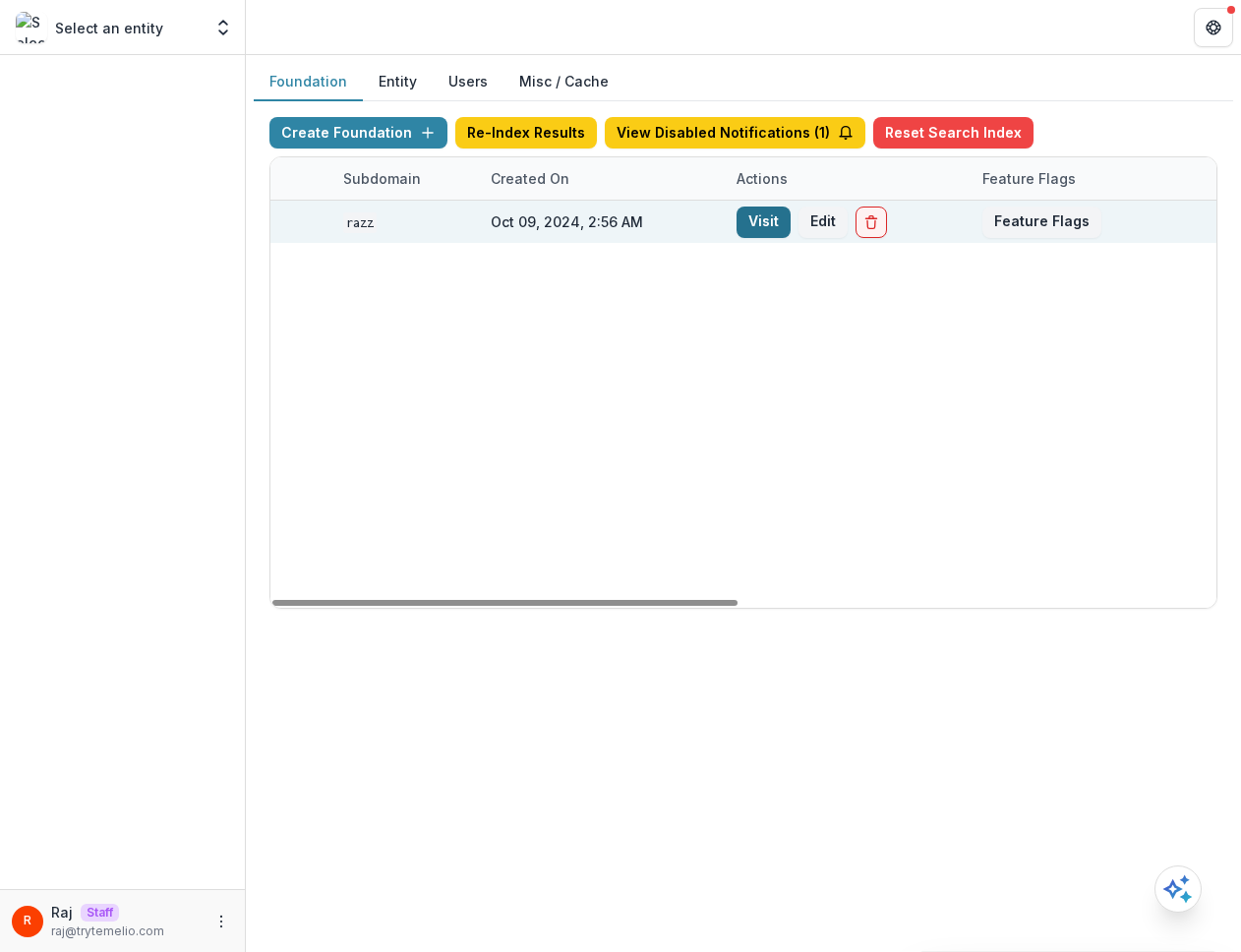 click on "Visit" at bounding box center [763, 222] 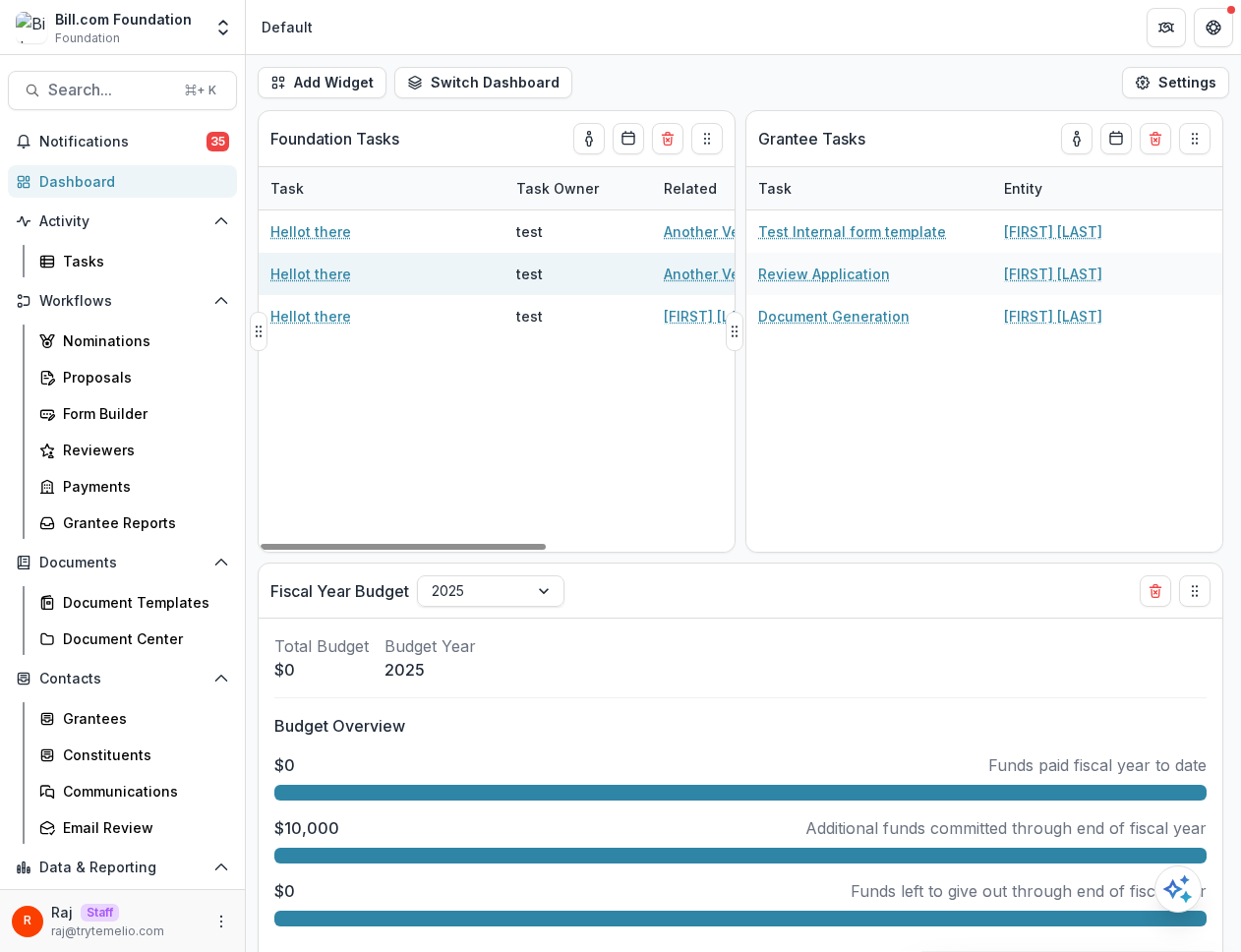click on "Hellot there" at bounding box center (311, 273) 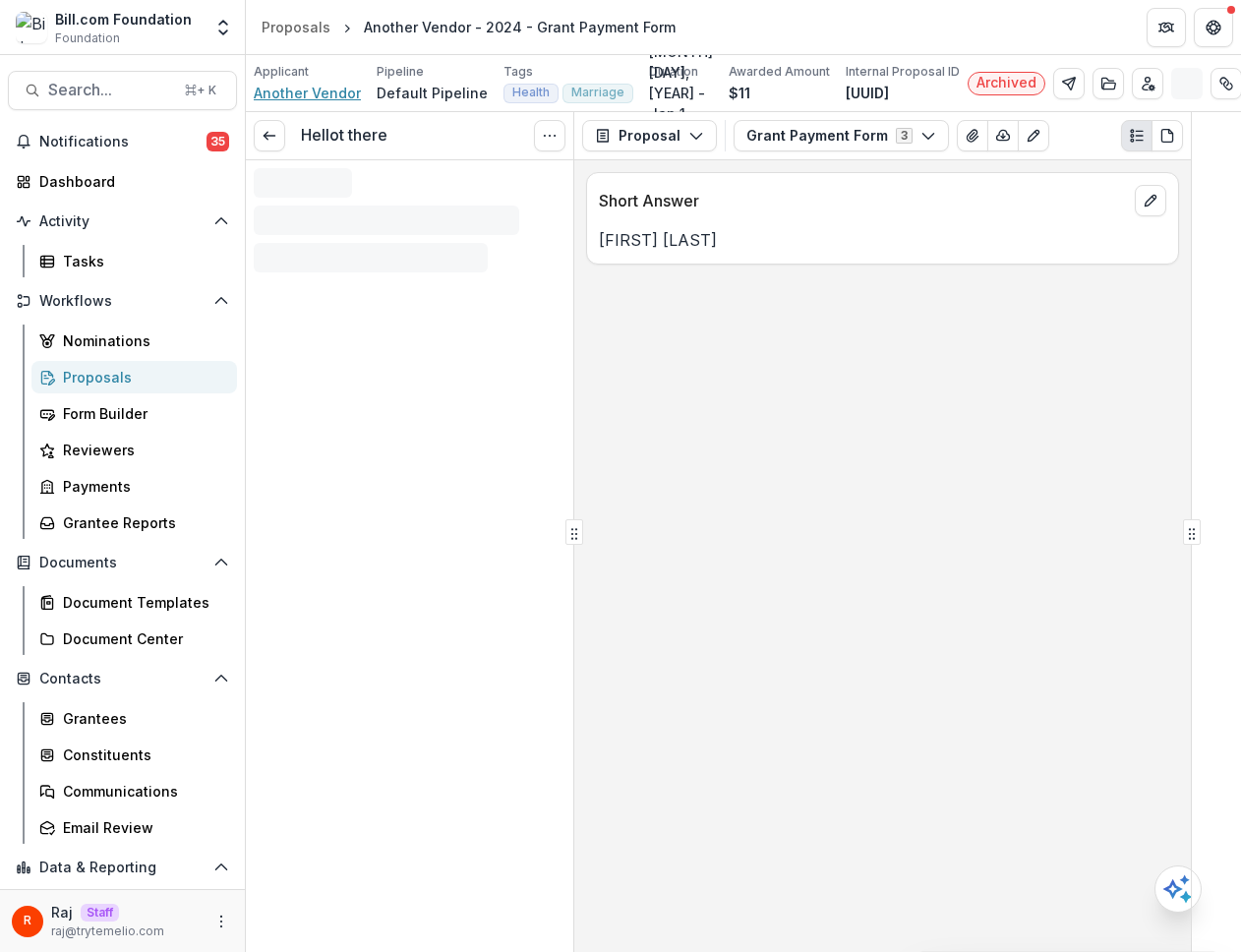 click on "Another Vendor" at bounding box center [307, 92] 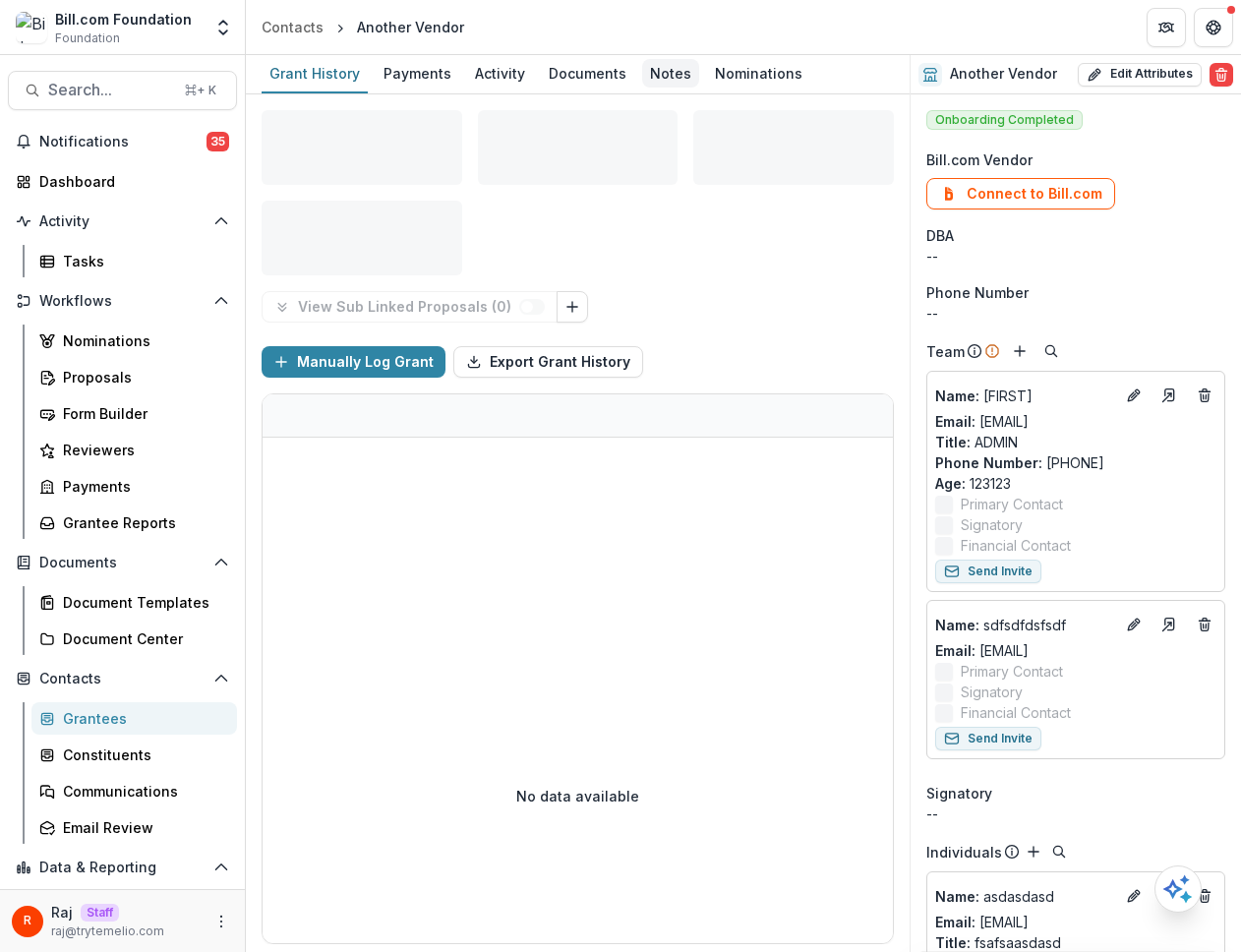 click on "Notes" at bounding box center [671, 73] 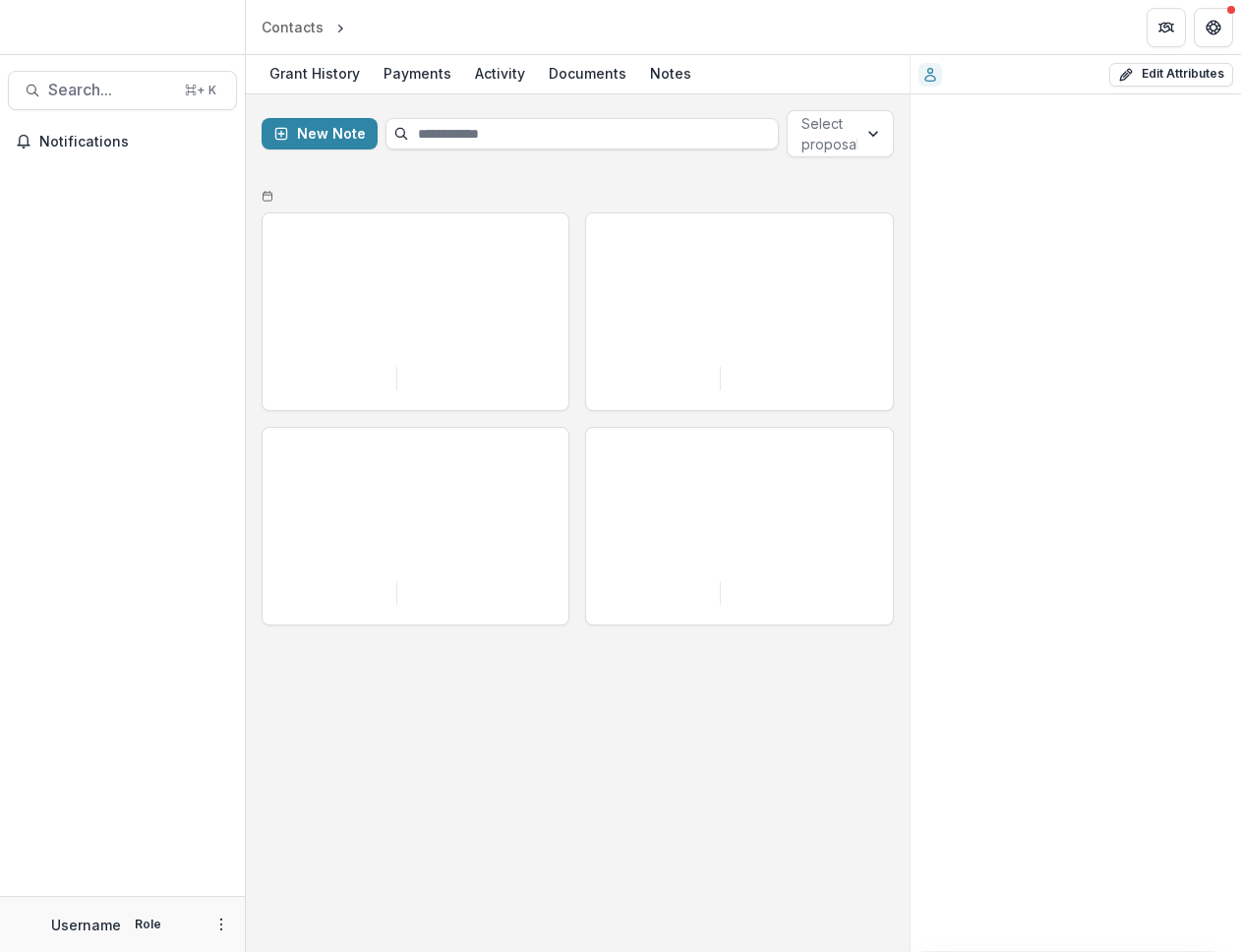 scroll, scrollTop: 0, scrollLeft: 0, axis: both 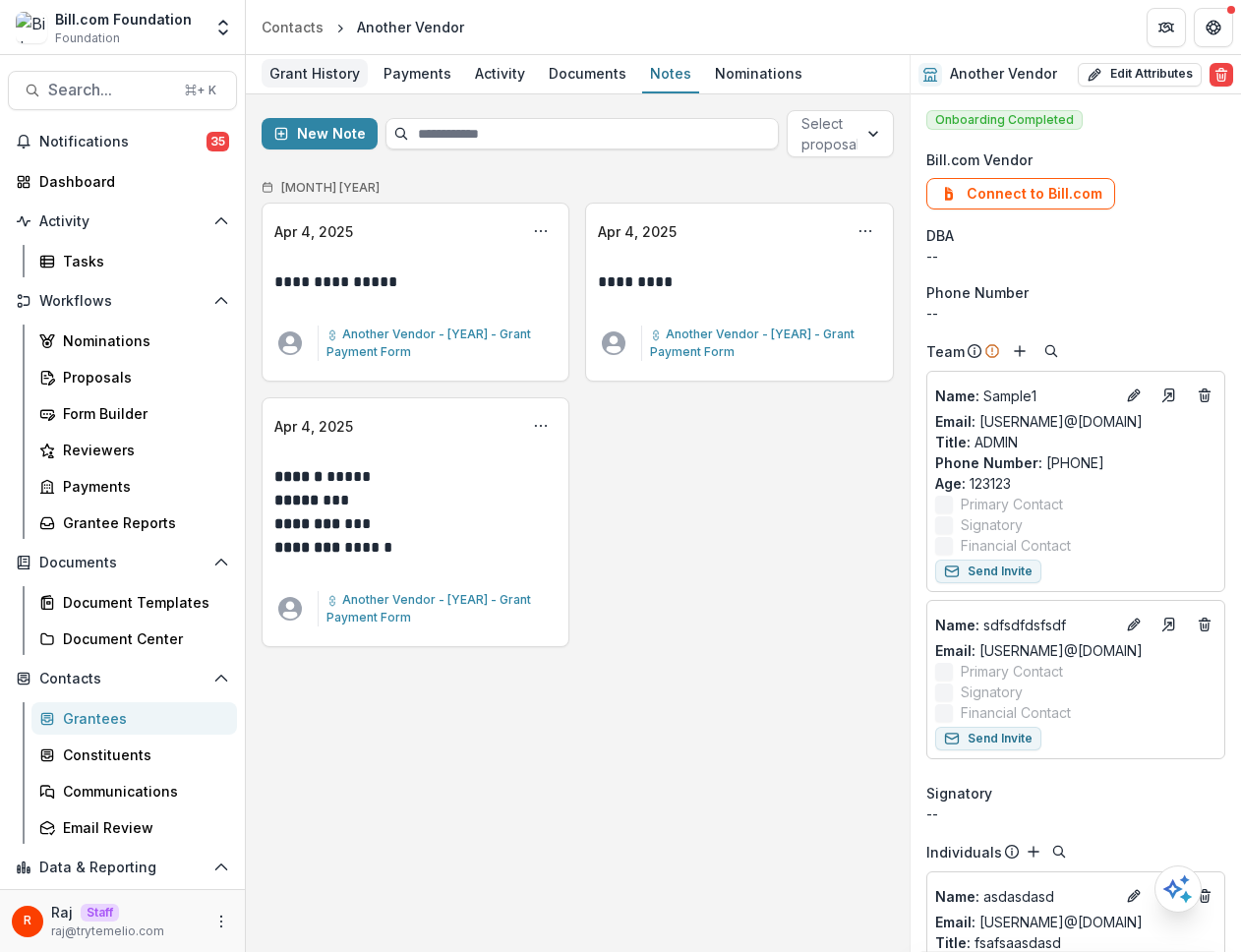 click on "Grant History" at bounding box center [315, 73] 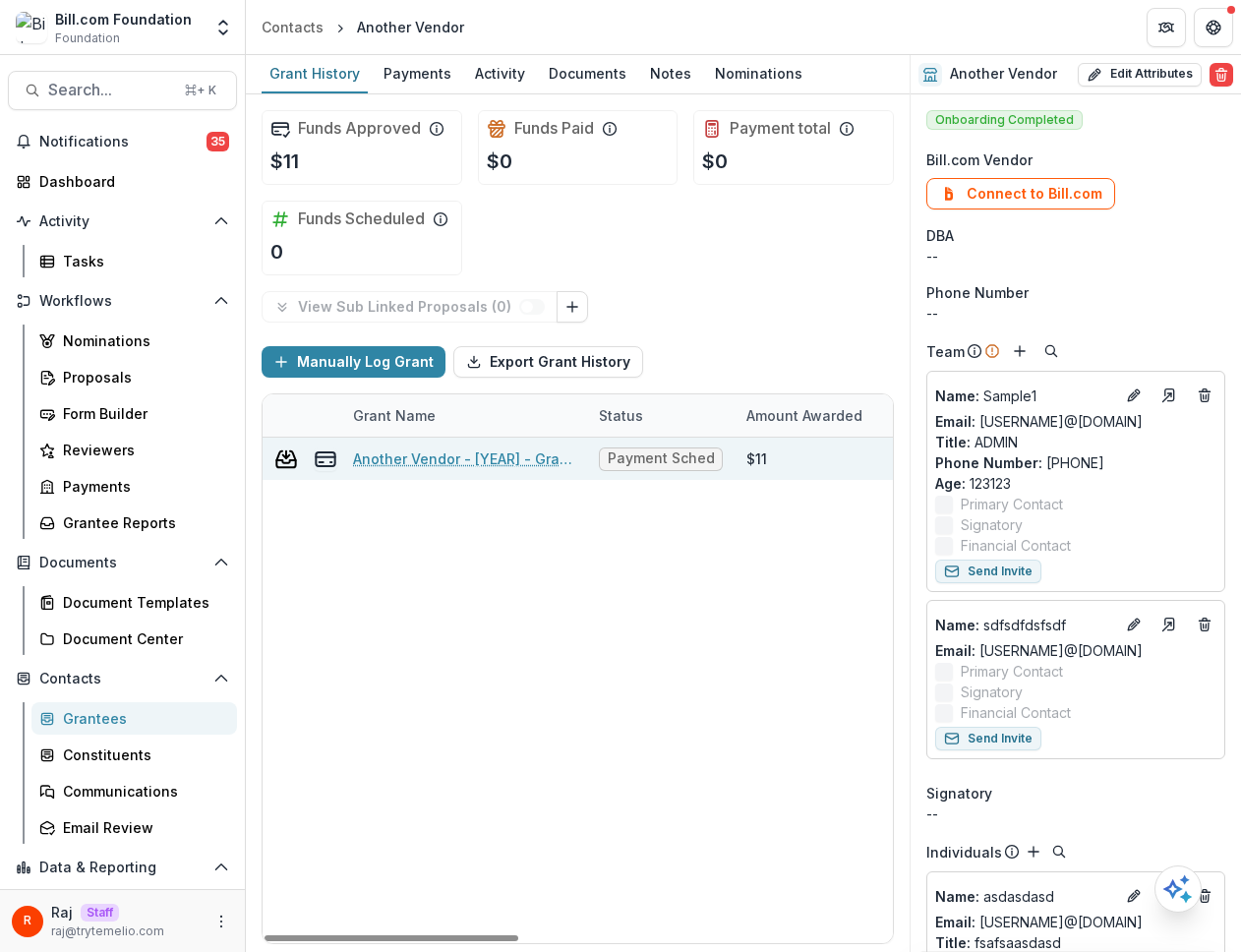 click on "Another Vendor - 2024 - Grant Payment Form" at bounding box center [464, 458] 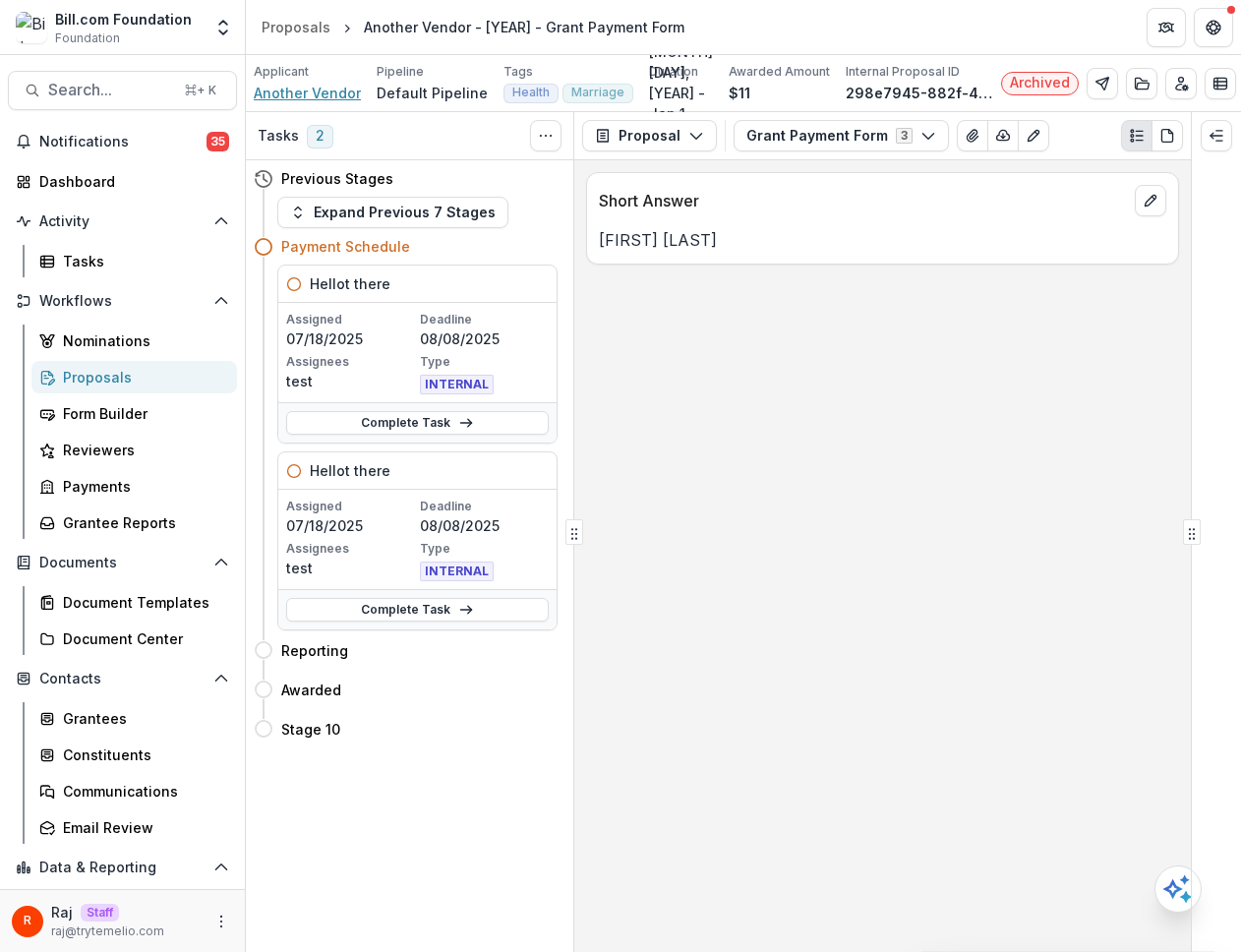 click on "Another Vendor" at bounding box center (307, 92) 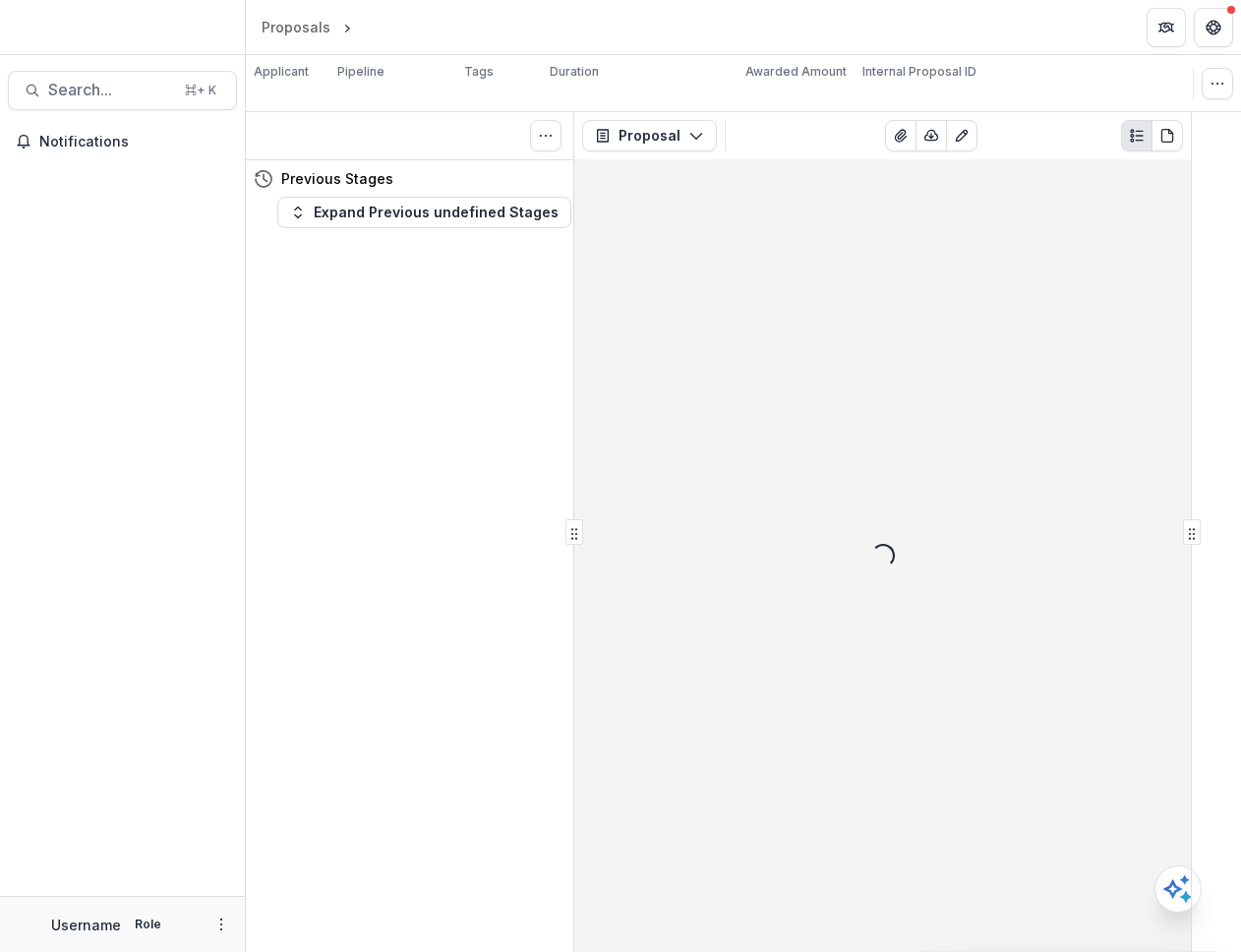 scroll, scrollTop: 0, scrollLeft: 0, axis: both 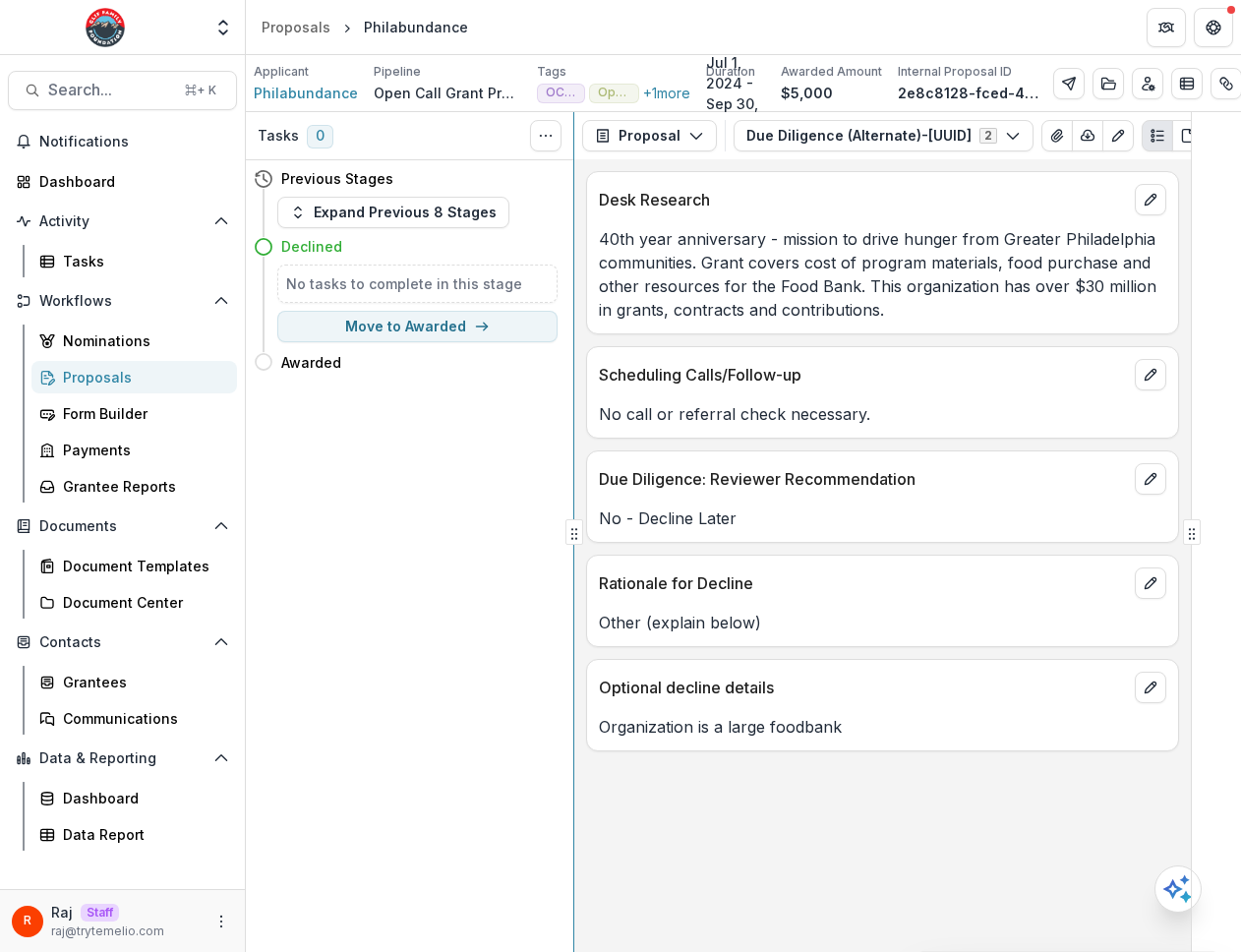 click on "Tasks 0 Show Cancelled Tasks Previous Stages Expand Previous 8 Stages Declined No tasks to complete in this stage Move to Awarded Awarded Move here Proposal Proposal Payments Reports Grant Agreements Board Summaries Bank Details Due Diligence (Alternate)-[UUID] 2 Forms (2) Clif Family Foundation Grants Program - Cycle 1-[UUID] Due Diligence (Alternate)-[UUID] Configure forms Word Download Word Download (with field descriptions) Zip Download Preview Merged PDF Preview Merged PDF (Inline Images & PDFs) Preview Merged PDF (with field descriptions) Custom Download Desk Research 40th year anniversary - mission to drive hunger from Greater Philadelphia communities. Grant covers cost of program materials, food purchase and other resources for the Food Bank. This organization has over $30 million in grants, contracts and contributions. Scheduling Calls/Follow-up No call or referral check necessary. No - Decline Later" at bounding box center (743, 532) 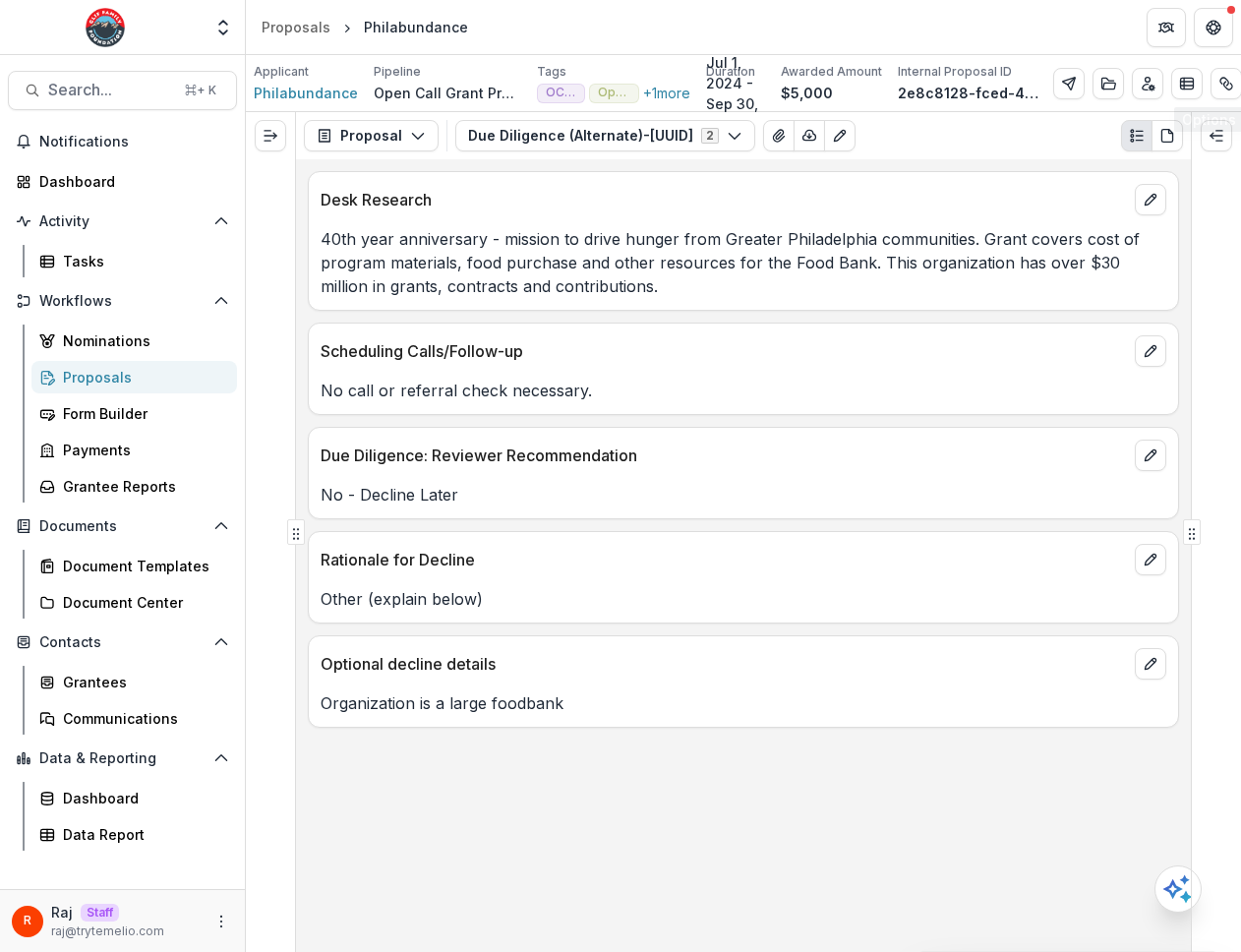 click at bounding box center (1274, 84) 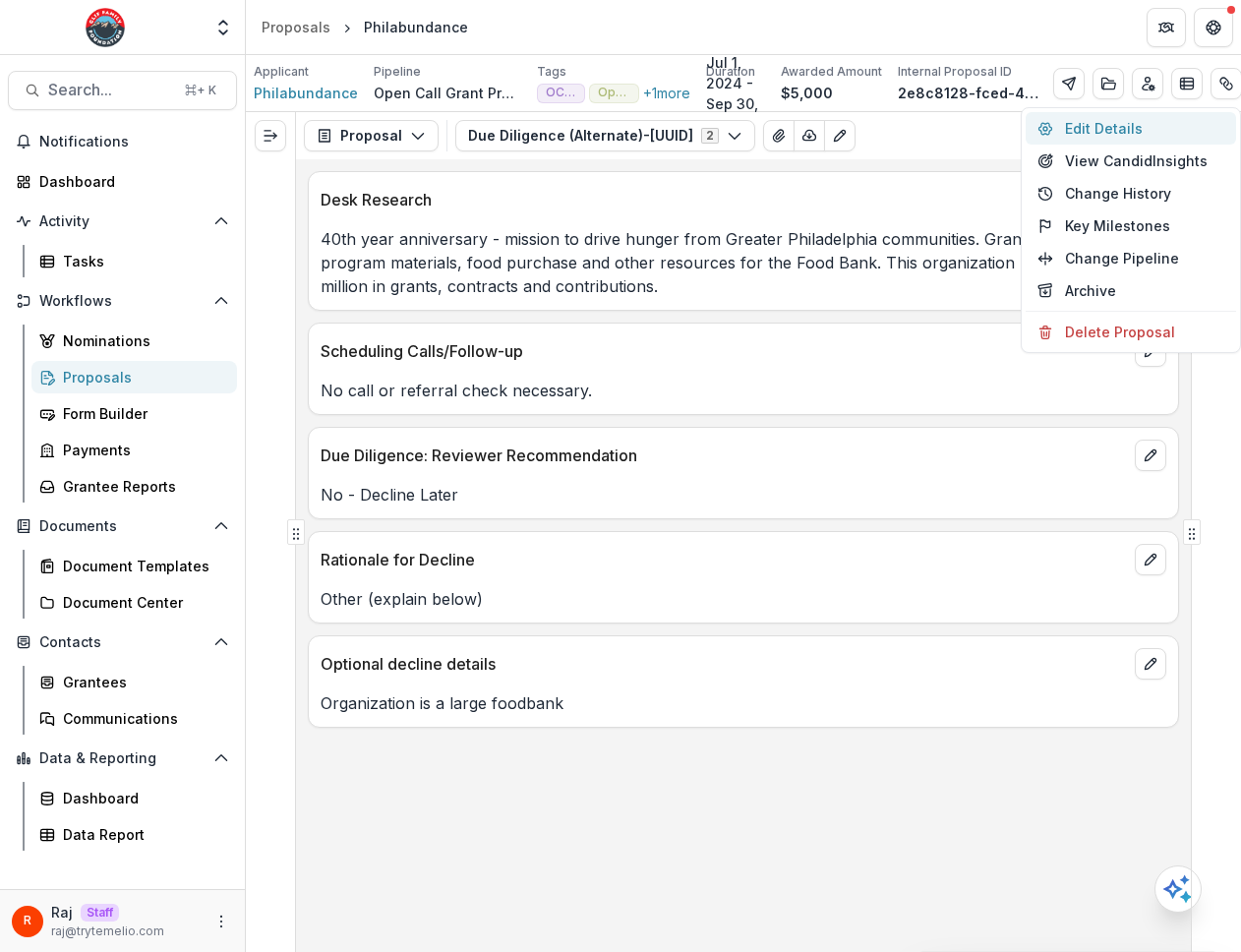 click on "Edit Details" at bounding box center (1131, 128) 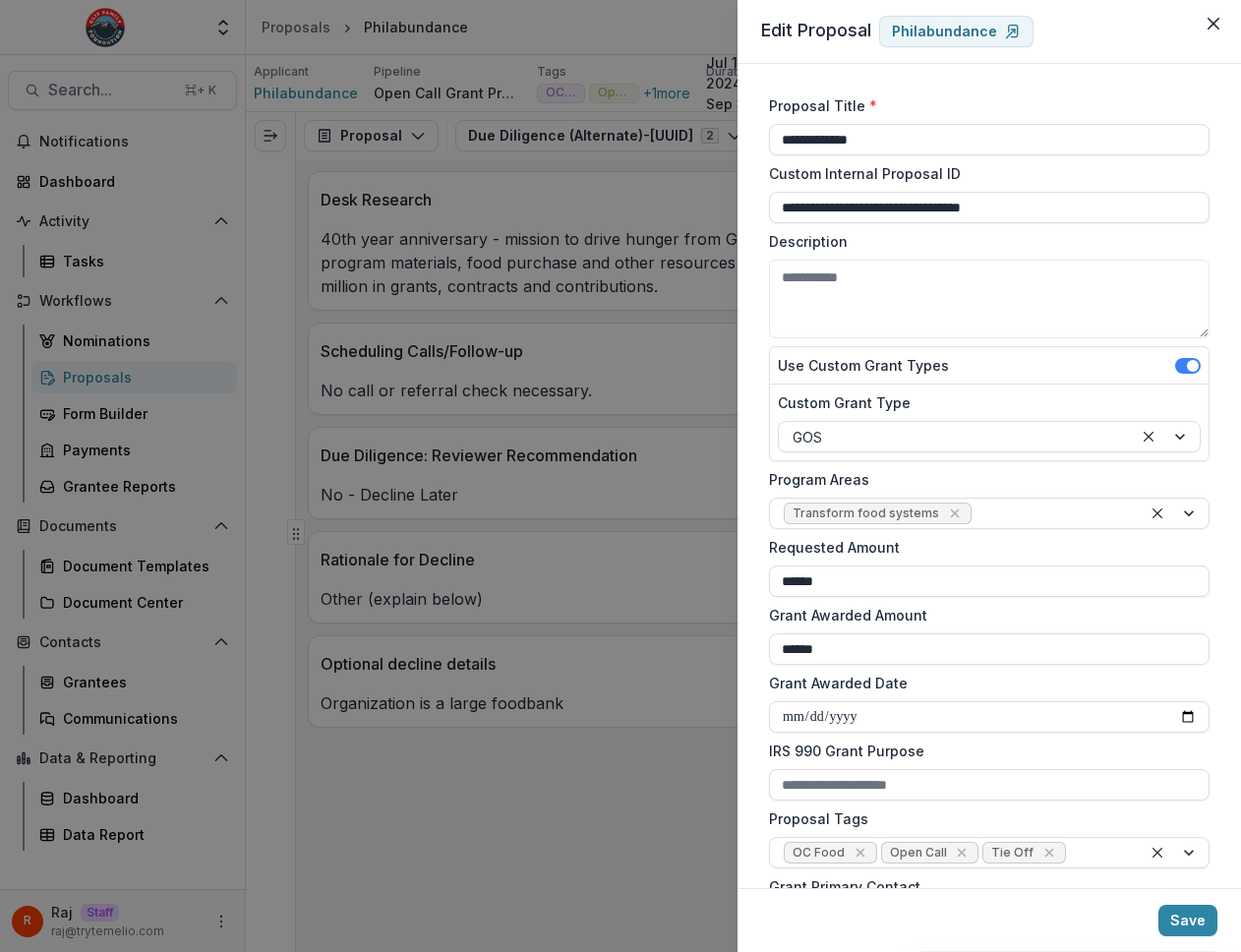 click on "**********" at bounding box center [620, 476] 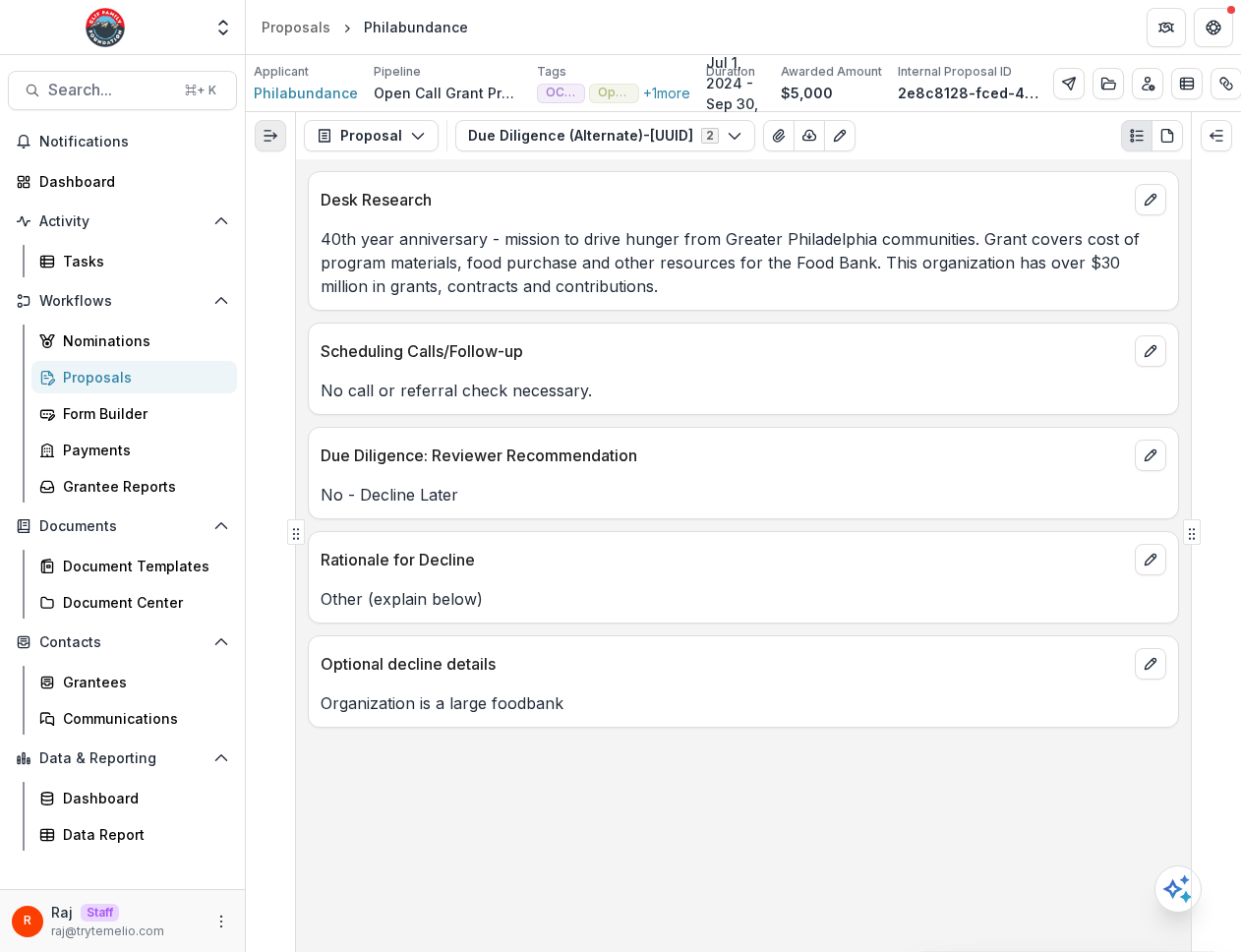 click 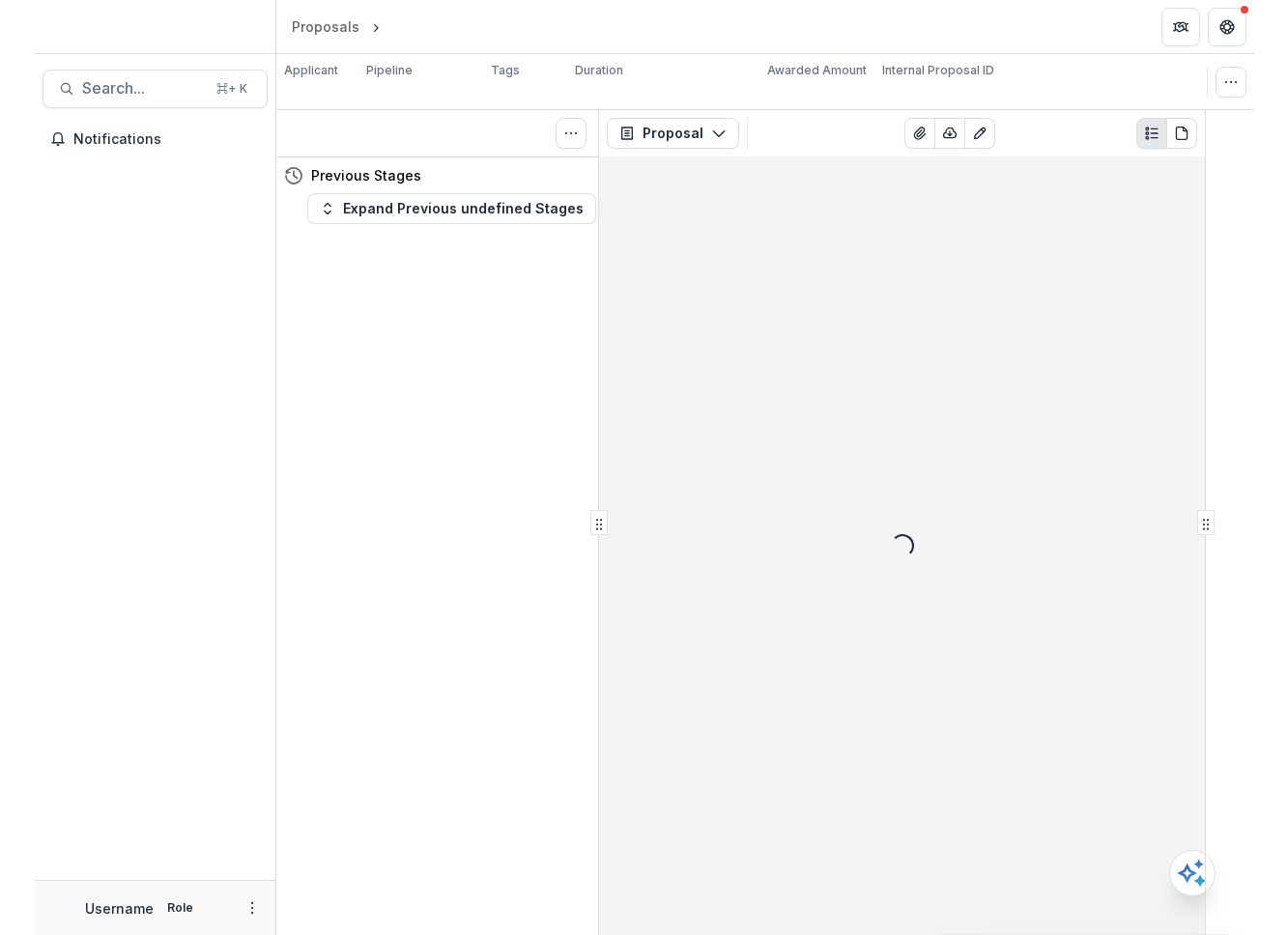scroll, scrollTop: 0, scrollLeft: 0, axis: both 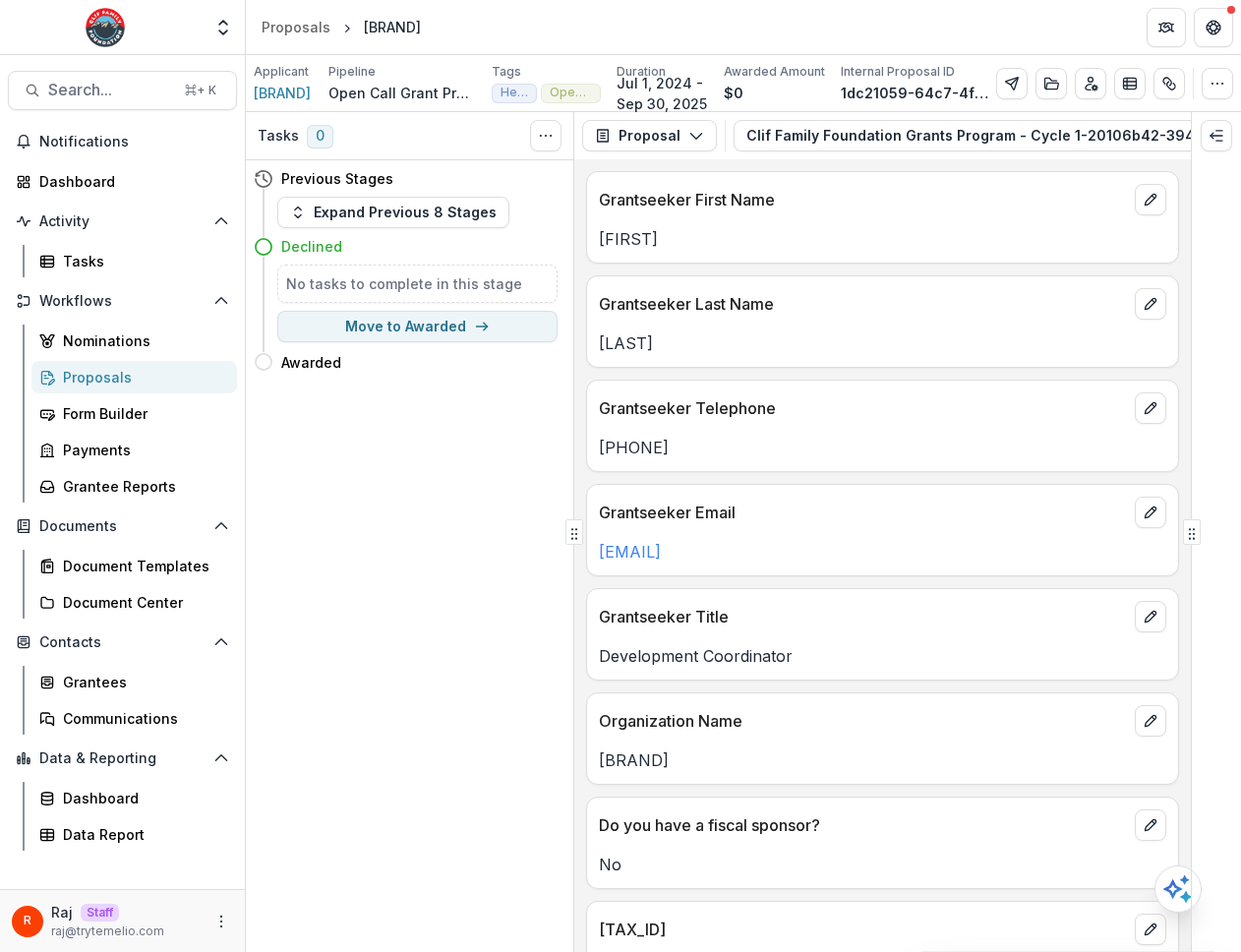 click at bounding box center (1216, 136) 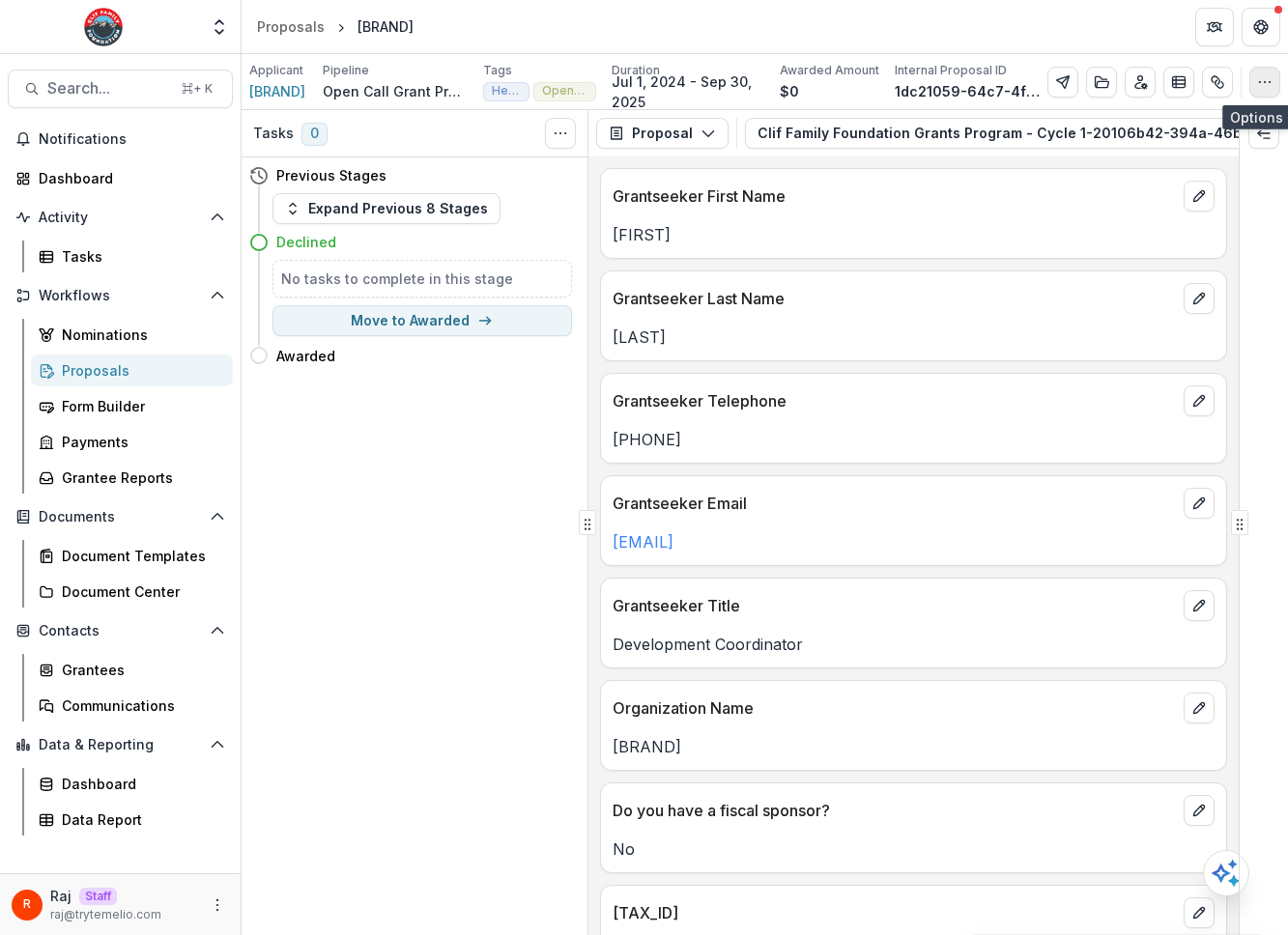 click at bounding box center (1265, 82) 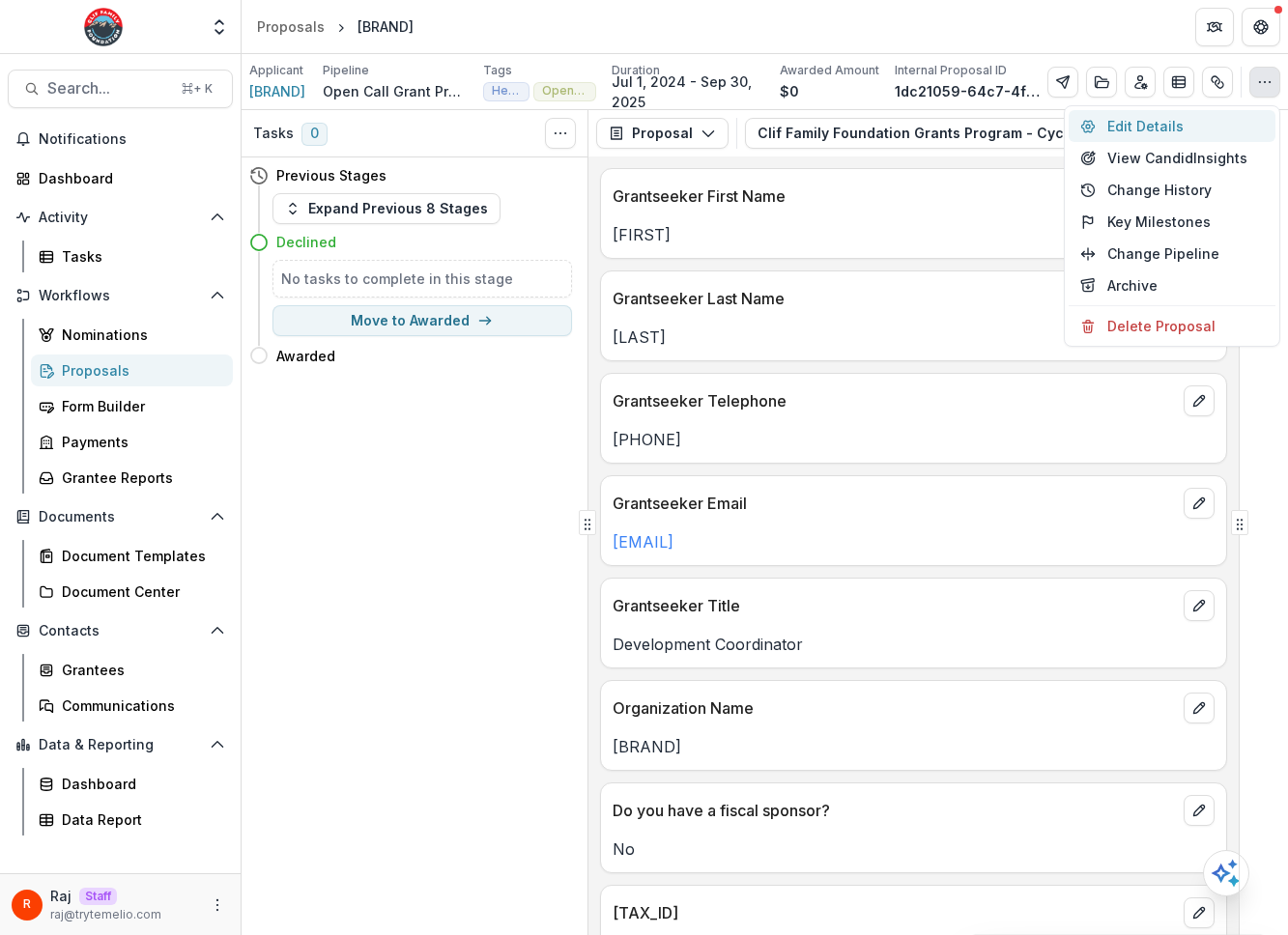 click on "Edit Details" at bounding box center [1172, 126] 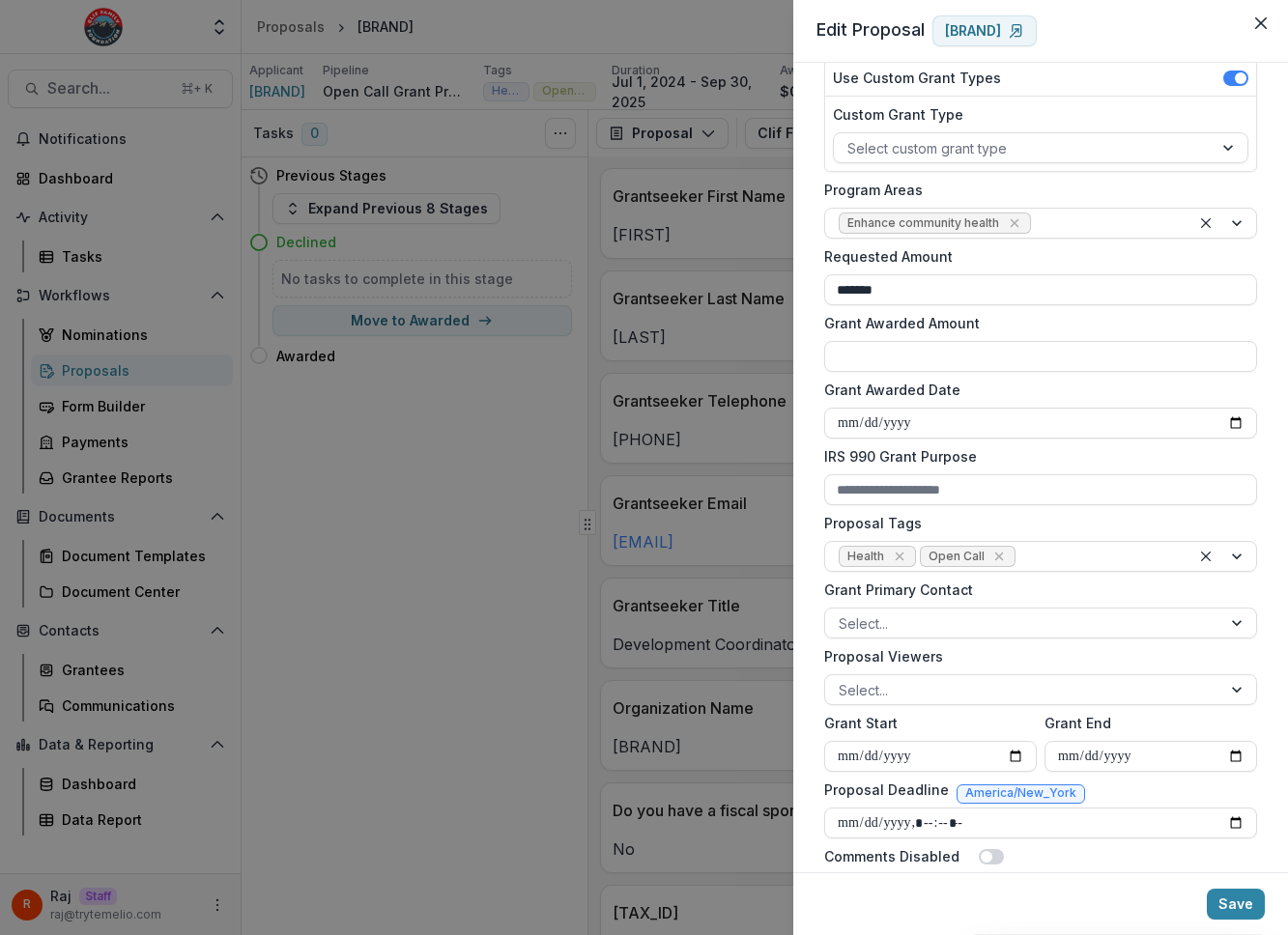 scroll, scrollTop: 468, scrollLeft: 0, axis: vertical 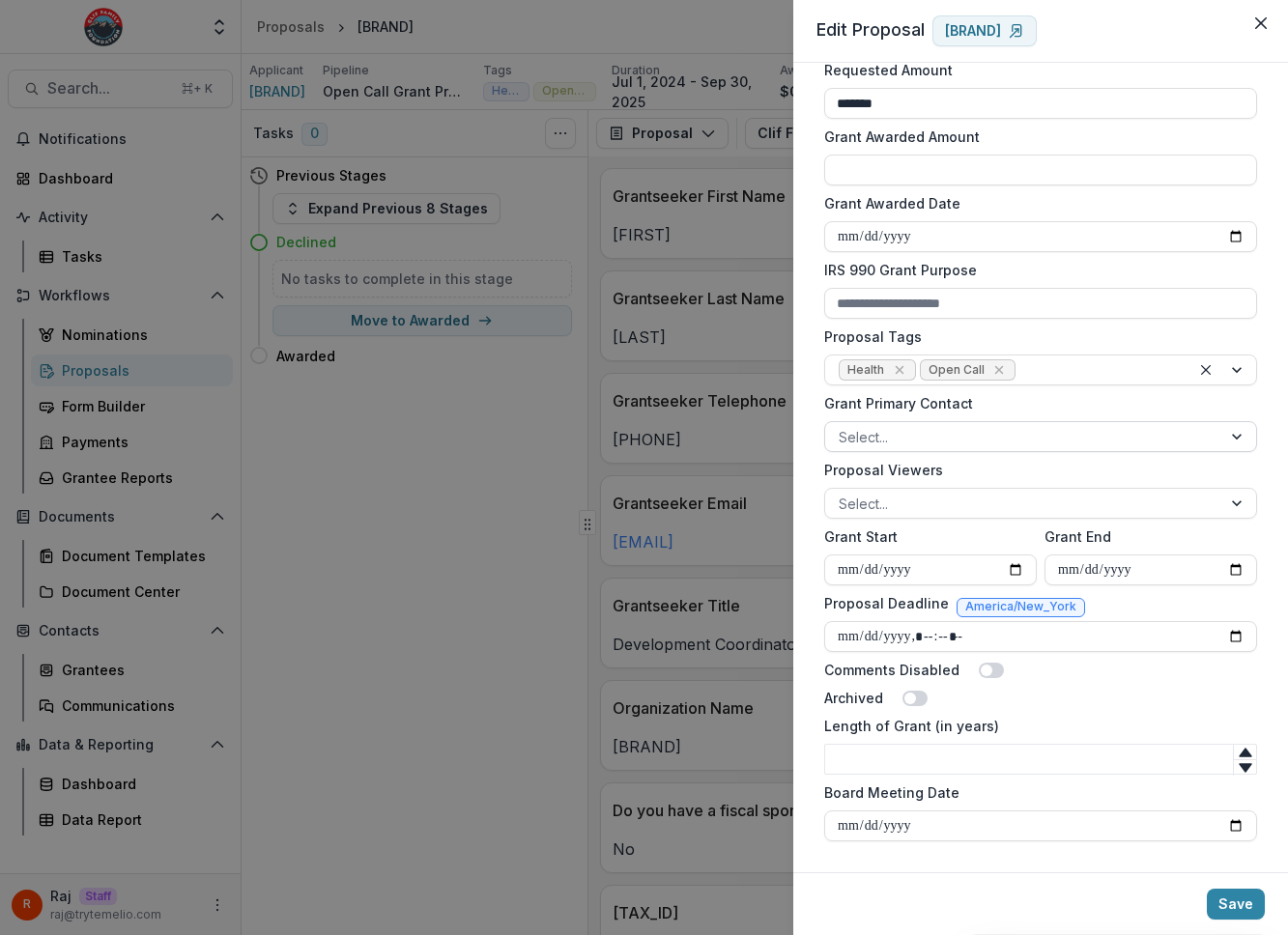 click at bounding box center [1023, 437] 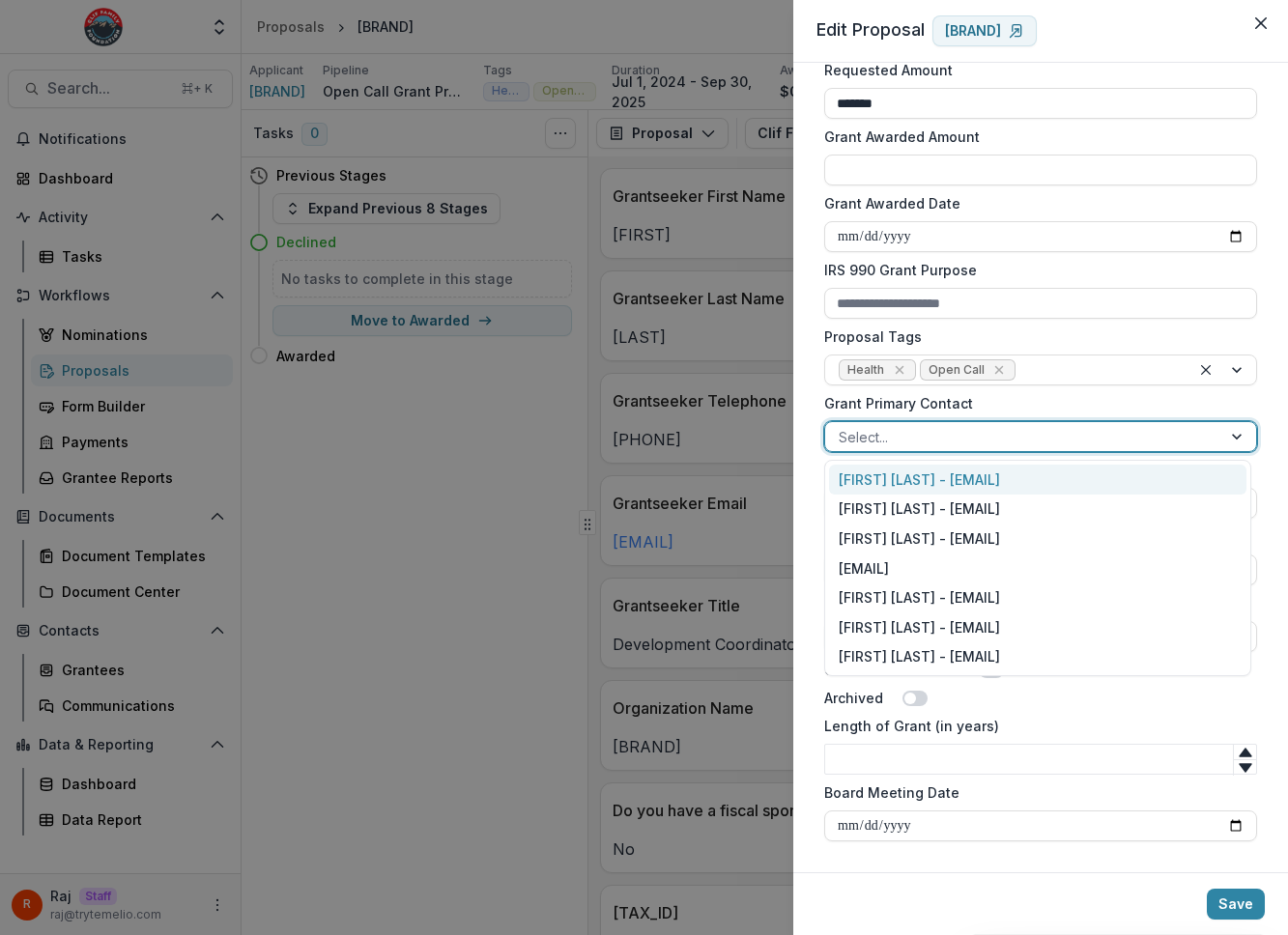 click on "**********" at bounding box center [1041, 468] 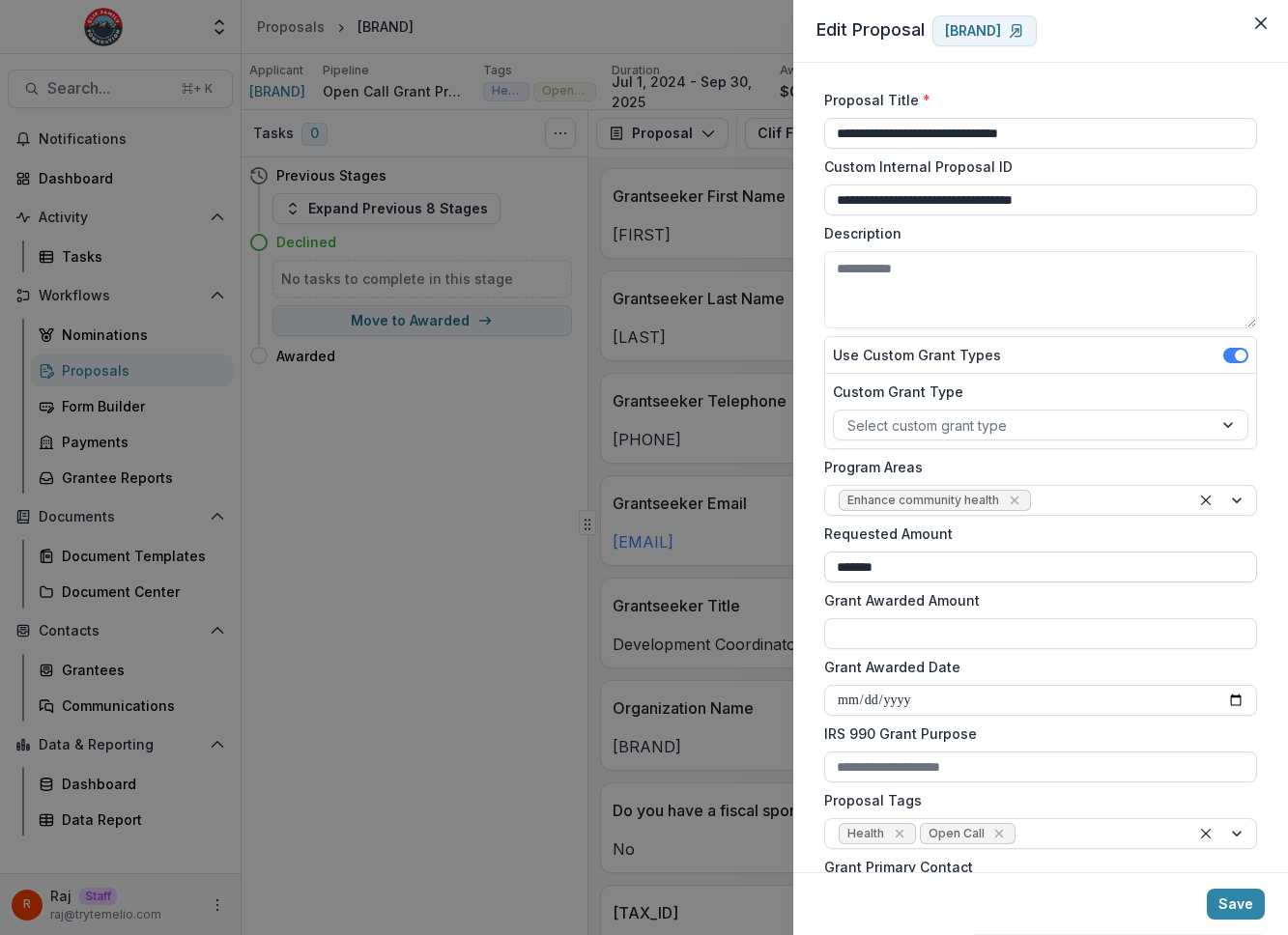 scroll, scrollTop: 0, scrollLeft: 0, axis: both 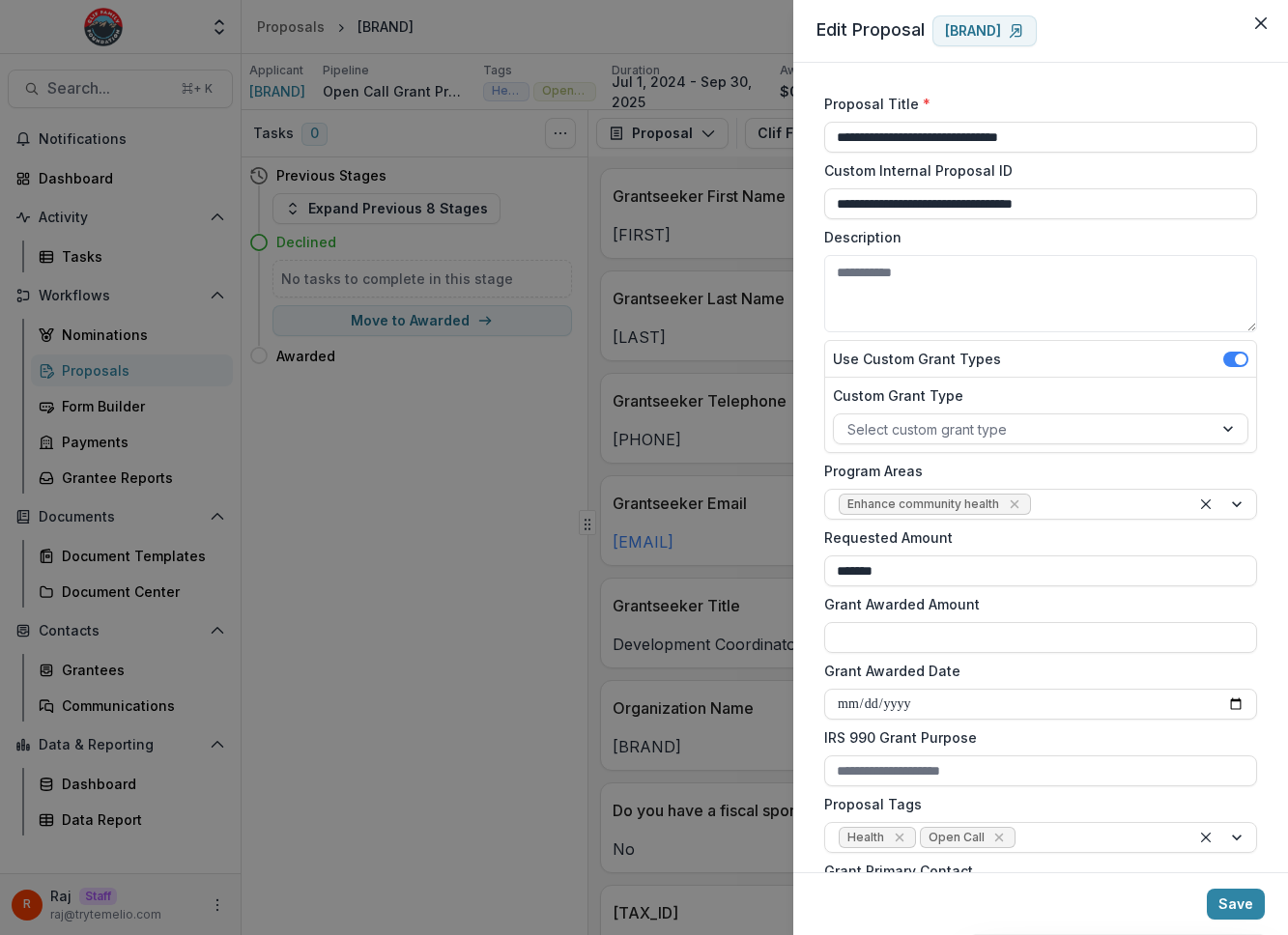 click on "**********" at bounding box center [644, 468] 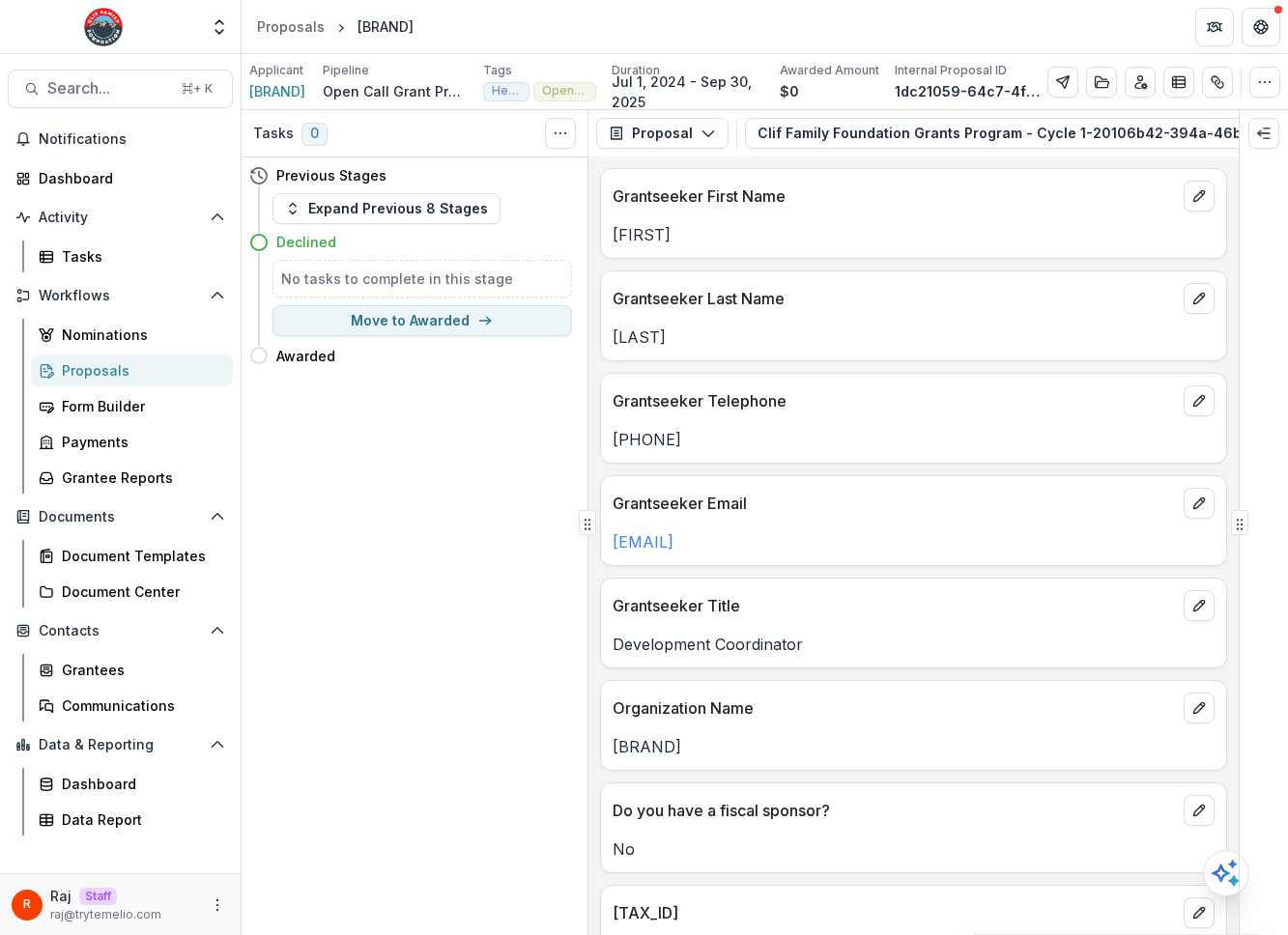type 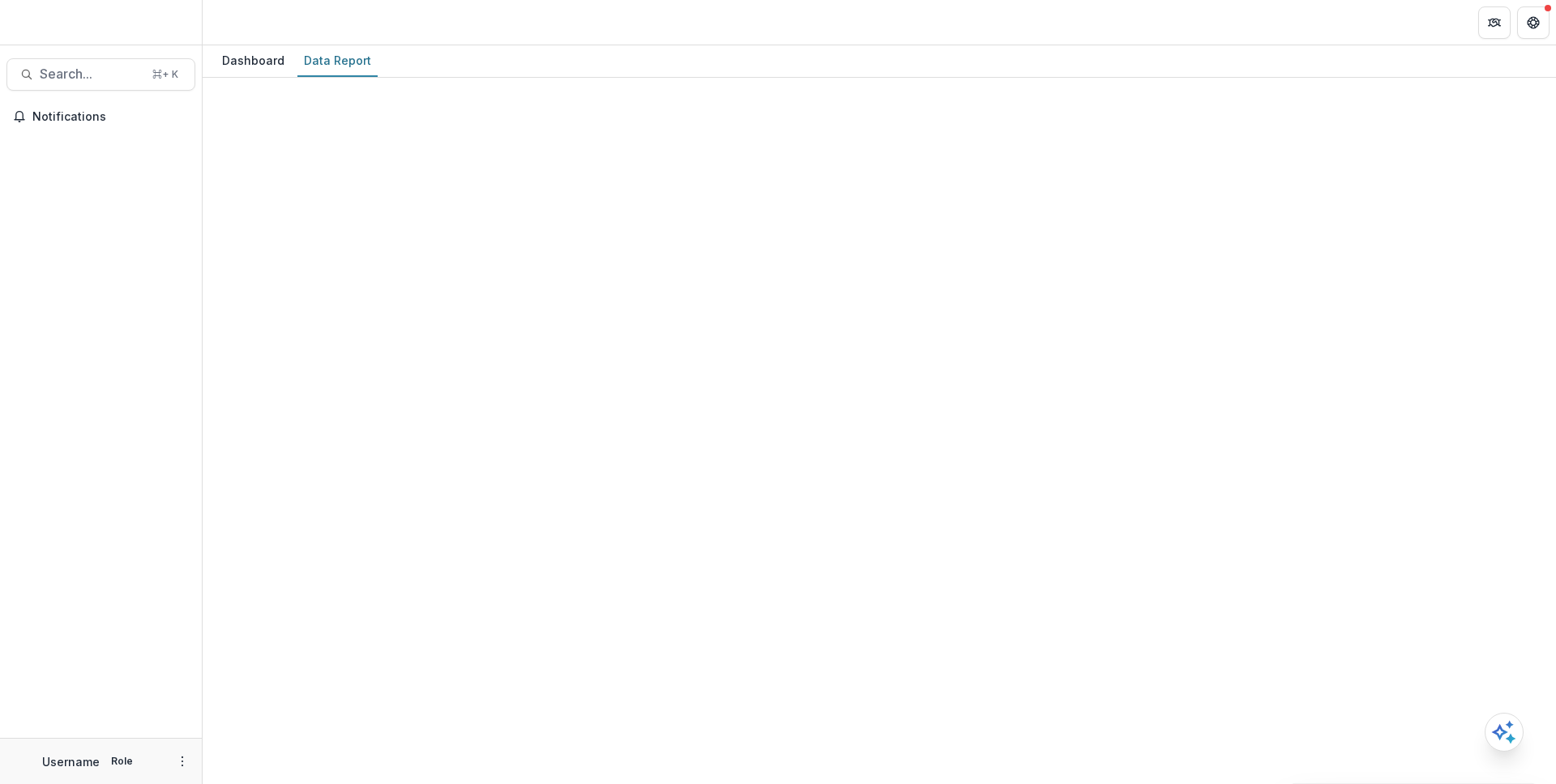 scroll, scrollTop: 0, scrollLeft: 0, axis: both 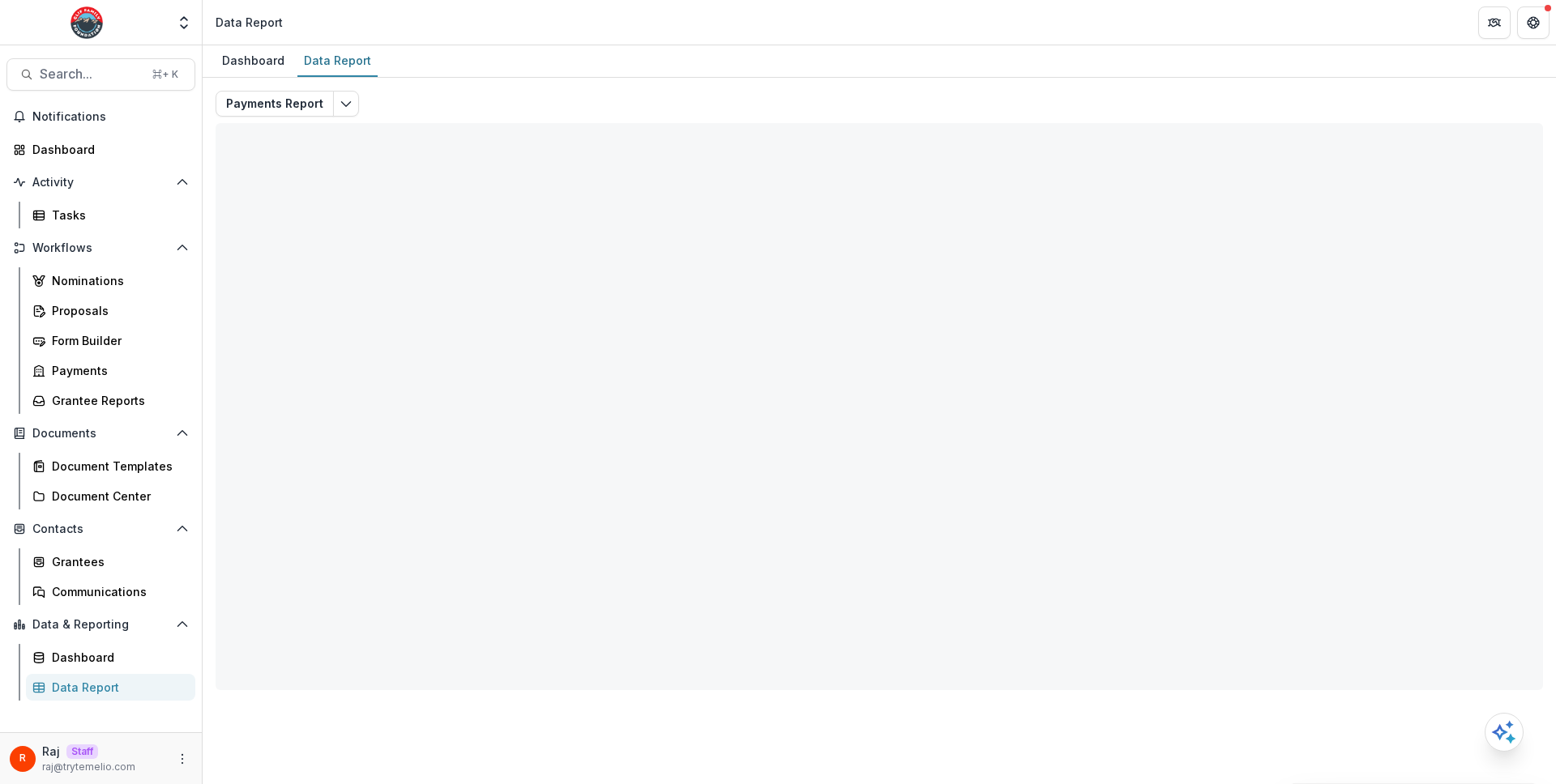 click on "Payments Report Total rows:  0 Choose Filter Personal Filters Team Filters Temelio Filters No  personal  filters found. Add Personal Filter Filter 0  (Proposals Report (All Data)) Add Team Filter Amendment Form   ( Proposals Report (All Data) ) Athlete Scholarship Application  ( Proposals Report (All Data) ) Athletic Program Portal Questions  ( Proposals Report (All Data) ) BIO Grant Application  ( Proposals Report (All Data) ) BIO Recommendation Form  ( Proposals Report (All Data) ) Clif Family Foundation Eligibility Quiz Open Call  ( Proposals Report (All Data) ) Due Diligence  ( Proposals Report (All Data) ) Grantee Check In   ( Proposals Report (All Data) ) Internal Form Template  ( Proposals Report (All Data) ) Matching Gift Form  ( Proposals Report (All Data) ) Open Call Grant Application  ( Proposals Report (All Data) ) PRI   ( Proposals Report (All Data) ) Special Project Grant Application  ( Proposals Report (All Data) ) Temelio Historical Onboarding Form  ( Proposals Report (All Data) )  ( )  ( ) to" at bounding box center (879, 390) 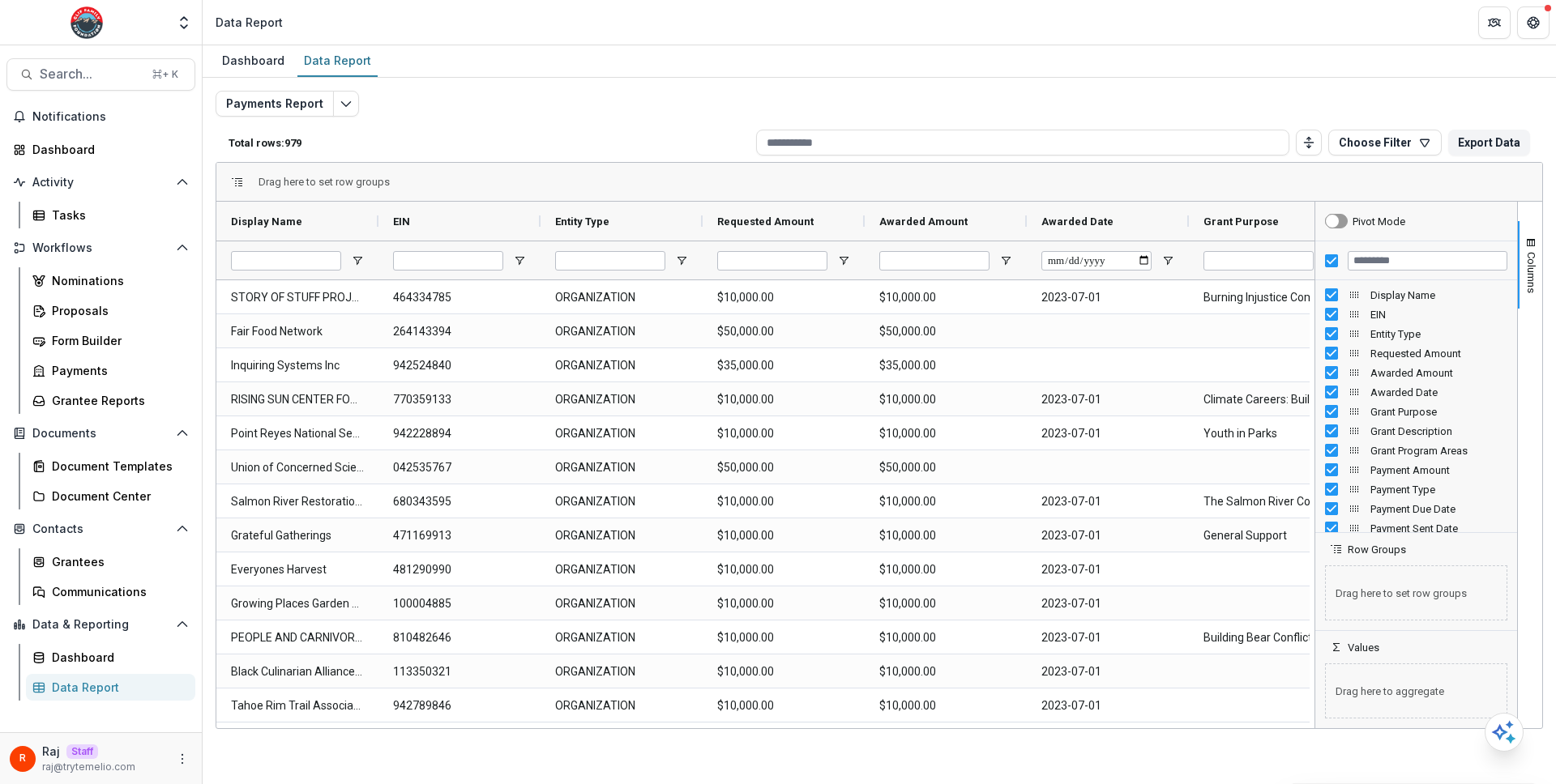 click on "Payments Report Total rows:  979 Choose Filter Personal Filters Team Filters Temelio Filters No  personal  filters found. Add Personal Filter Filter 0  (Proposals Report (All Data)) Add Team Filter Amendment Form   ( Proposals Report (All Data) ) Athlete Scholarship Application  ( Proposals Report (All Data) ) Athletic Program Portal Questions  ( Proposals Report (All Data) ) BIO Grant Application  ( Proposals Report (All Data) ) BIO Recommendation Form  ( Proposals Report (All Data) ) Clif Family Foundation Eligibility Quiz Open Call  ( Proposals Report (All Data) ) Due Diligence  ( Proposals Report (All Data) ) Grantee Check In   ( Proposals Report (All Data) ) Internal Form Template  ( Proposals Report (All Data) ) Matching Gift Form  ( Proposals Report (All Data) ) Open Call Grant Application  ( Proposals Report (All Data) ) PRI   ( Proposals Report (All Data) ) Special Project Grant Application  ( Proposals Report (All Data) ) Temelio Historical Onboarding Form  ( Proposals Report (All Data) )  ( )  ( )" at bounding box center [879, 384] 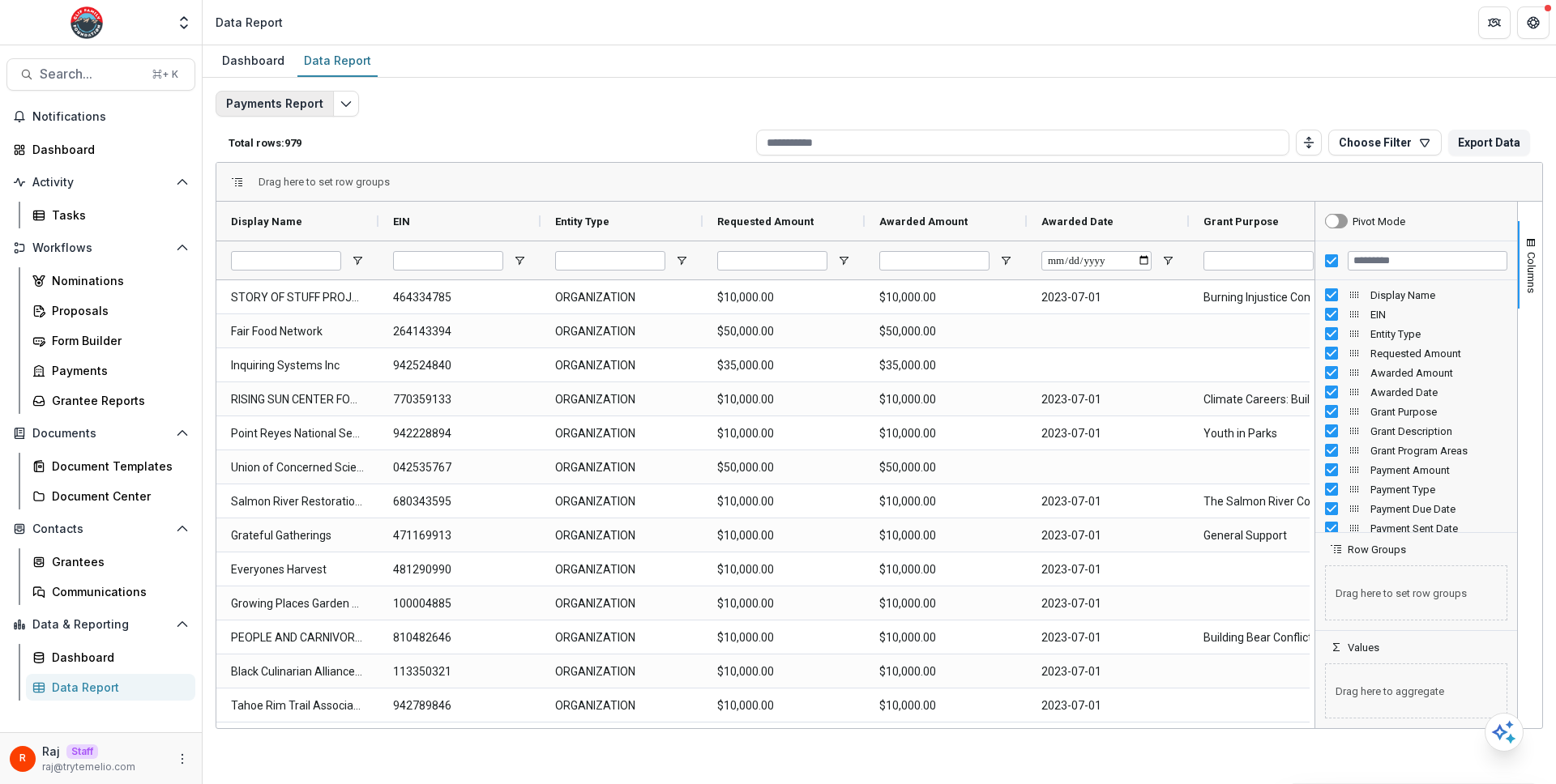 click on "Payments Report" at bounding box center (275, 104) 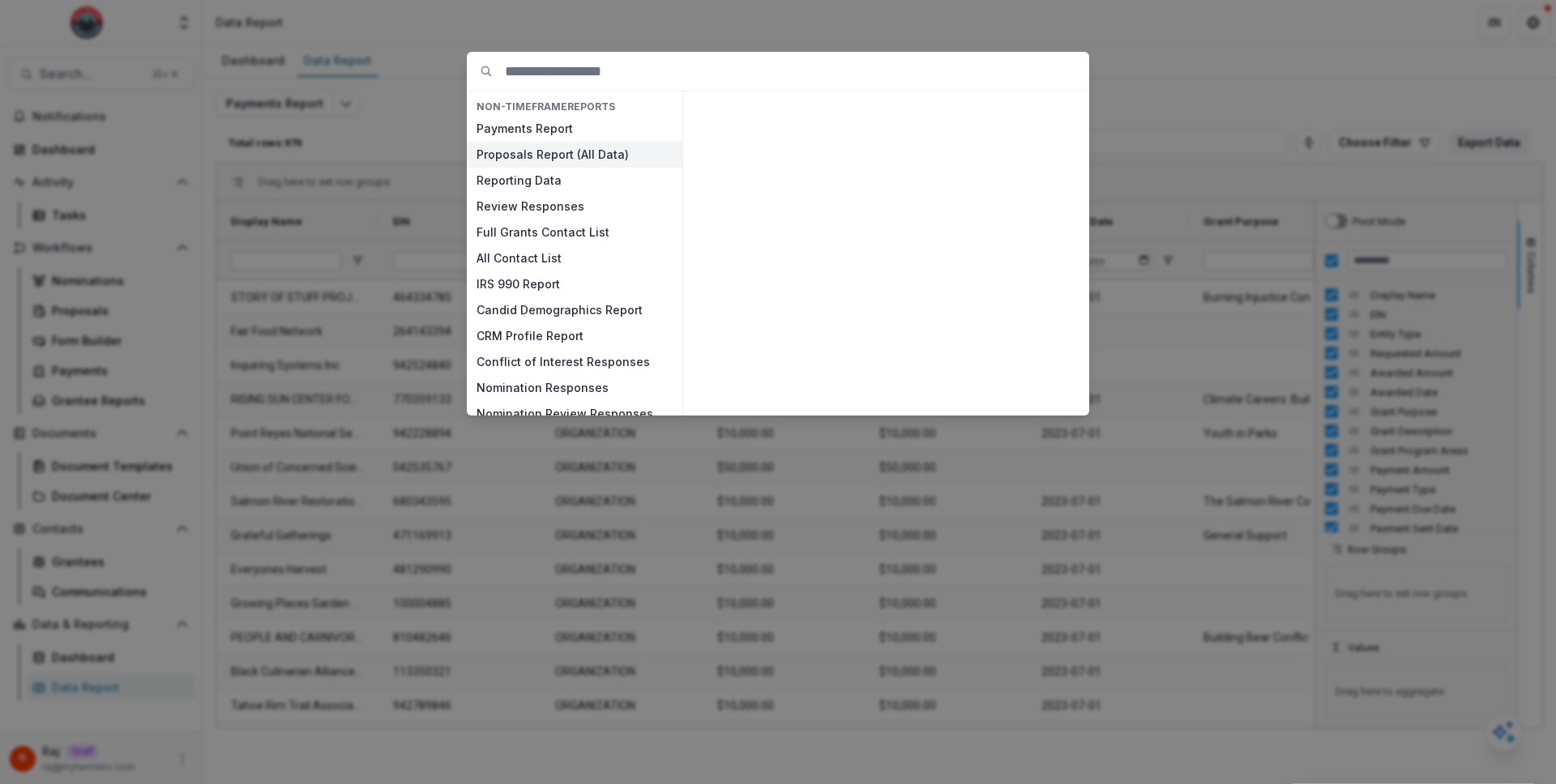 click on "Proposals Report (All Data)" at bounding box center [575, 155] 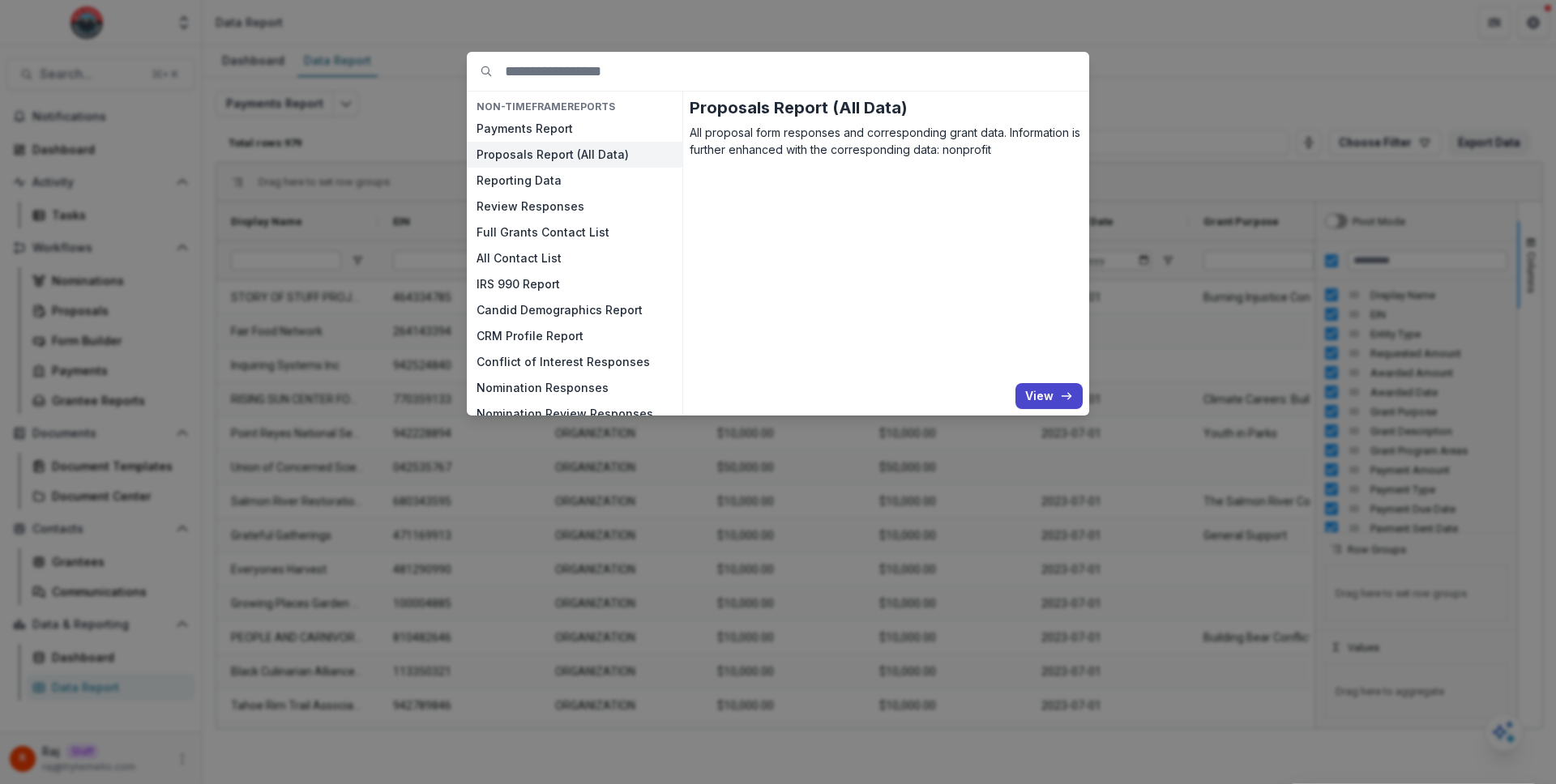 click on "Proposals Report (All Data)" at bounding box center (575, 155) 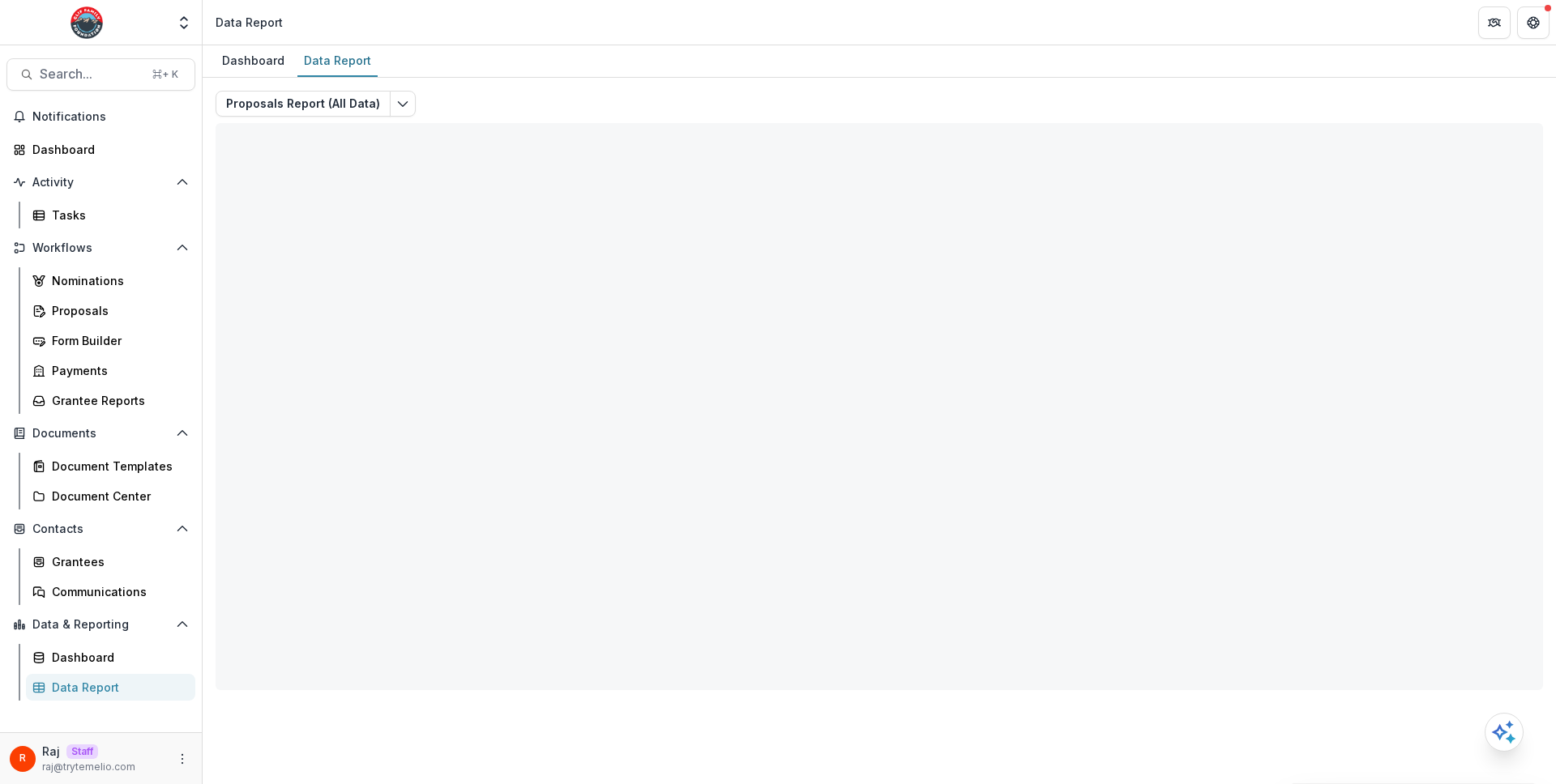 click on "Proposals Report (All Data) Total rows:  0 Choose Filter Personal Filters Team Filters Temelio Filters No  personal  filters found. Add Personal Filter Filter 0  (Proposals Report (All Data)) Add Team Filter Amendment Form   ( Proposals Report (All Data) ) Athlete Scholarship Application  ( Proposals Report (All Data) ) Athletic Program Portal Questions  ( Proposals Report (All Data) ) BIO Grant Application  ( Proposals Report (All Data) ) BIO Recommendation Form  ( Proposals Report (All Data) ) Clif Family Foundation Eligibility Quiz Open Call  ( Proposals Report (All Data) ) Due Diligence  ( Proposals Report (All Data) ) Grantee Check In   ( Proposals Report (All Data) ) Internal Form Template  ( Proposals Report (All Data) ) Matching Gift Form  ( Proposals Report (All Data) ) Open Call Grant Application  ( Proposals Report (All Data) ) PRI   ( Proposals Report (All Data) ) Special Project Grant Application  ( Proposals Report (All Data) ) Temelio Historical Onboarding Form  ( Proposals Report (All Data) )" at bounding box center (879, 384) 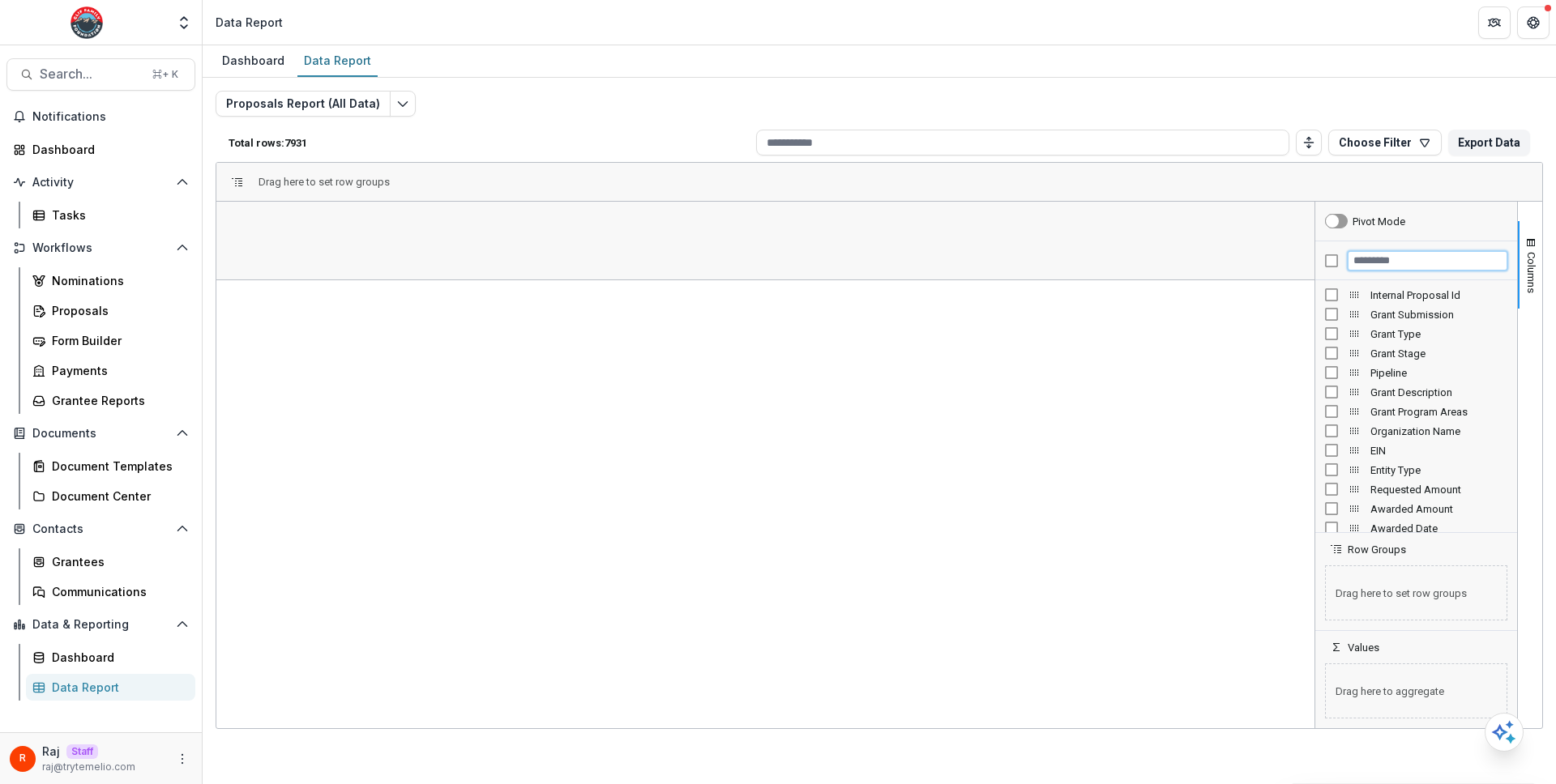 click at bounding box center [1427, 261] 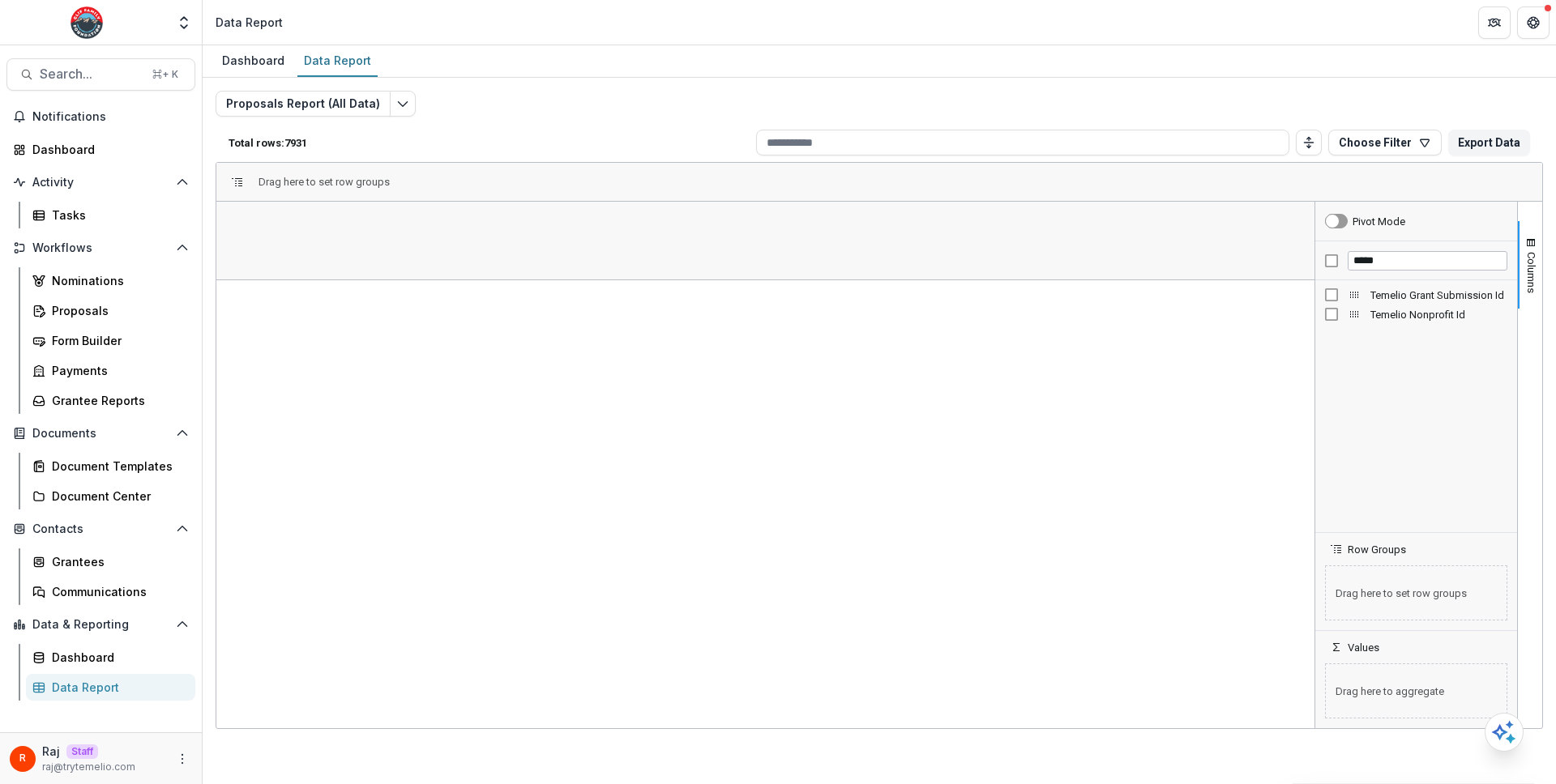 click on "Temelio Grant Submission Id" at bounding box center [1416, 295] 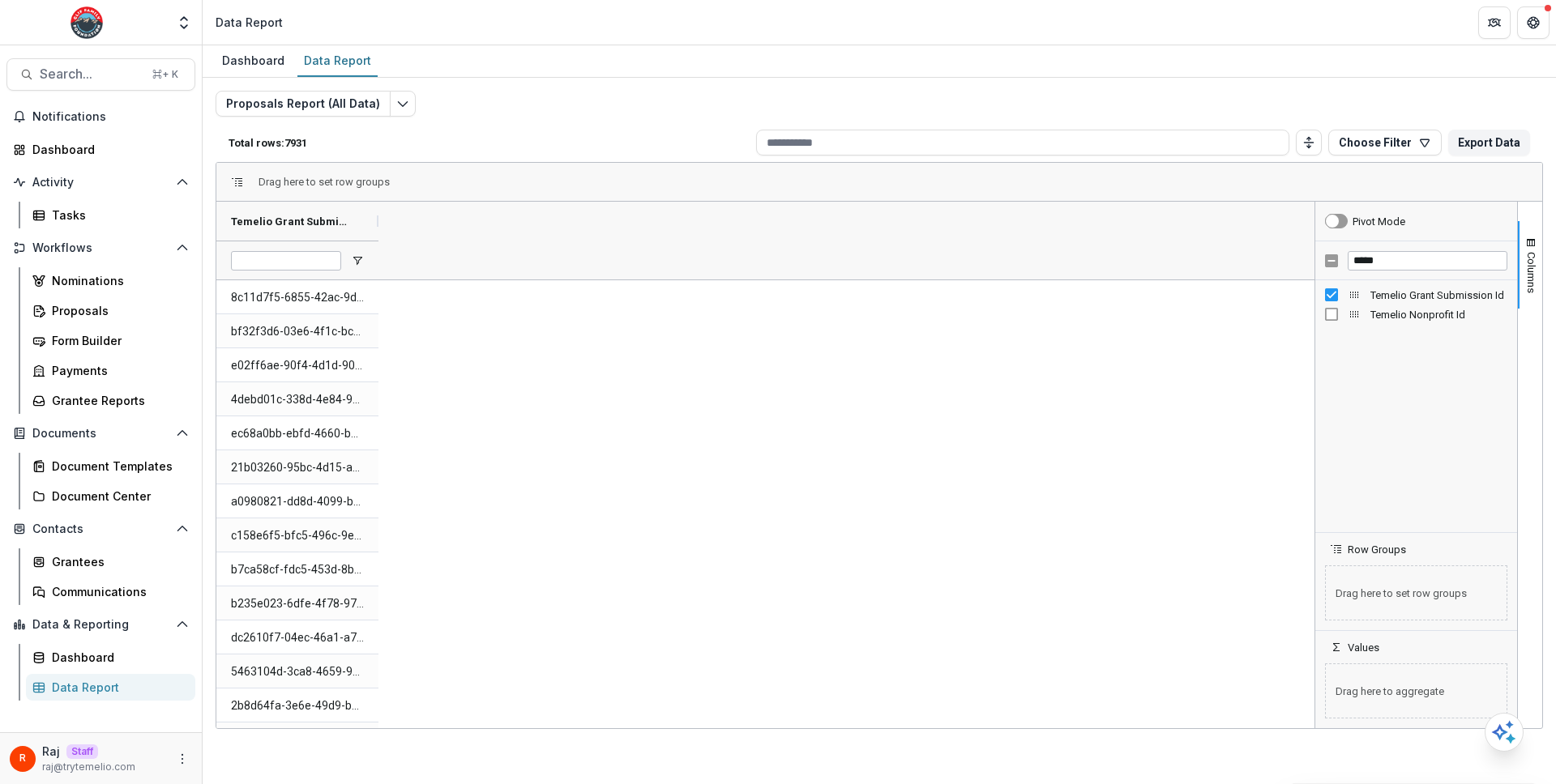 click on "*****" at bounding box center [1416, 261] 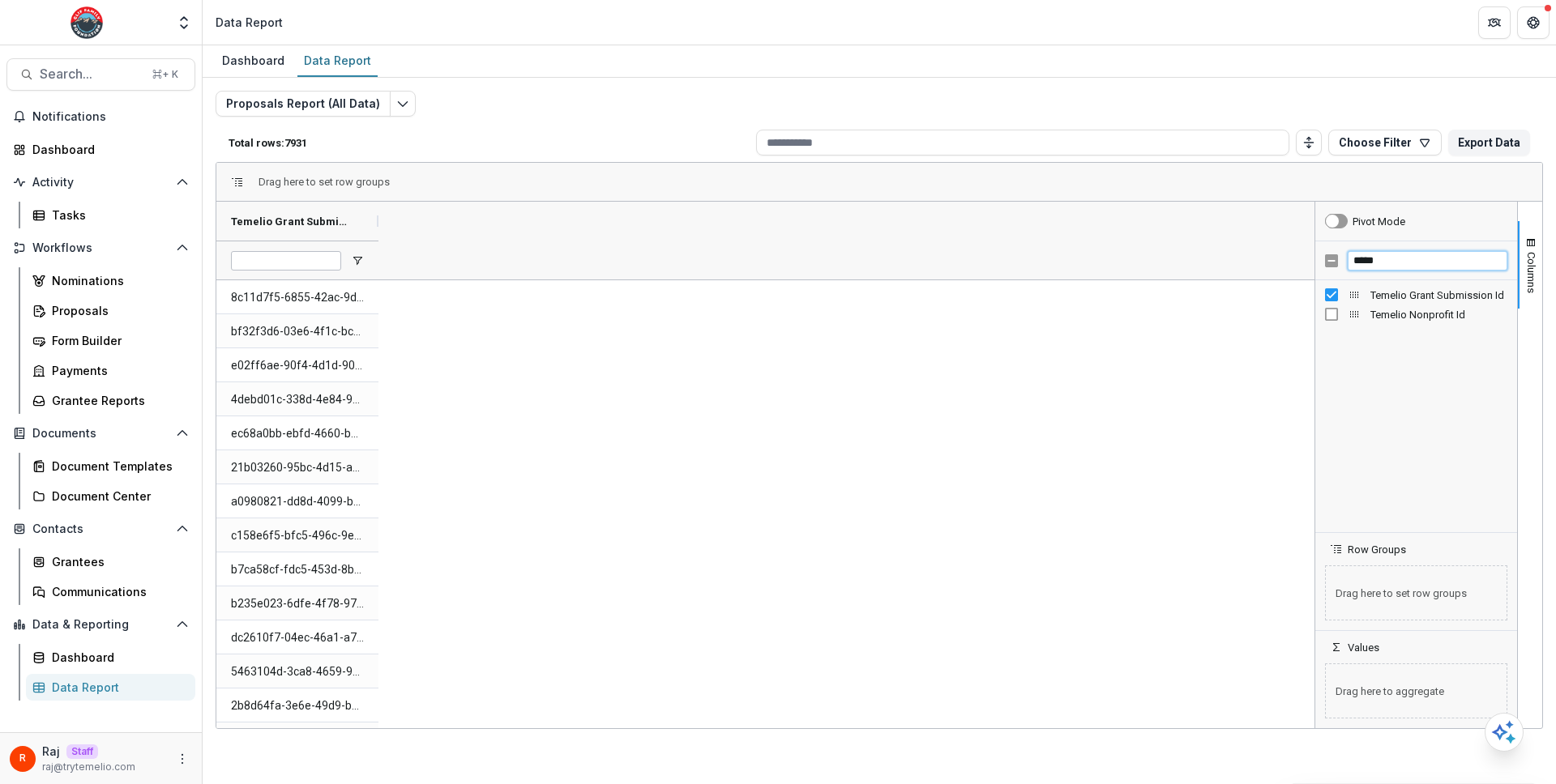 click on "*****" at bounding box center (1427, 261) 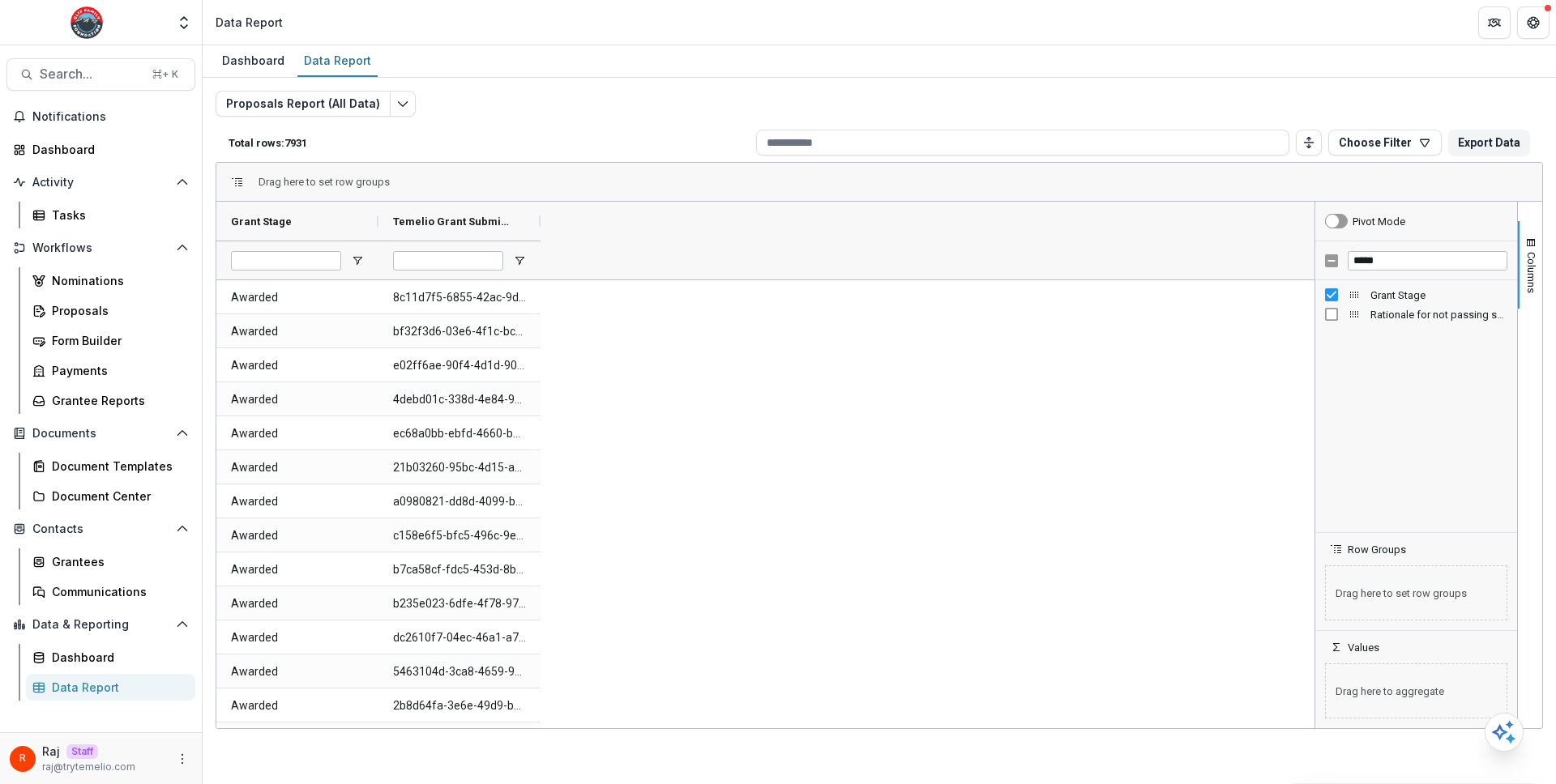 click on "*****" at bounding box center [1416, 261] 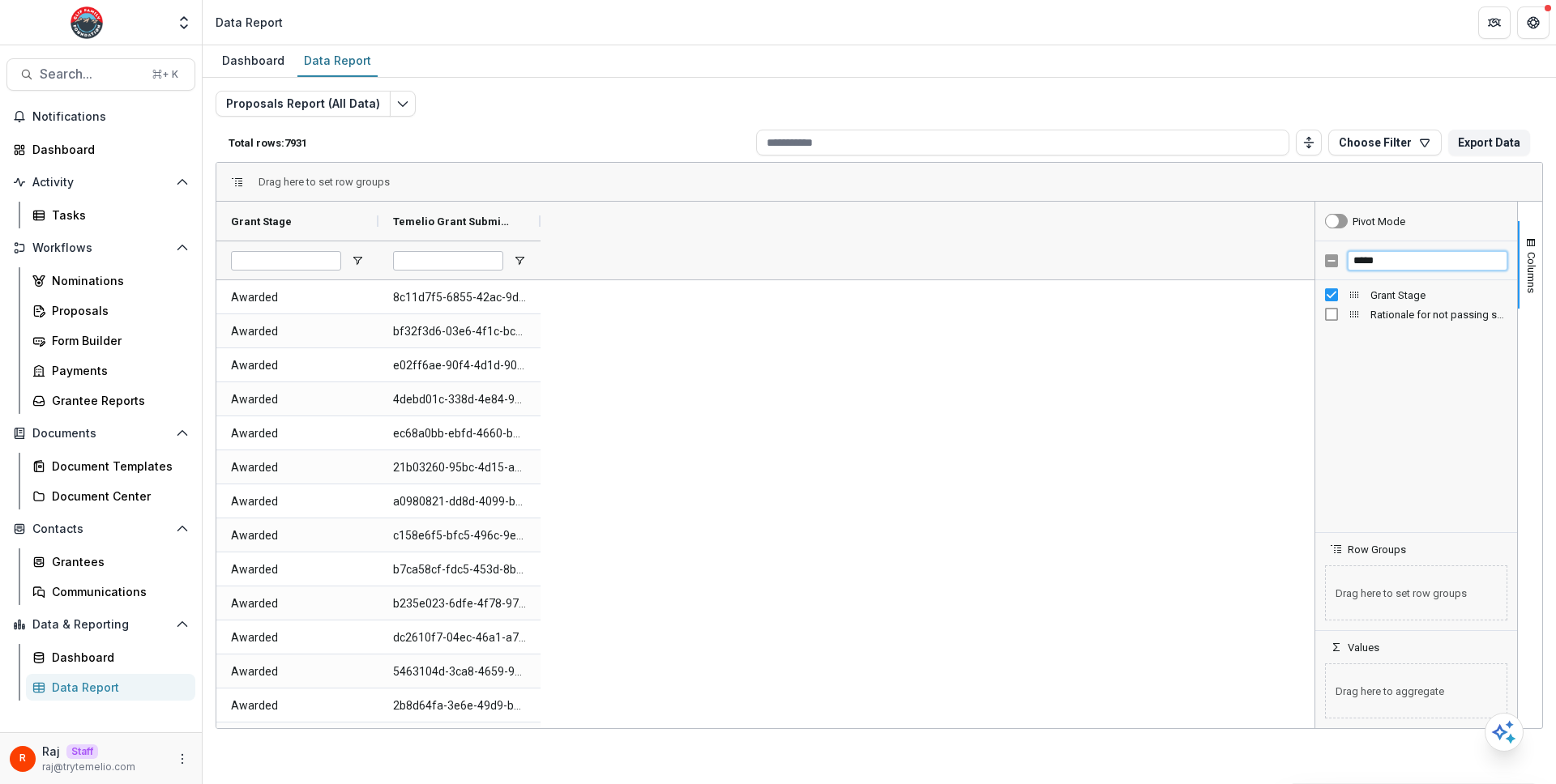 click on "*****" at bounding box center [1427, 261] 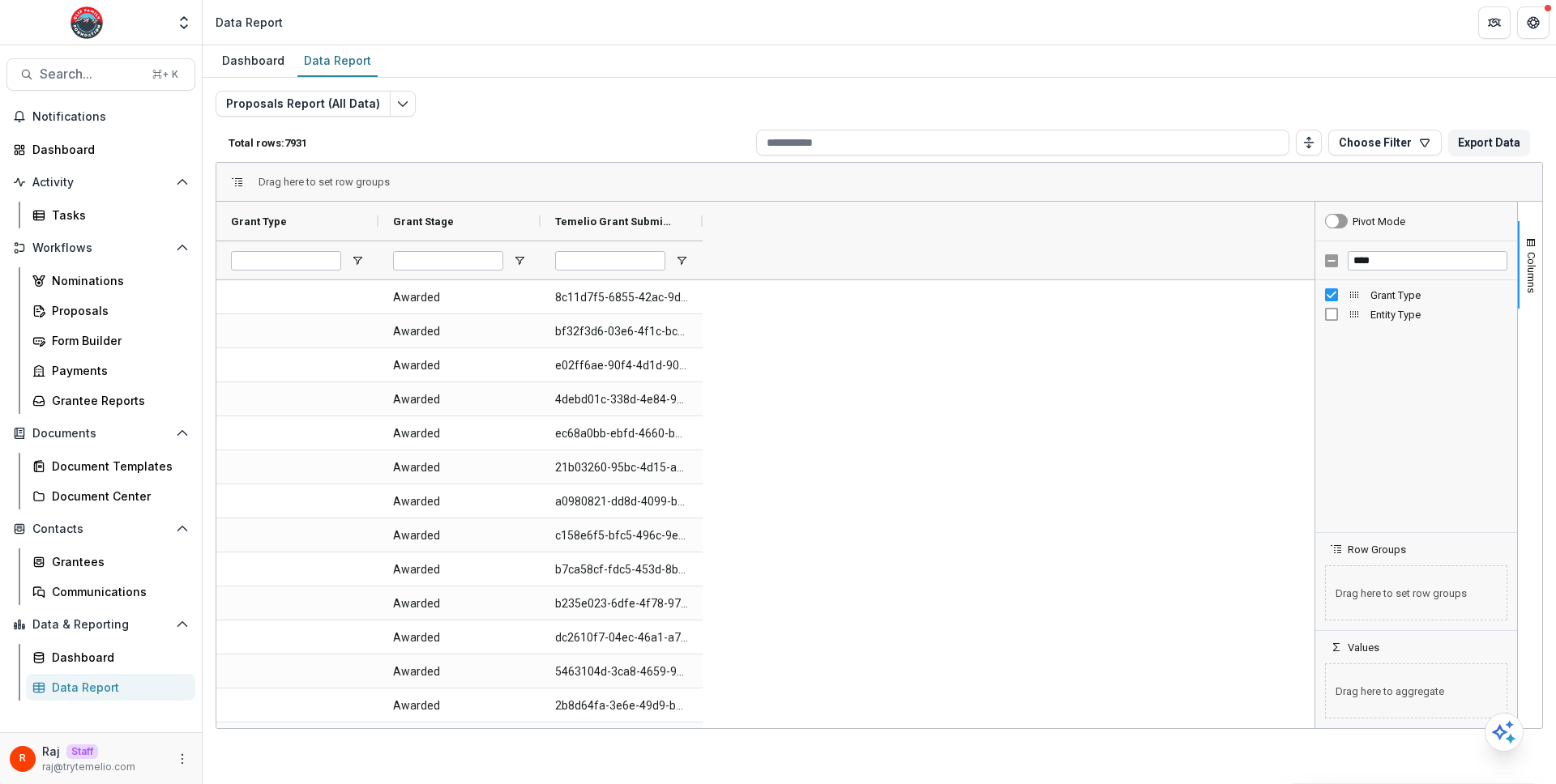 click on "****" at bounding box center (1416, 261) 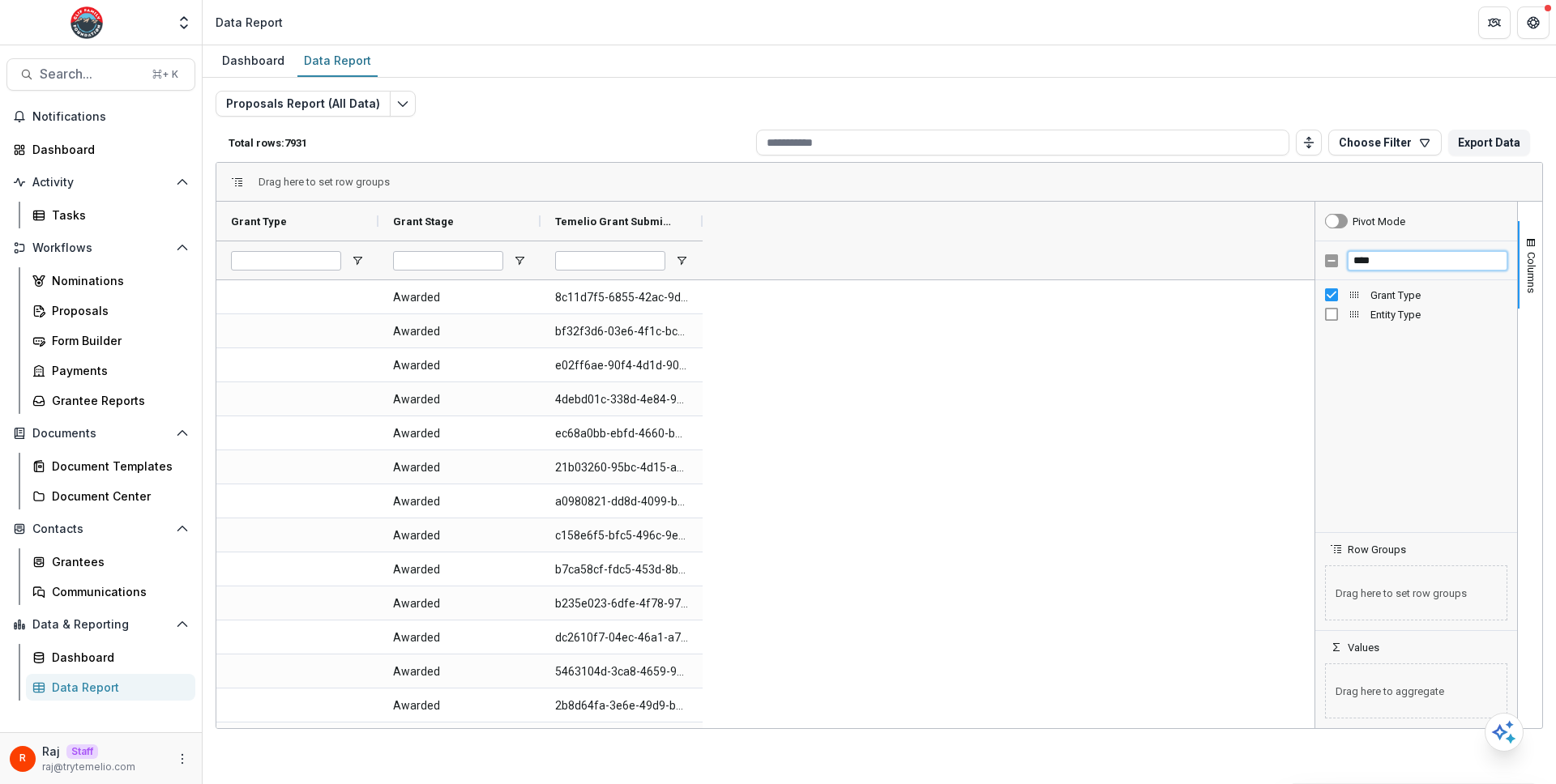 click on "****" at bounding box center [1427, 261] 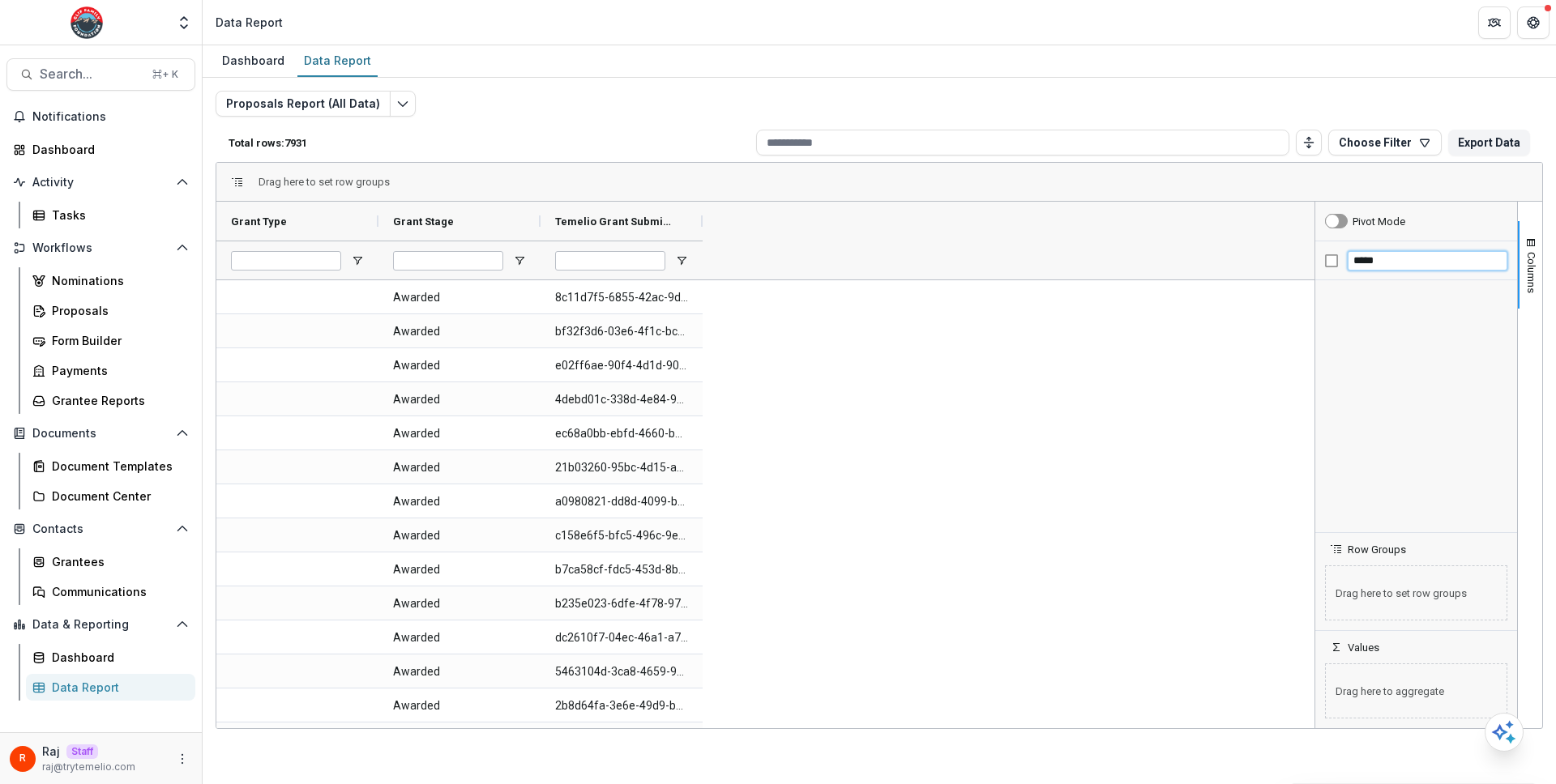 type on "******" 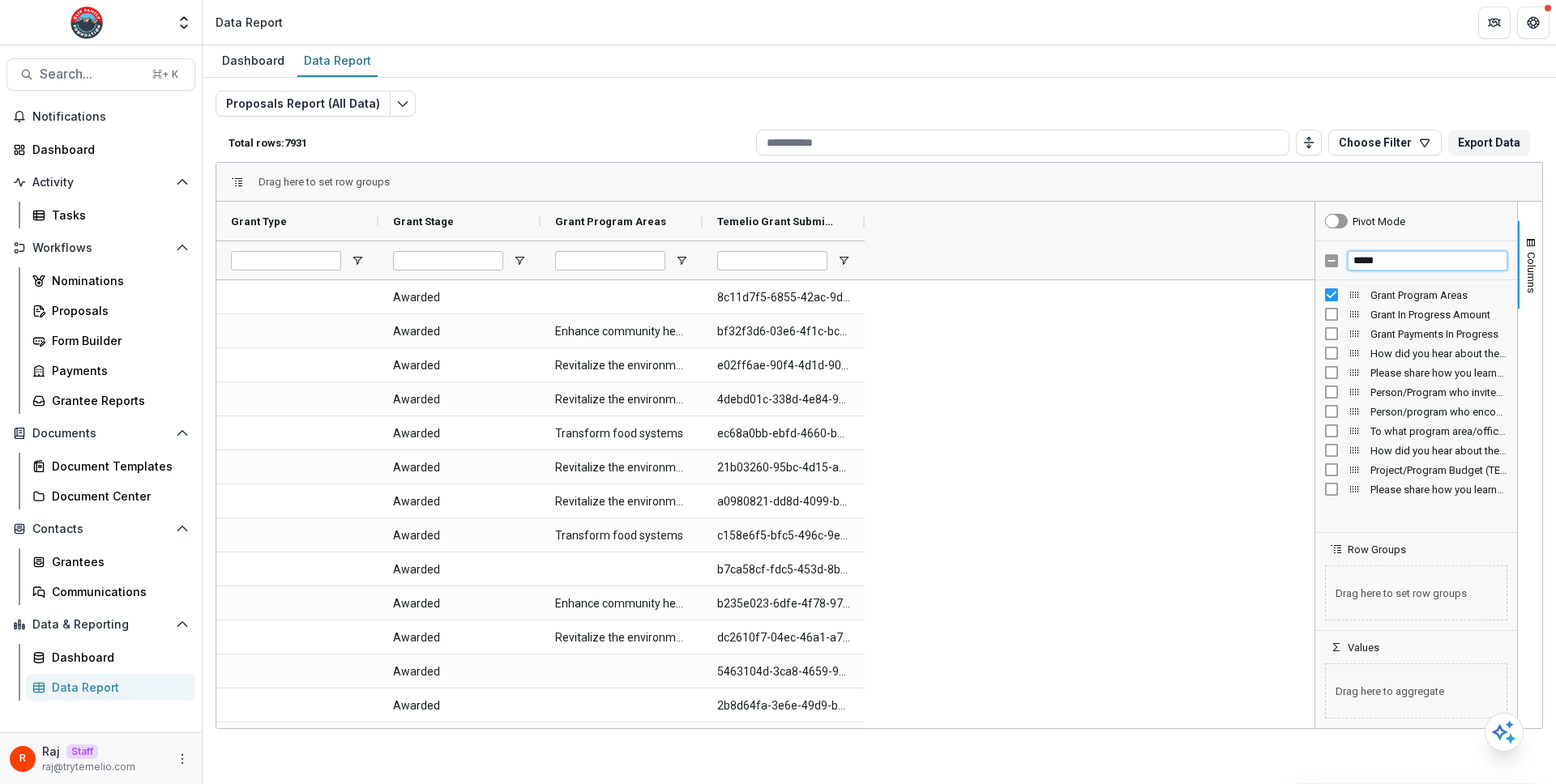 click on "*****" at bounding box center [1427, 261] 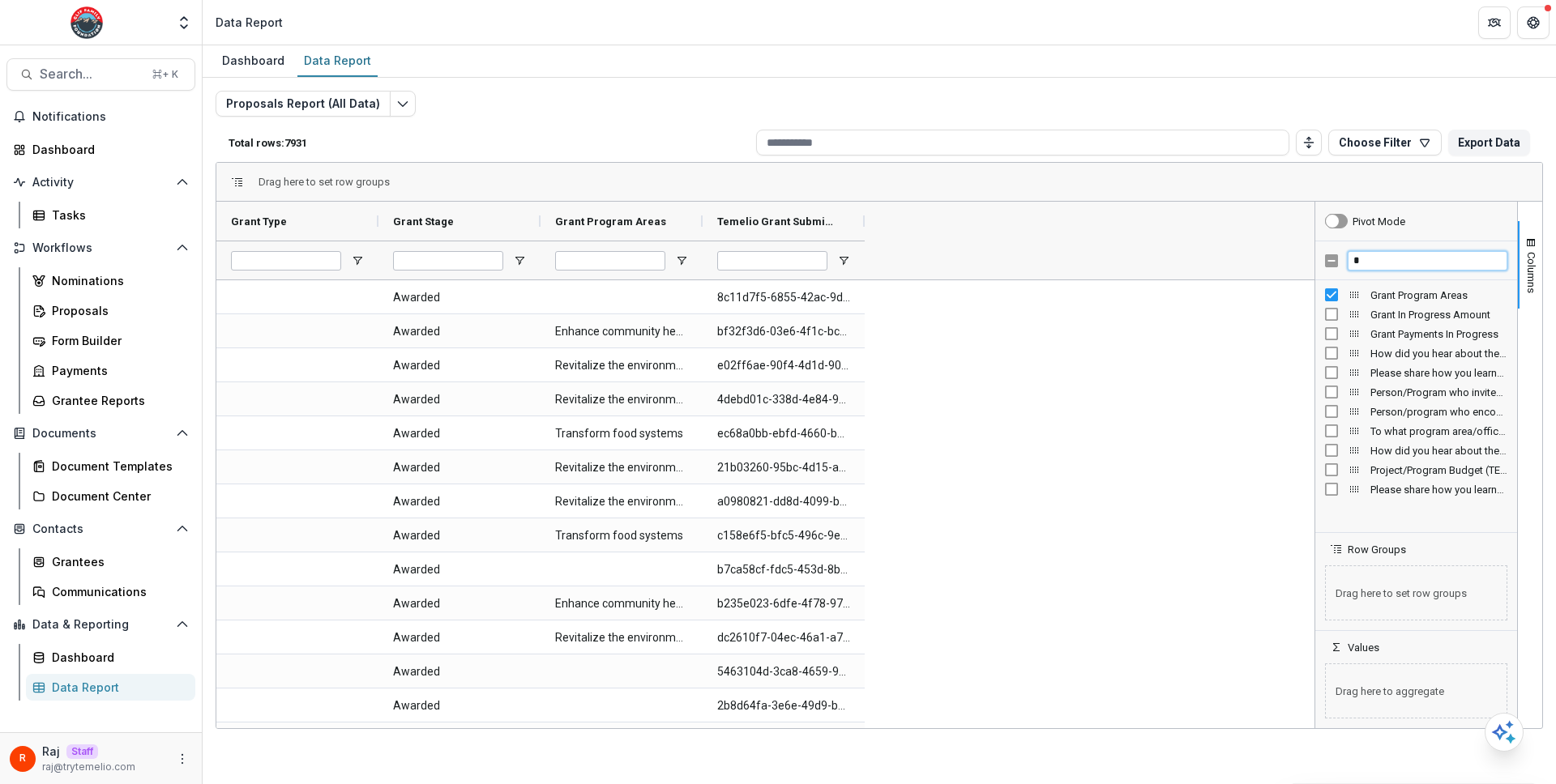 click on "*" at bounding box center (1427, 261) 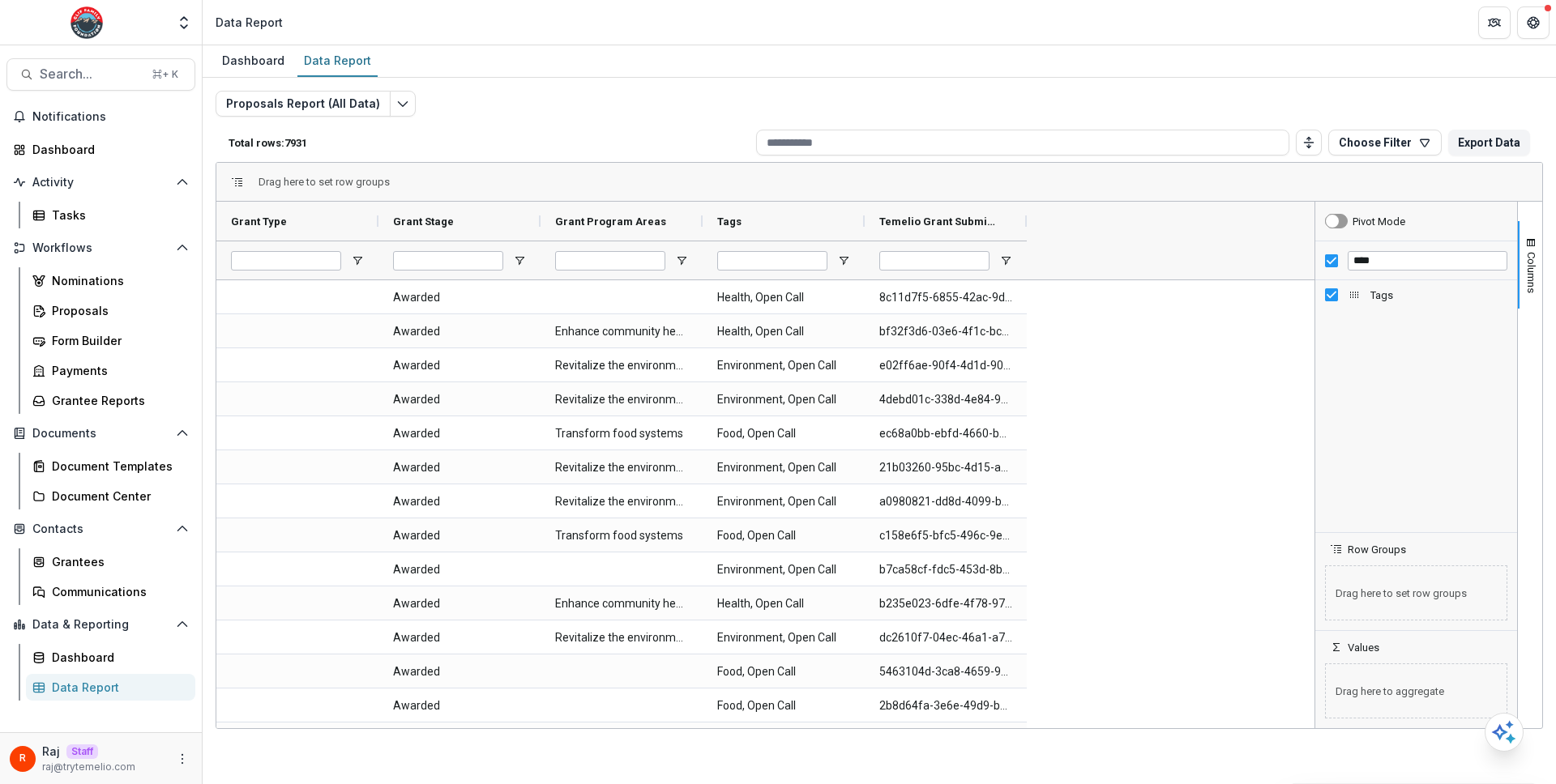 click on "Awarded Health, Open Call 8c11d7f5-6855-42ac-9d5c-bc91f54b02e3 Awarded Enhance community health Health, Open Call bf32f3d6-03e6-4f1c-bc85-7c9d9a17cc24 Awarded Revitalize the environment Environment, Open Call e02ff6ae-90f4-4d1d-9054-999af30a7bf8 Awarded Revitalize the environment Environment, Open Call 4debd01c-338d-4e84-93b5-7913e148f9b2 Awarded Transform food systems Food, Open Call ec68a0bb-ebfd-4660-bdde-ee4d37177f8f Awarded Revitalize the environment Environment, Open Call 21b03260-95bc-4d15-af38-b926c4284111 Awarded Revitalize the environment Environment, Open Call a0980821-dd8d-4099-bdf5-3dada66193b0 Awarded Transform food systems Food, Open Call c158e6f5-bfc5-496c-9ee9-d23e9cf0a93d Awarded Environment, Open Call b7ca58cf-fdc5-453d-8bf3-d897e6c9a4ed Awarded Enhance community health Health, Open Call b235e023-6dfe-4f78-970c-ec3edd90db70 Awarded Revitalize the environment Environment, Open Call dc2610f7-04ec-46a1-a76c-f2635a16d2ce Awarded Food, Open Call 5463104d-3ca8-4659-9a7d-40db5f21f932 Awarded" at bounding box center (763, 135173) 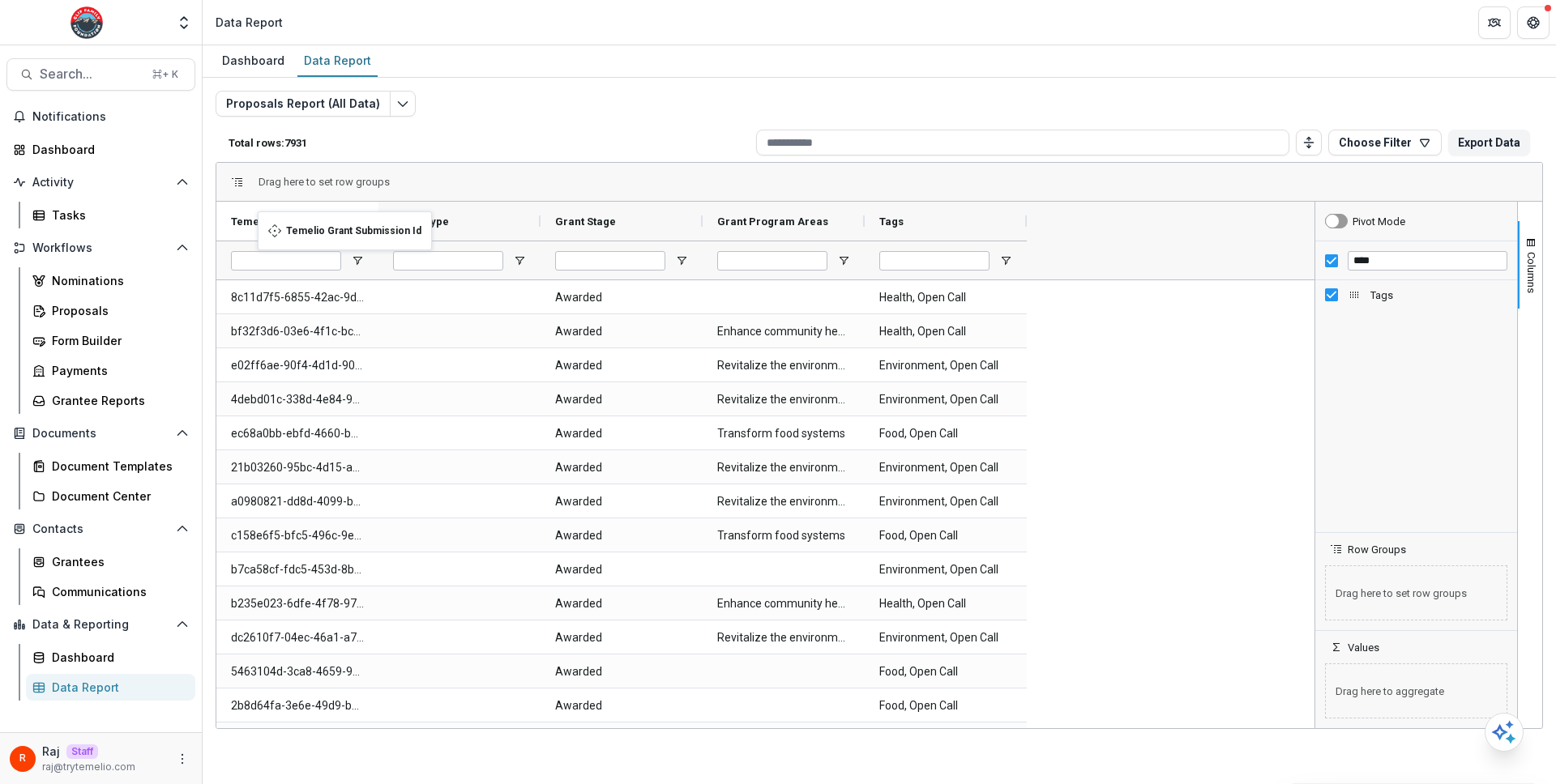 drag, startPoint x: 934, startPoint y: 211, endPoint x: 264, endPoint y: 220, distance: 670.0604 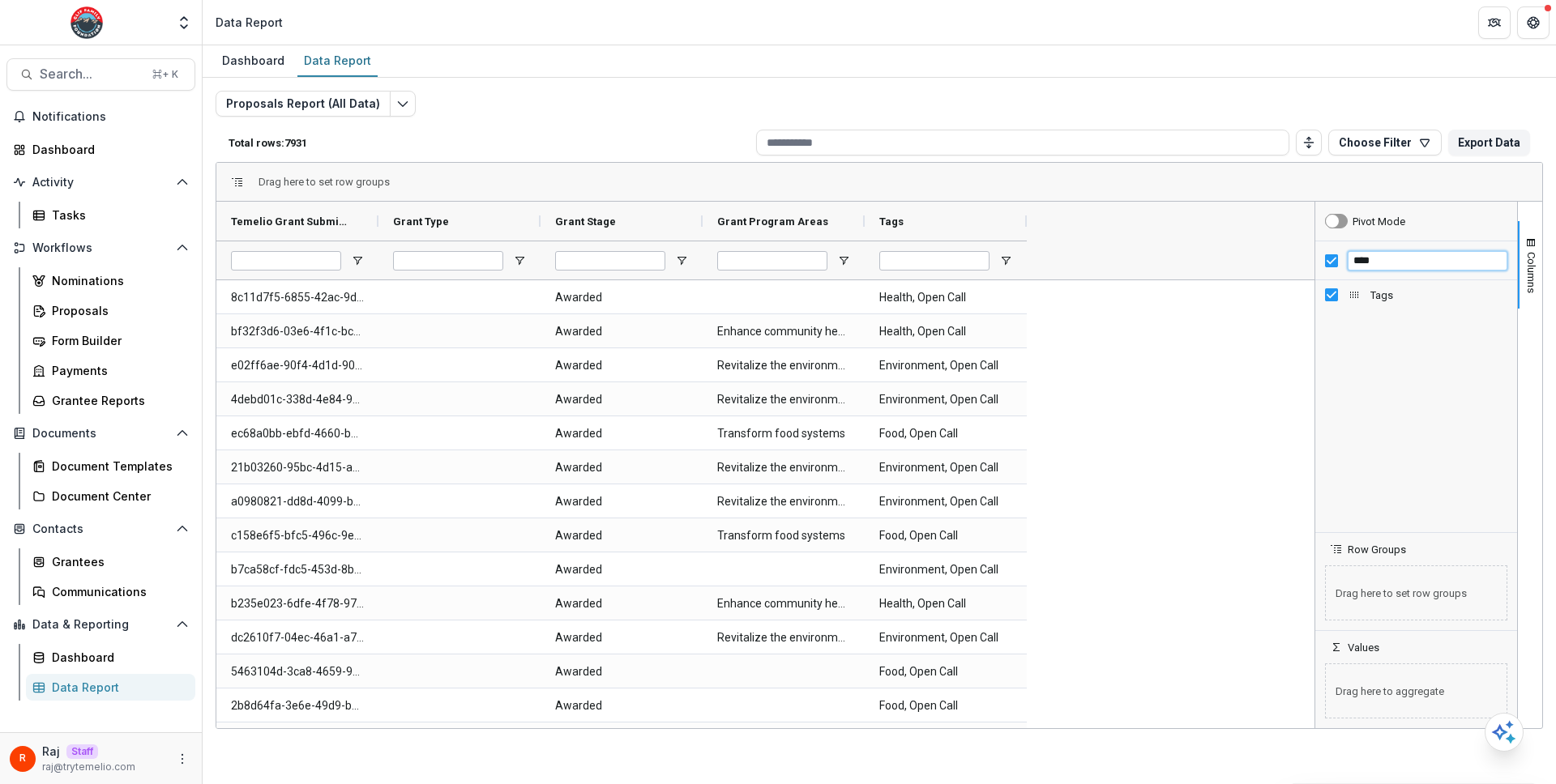 click on "****" at bounding box center (1427, 261) 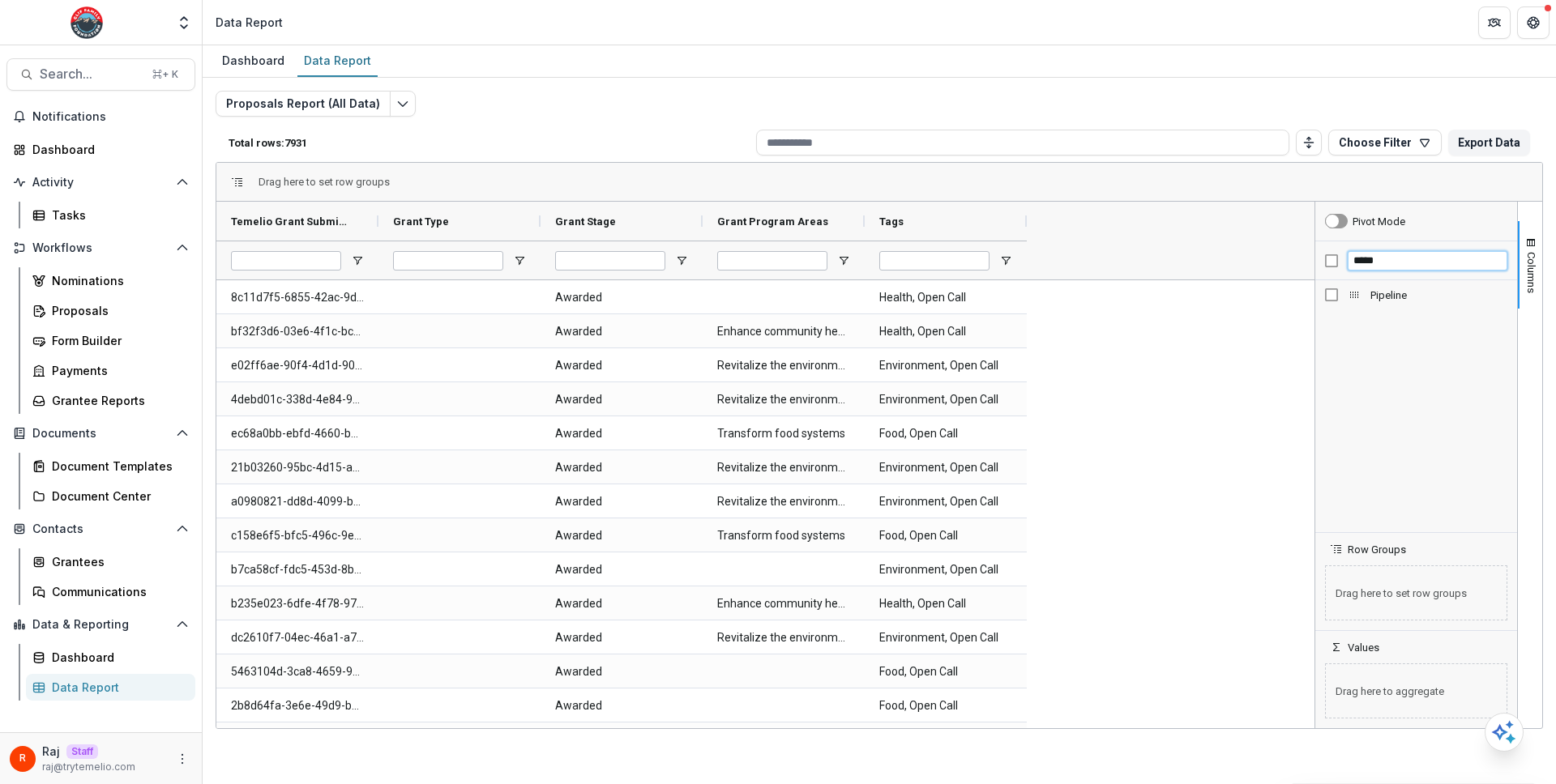 type on "*****" 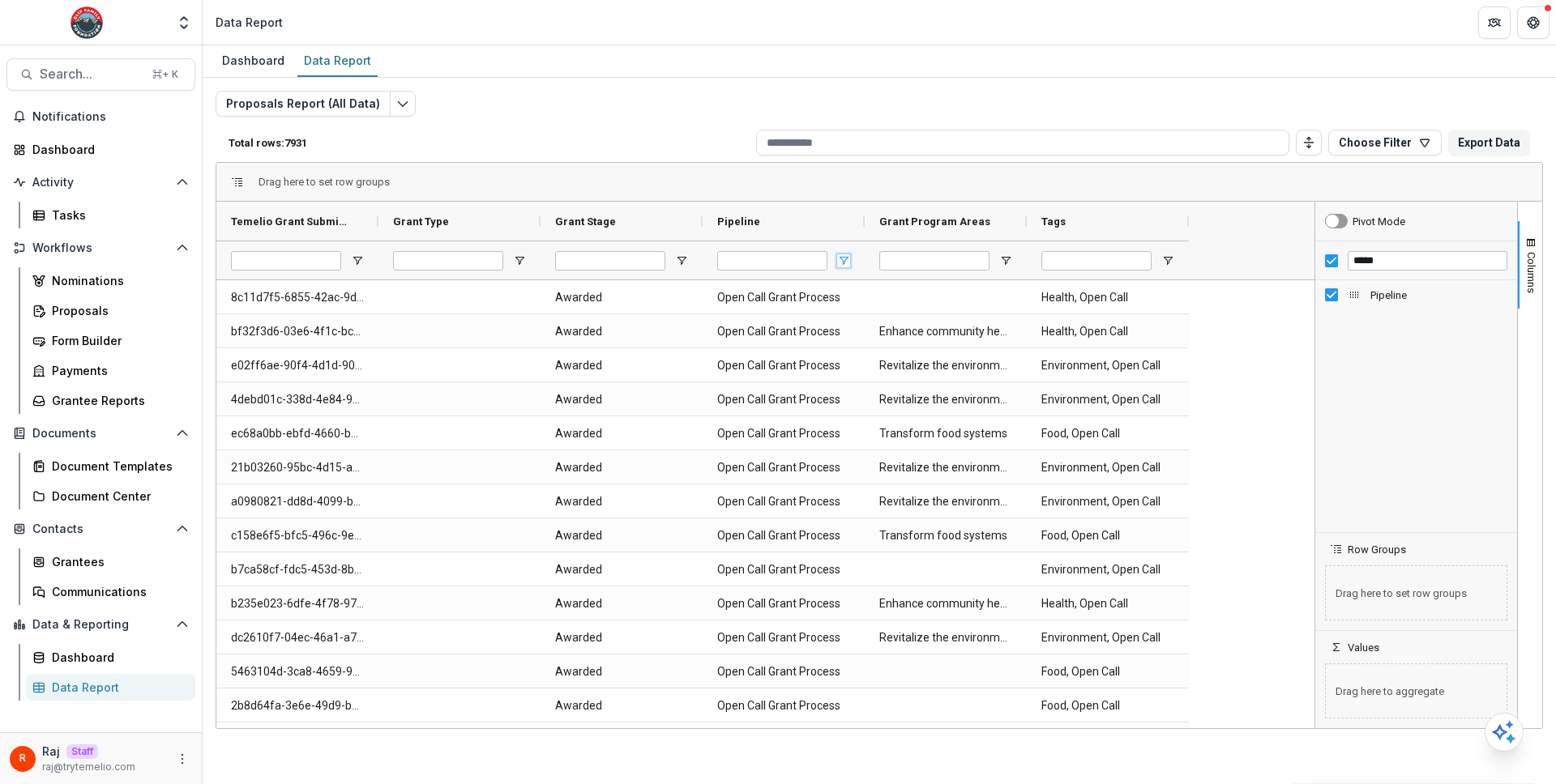 click at bounding box center [844, 261] 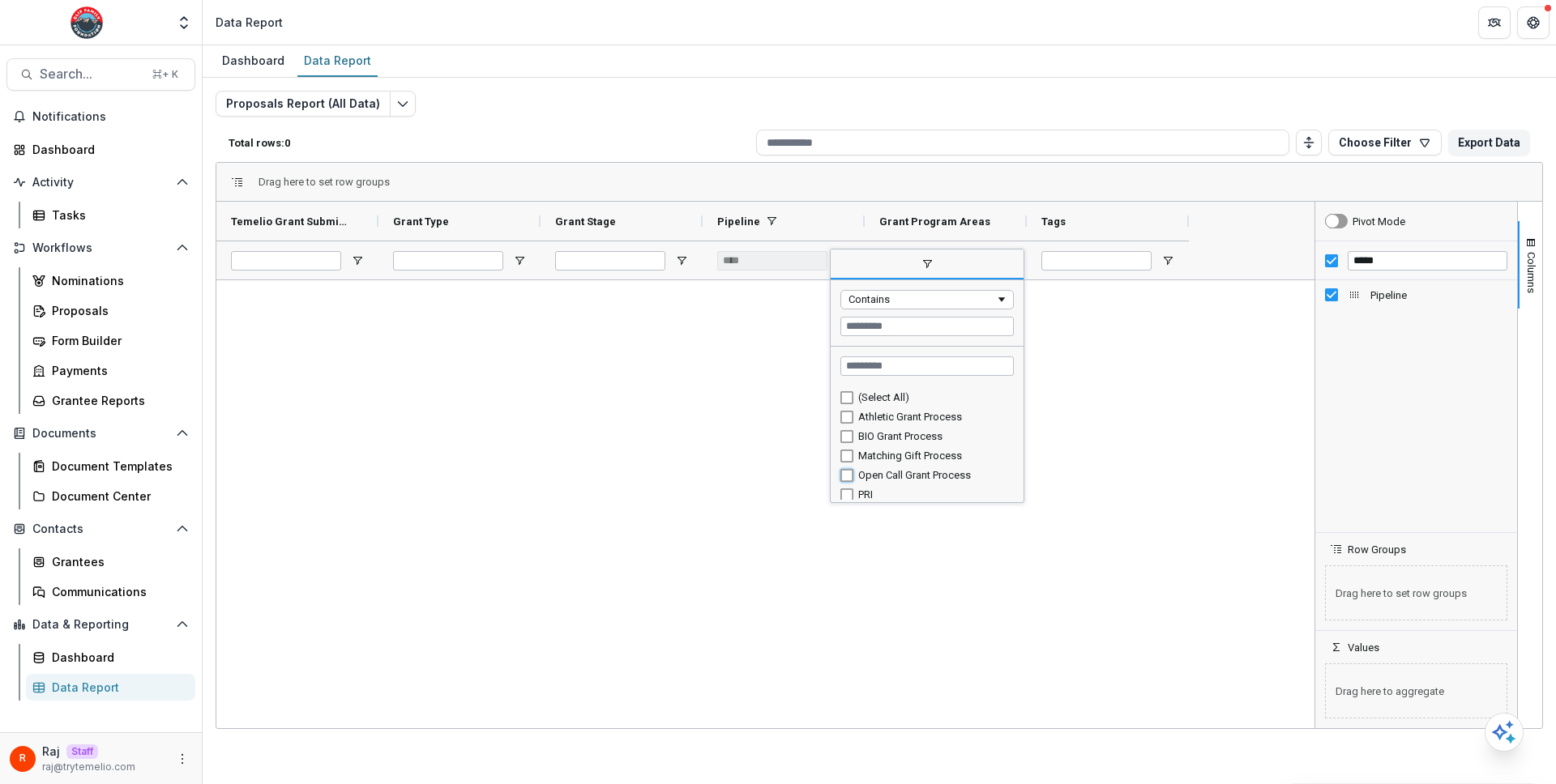 type on "**********" 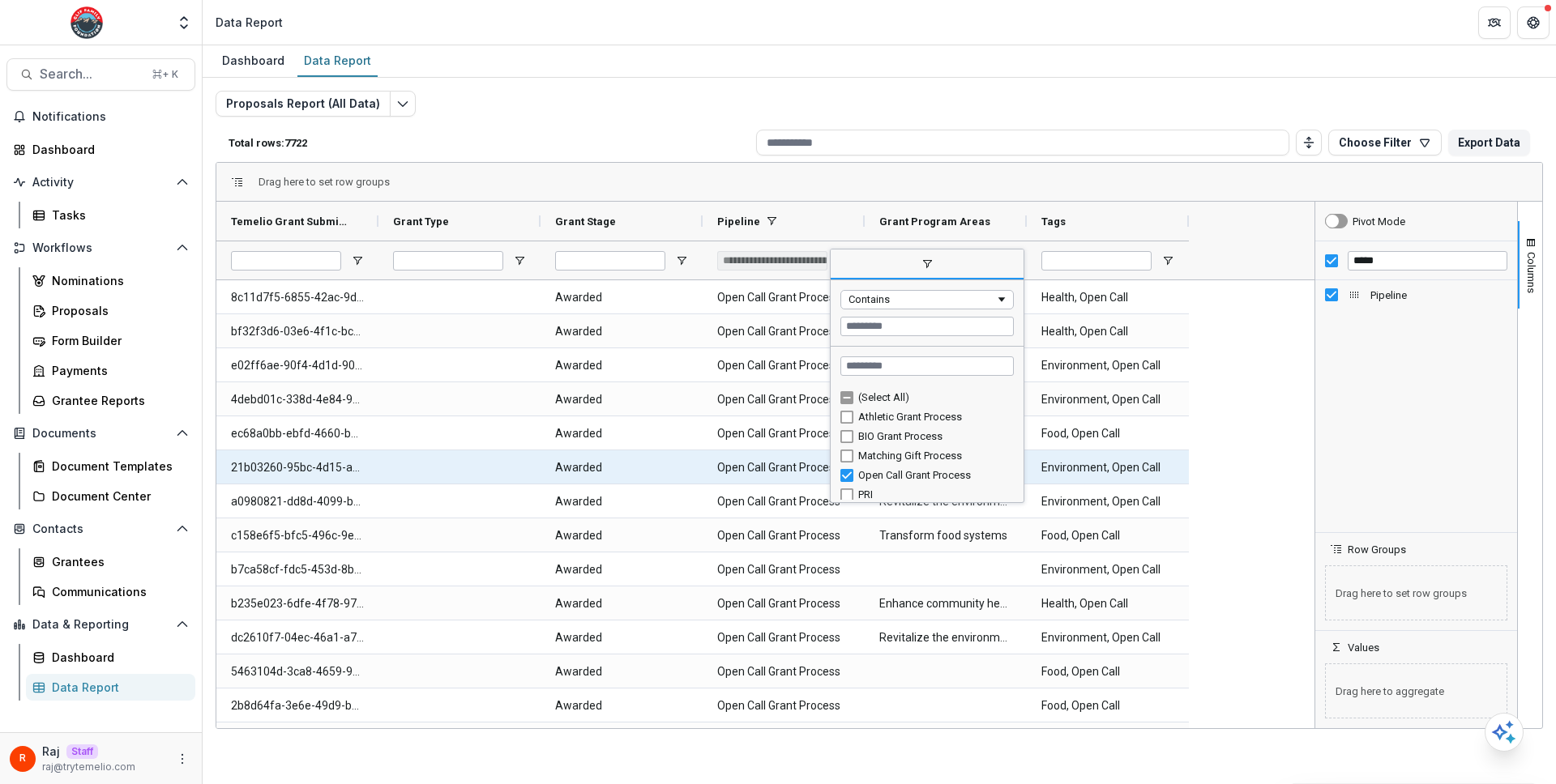 click on "Awarded" at bounding box center (622, 399) 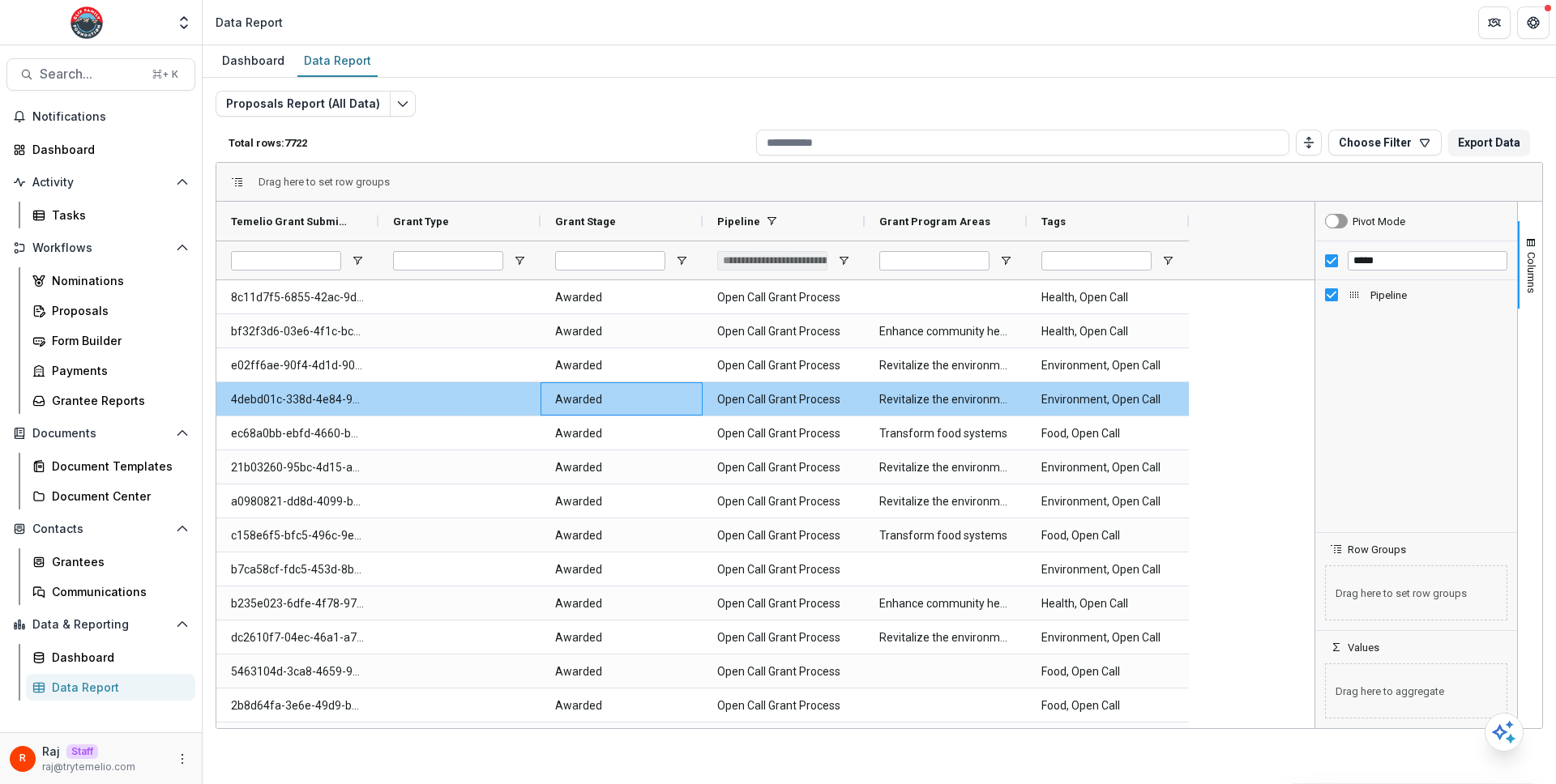scroll, scrollTop: 6, scrollLeft: 0, axis: vertical 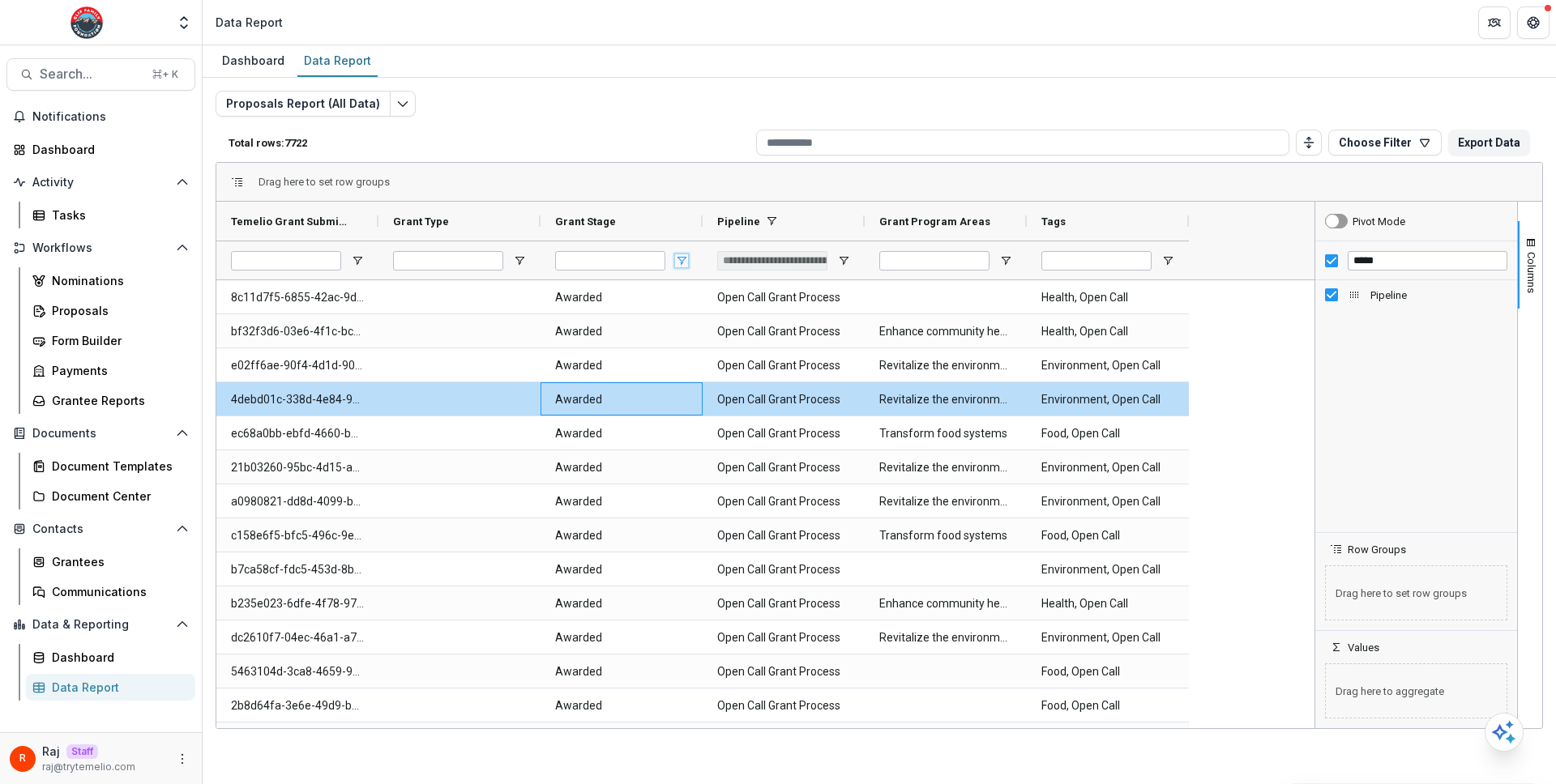 click at bounding box center (682, 261) 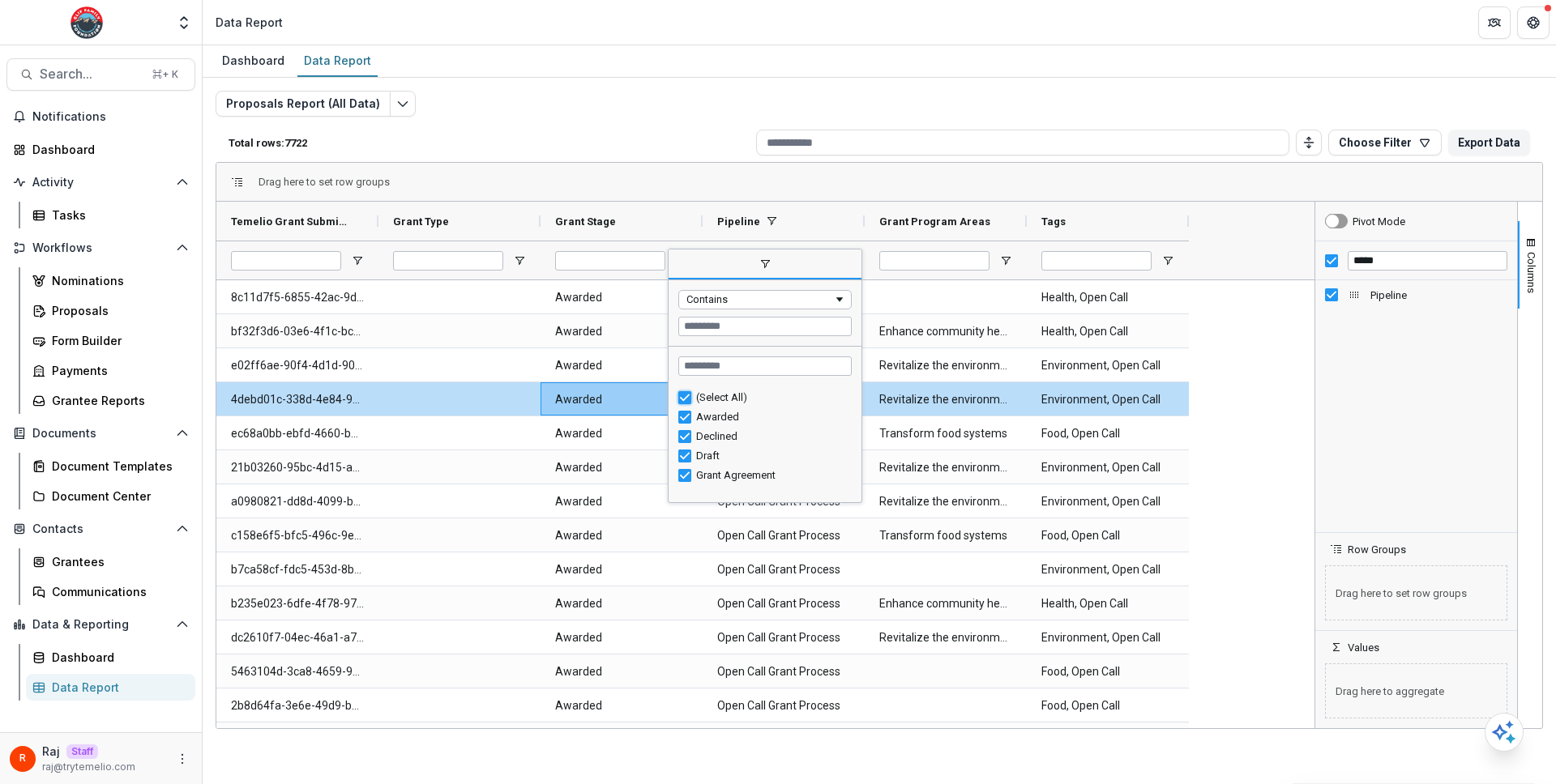 type on "***" 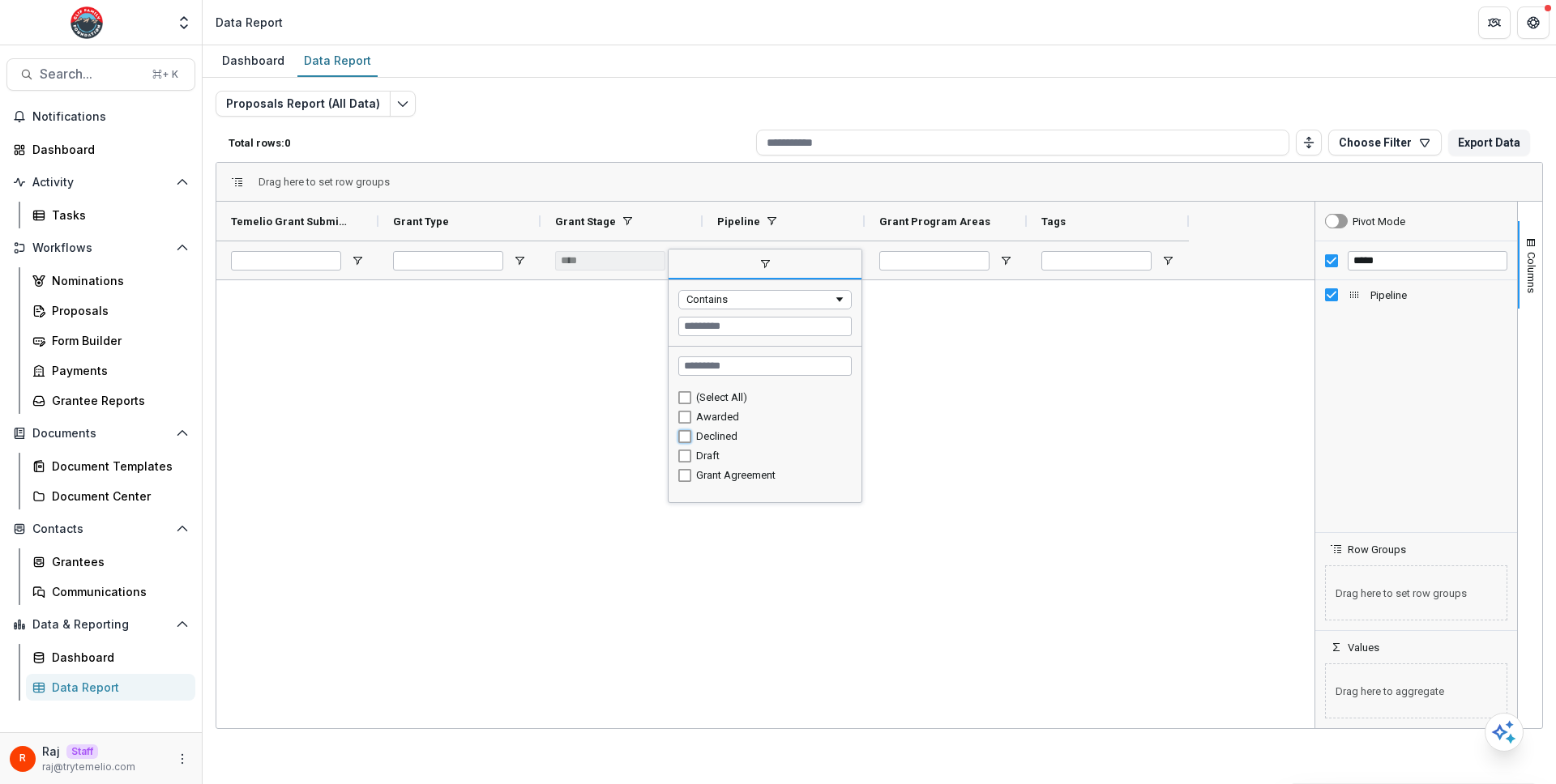 type on "**********" 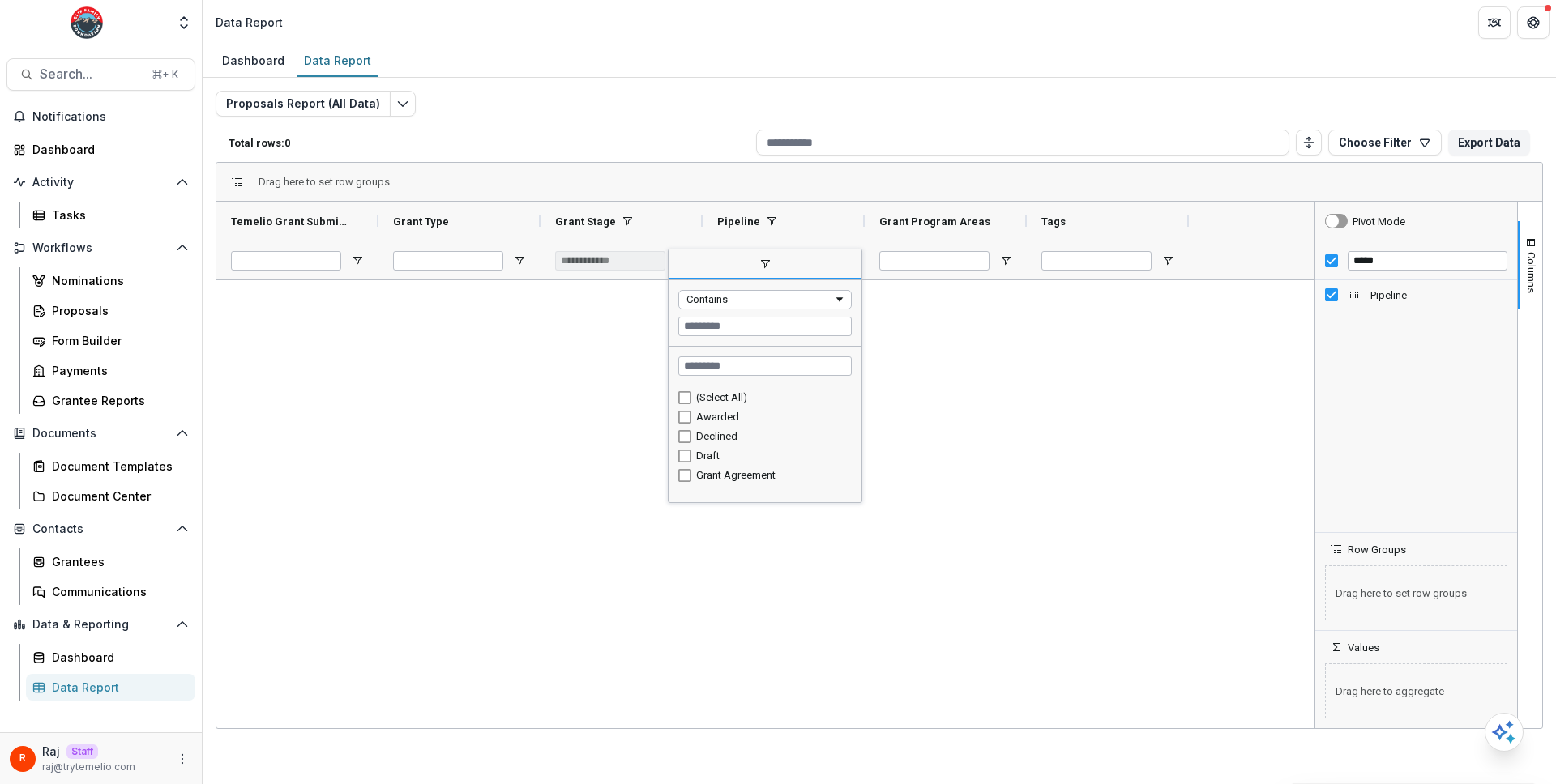 type on "**********" 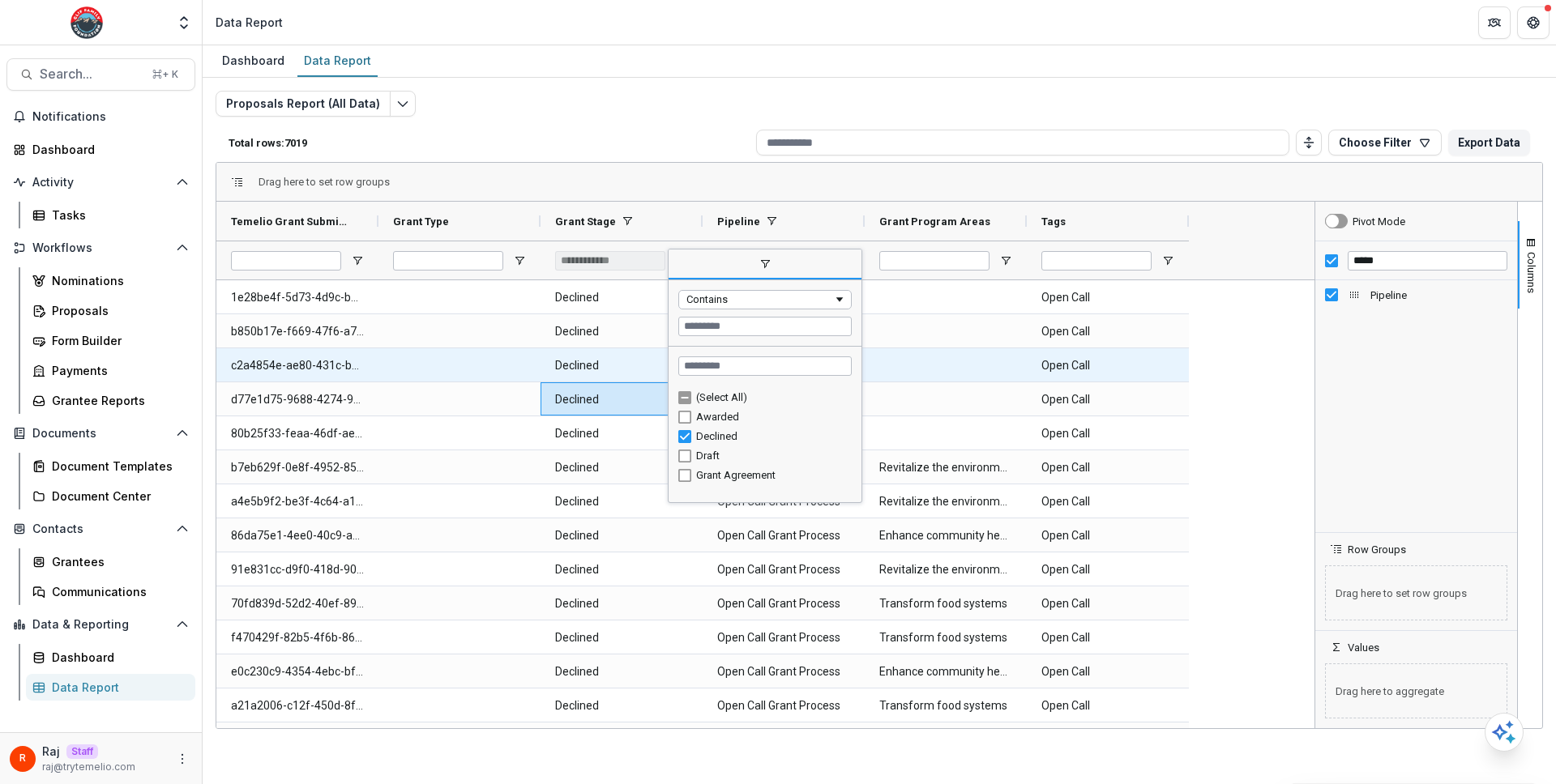 click on "Declined" at bounding box center (622, 365) 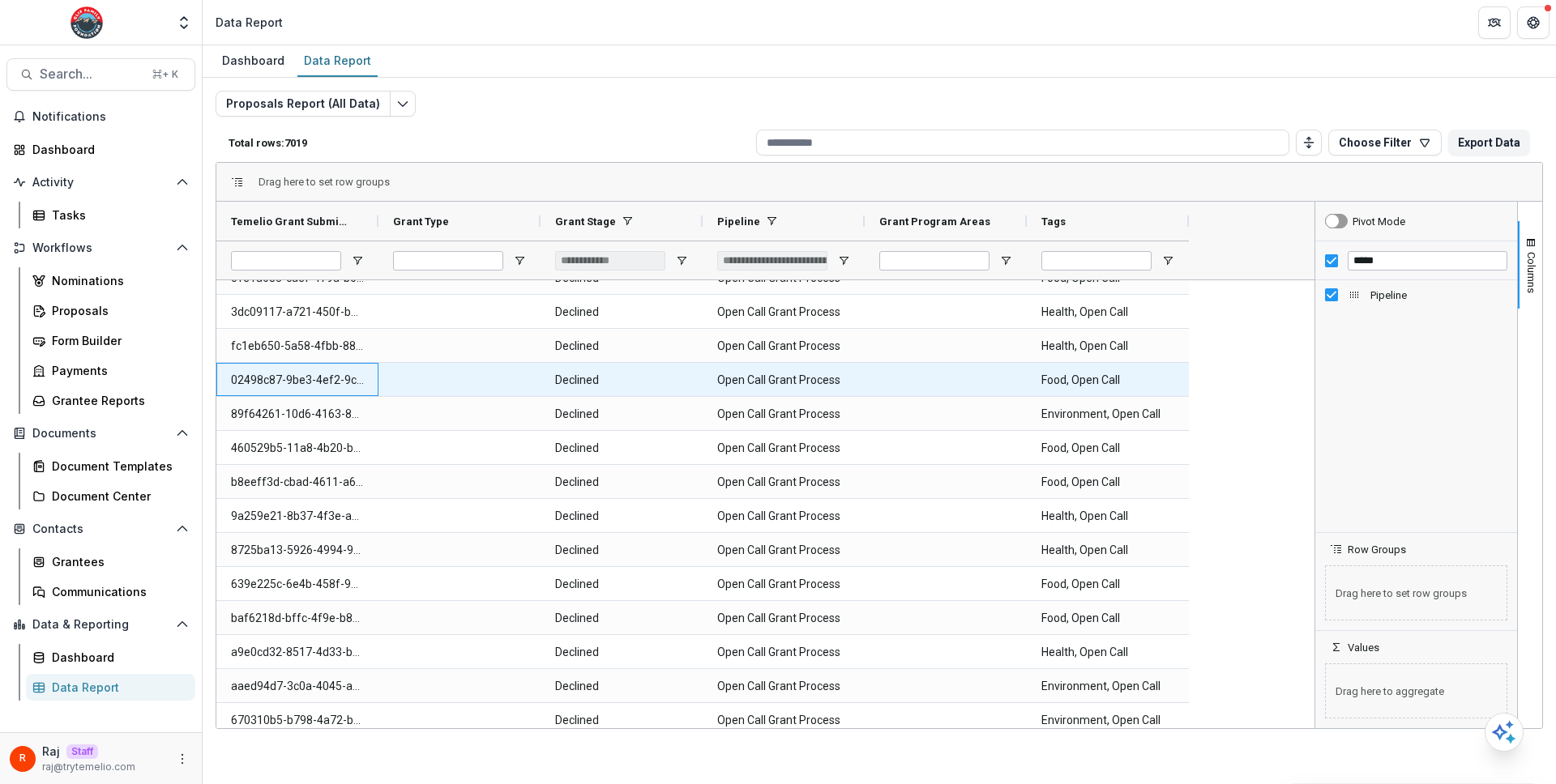 click on "02498c87-9be3-4ef2-9ca8-84bcd588b997" at bounding box center (297, 380) 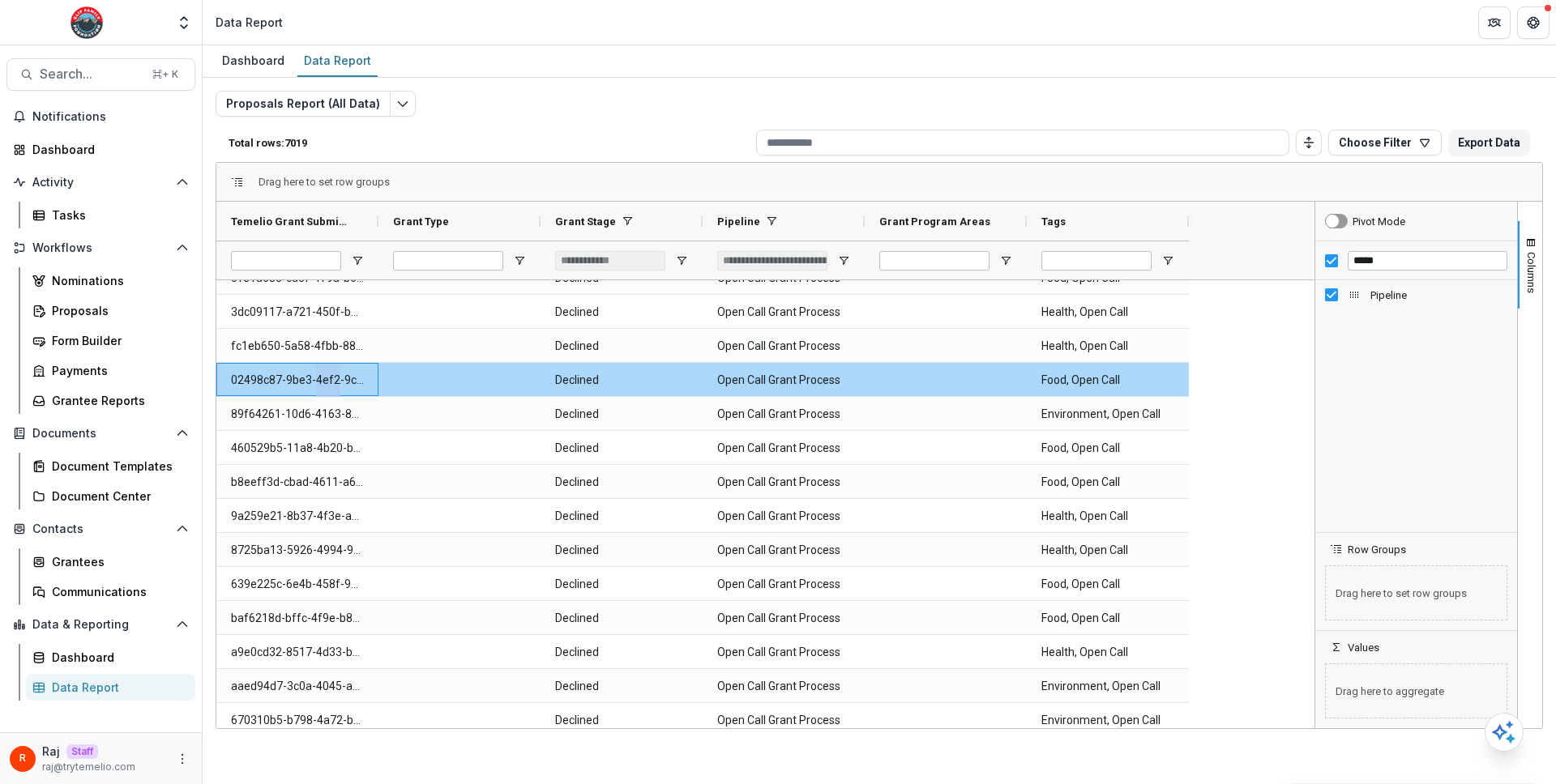 click on "02498c87-9be3-4ef2-9ca8-84bcd588b997" at bounding box center (297, 380) 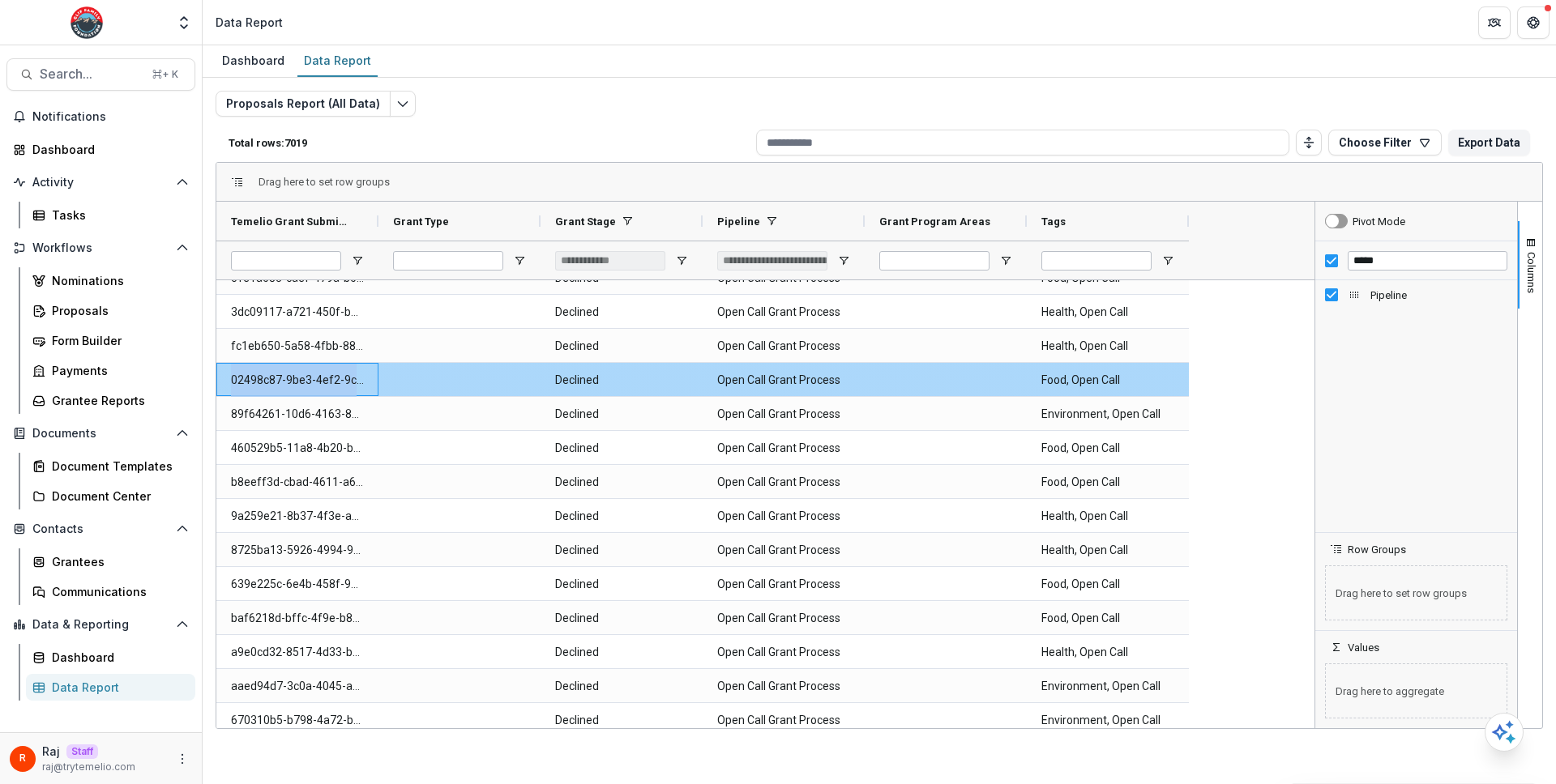 click on "02498c87-9be3-4ef2-9ca8-84bcd588b997" at bounding box center (297, 380) 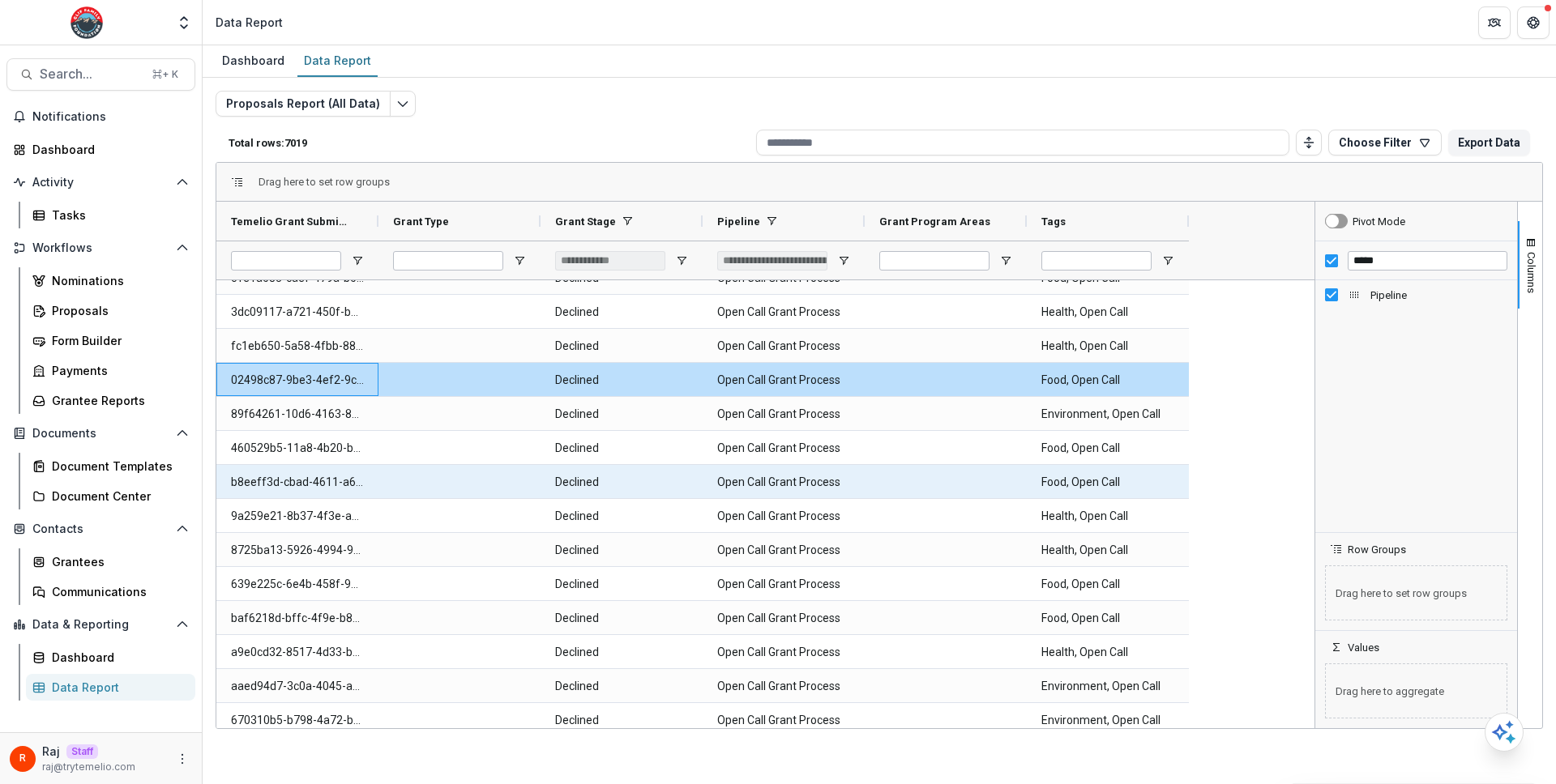 click on "b8eeff3d-cbad-4611-a637-cd4aaaf4ea2e" at bounding box center (297, 482) 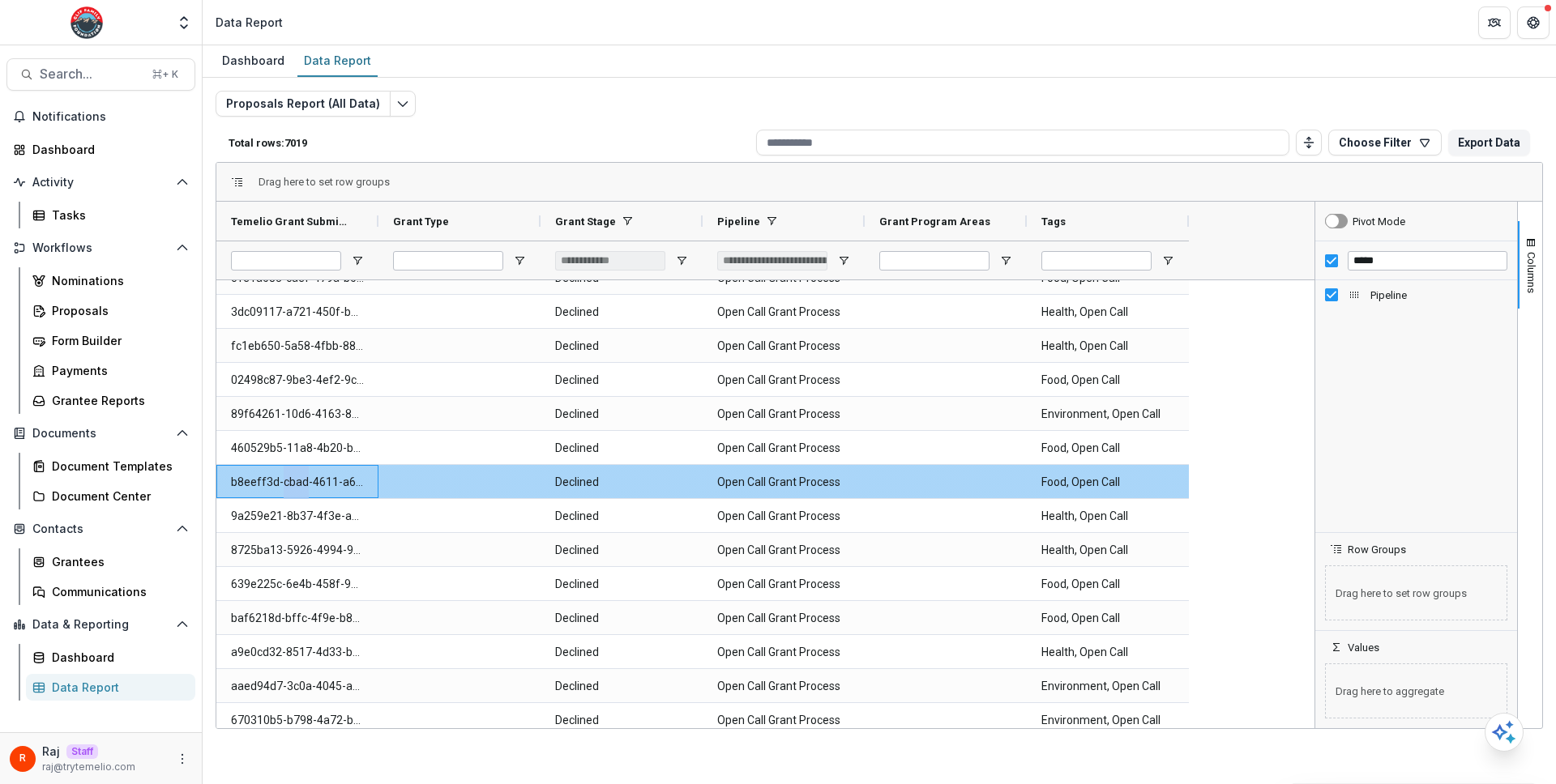 click on "b8eeff3d-cbad-4611-a637-cd4aaaf4ea2e" at bounding box center (297, 482) 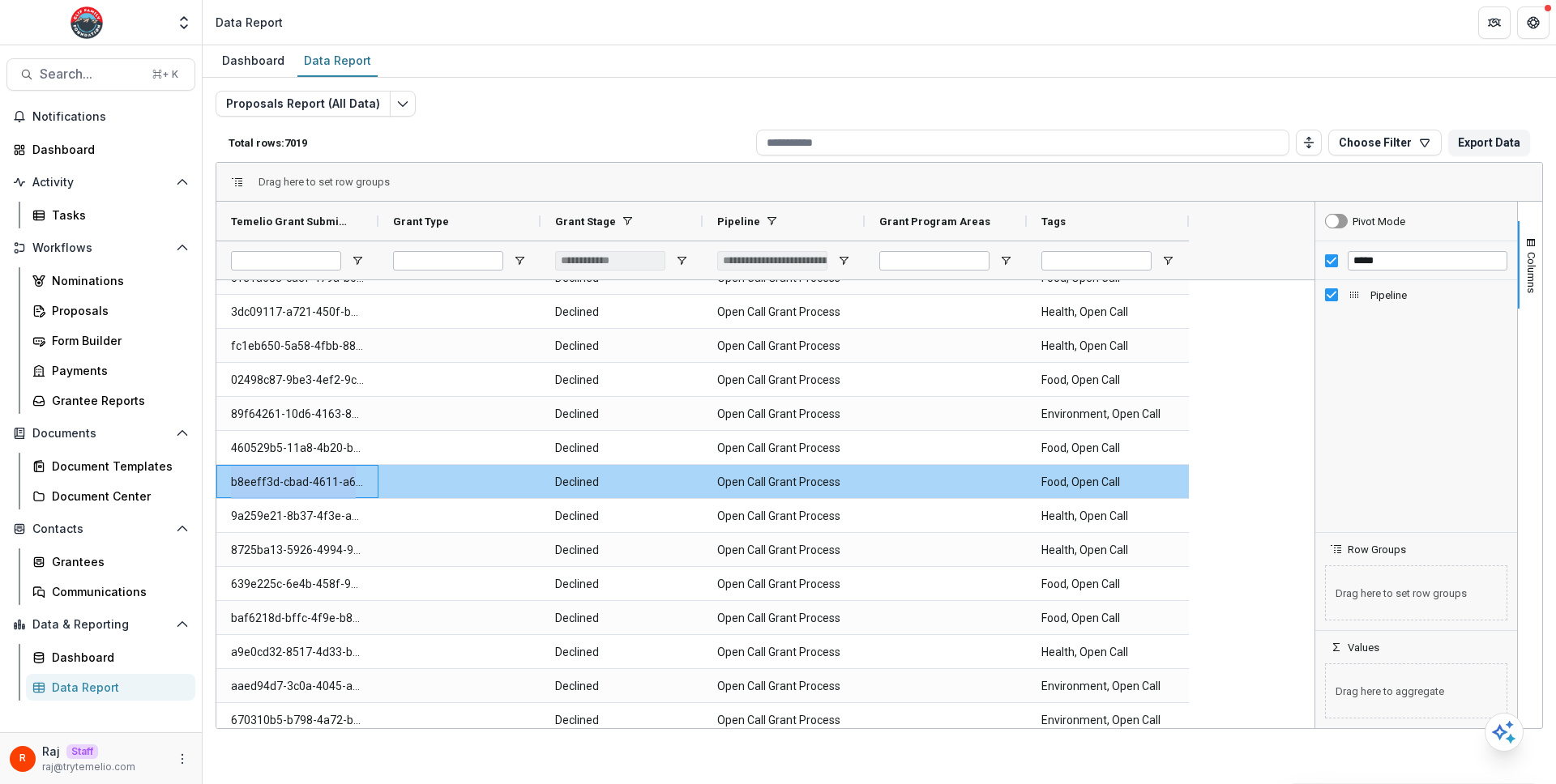 click on "b8eeff3d-cbad-4611-a637-cd4aaaf4ea2e" at bounding box center (297, 482) 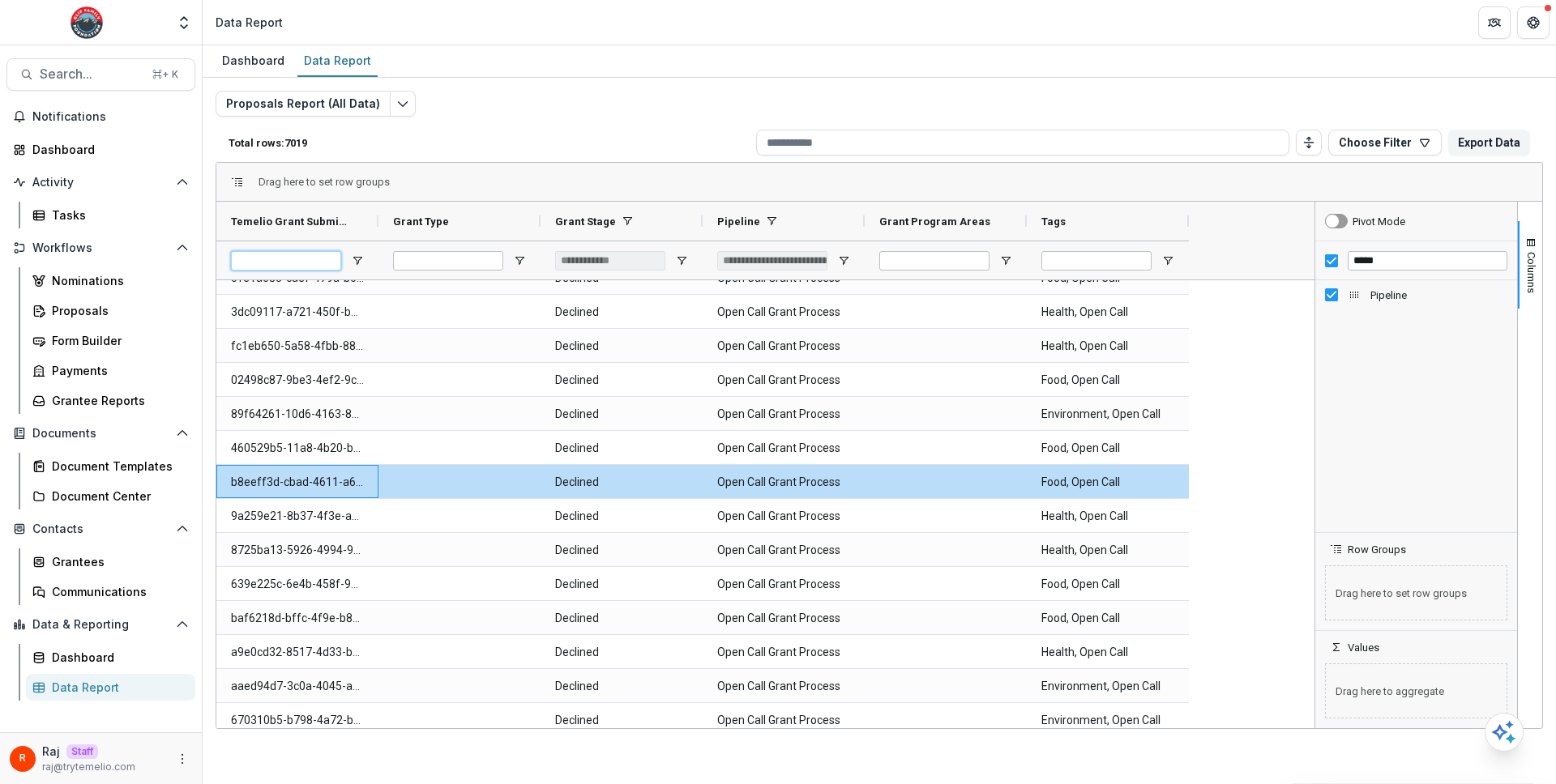 click at bounding box center [286, 261] 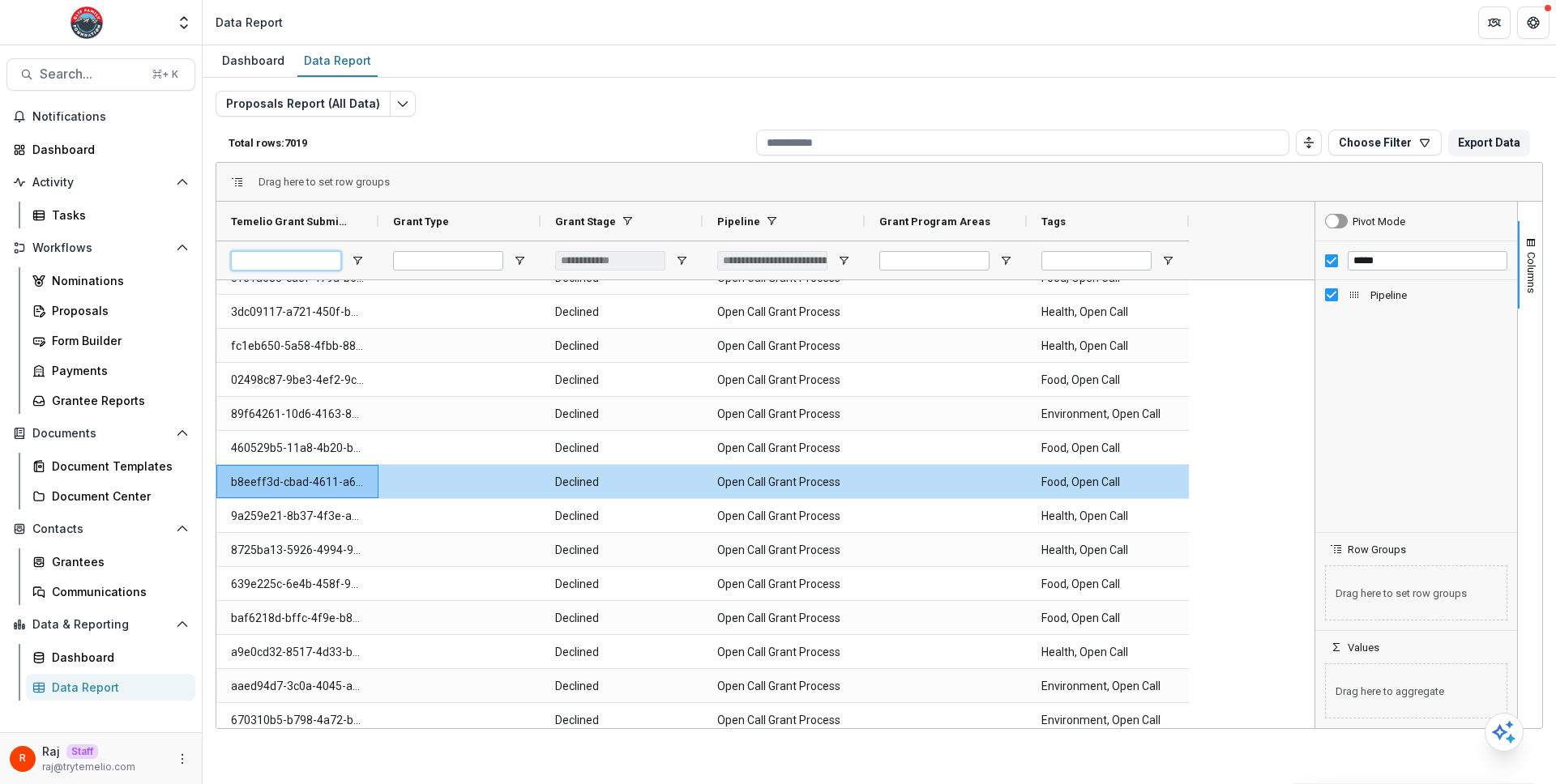 paste on "**********" 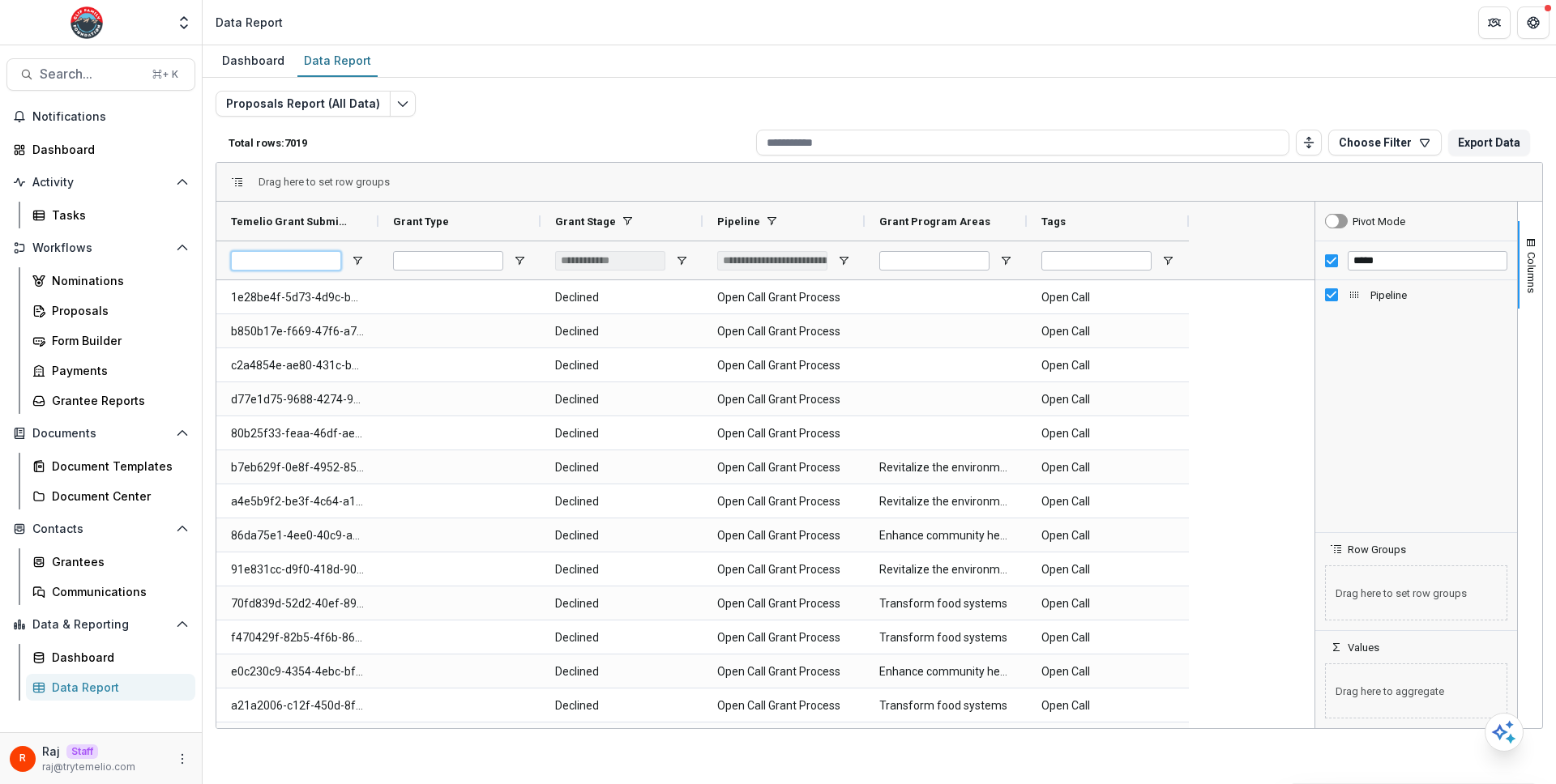 click at bounding box center (286, 261) 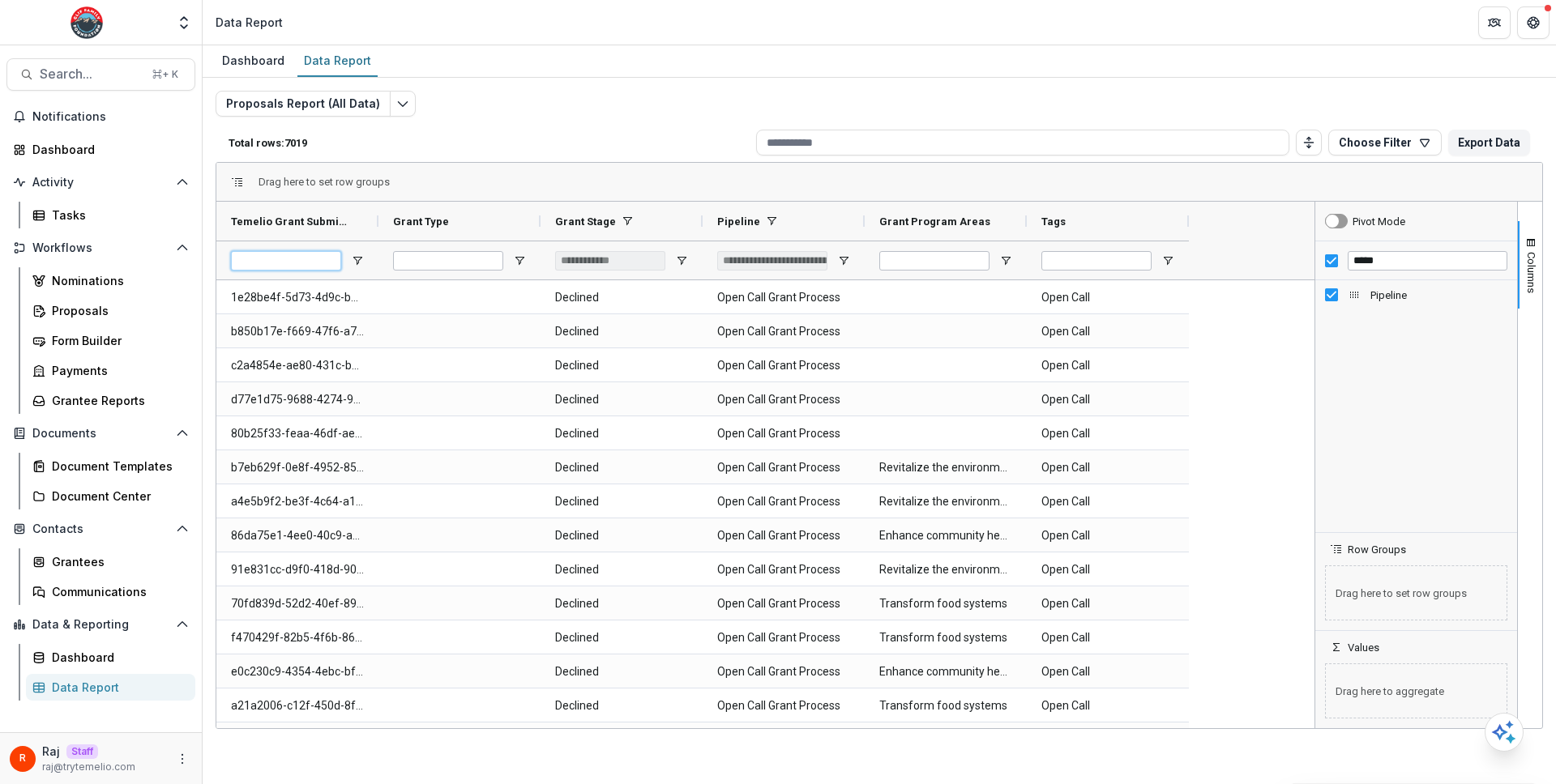 click at bounding box center (286, 261) 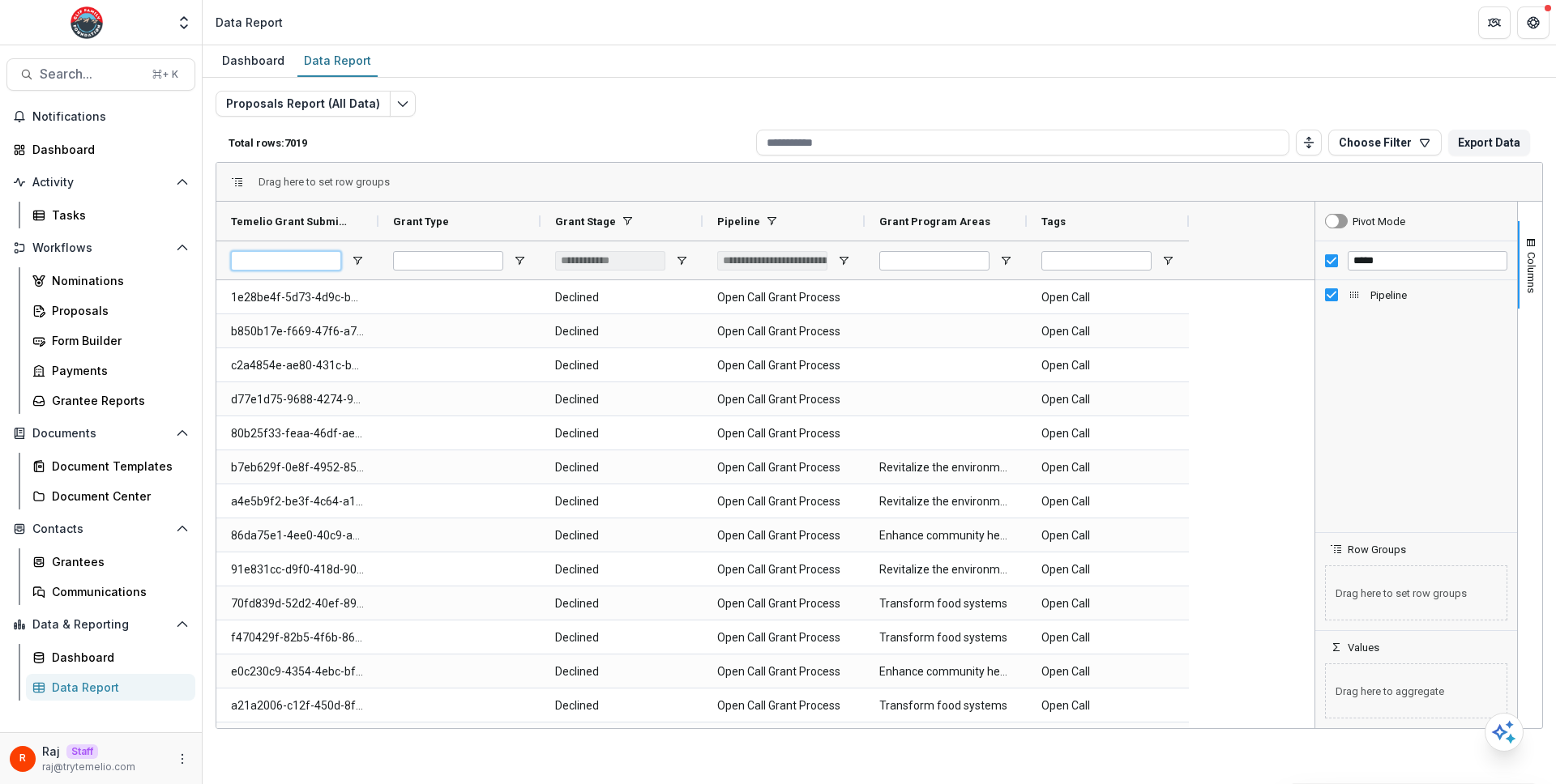 click at bounding box center (286, 261) 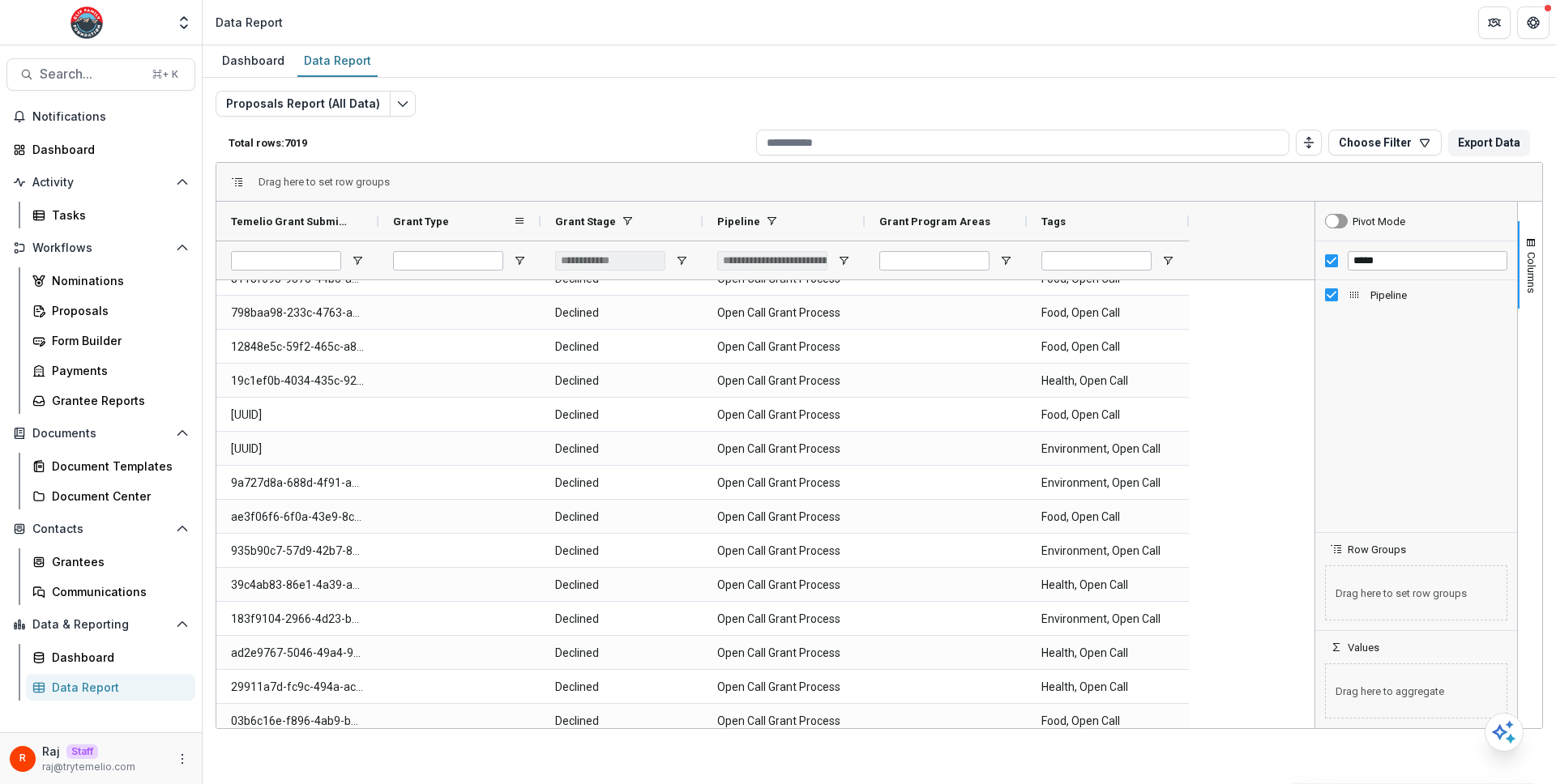 click on "Grant Type" at bounding box center [453, 221] 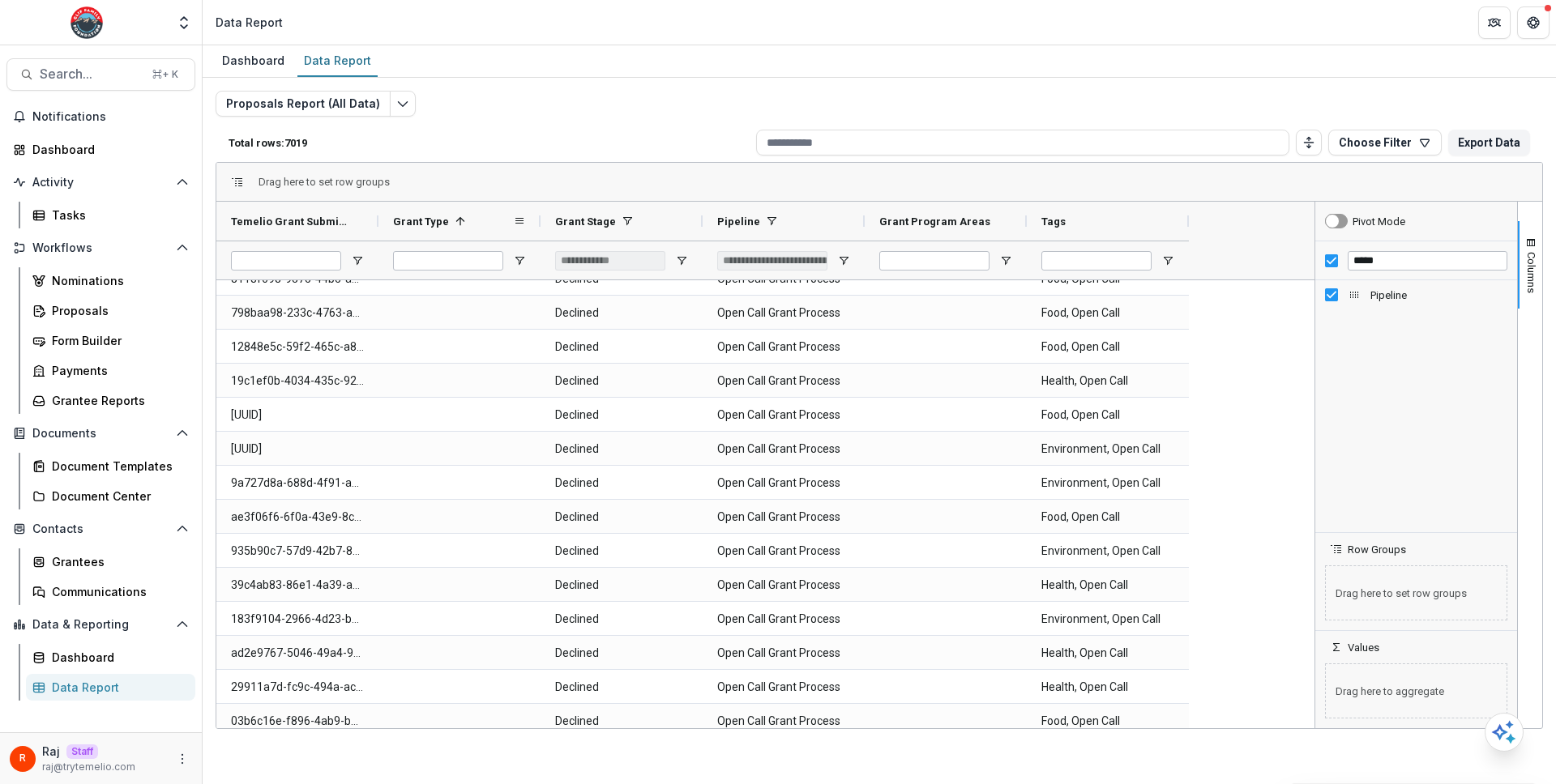 click on "Grant Type
1" at bounding box center (453, 221) 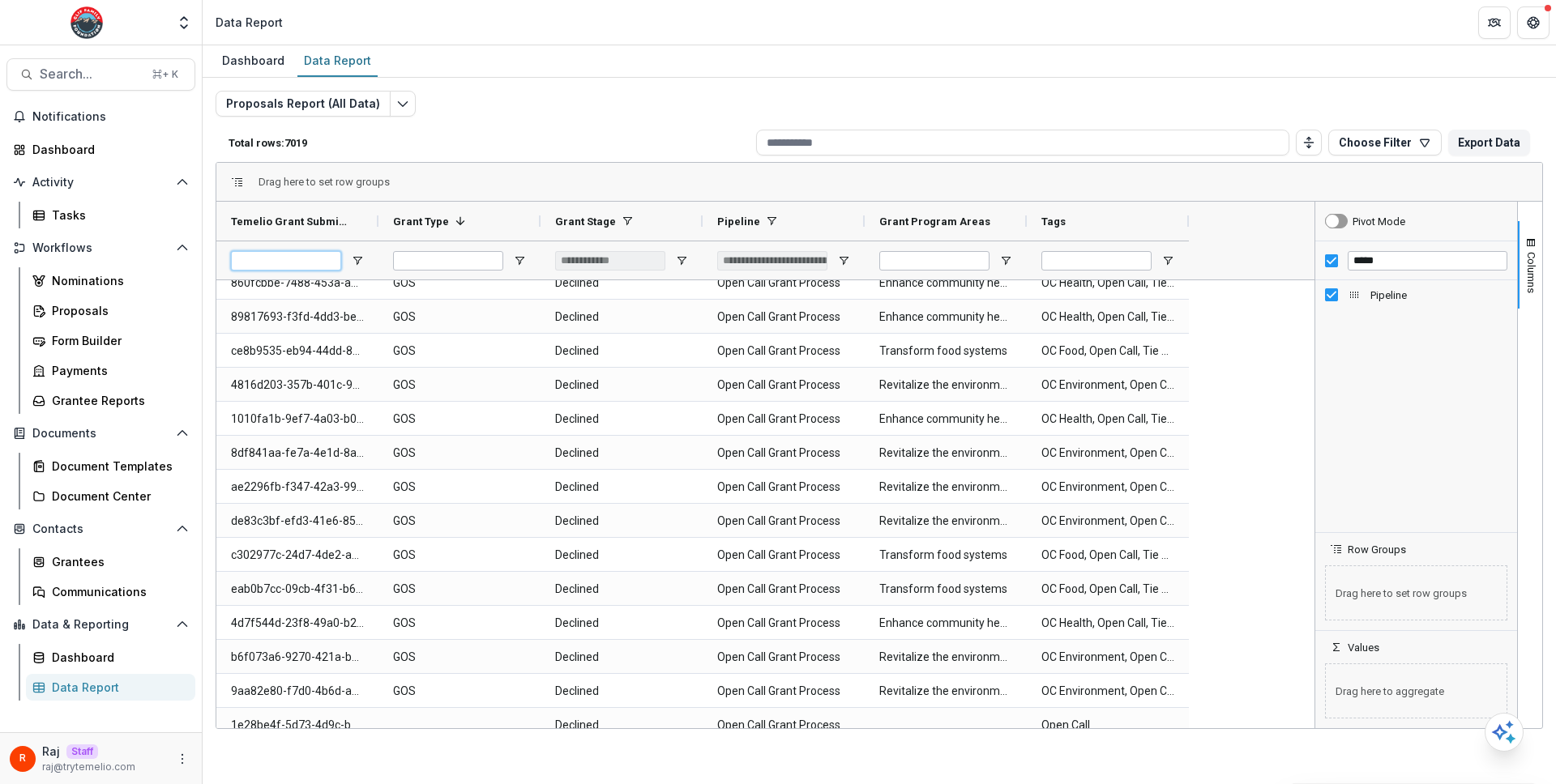click at bounding box center (286, 261) 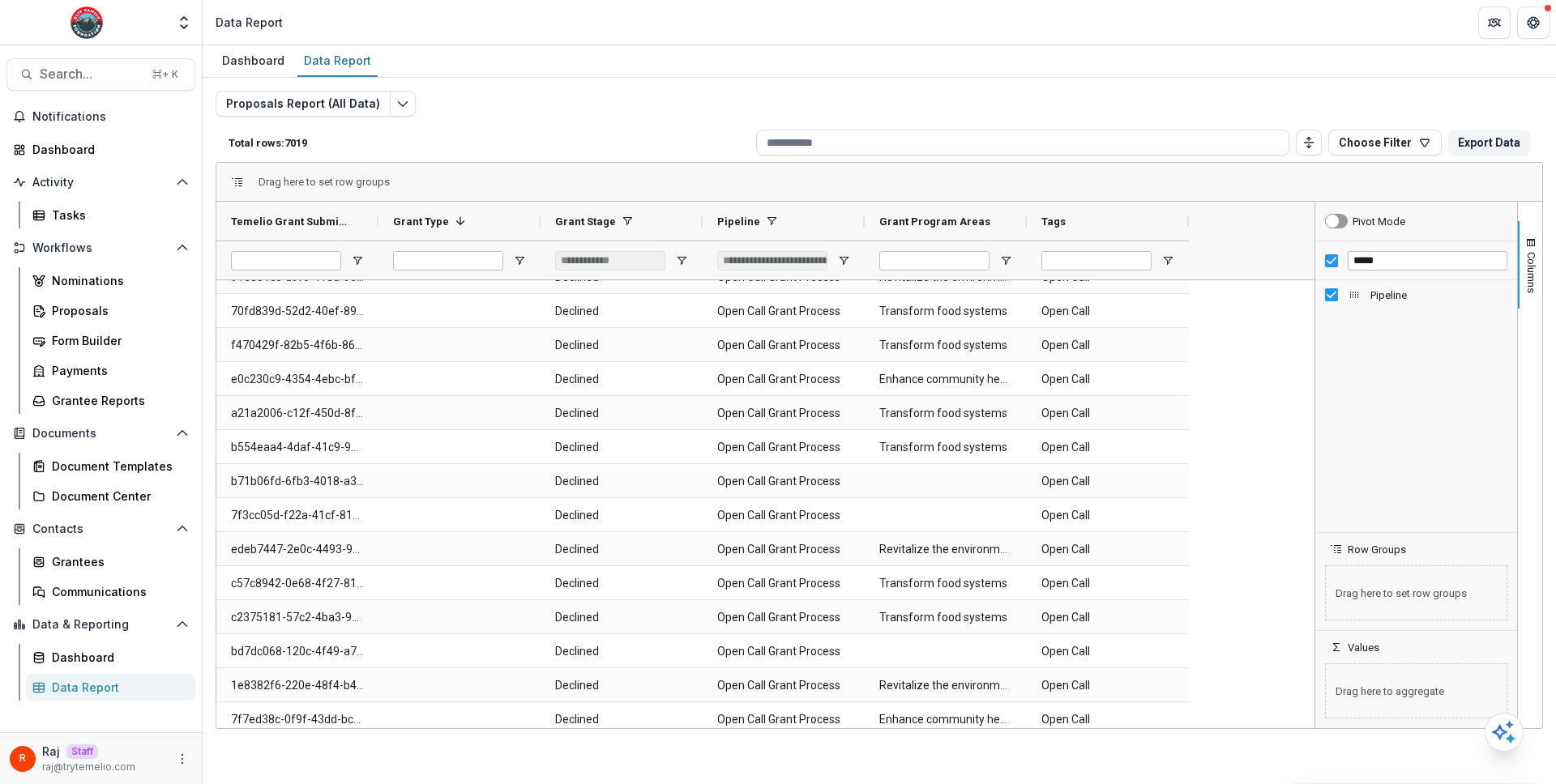 click on "a21a2006-c12f-450d-8fb8-ee36ac626021" at bounding box center (297, 413) 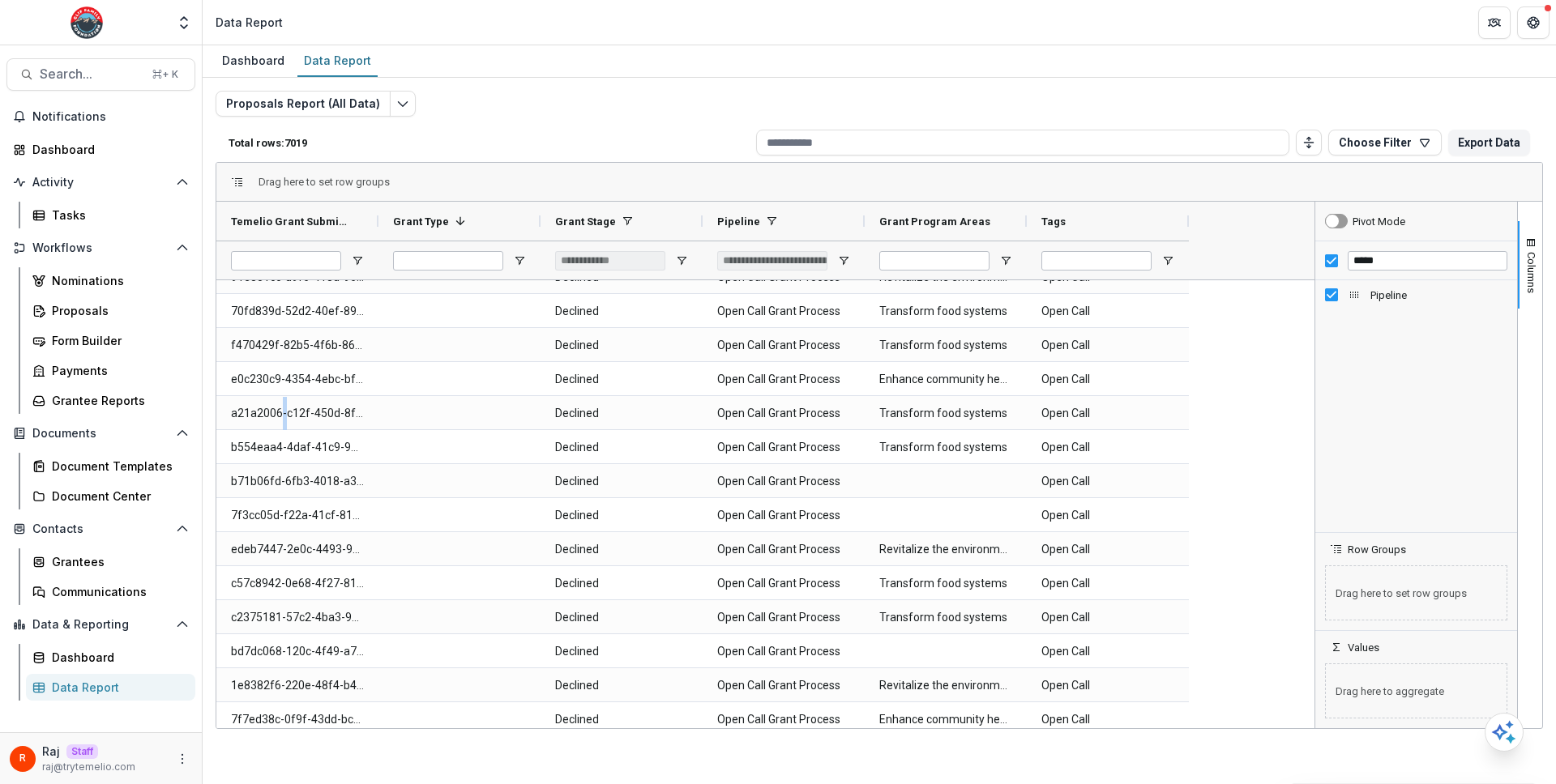 click on "a21a2006-c12f-450d-8fb8-ee36ac626021" at bounding box center (297, 413) 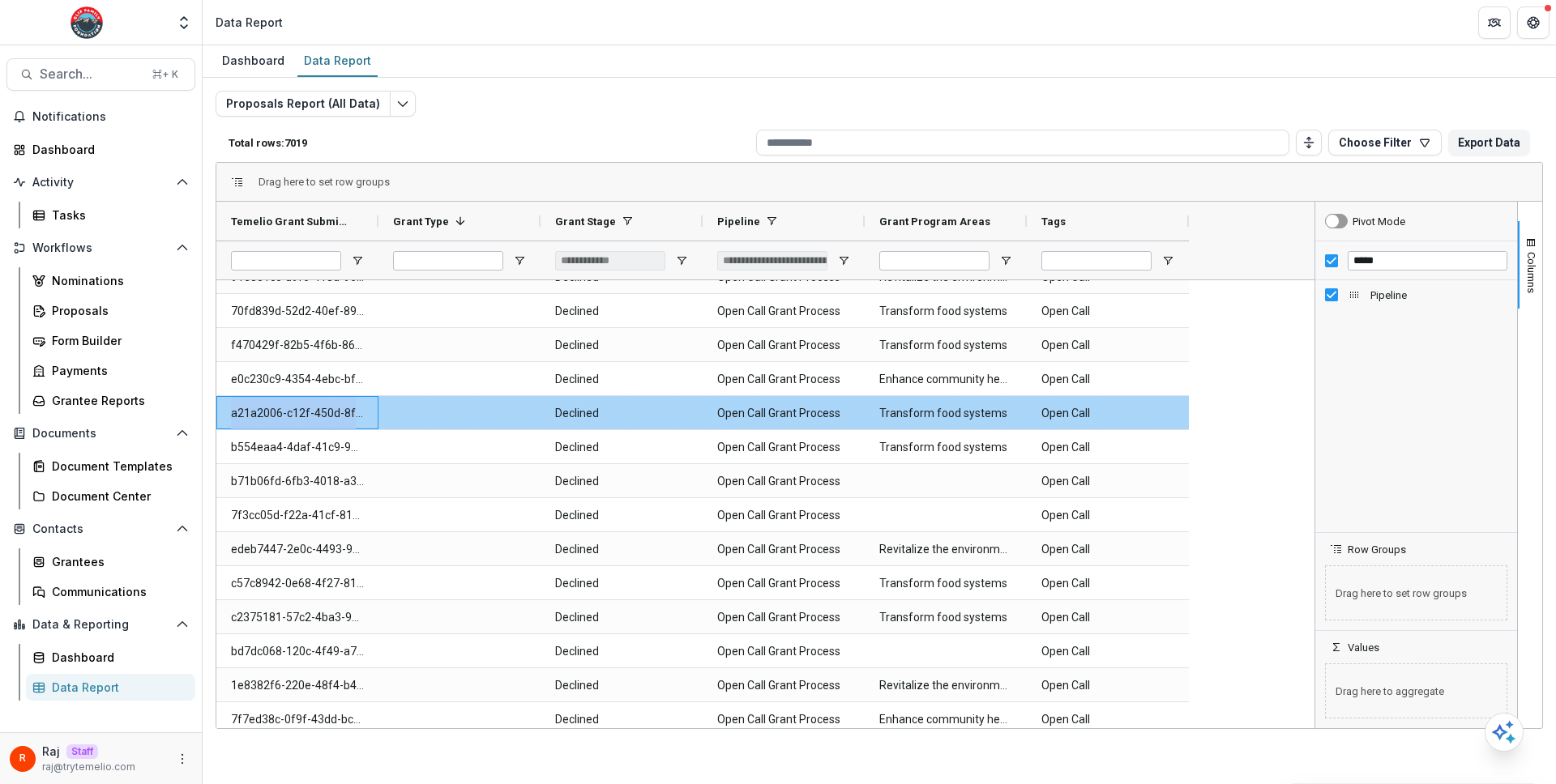 click on "a21a2006-c12f-450d-8fb8-ee36ac626021" at bounding box center (297, 413) 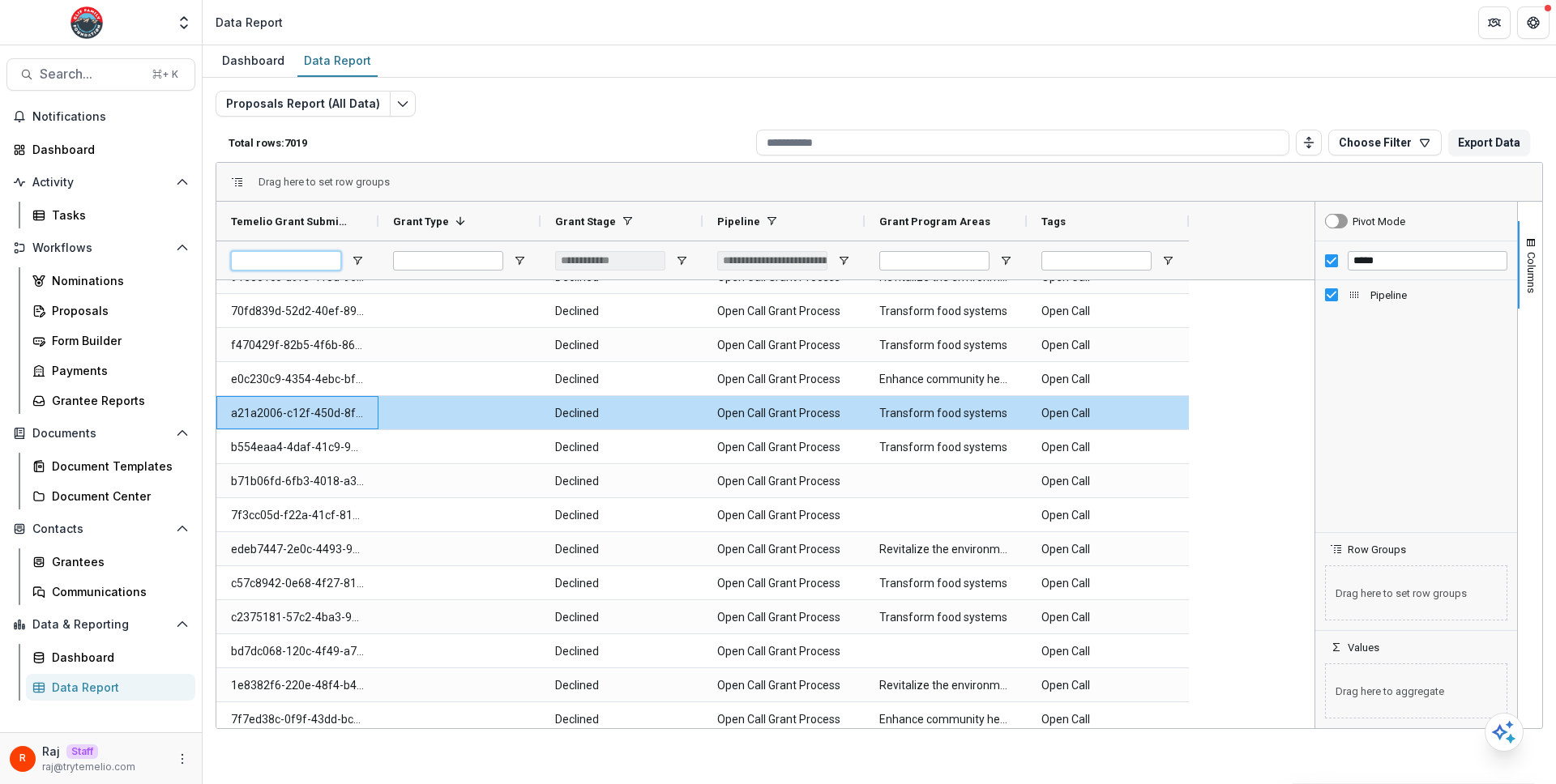 click at bounding box center [286, 261] 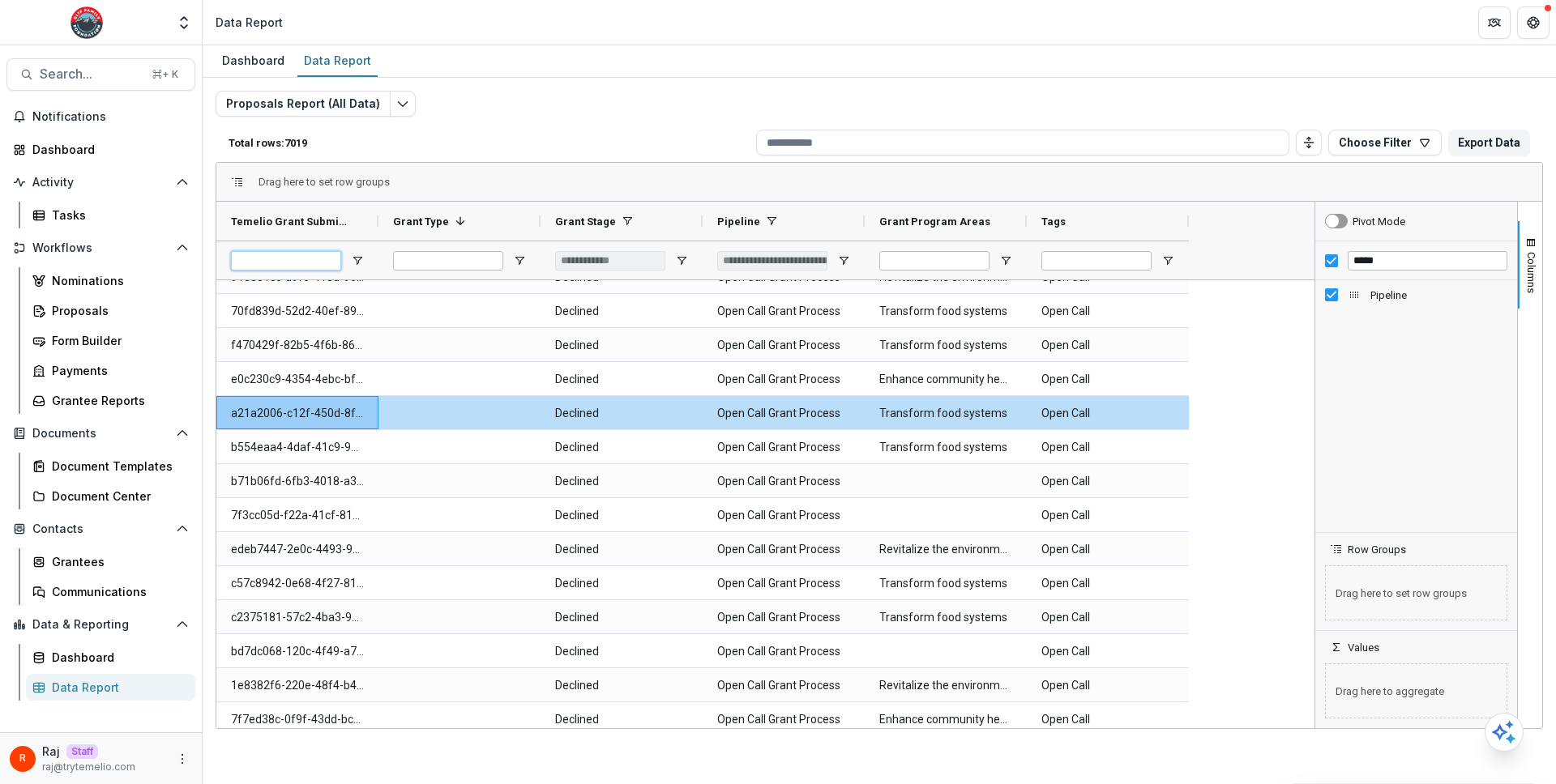paste on "**********" 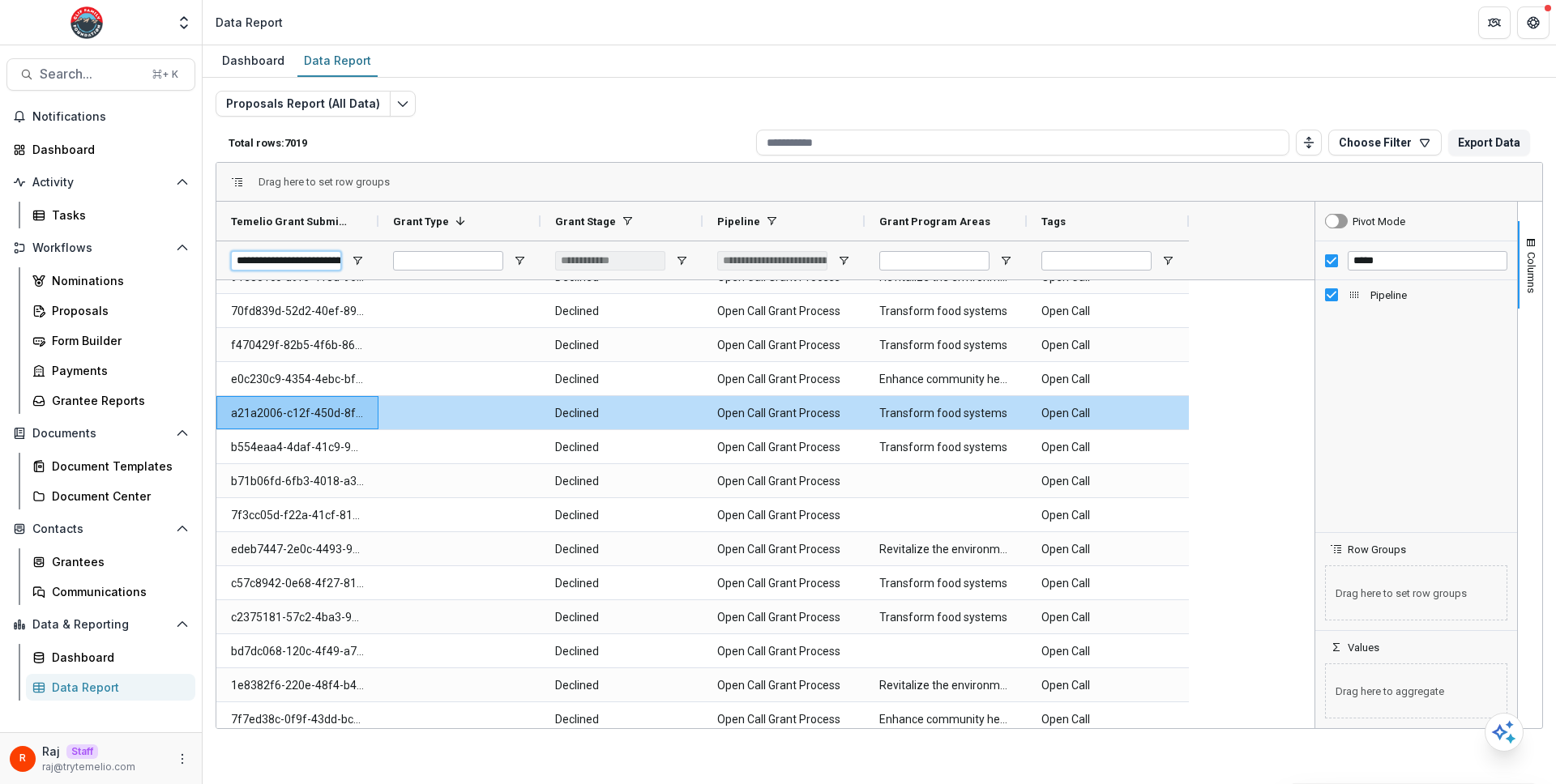 scroll, scrollTop: 0, scrollLeft: 109, axis: horizontal 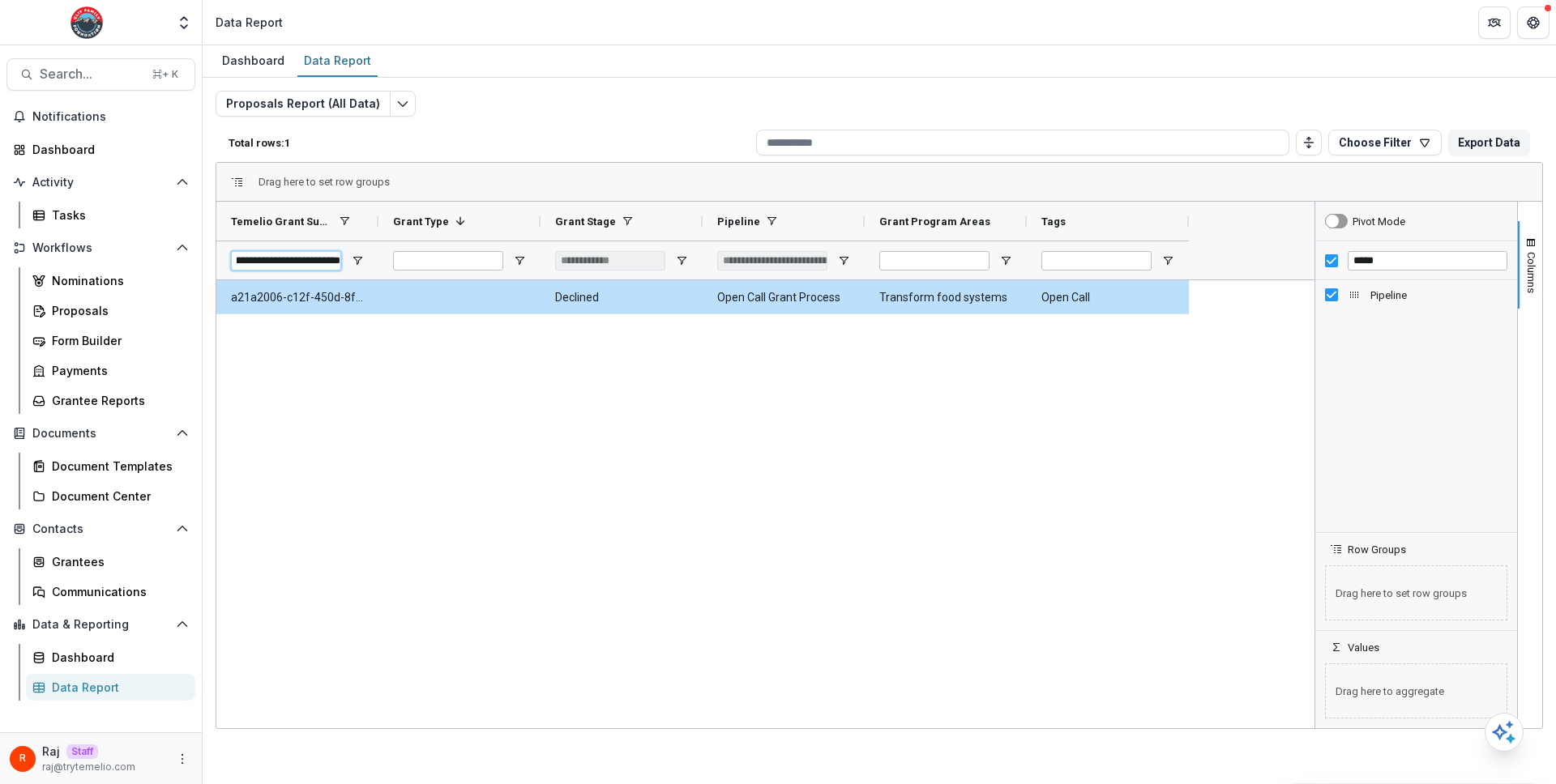 type 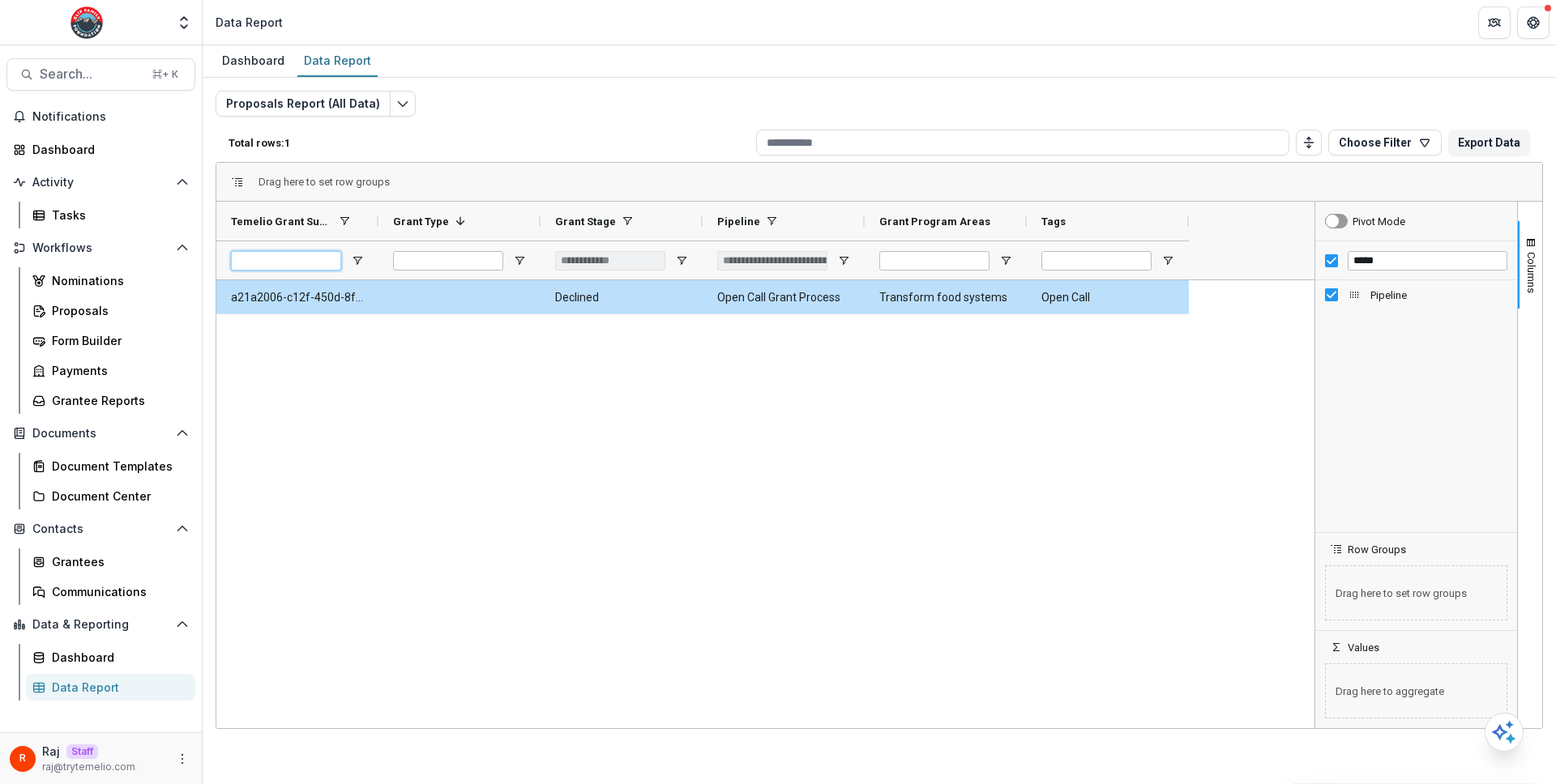 scroll, scrollTop: 0, scrollLeft: 0, axis: both 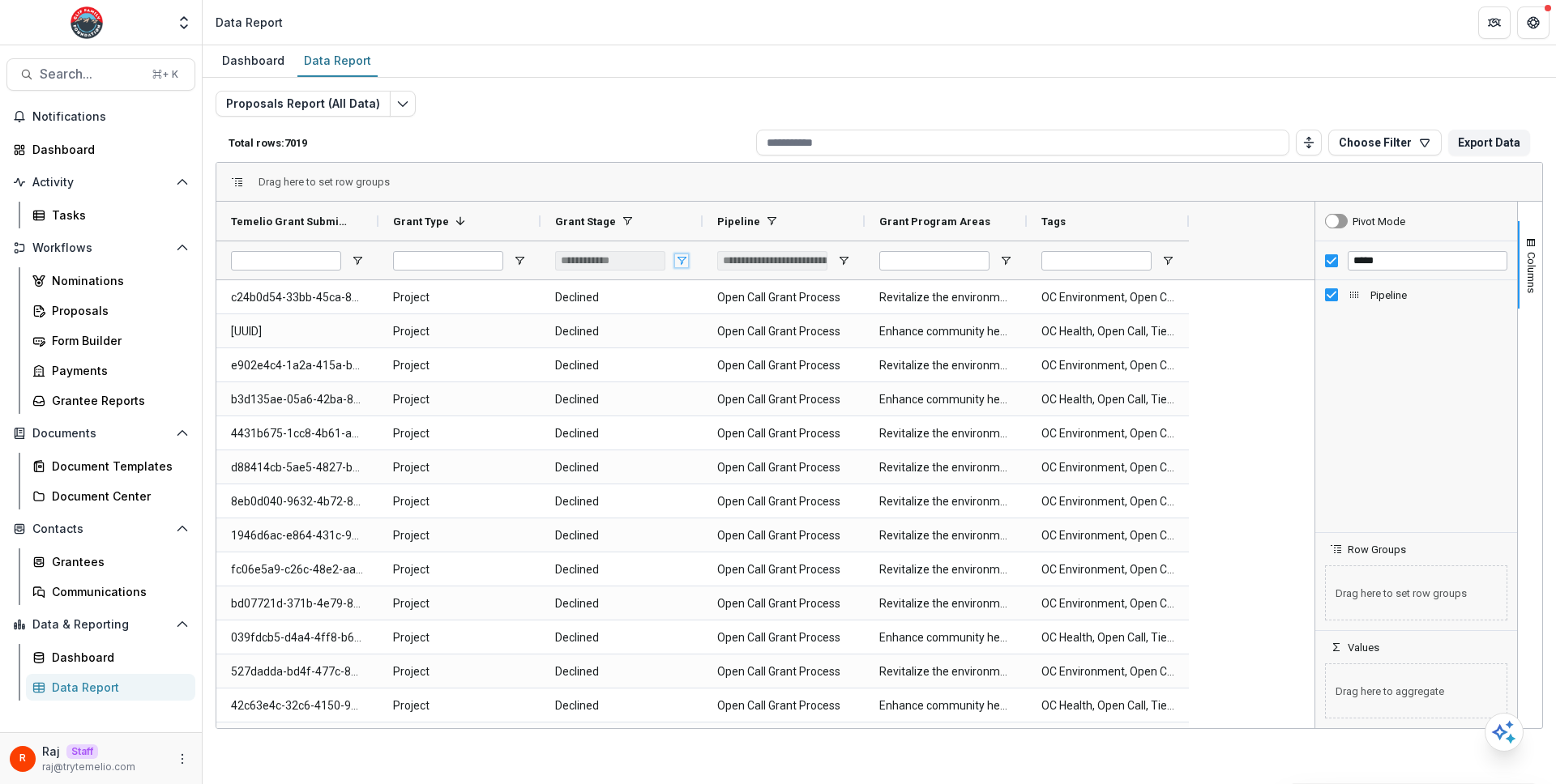 click at bounding box center [682, 261] 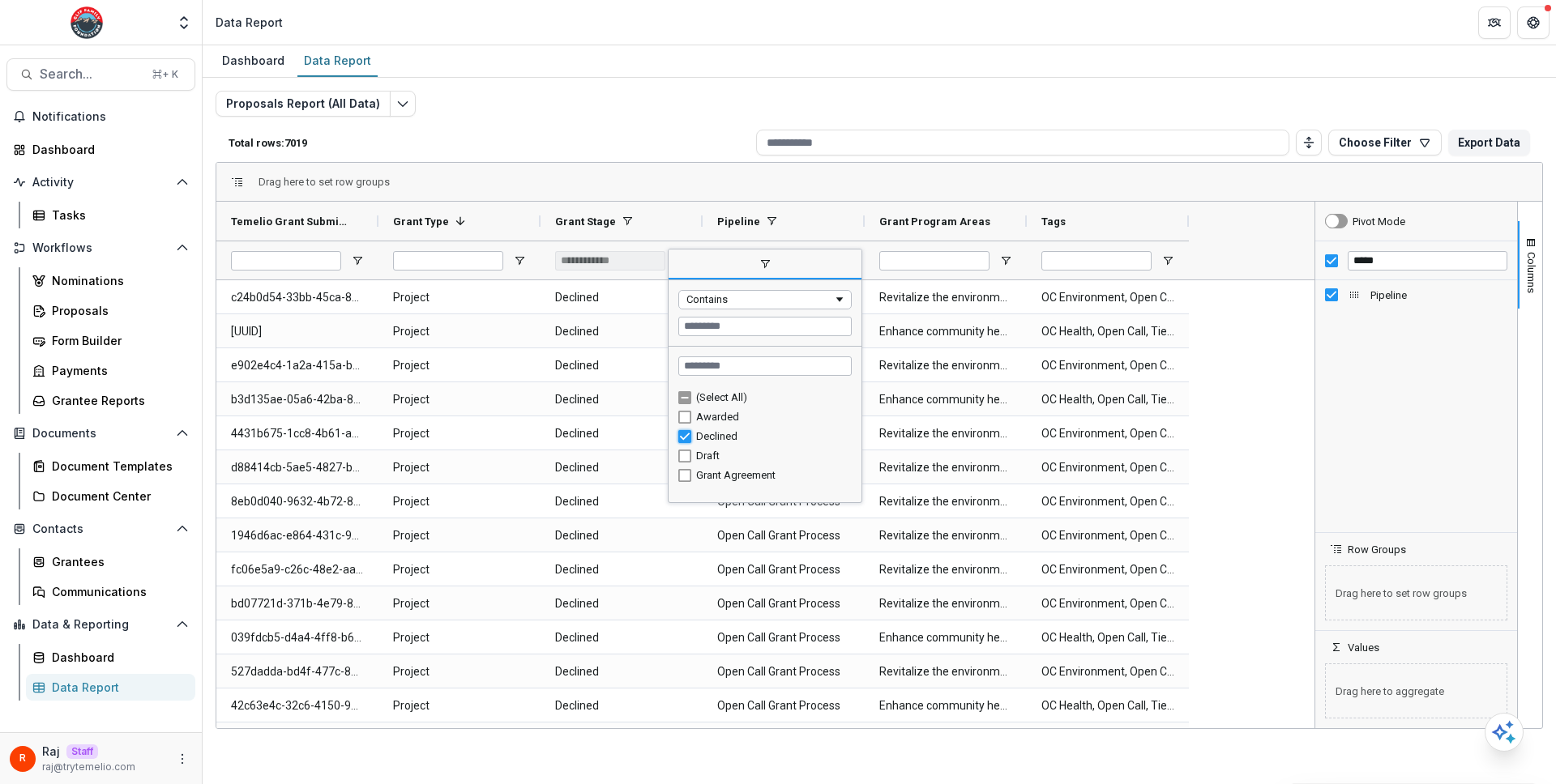 type on "***" 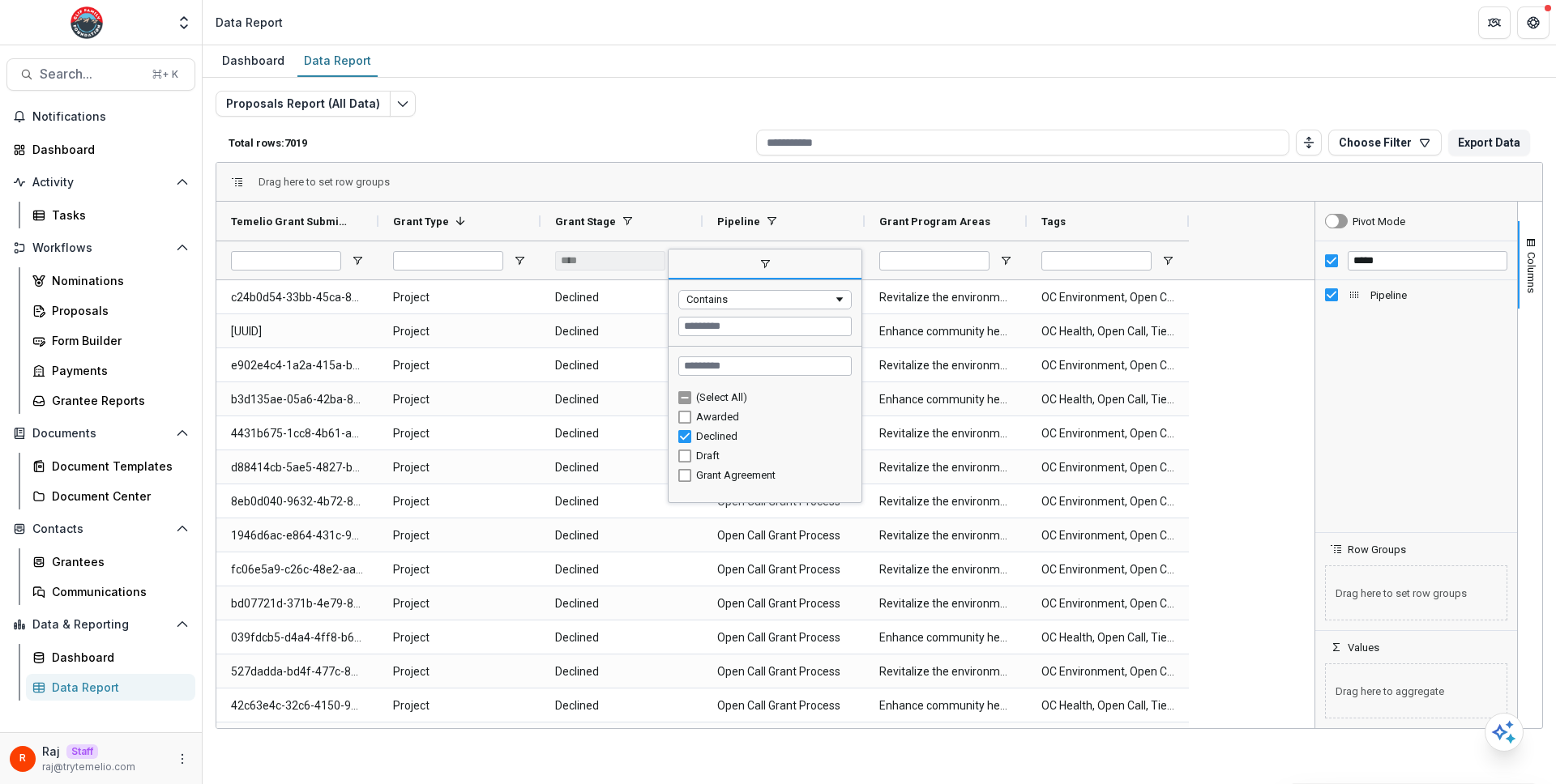 type on "***" 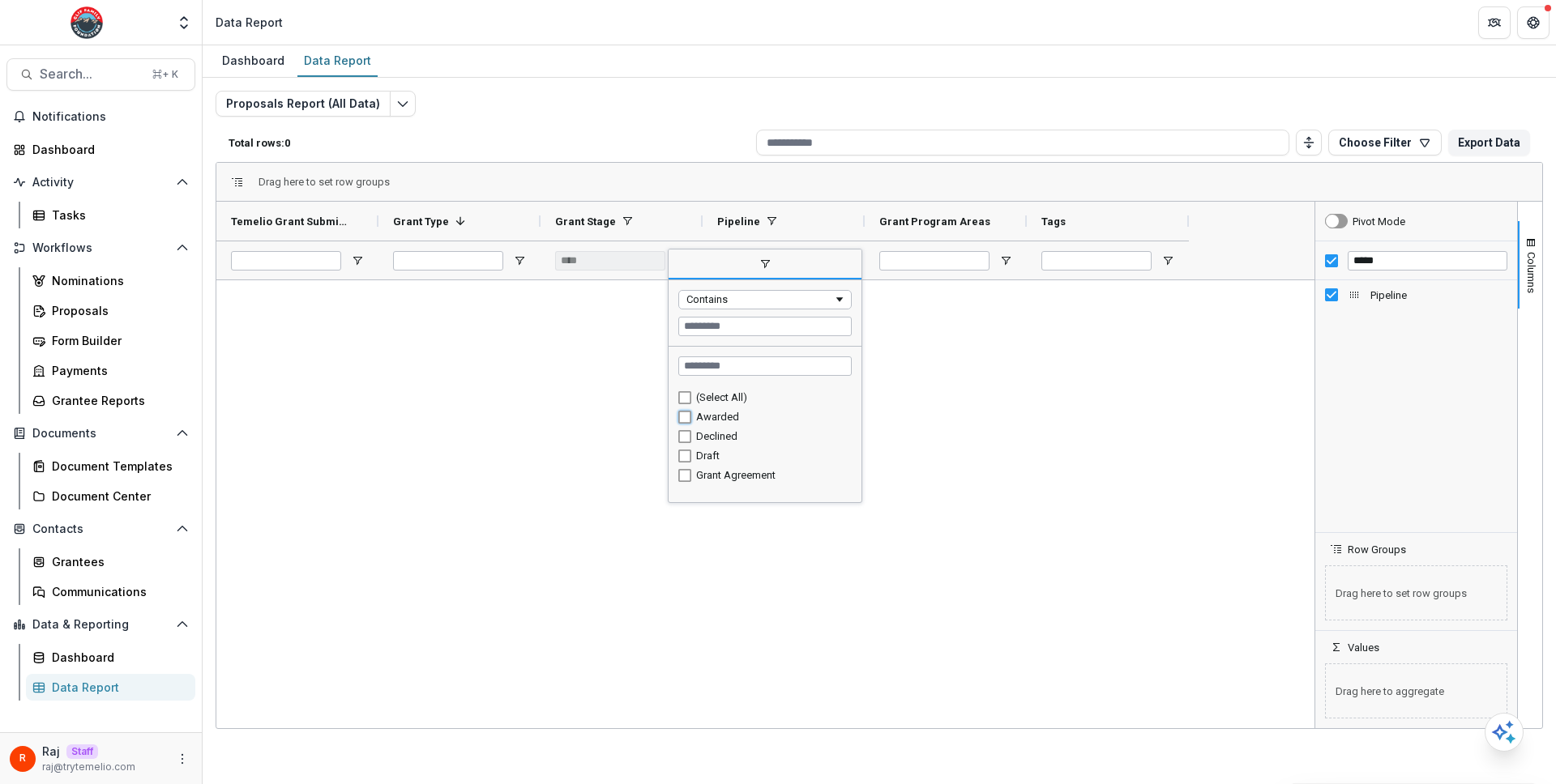 type on "**********" 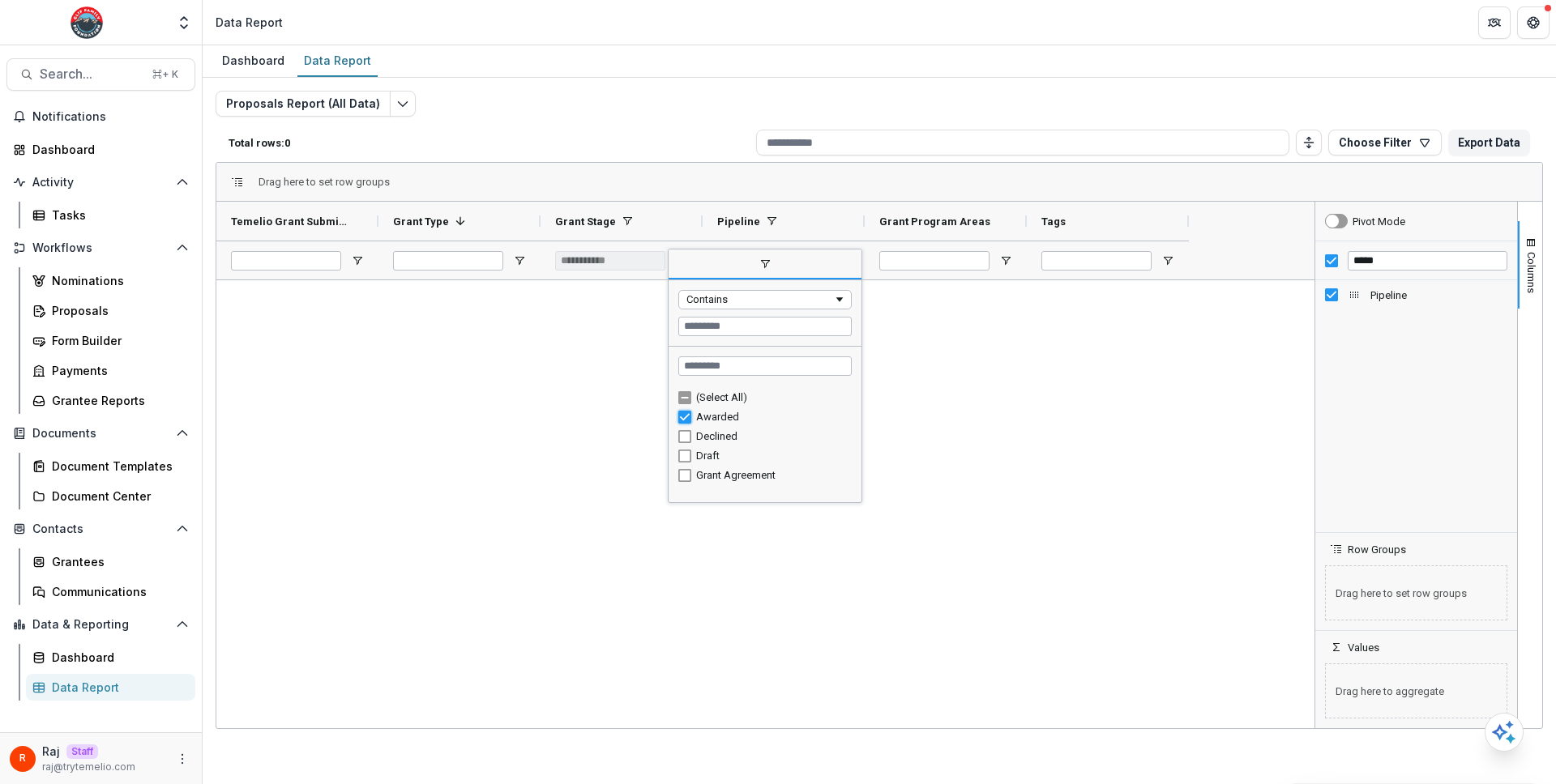 type on "**********" 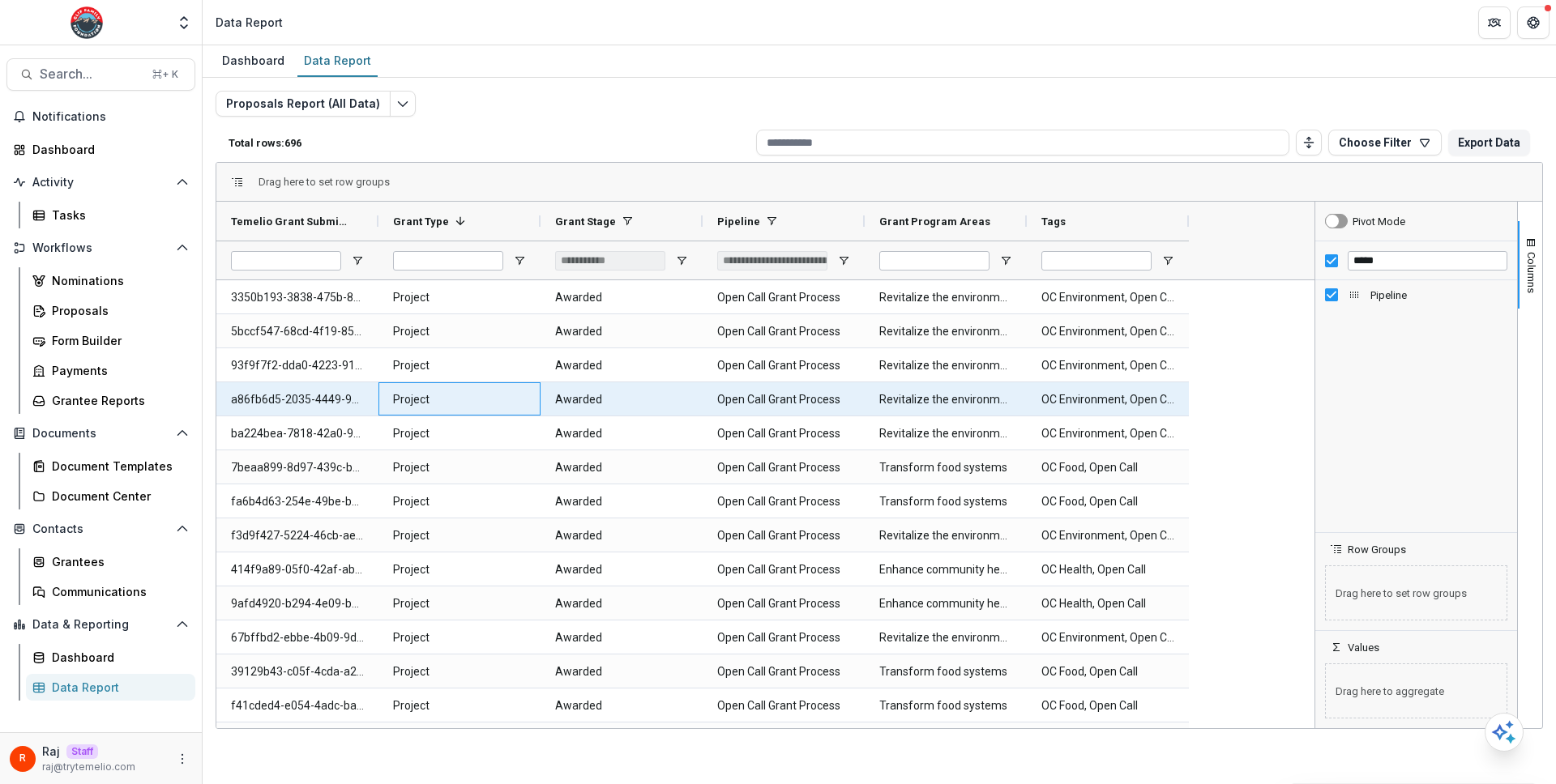 click on "Project" at bounding box center [460, 398] 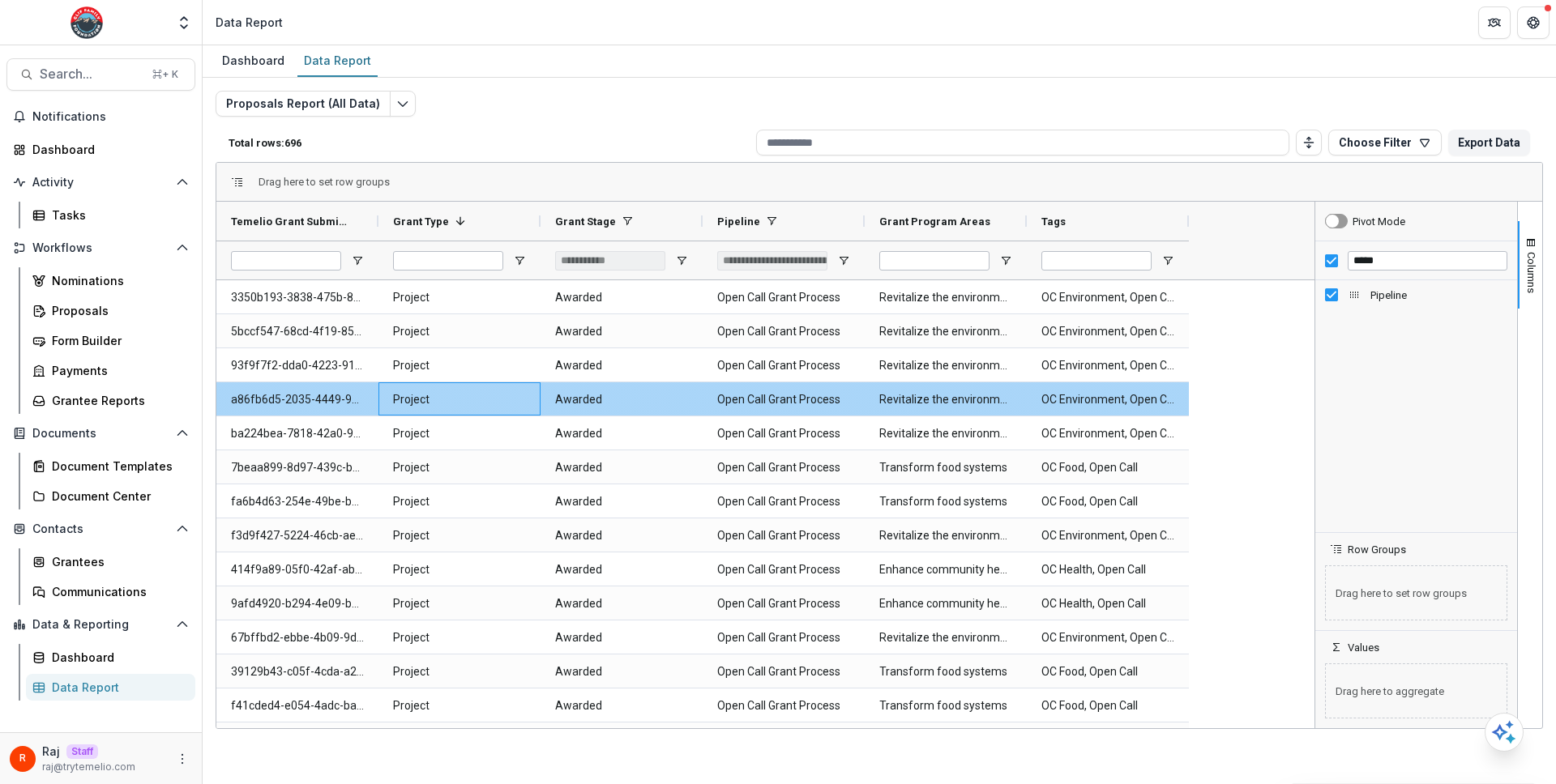 scroll, scrollTop: 1015, scrollLeft: 0, axis: vertical 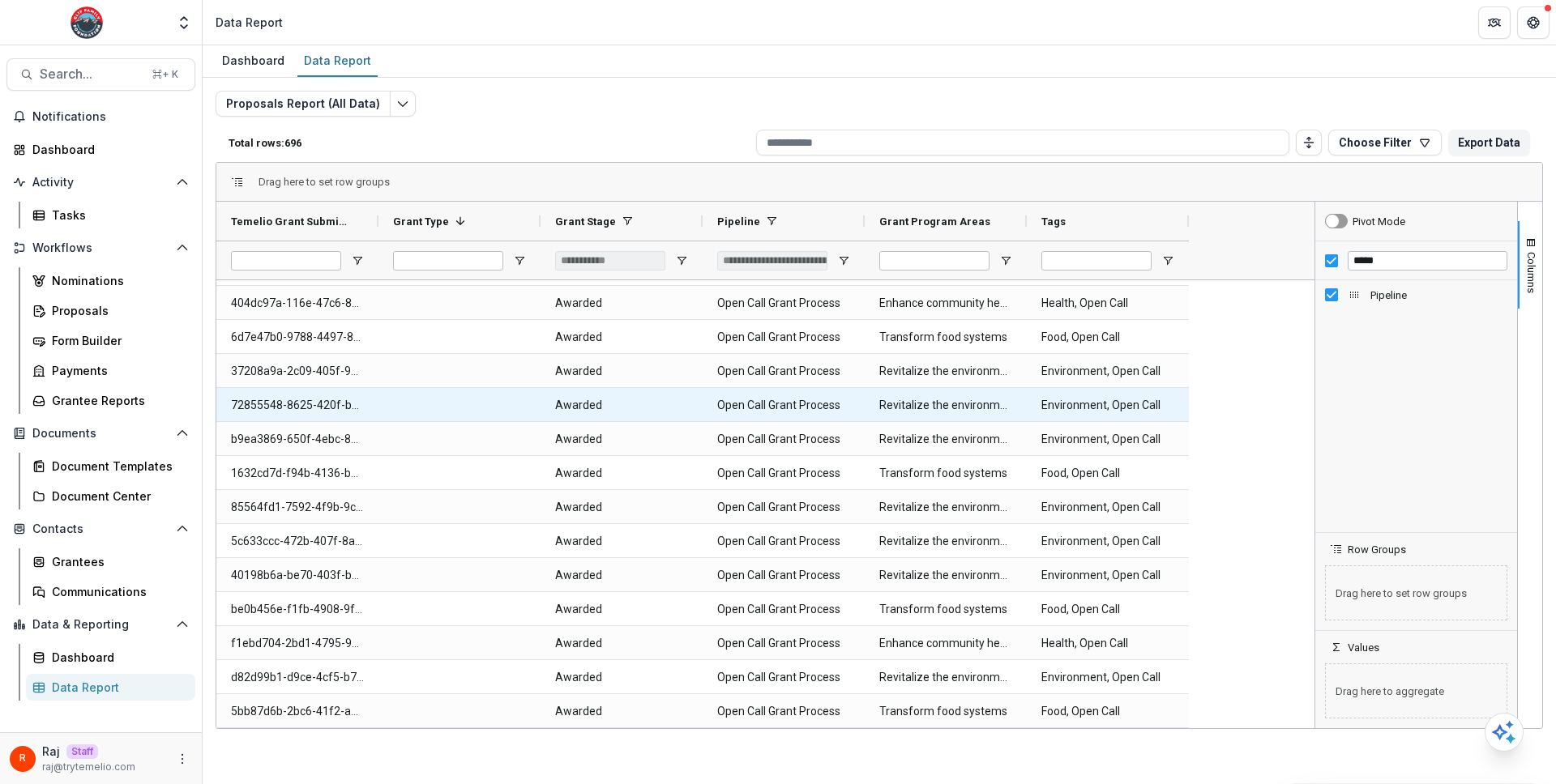 click on "72855548-8625-420f-b4a7-87cde224d799" at bounding box center (297, 405) 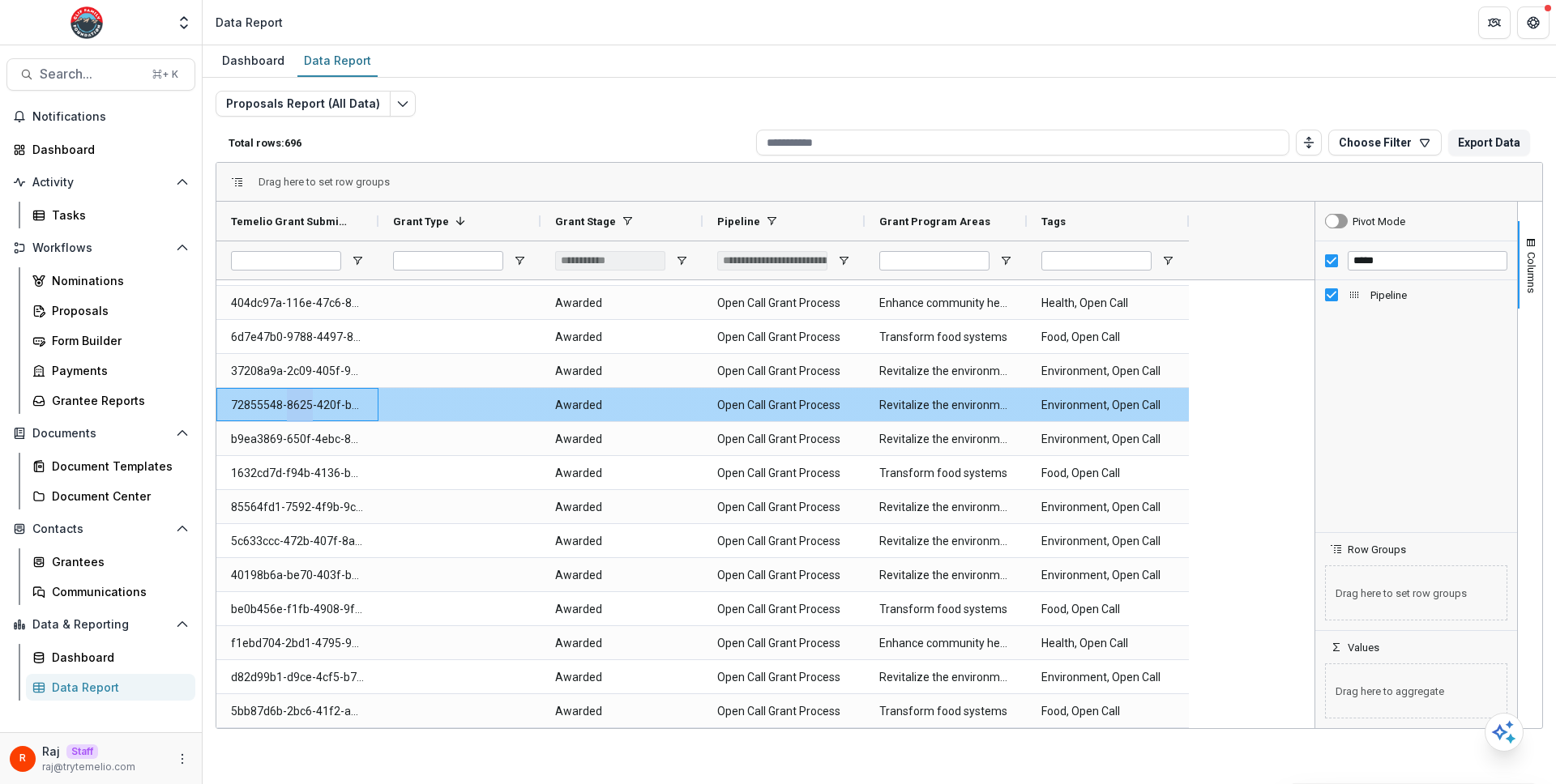 click on "72855548-8625-420f-b4a7-87cde224d799" at bounding box center [297, 405] 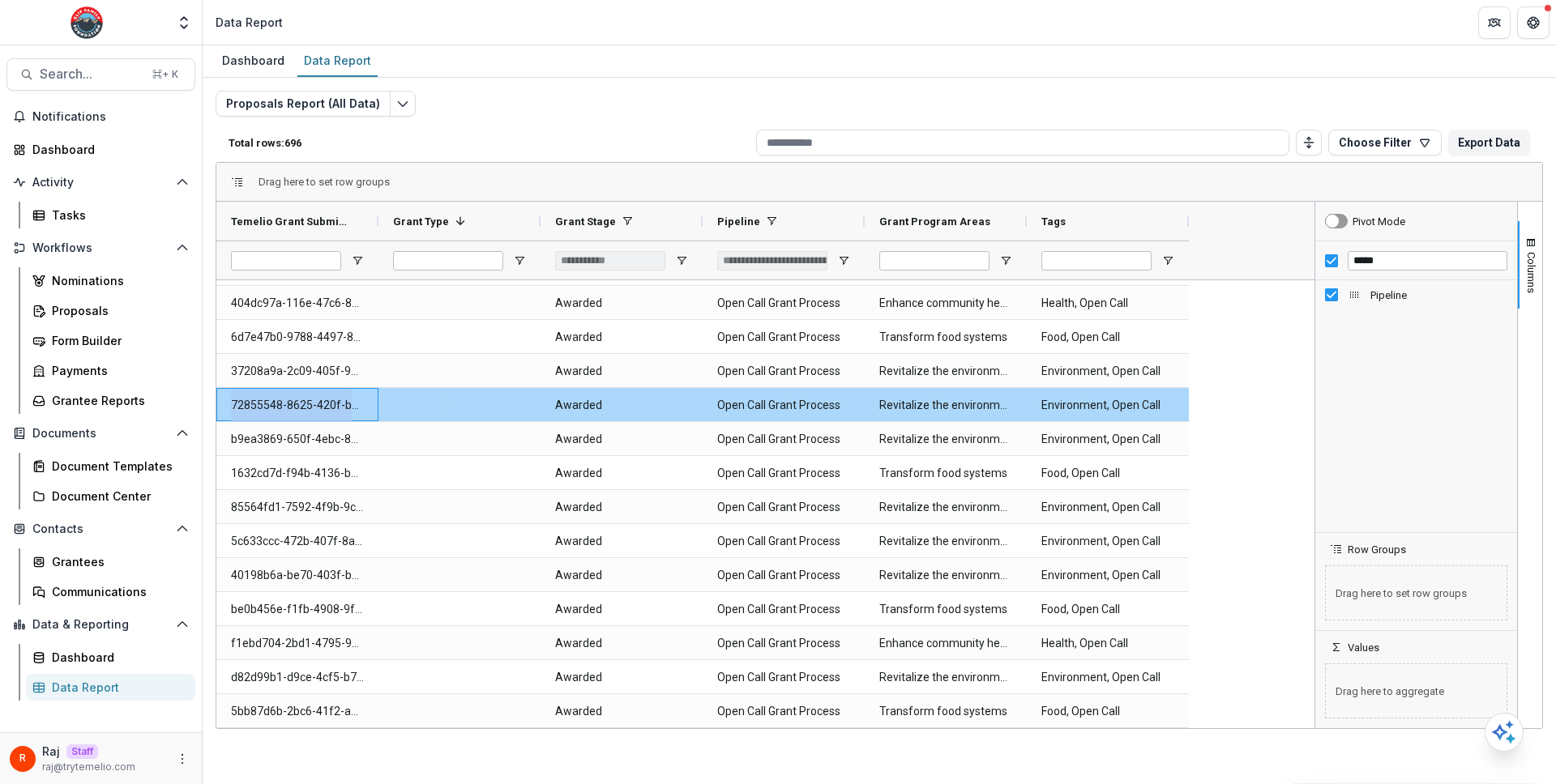 click on "72855548-8625-420f-b4a7-87cde224d799" at bounding box center [297, 405] 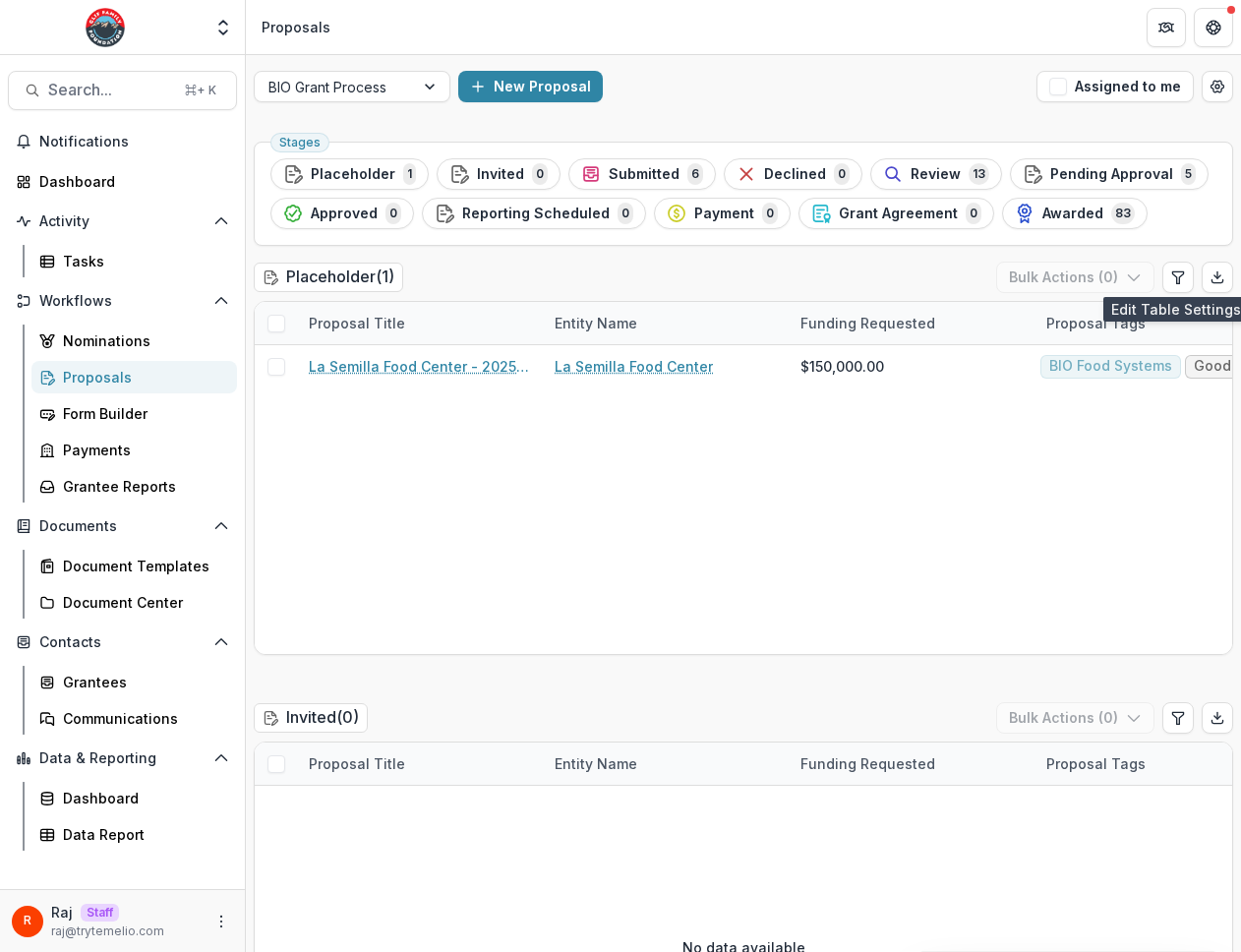 scroll, scrollTop: 0, scrollLeft: 0, axis: both 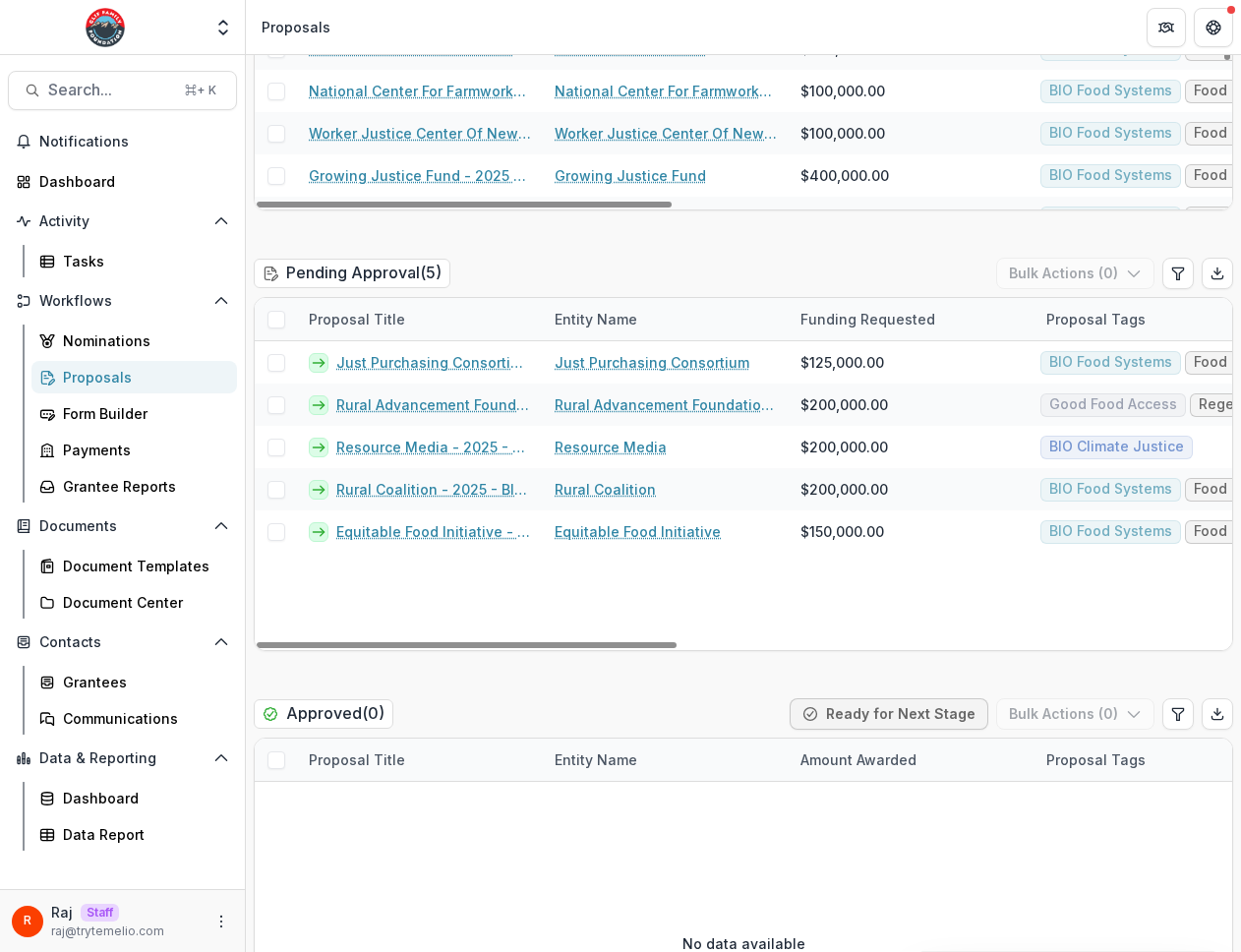 click on "R Raj Staff raj@trytemelio.com" at bounding box center [122, 921] 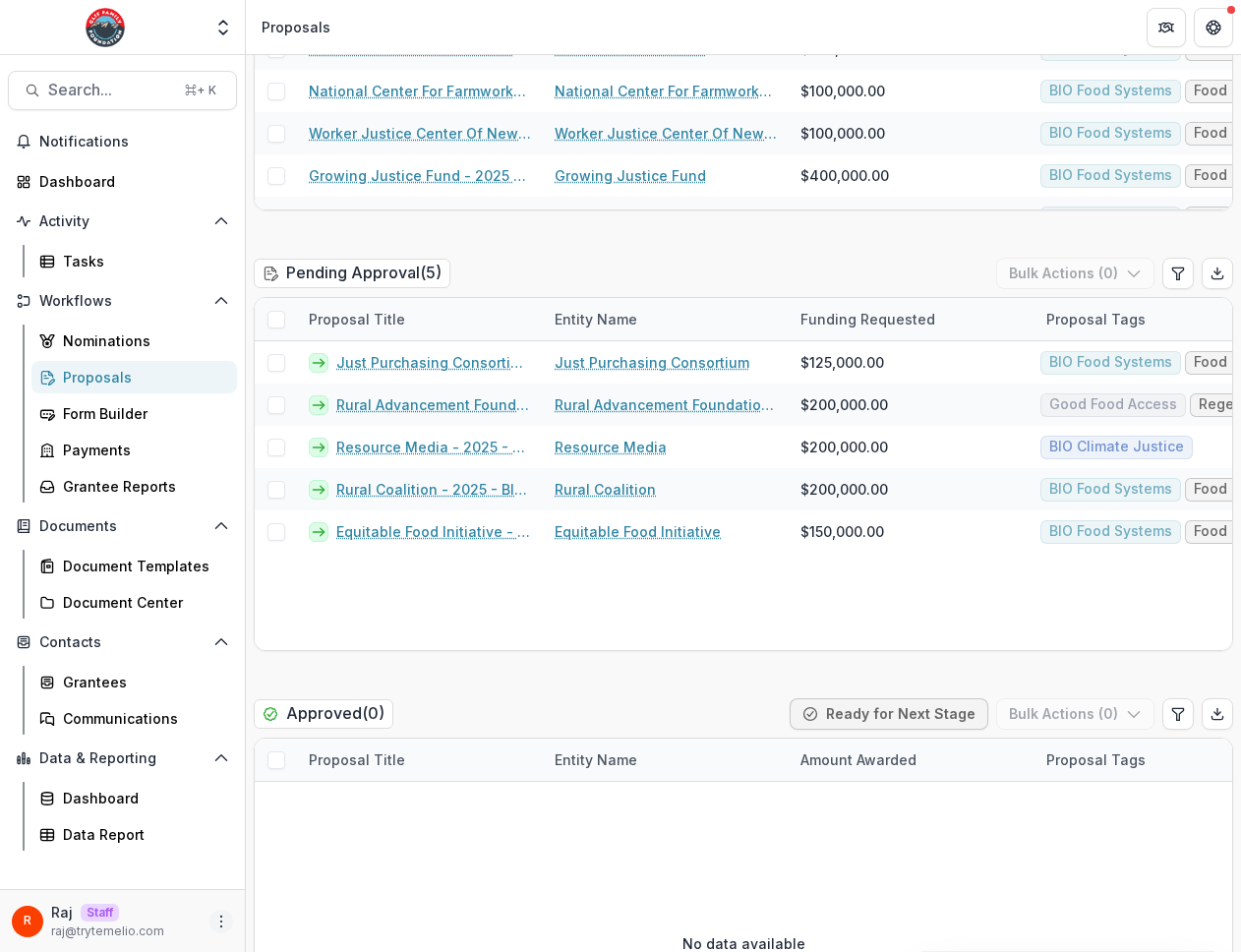 click 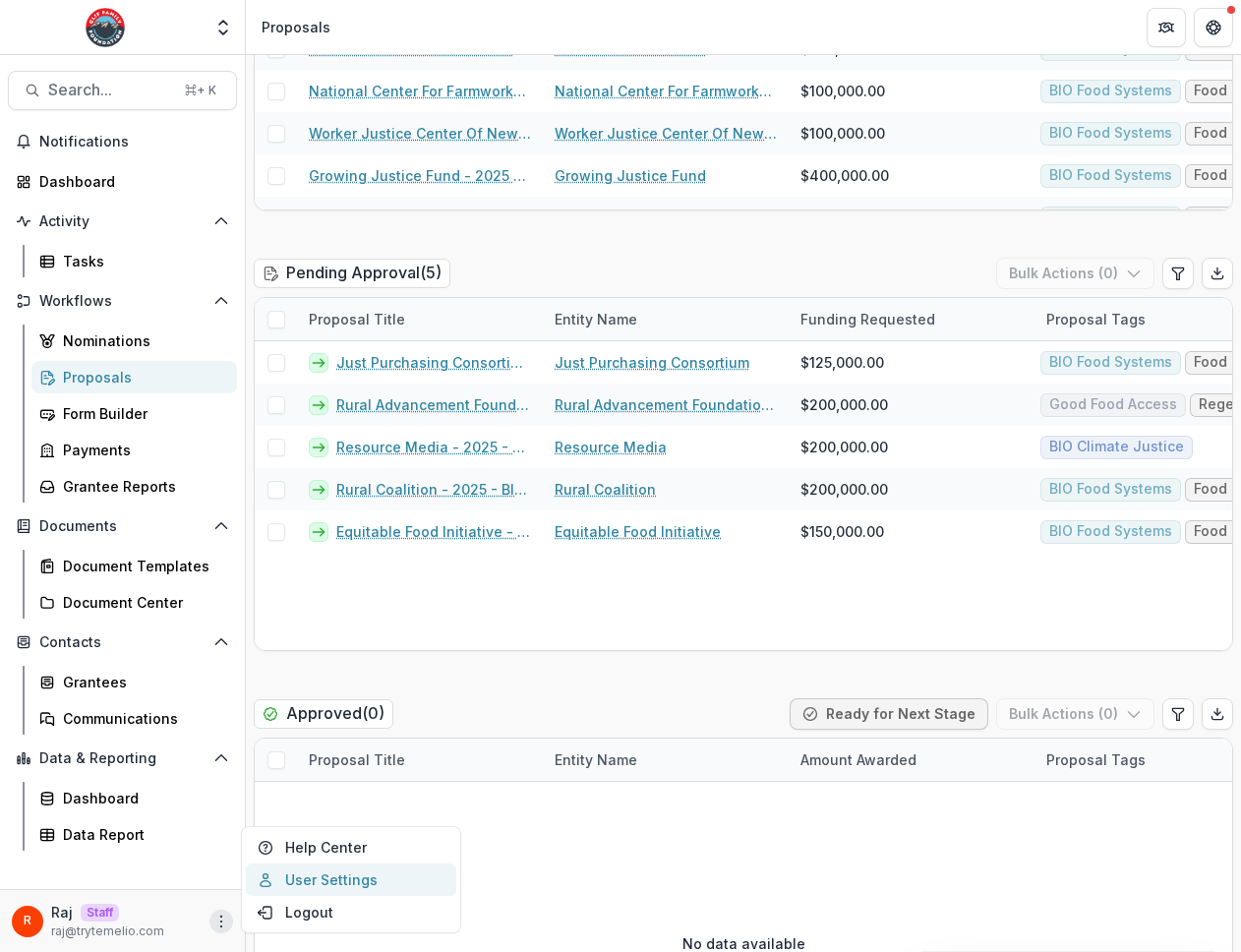 click on "User Settings" at bounding box center [351, 879] 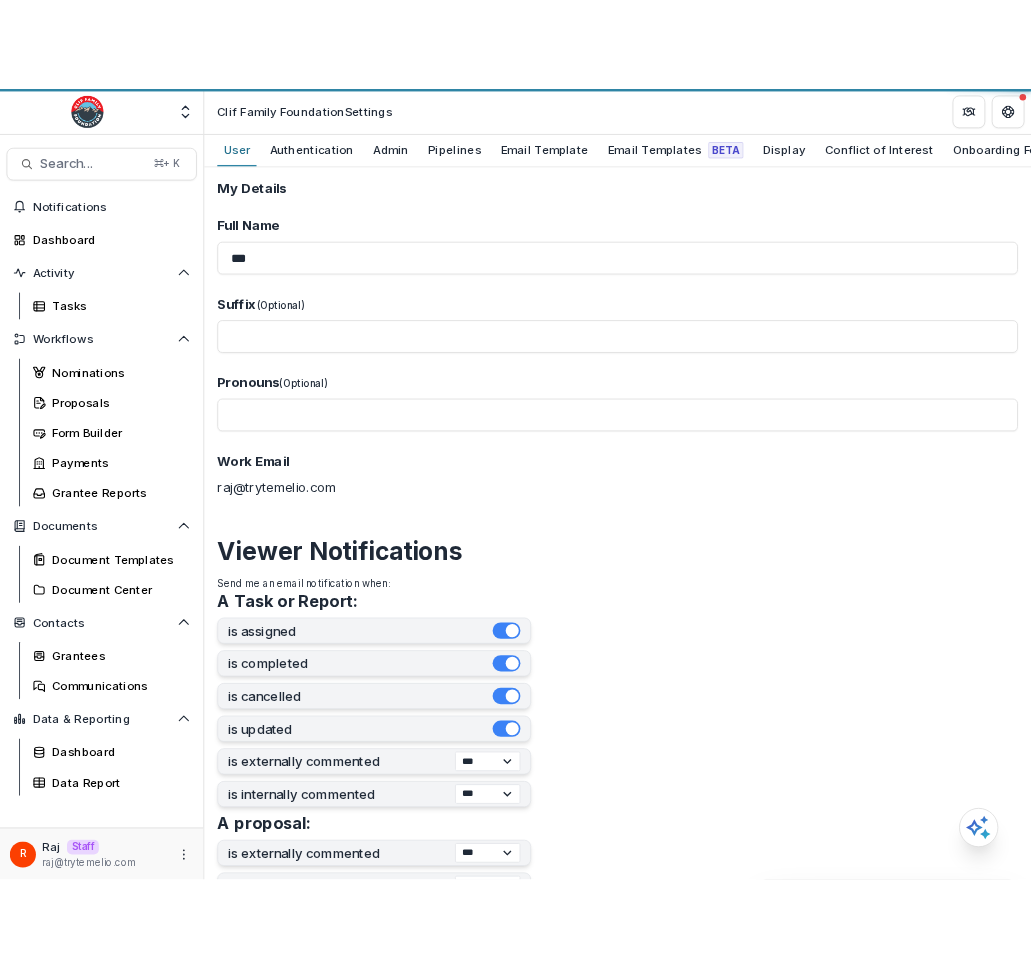 scroll, scrollTop: 0, scrollLeft: 0, axis: both 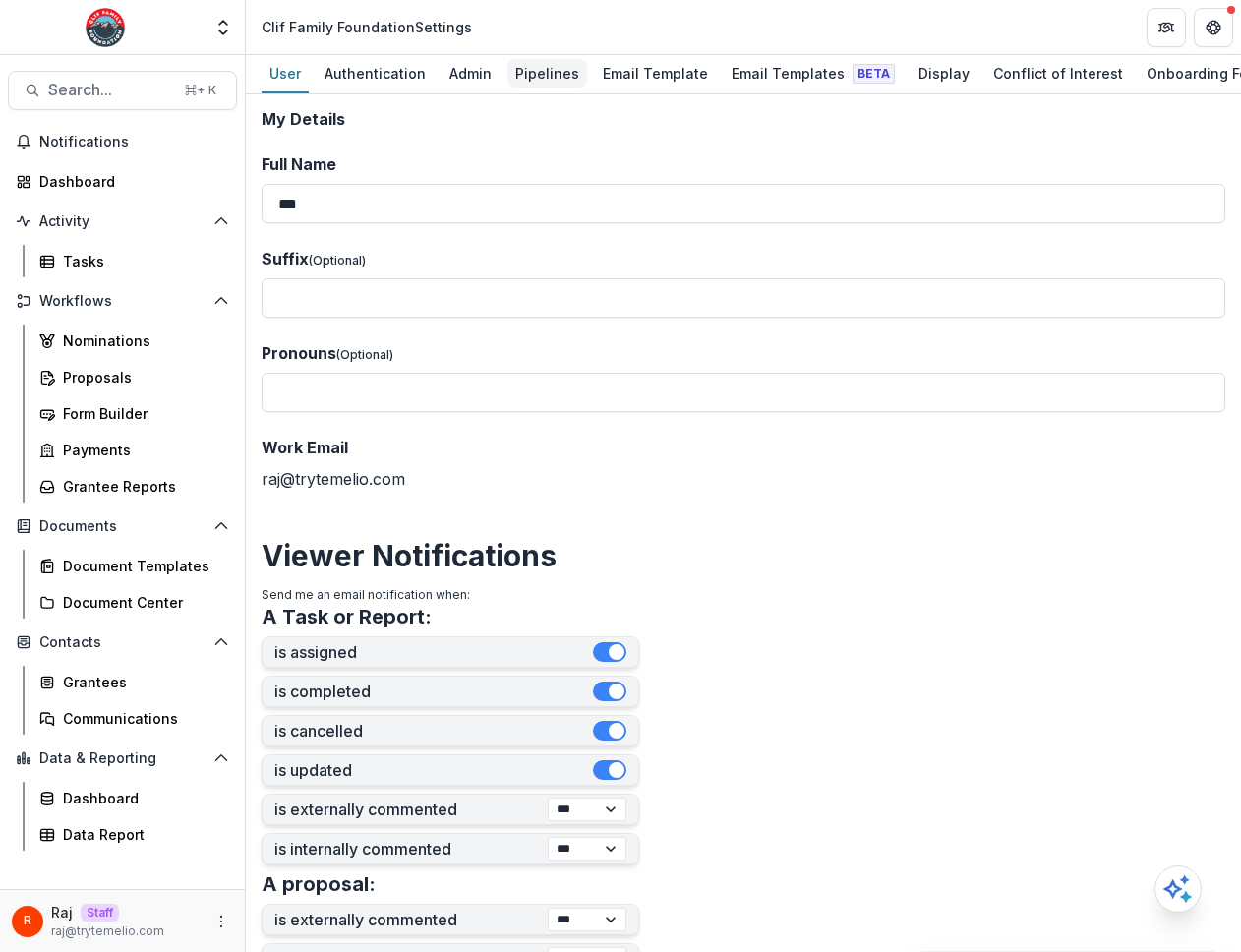 click on "Pipelines" at bounding box center [547, 73] 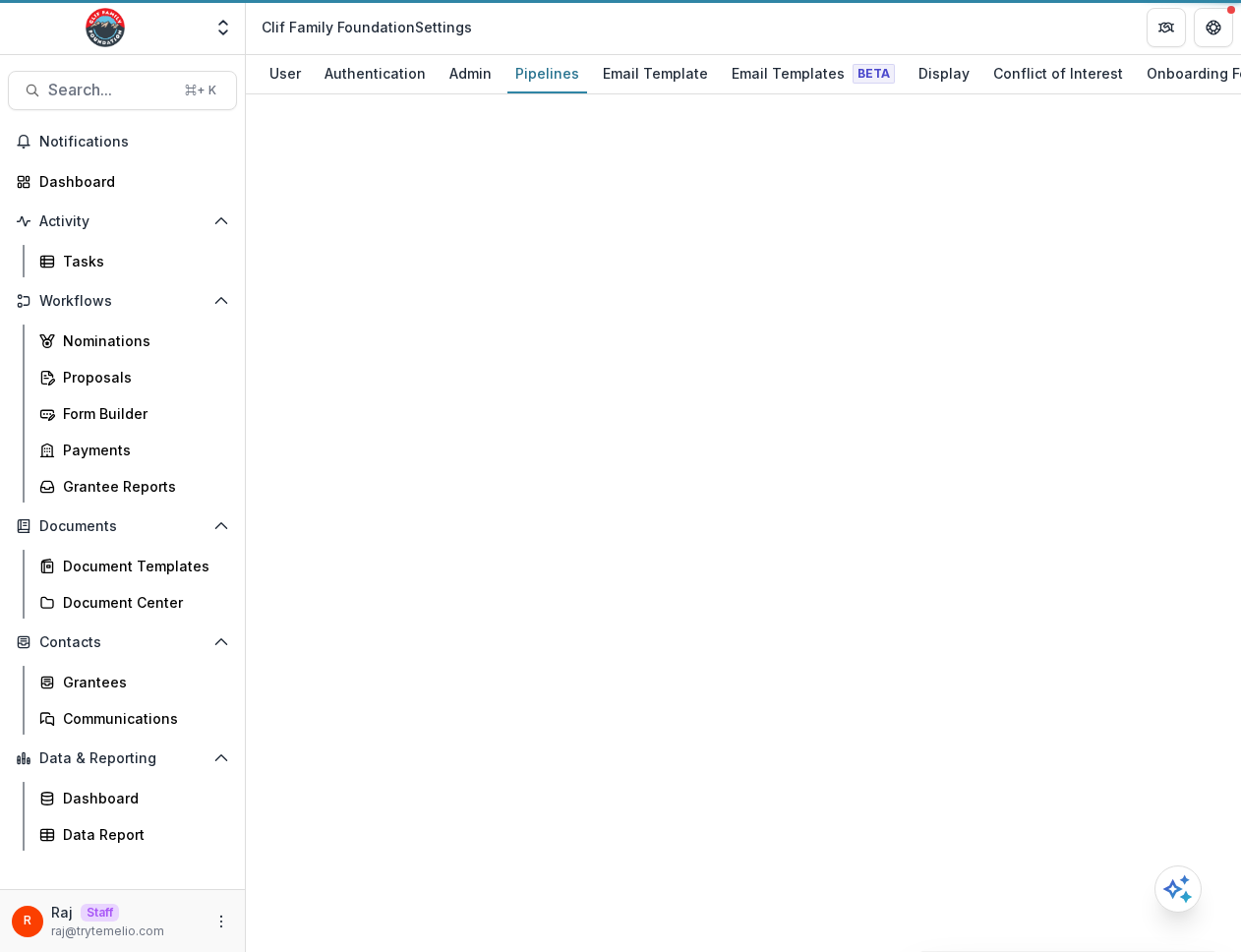 drag, startPoint x: 466, startPoint y: 70, endPoint x: 1016, endPoint y: 8, distance: 553.4835 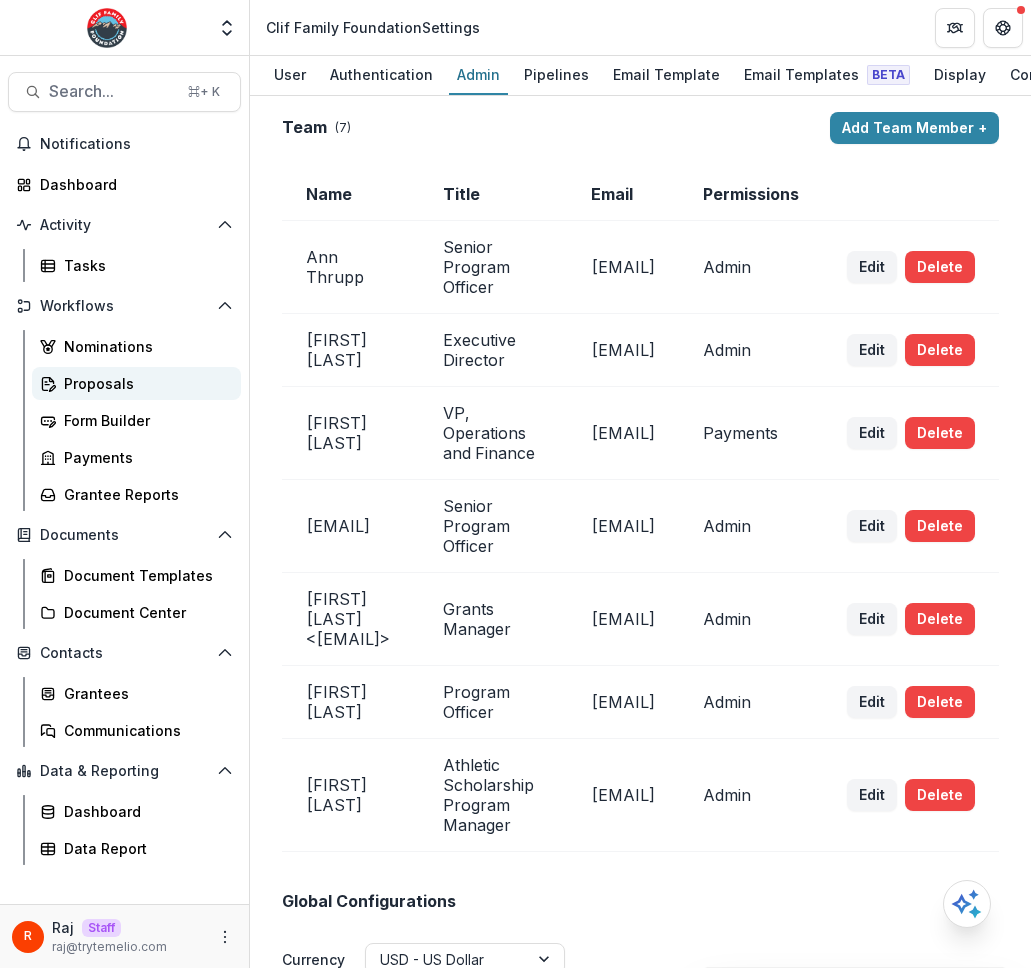 click on "Proposals" at bounding box center (144, 383) 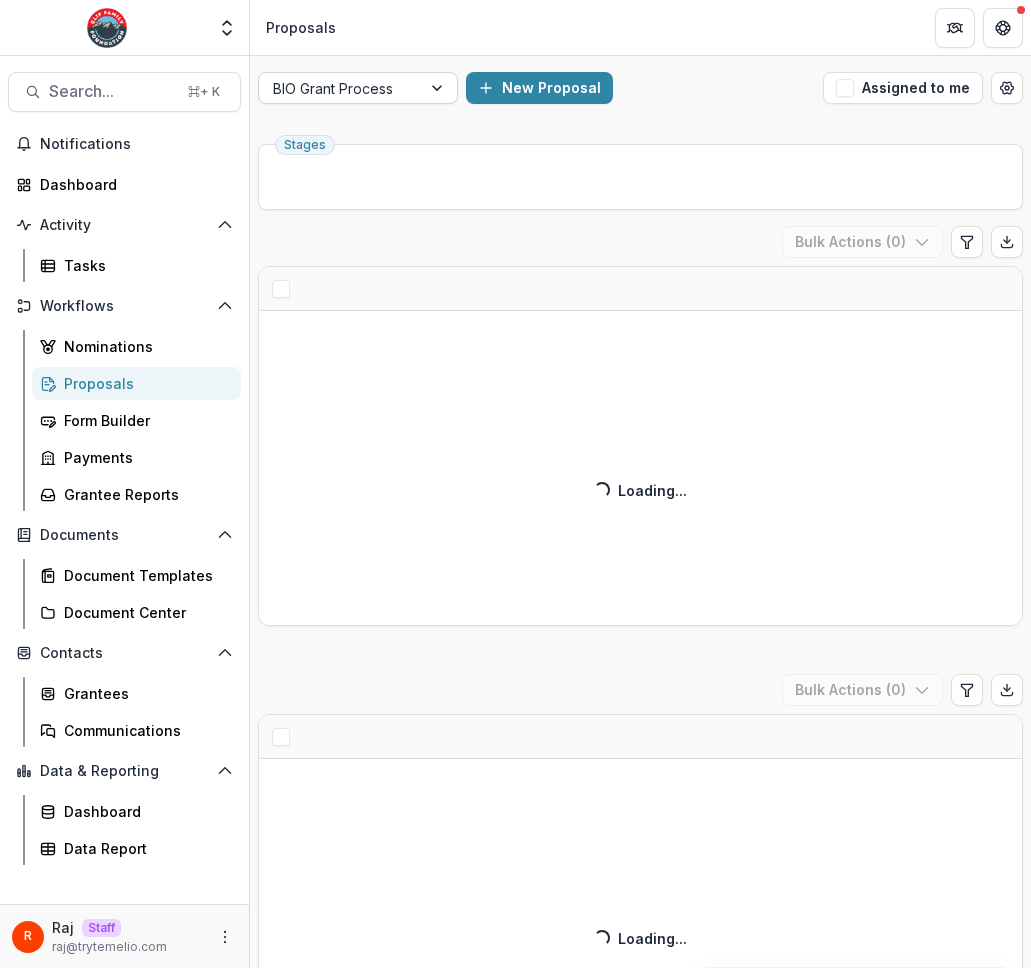 click at bounding box center [340, 88] 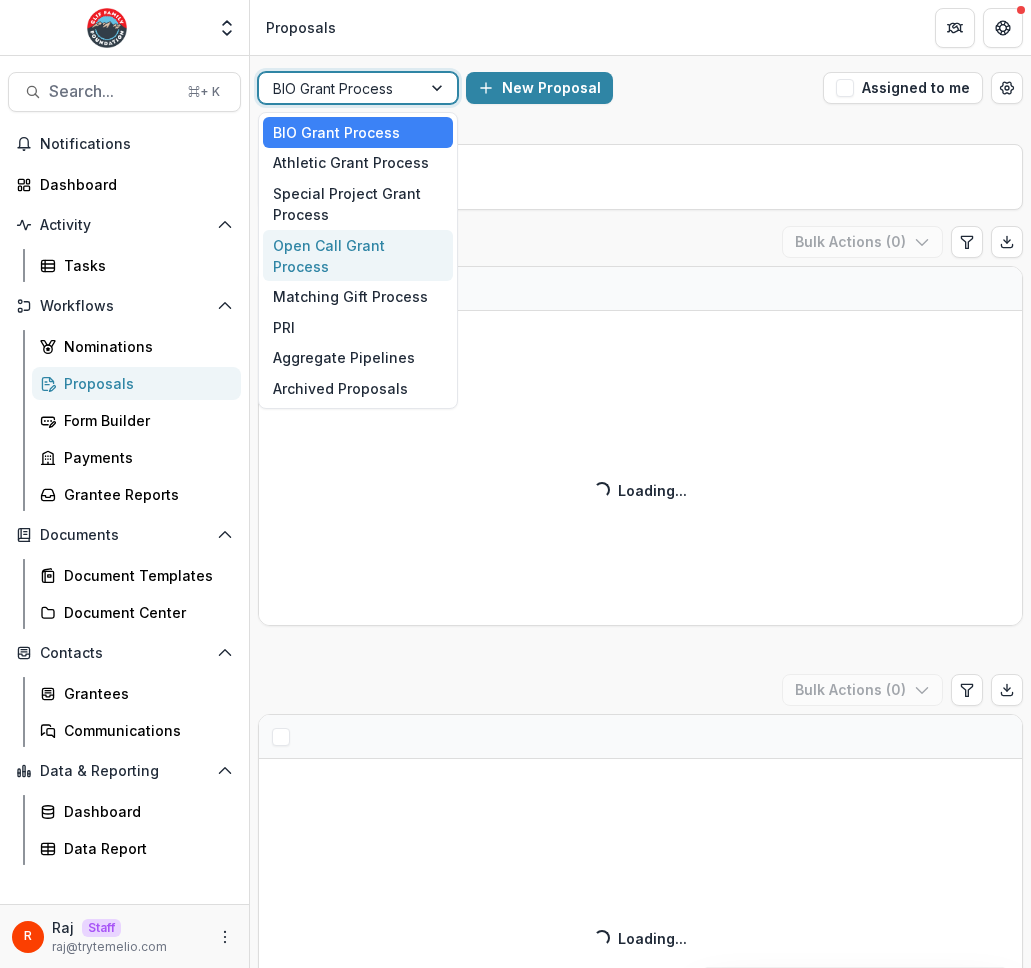 click on "Open Call Grant Process" at bounding box center [358, 256] 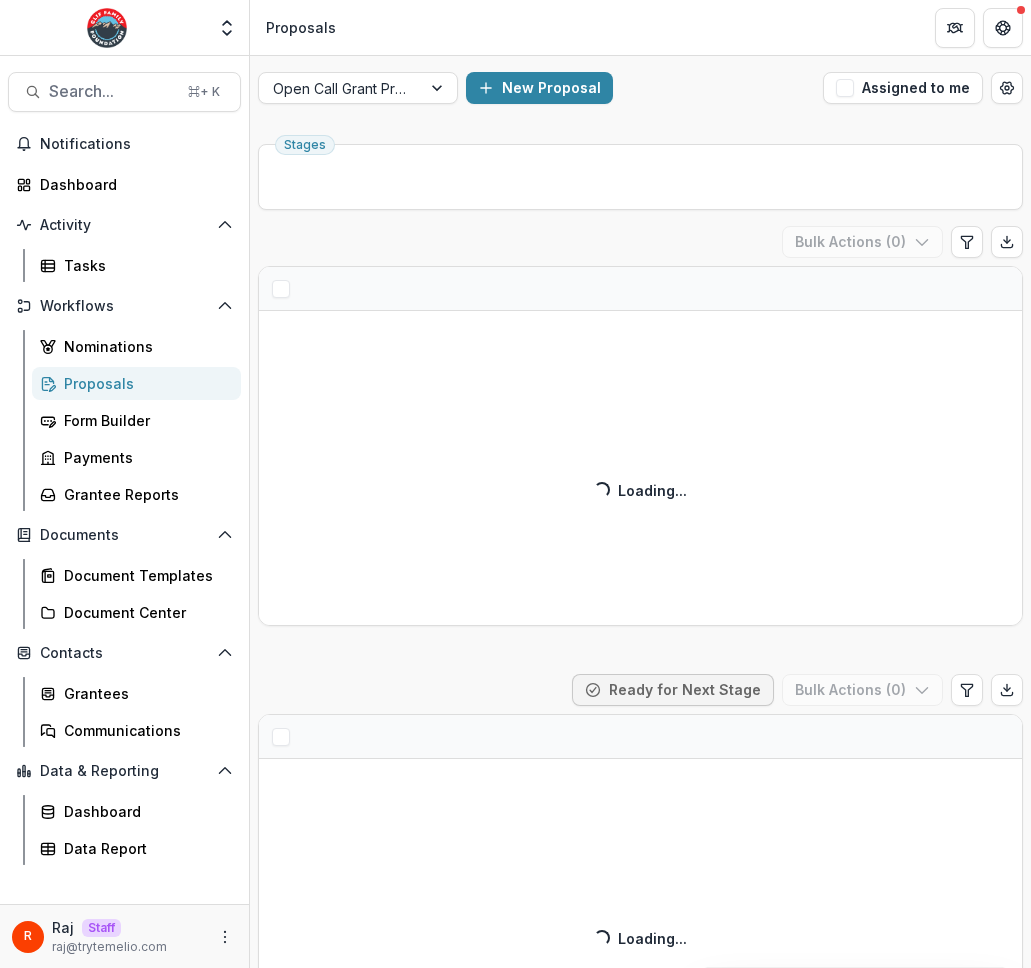 click on "Open Call Grant Process New Proposal Assigned to me" at bounding box center (640, 88) 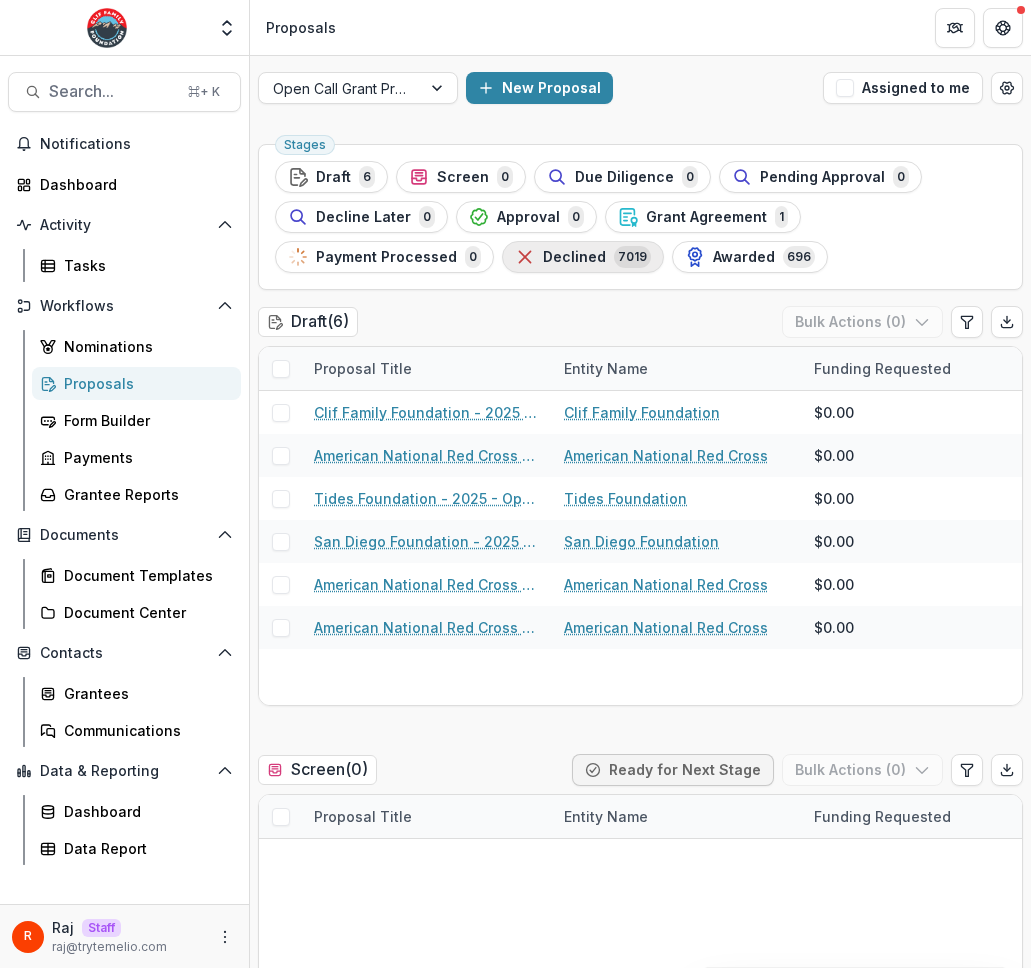 click on "7019" at bounding box center [632, 257] 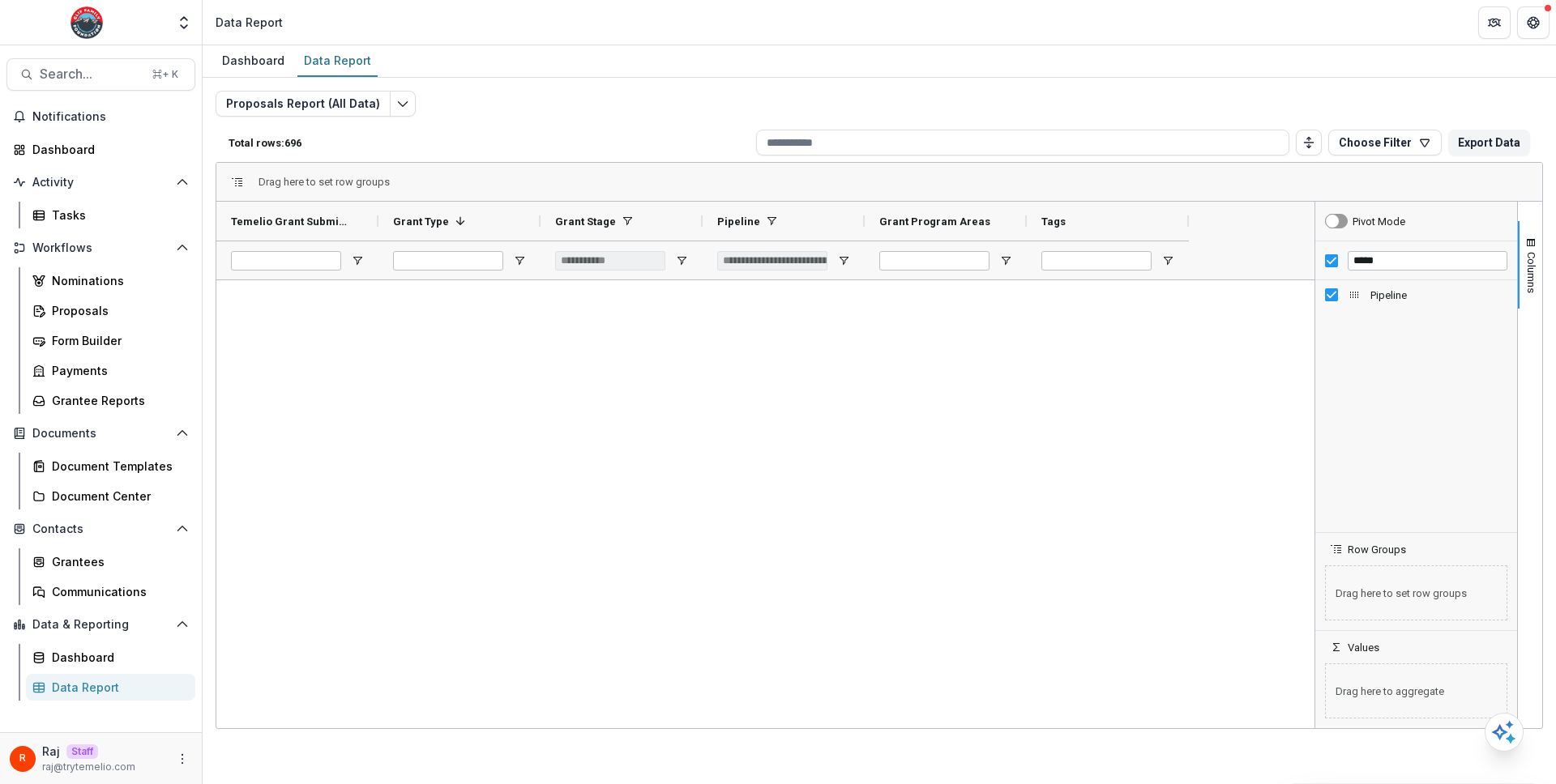 scroll, scrollTop: 0, scrollLeft: 0, axis: both 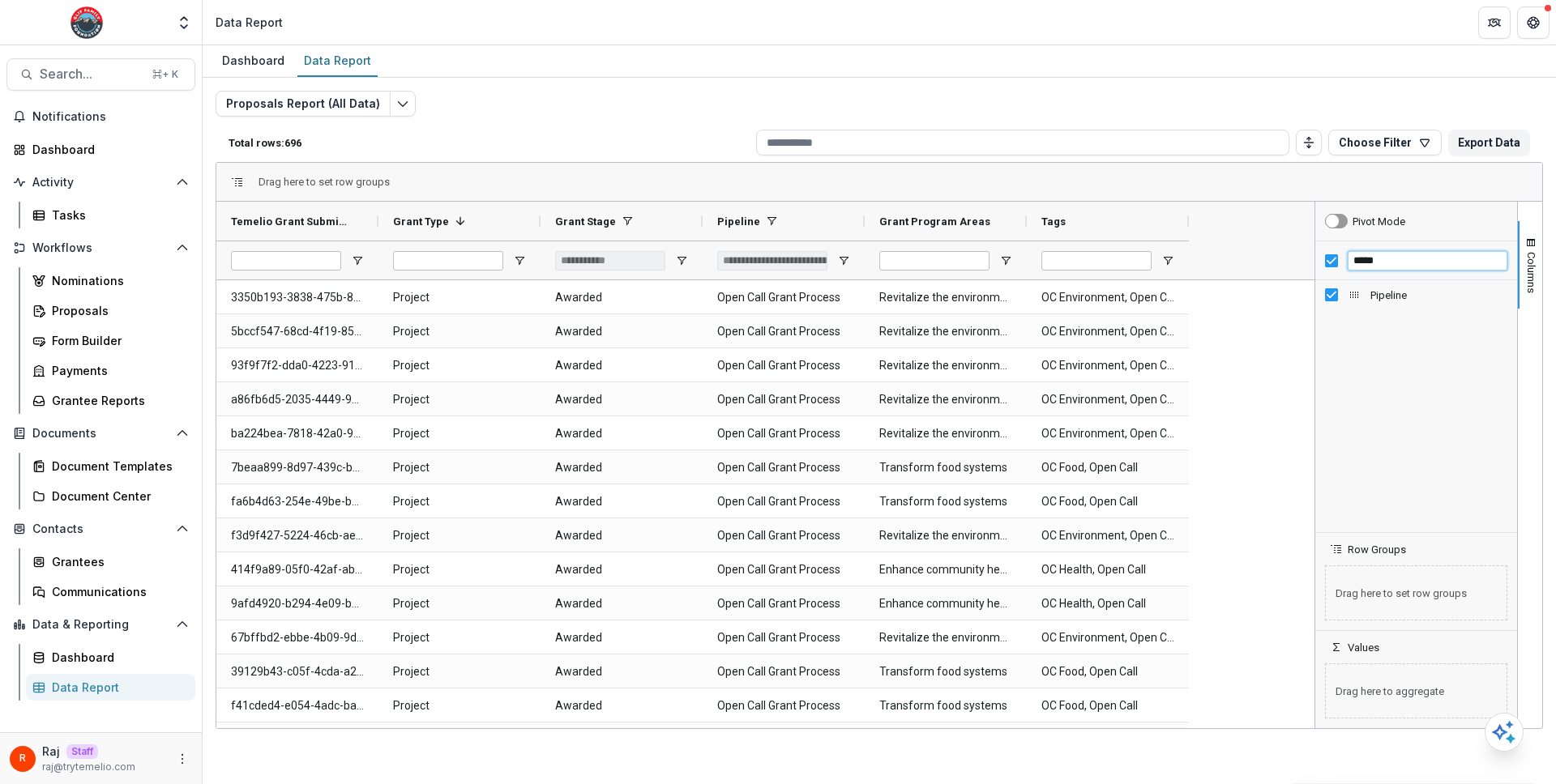 click on "*****" at bounding box center [1427, 261] 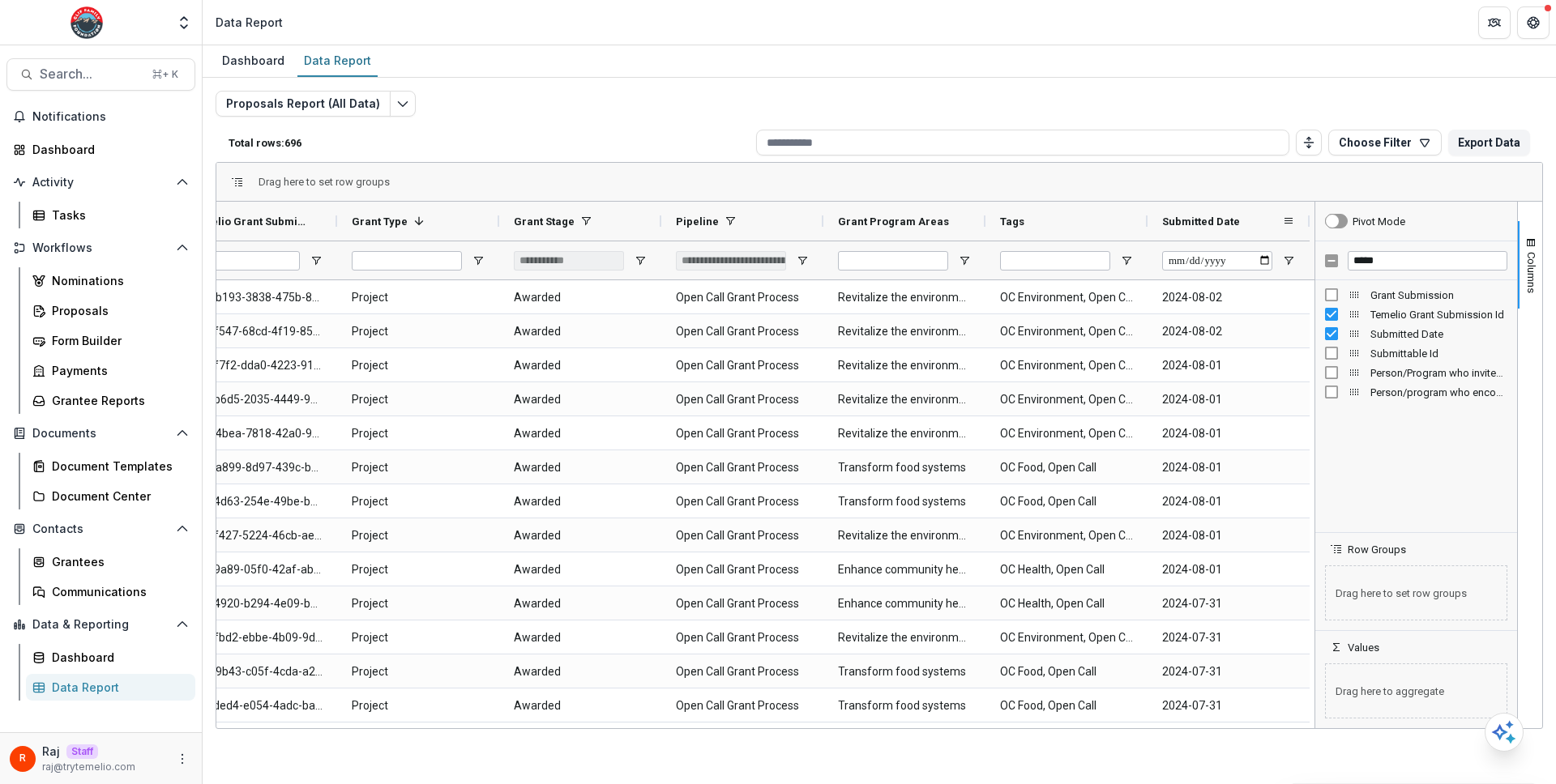 click on "Submitted Date" at bounding box center (1201, 221) 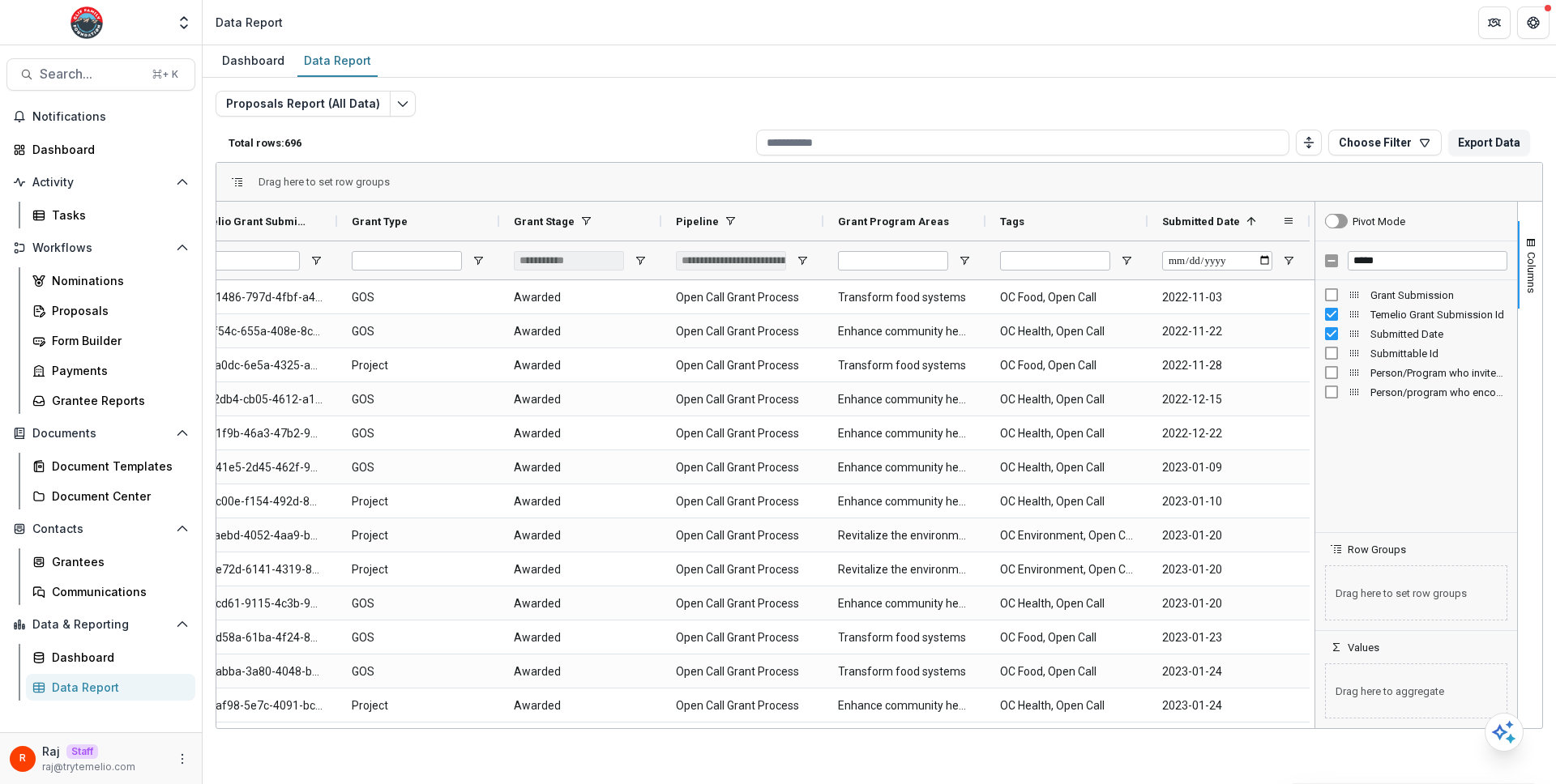 click on "Submitted Date" at bounding box center [1201, 221] 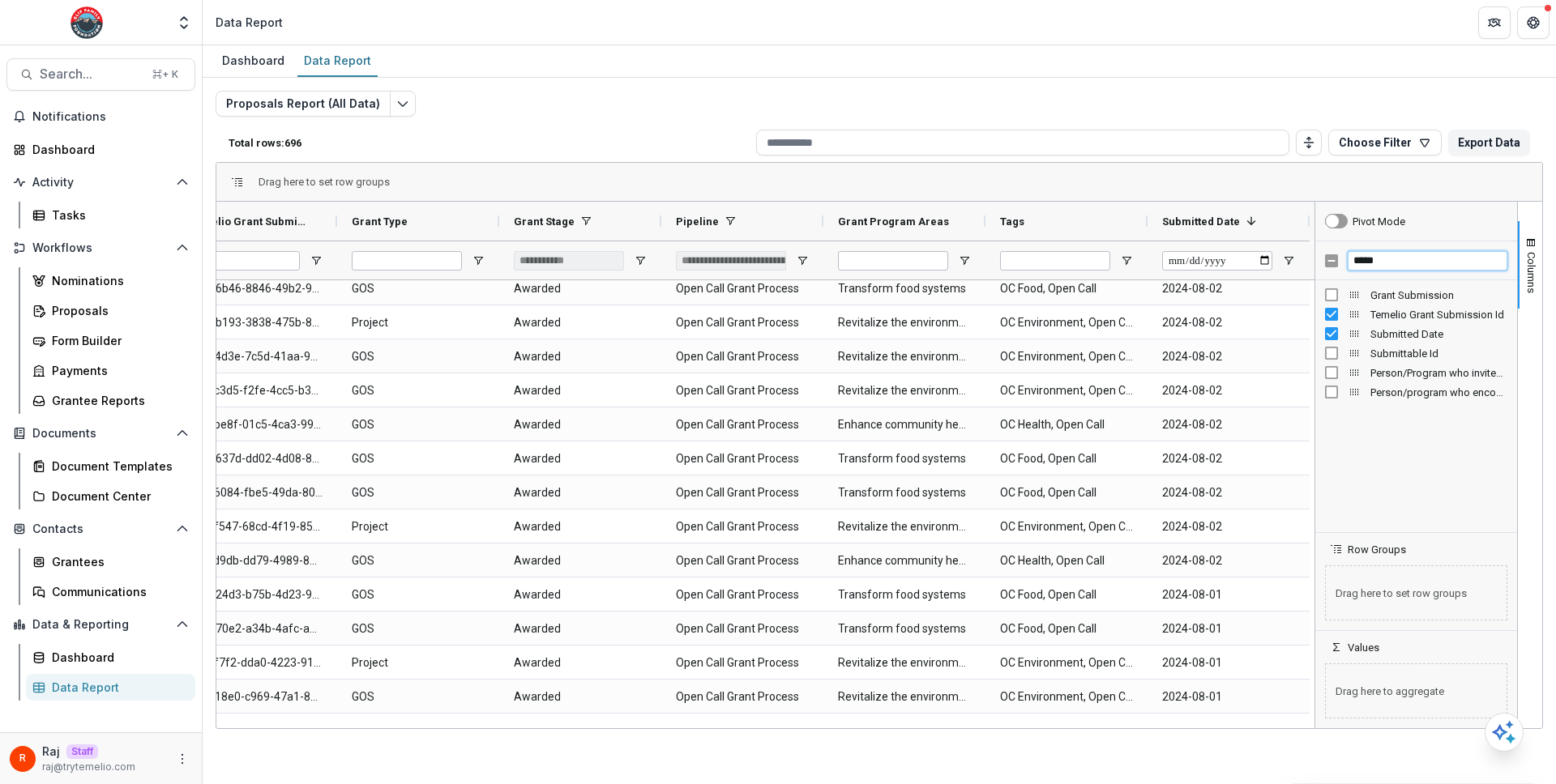 click on "*****" at bounding box center [1427, 261] 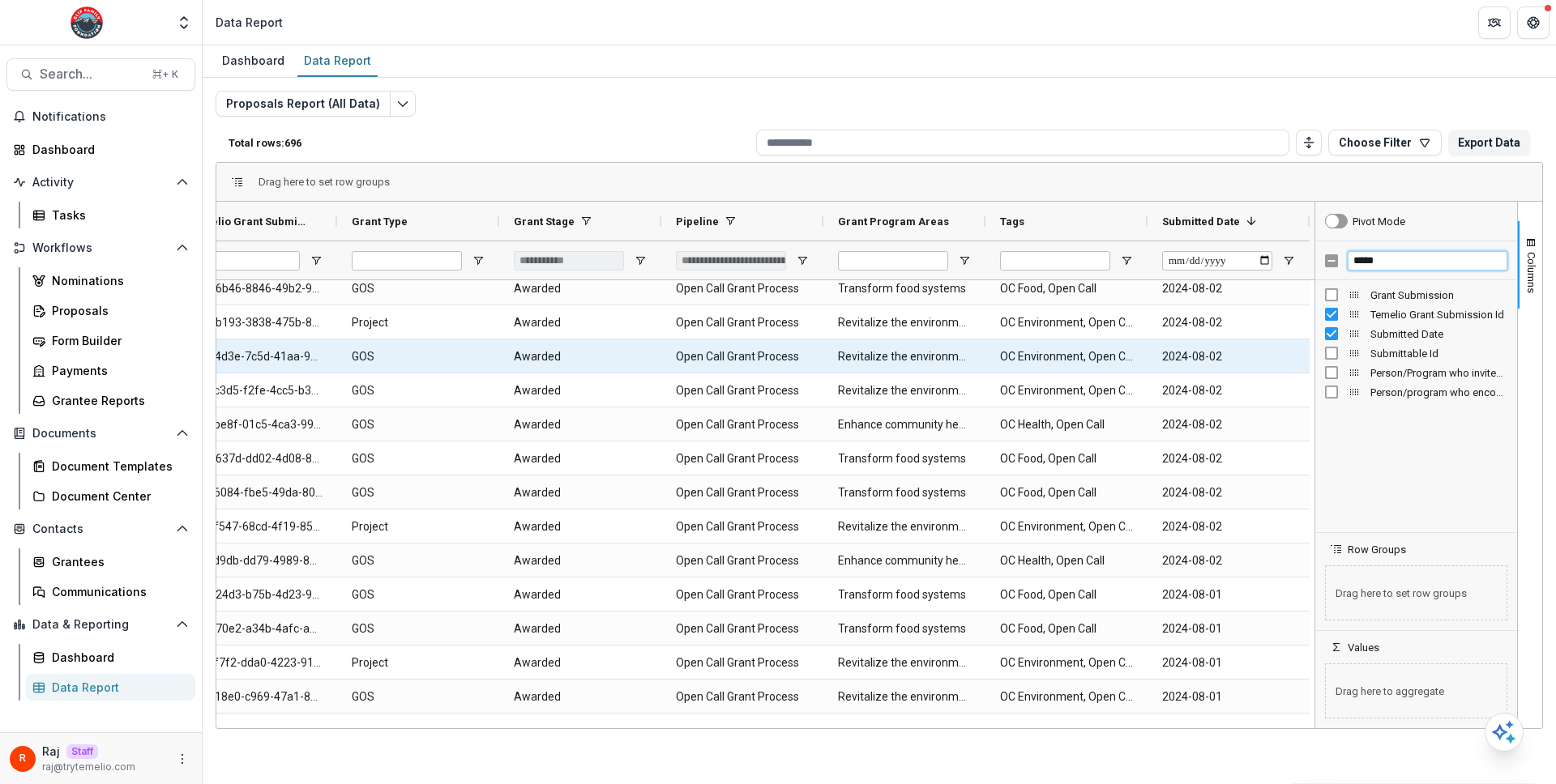 scroll, scrollTop: 0, scrollLeft: 0, axis: both 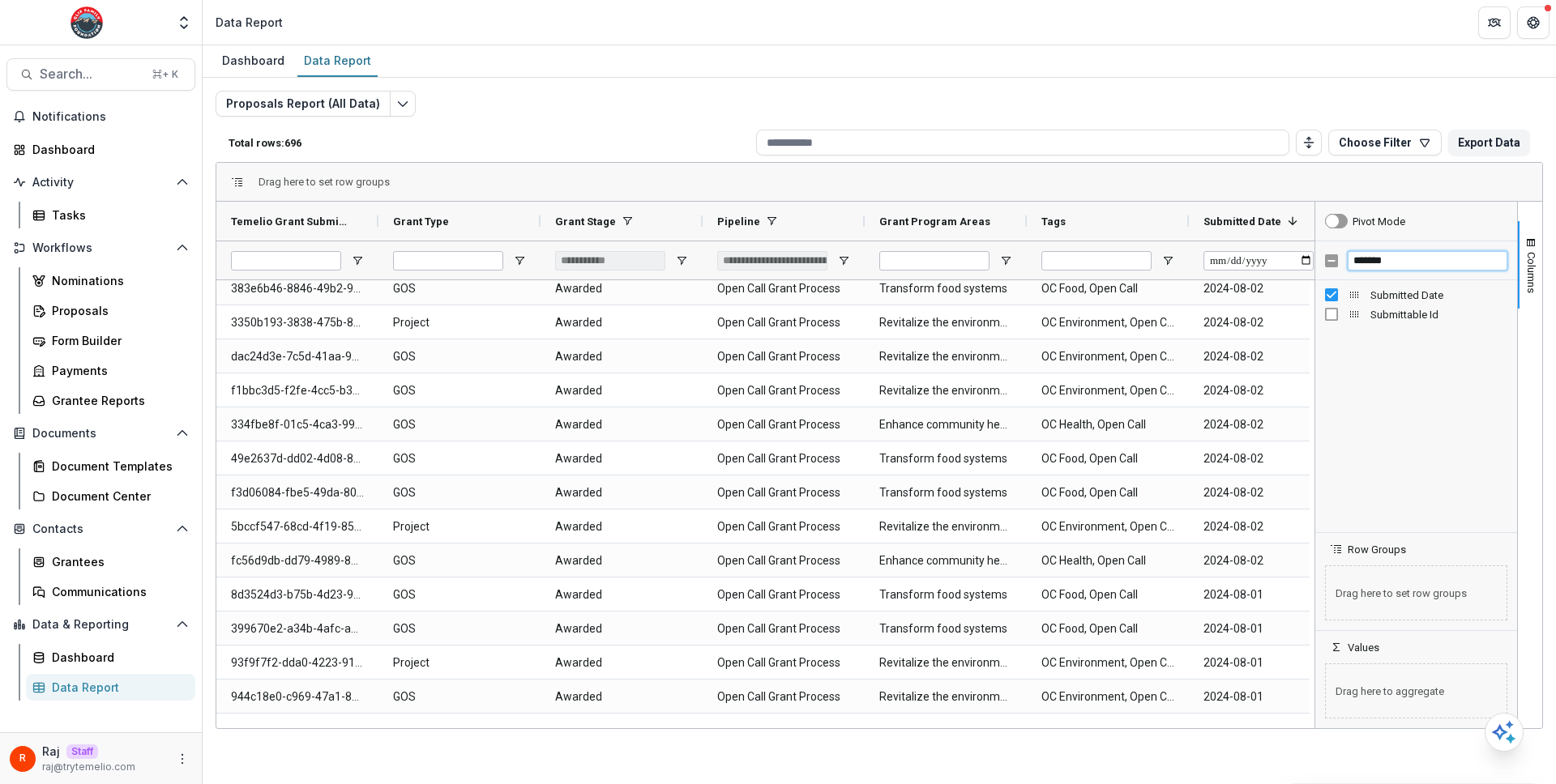 type on "*******" 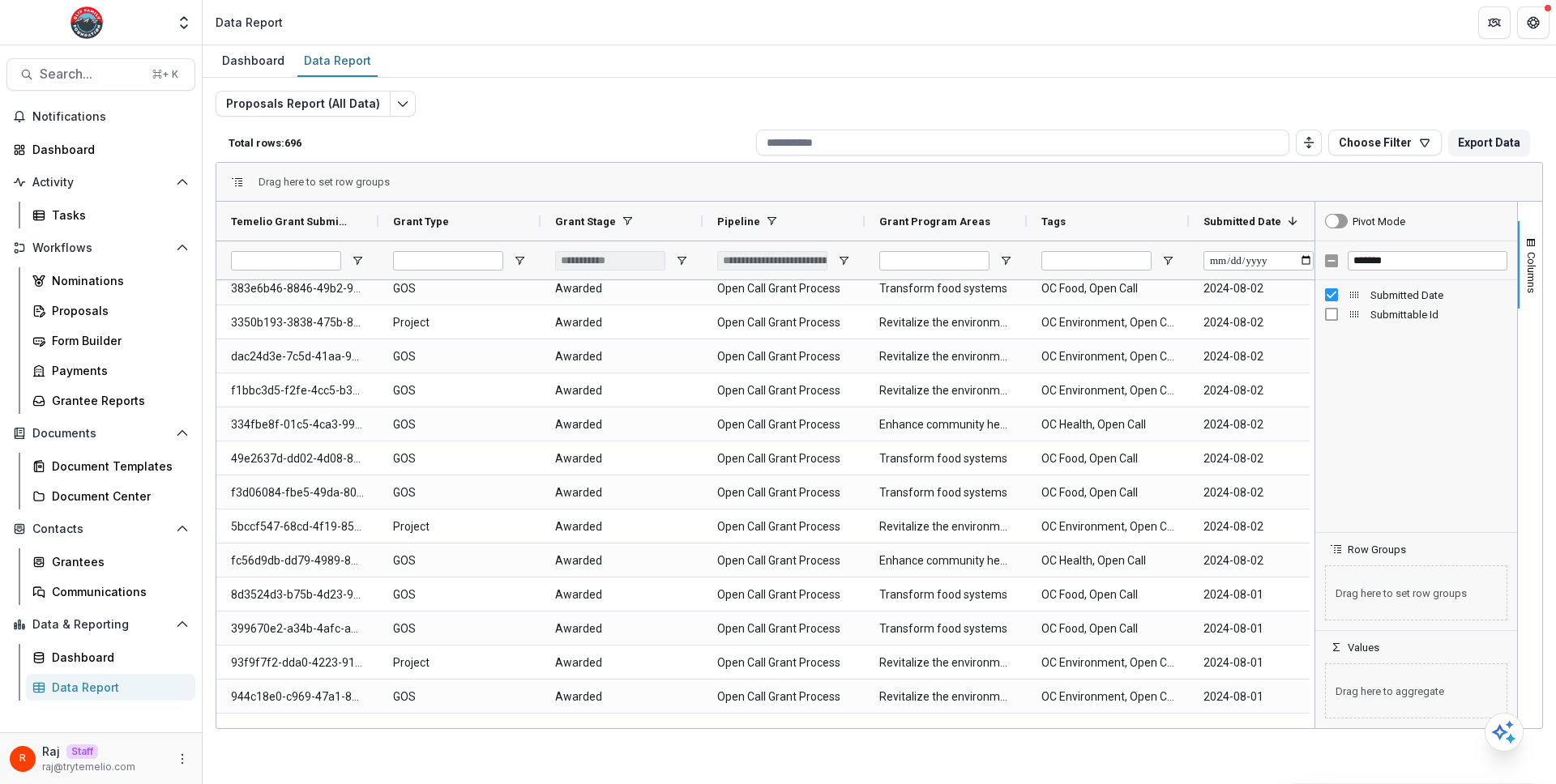 click on "Submittable Id" at bounding box center (1416, 314) 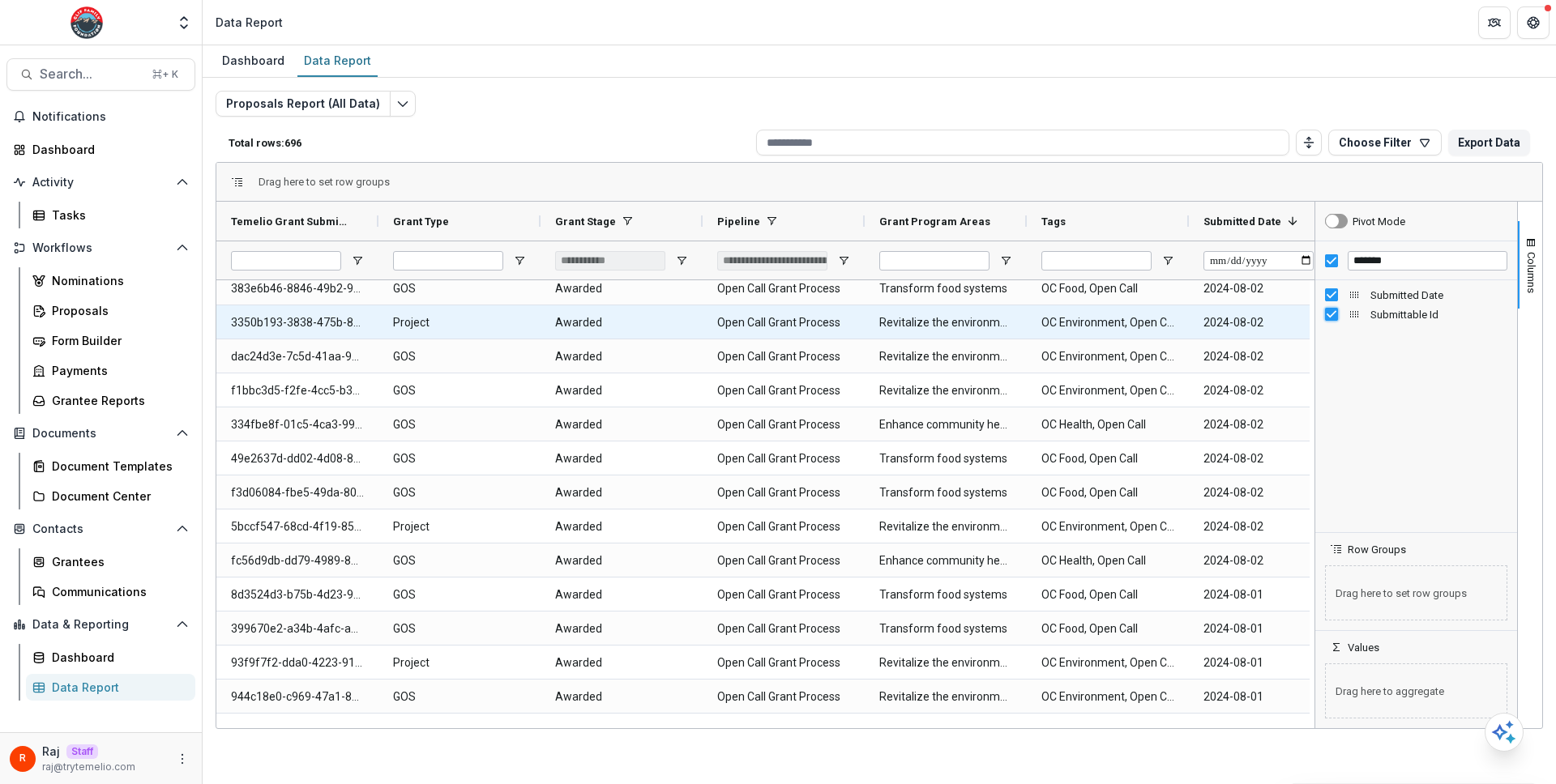 scroll, scrollTop: 0, scrollLeft: 203, axis: horizontal 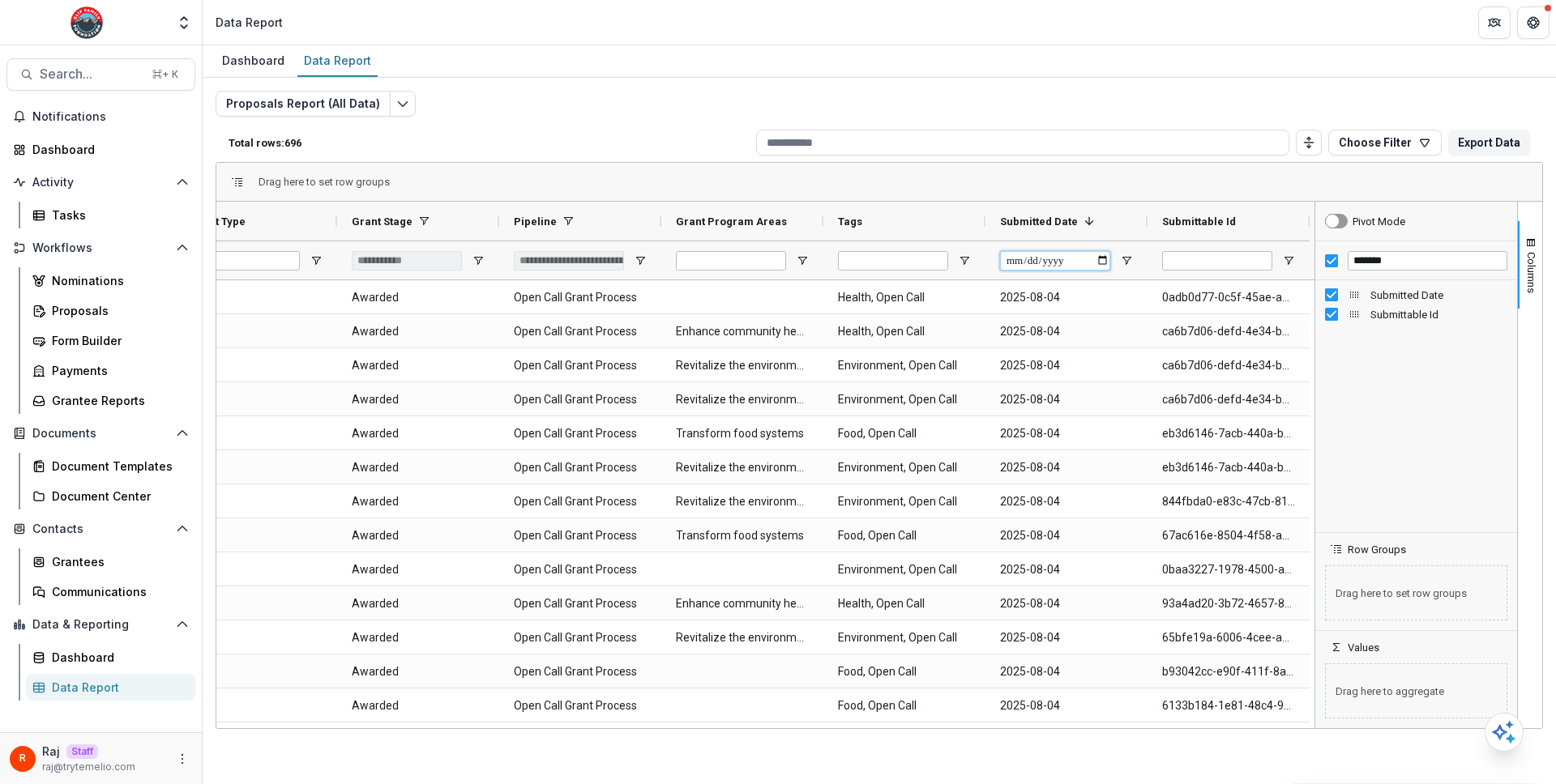click at bounding box center [1055, 261] 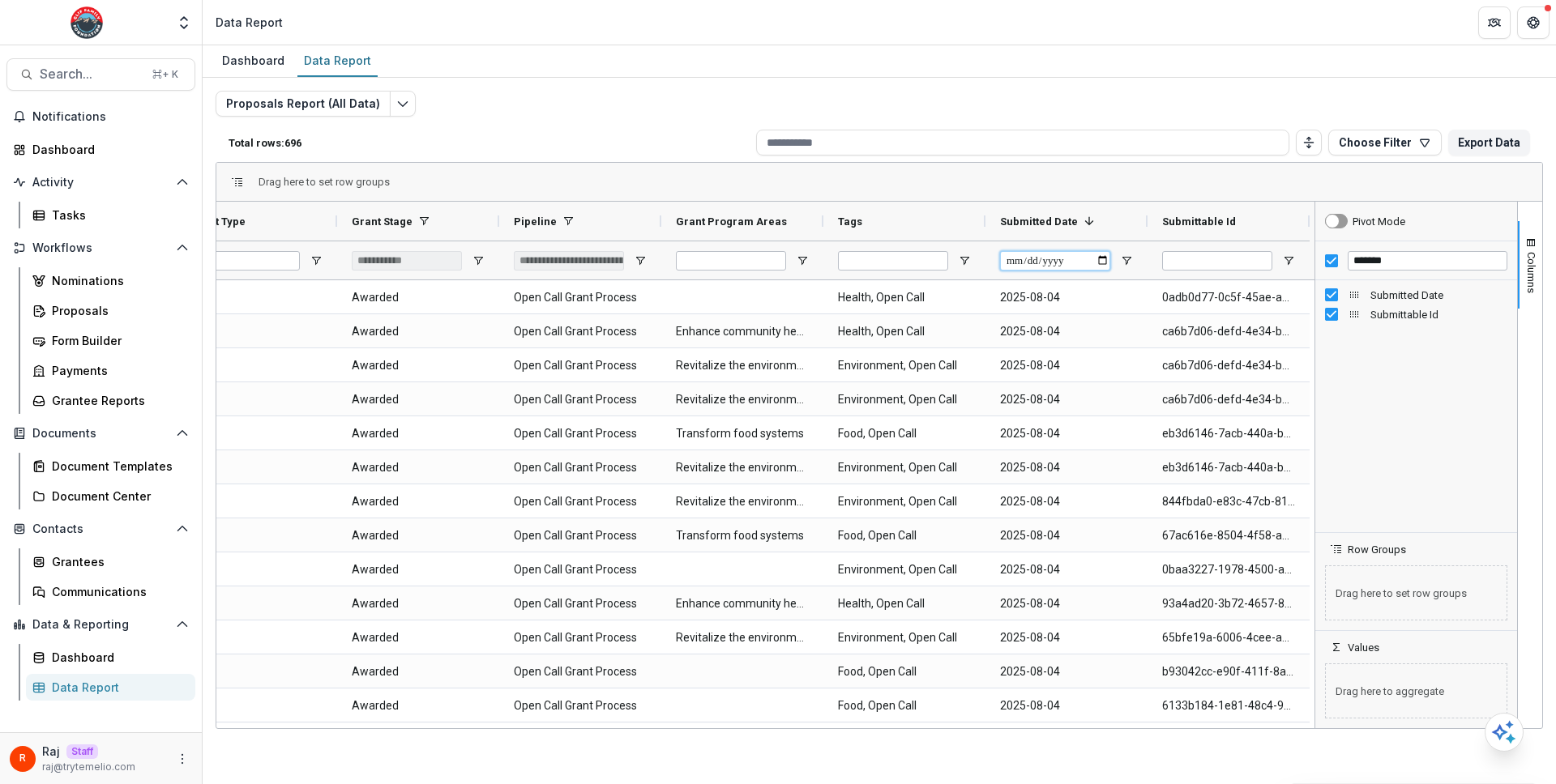 type on "**********" 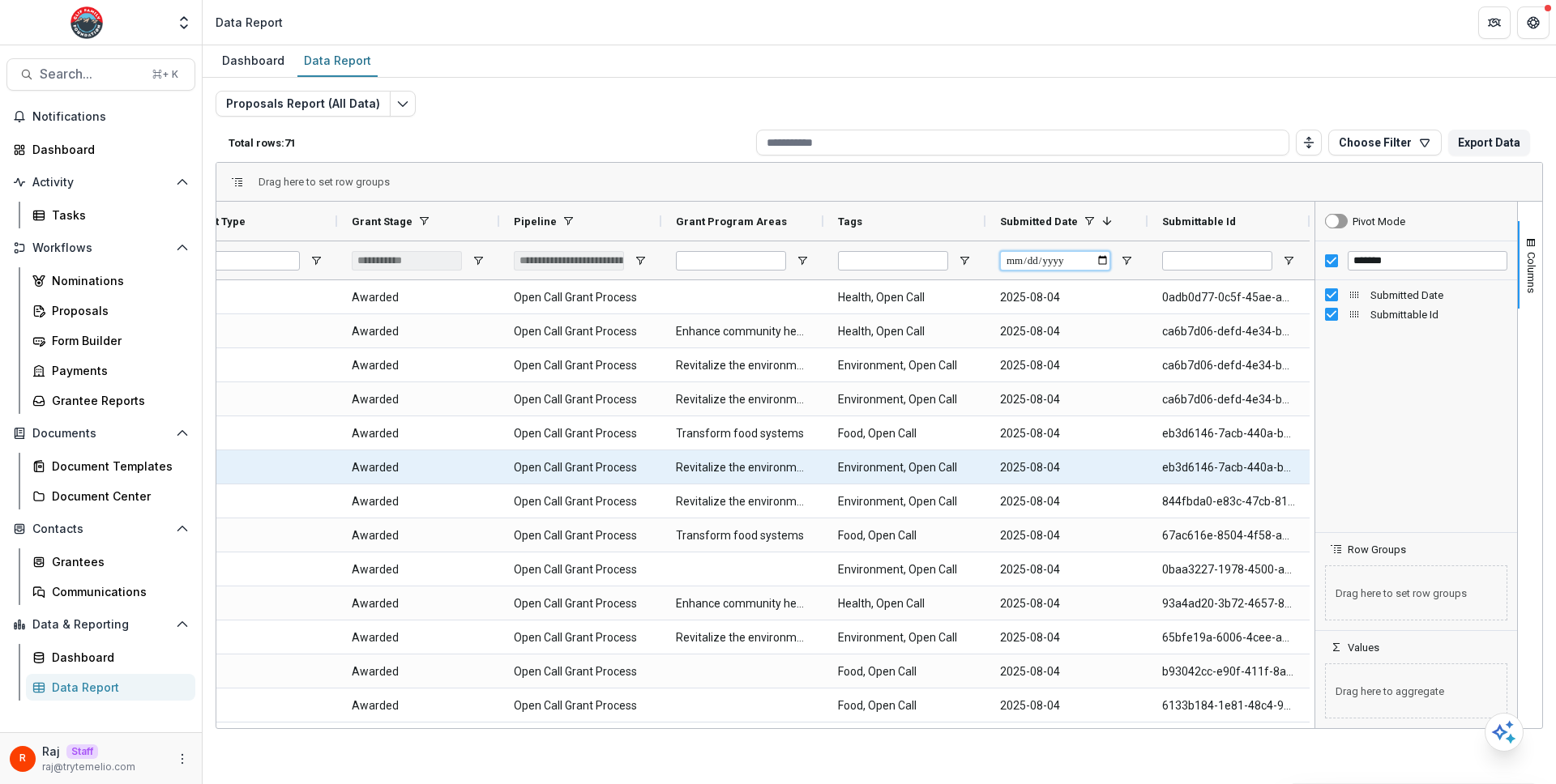 scroll, scrollTop: 743, scrollLeft: 0, axis: vertical 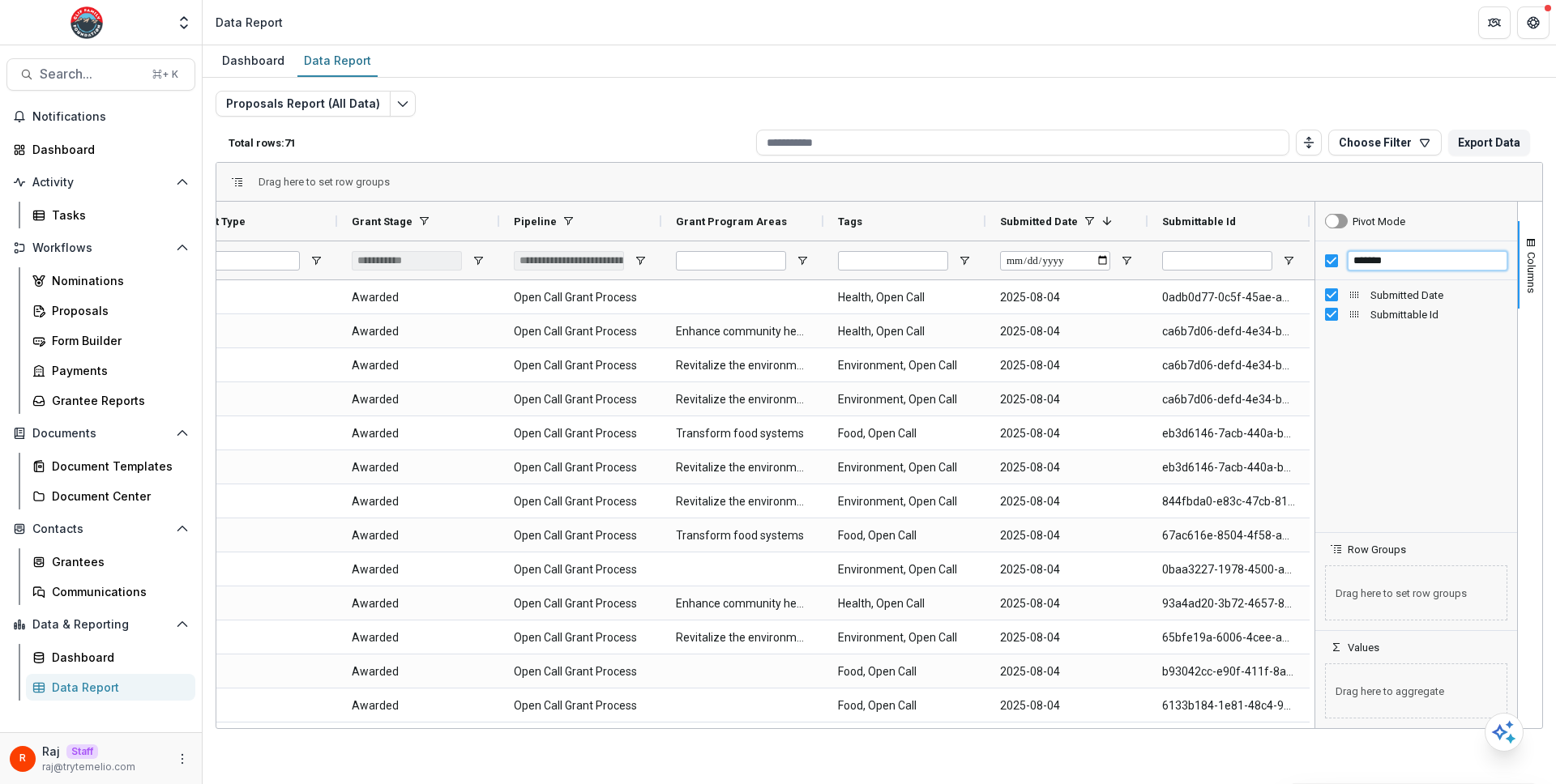 click on "*******" at bounding box center [1427, 261] 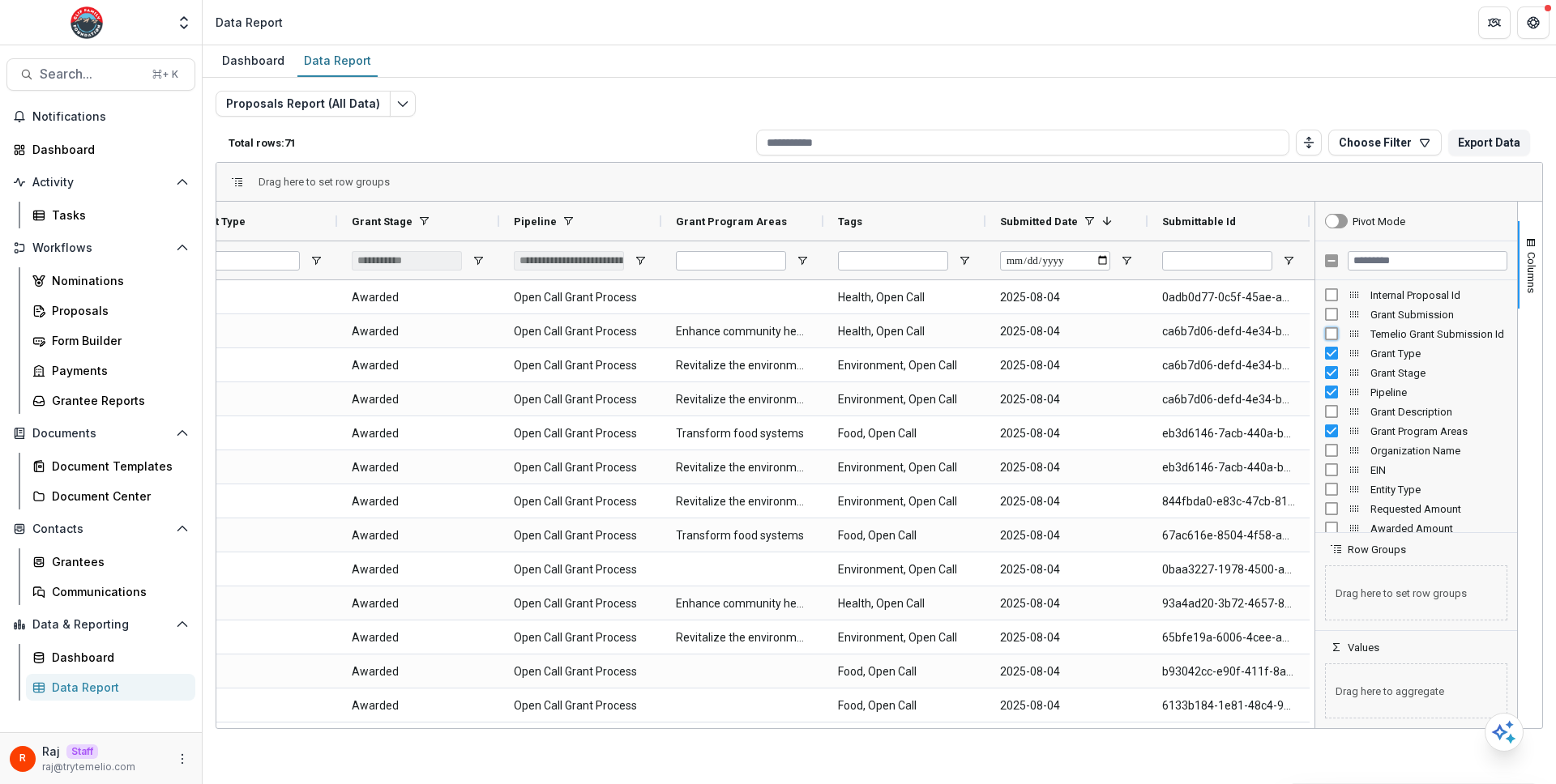 scroll, scrollTop: 0, scrollLeft: 41, axis: horizontal 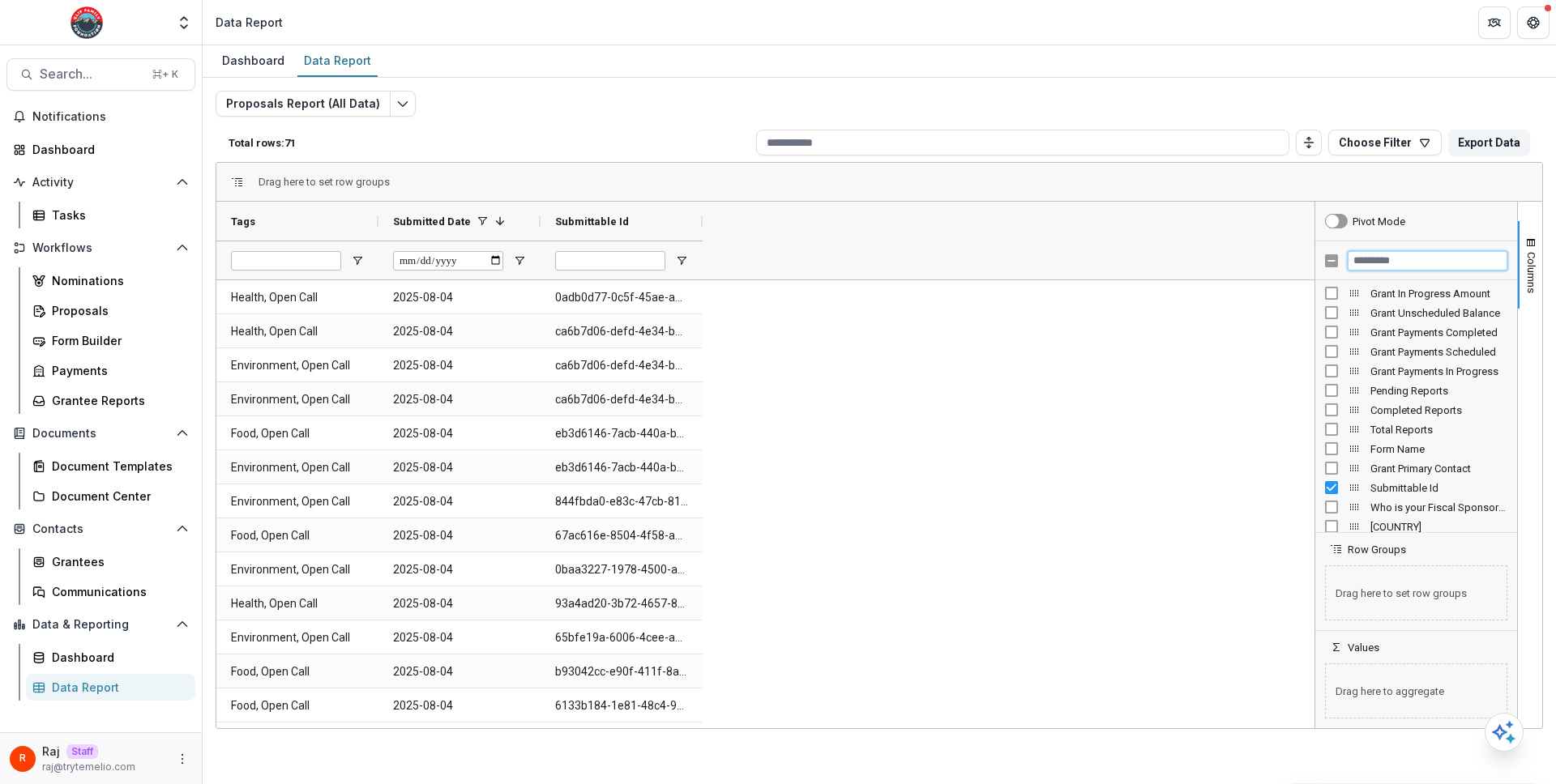 click at bounding box center (1427, 261) 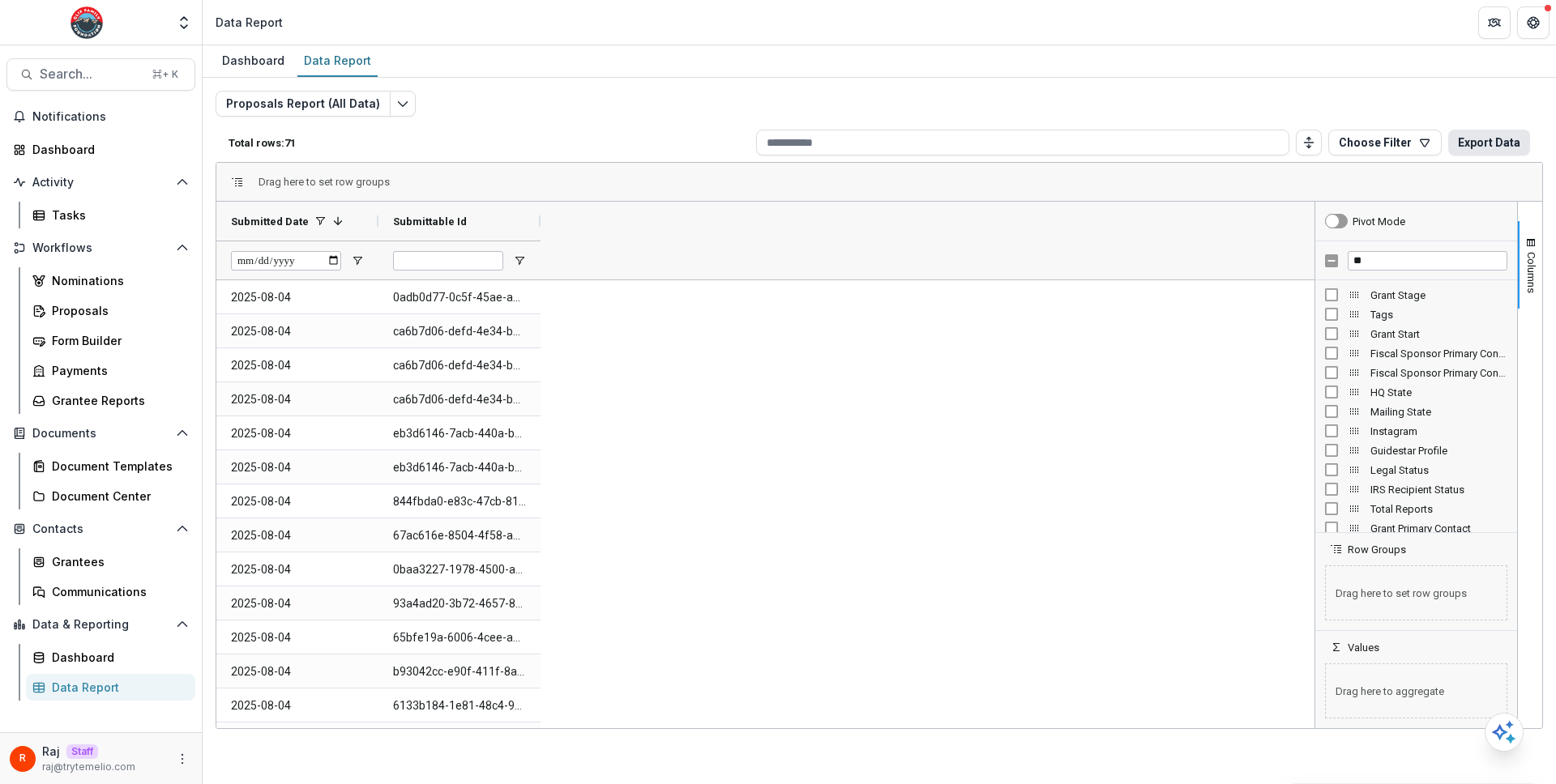 click on "Export Data" at bounding box center [1489, 143] 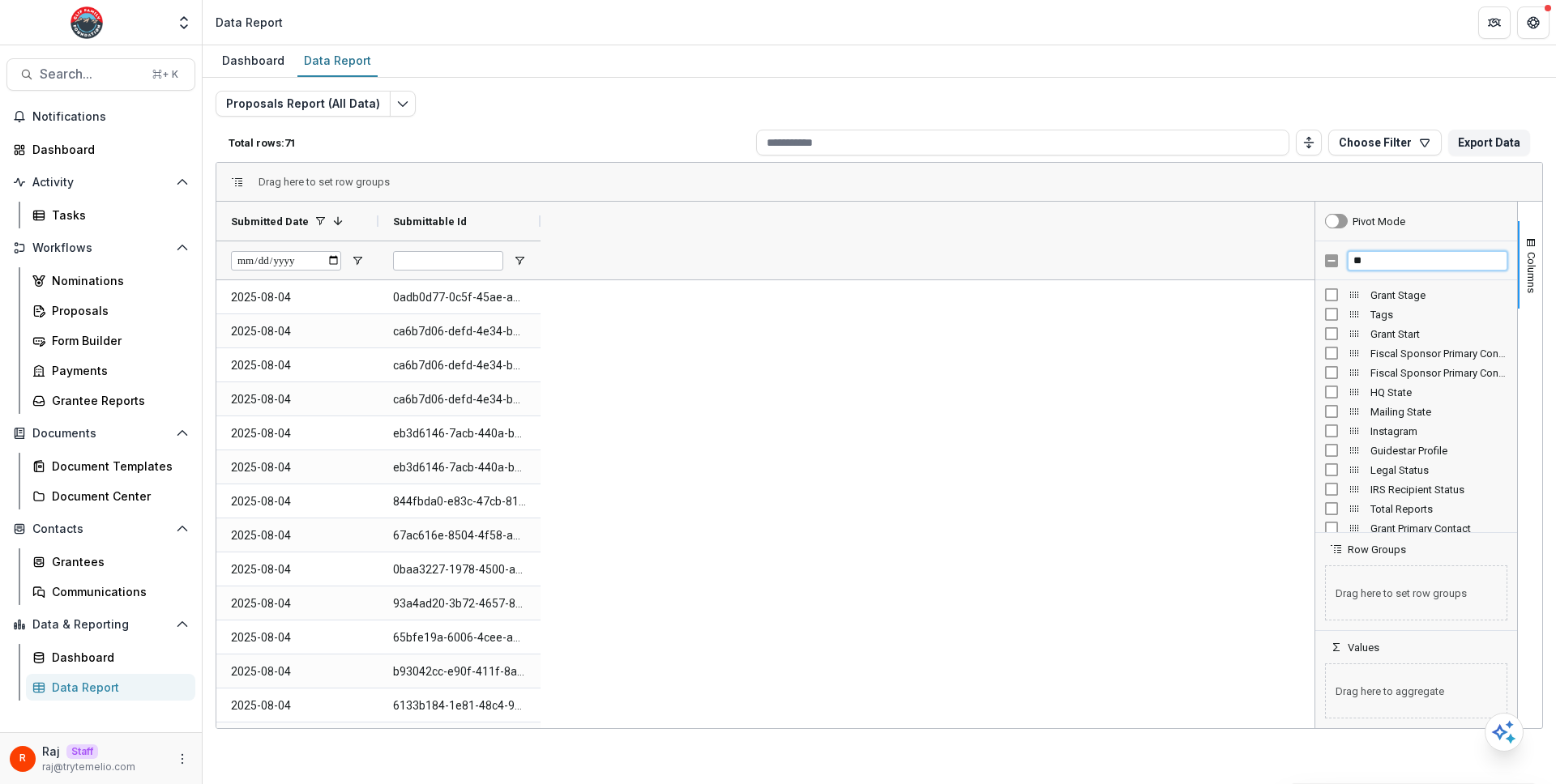 click on "**" at bounding box center (1427, 261) 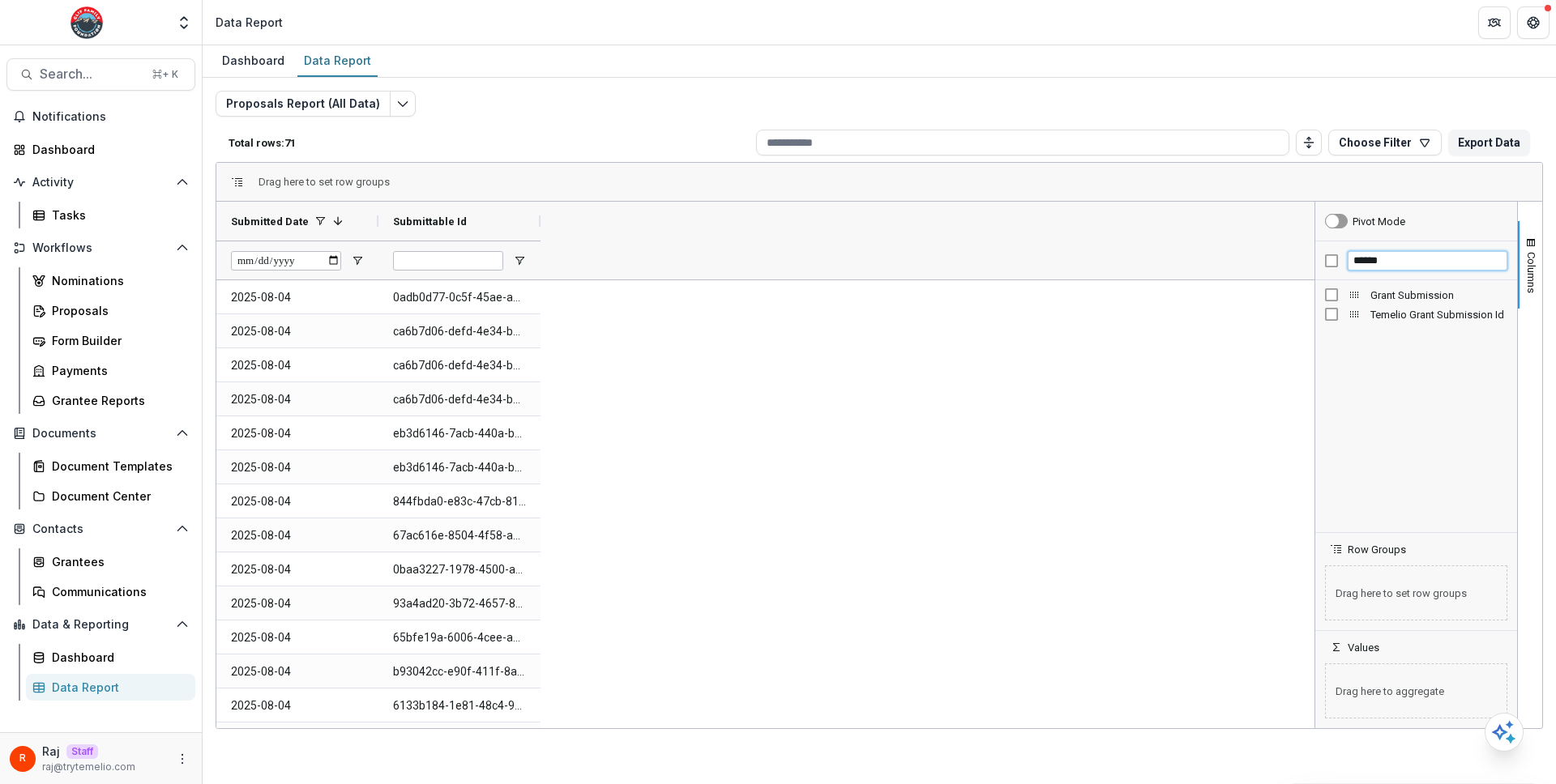 type on "******" 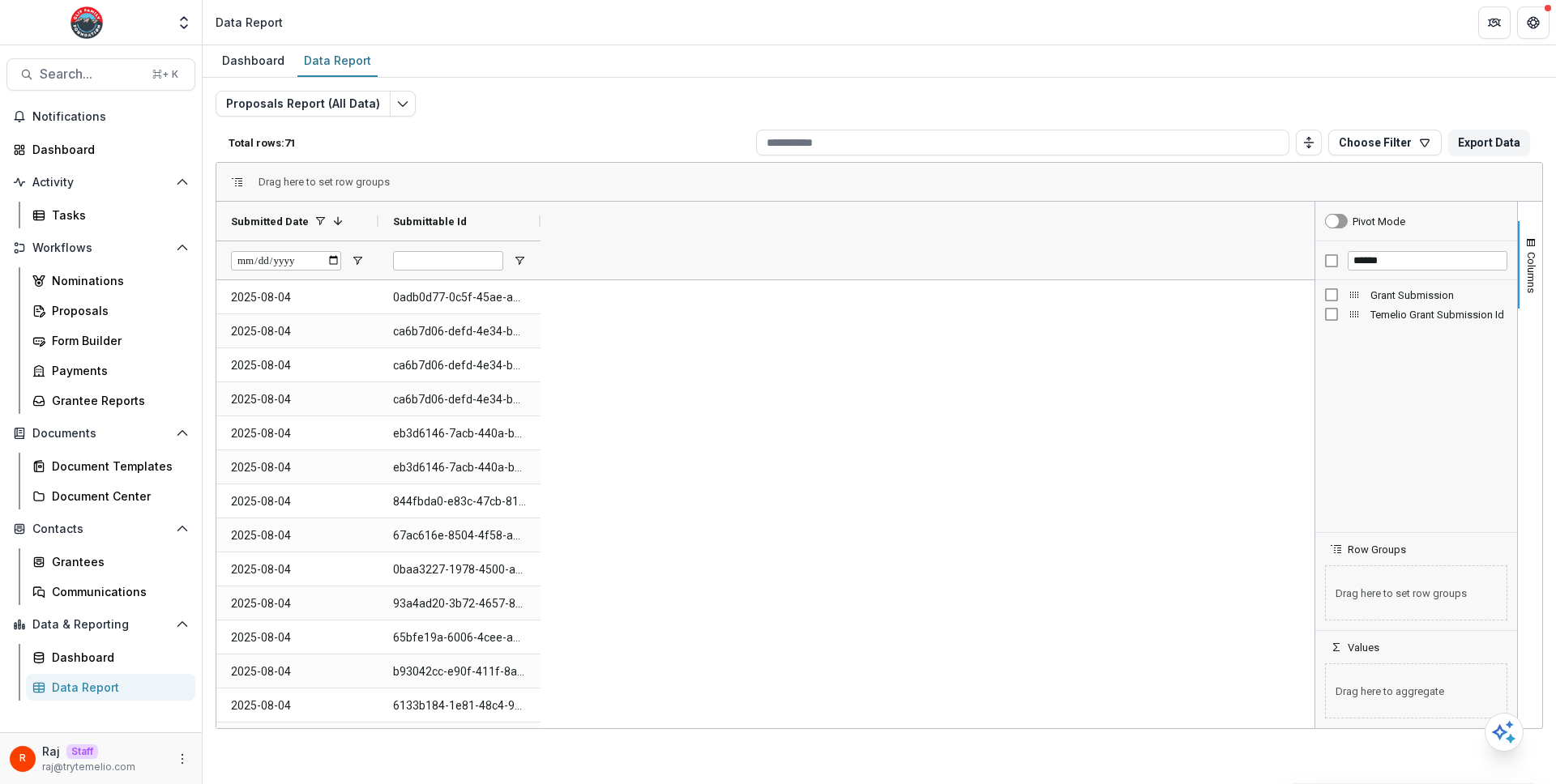 click on "Temelio Grant Submission Id" at bounding box center [1416, 314] 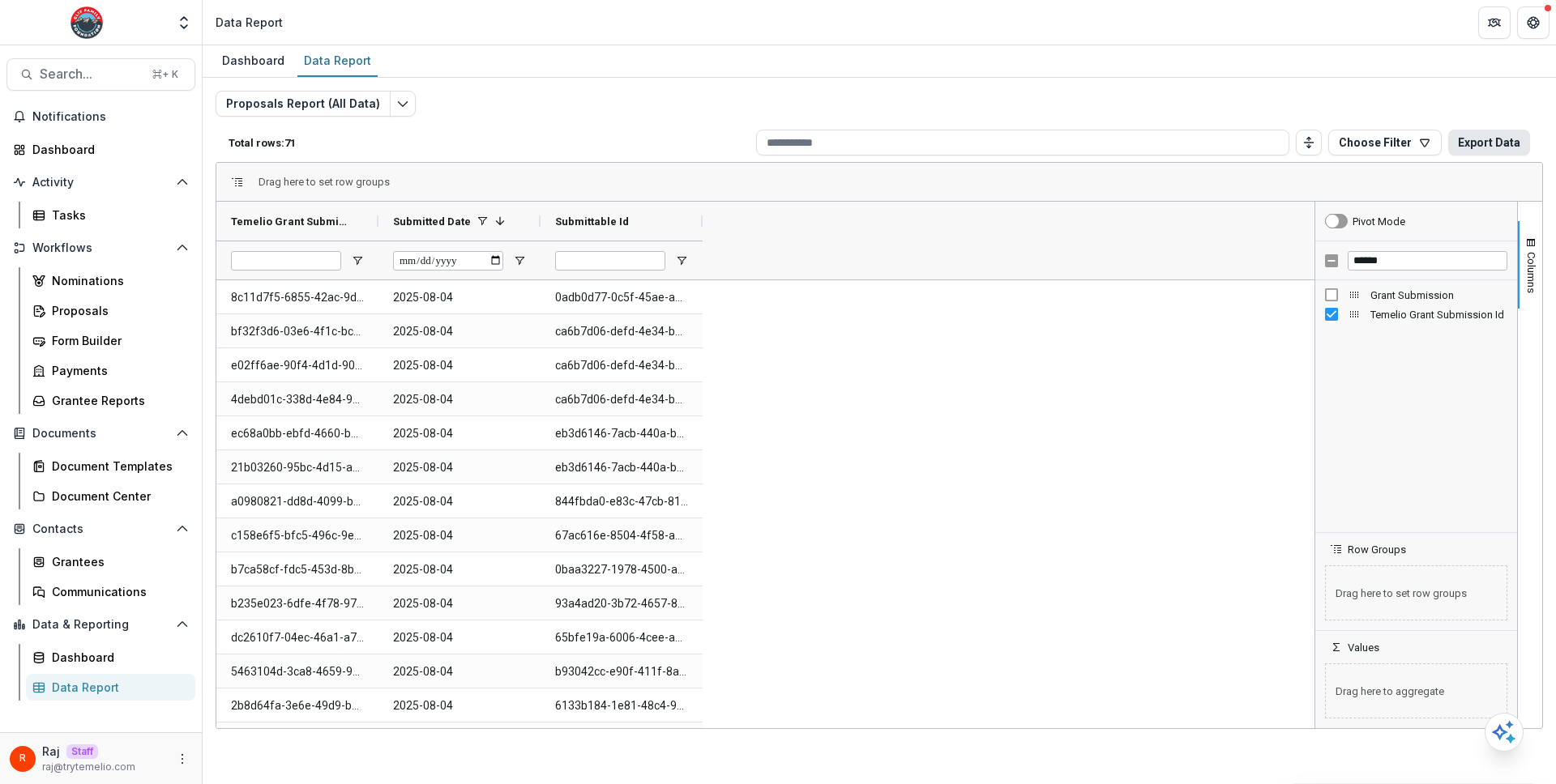 click on "Export Data" at bounding box center (1489, 143) 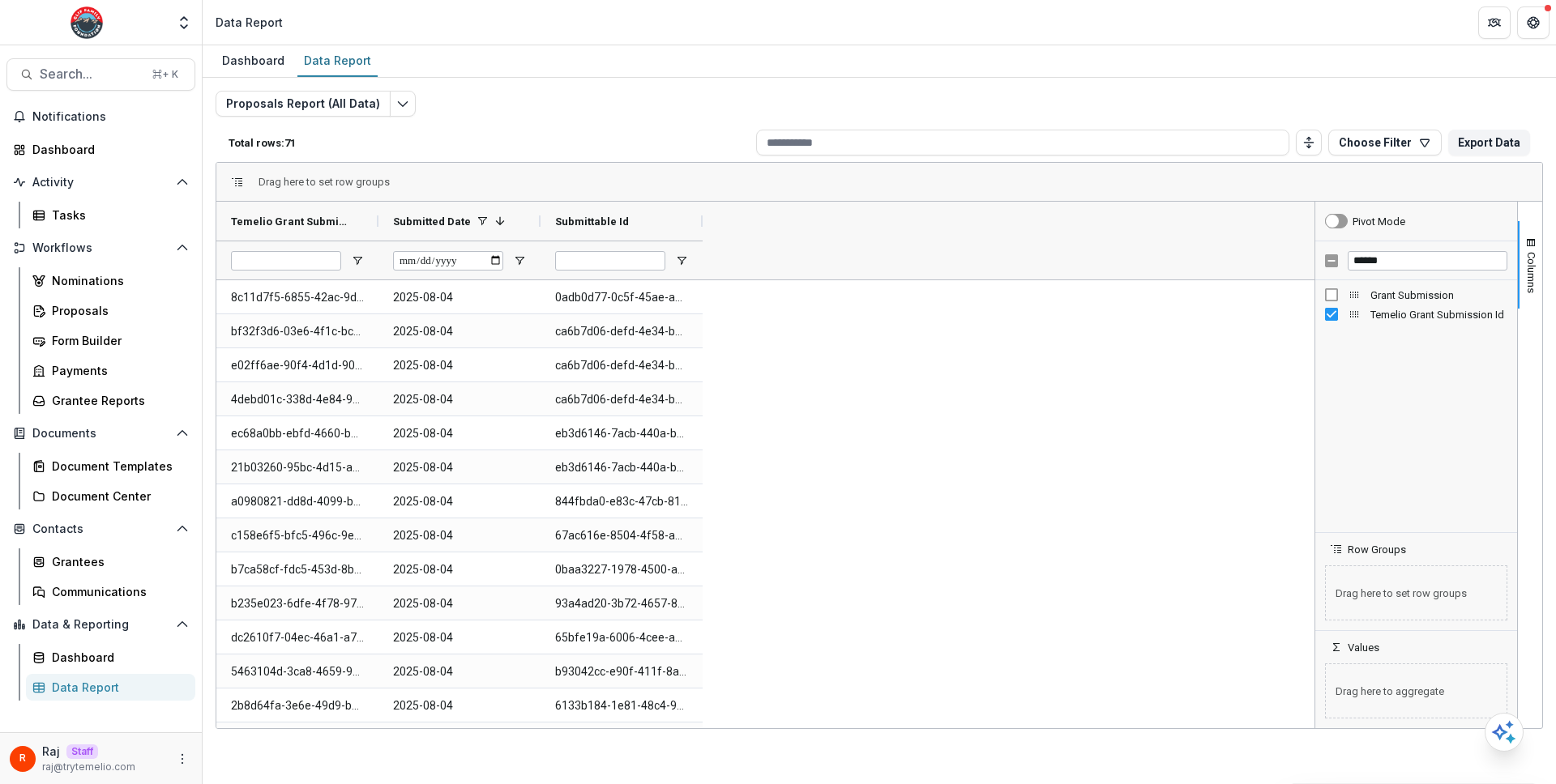 drag, startPoint x: 748, startPoint y: 67, endPoint x: 738, endPoint y: 62, distance: 11.18034 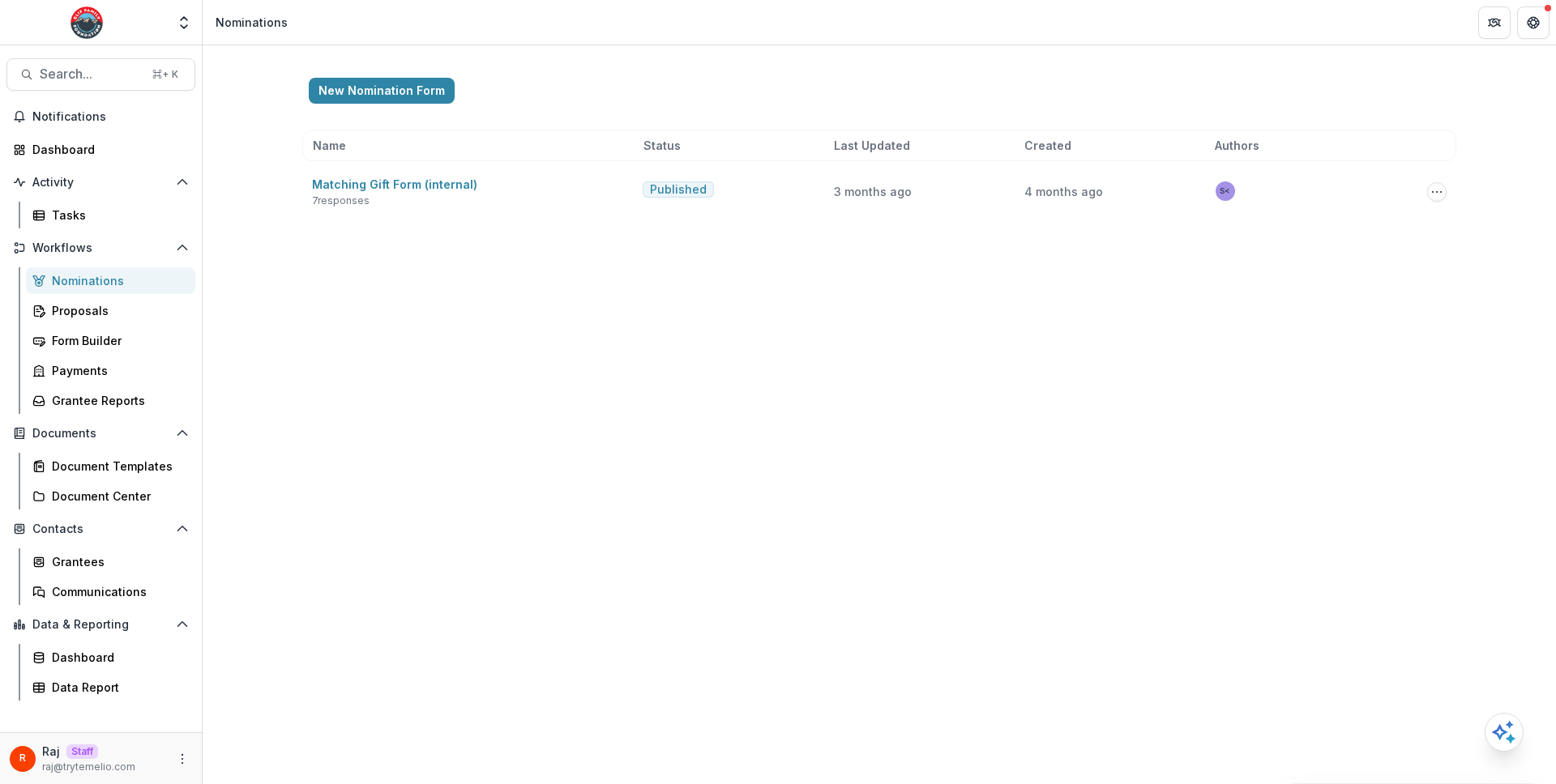 scroll, scrollTop: 0, scrollLeft: 0, axis: both 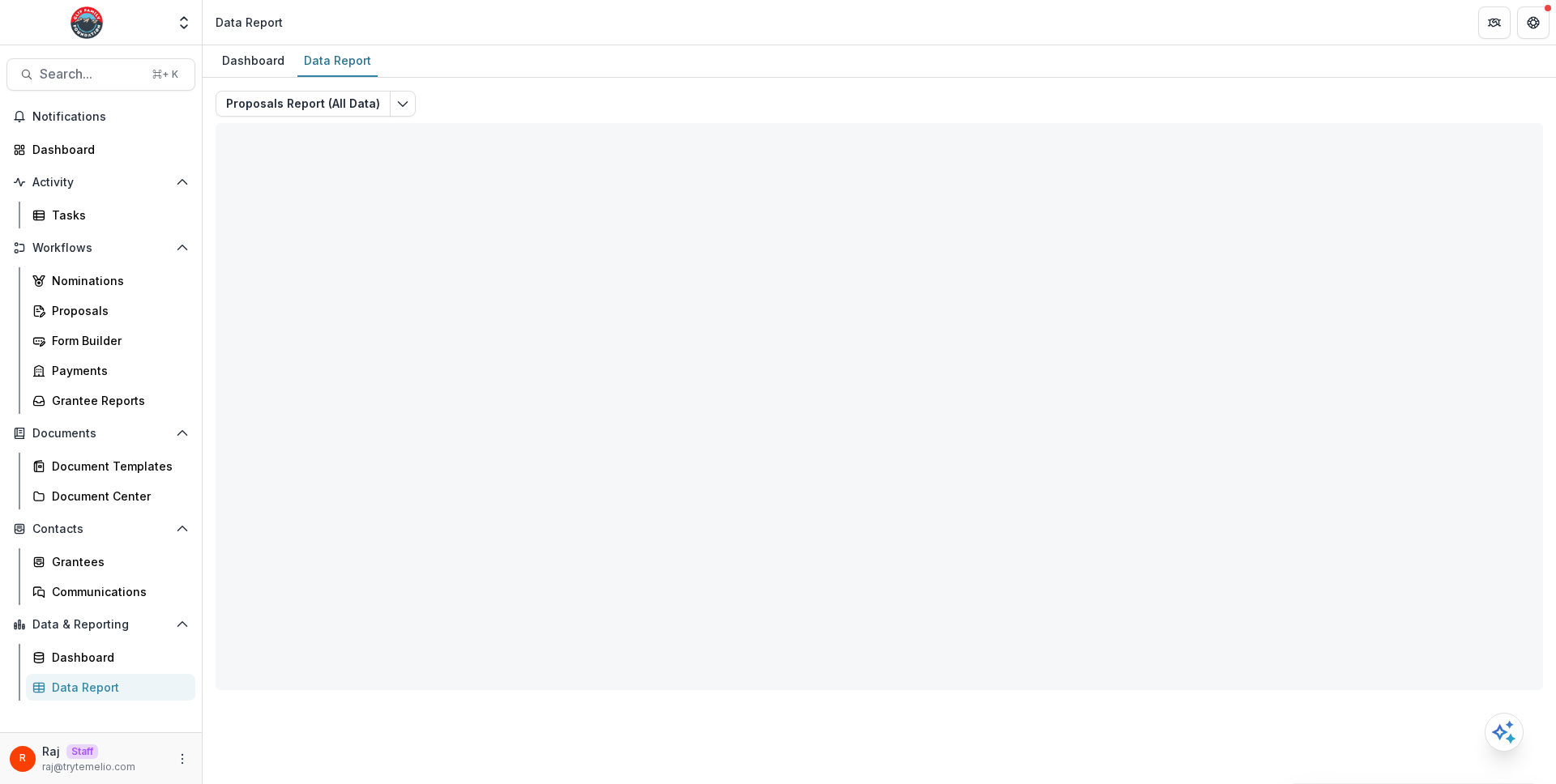 click on "Proposals Report (All Data) Total rows:  0 Choose Filter Personal Filters Team Filters Temelio Filters No  personal  filters found. Add Personal Filter Filter 0  (Proposals Report (All Data)) Add Team Filter Amendment Form   ( Proposals Report (All Data) ) Athlete Scholarship Application  ( Proposals Report (All Data) ) Athletic Program Portal Questions  ( Proposals Report (All Data) ) BIO Grant Application  ( Proposals Report (All Data) ) BIO Recommendation Form  ( Proposals Report (All Data) ) Clif Family Foundation Eligibility Quiz Open Call  ( Proposals Report (All Data) ) Due Diligence  ( Proposals Report (All Data) ) Grantee Check In   ( Proposals Report (All Data) ) Internal Form Template  ( Proposals Report (All Data) ) Matching Gift Form  ( Proposals Report (All Data) ) Open Call Grant Application  ( Proposals Report (All Data) ) PRI   ( Proposals Report (All Data) ) Special Project Grant Application  ( Proposals Report (All Data) ) Temelio Historical Onboarding Form  ( Proposals Report (All Data) )" at bounding box center [879, 390] 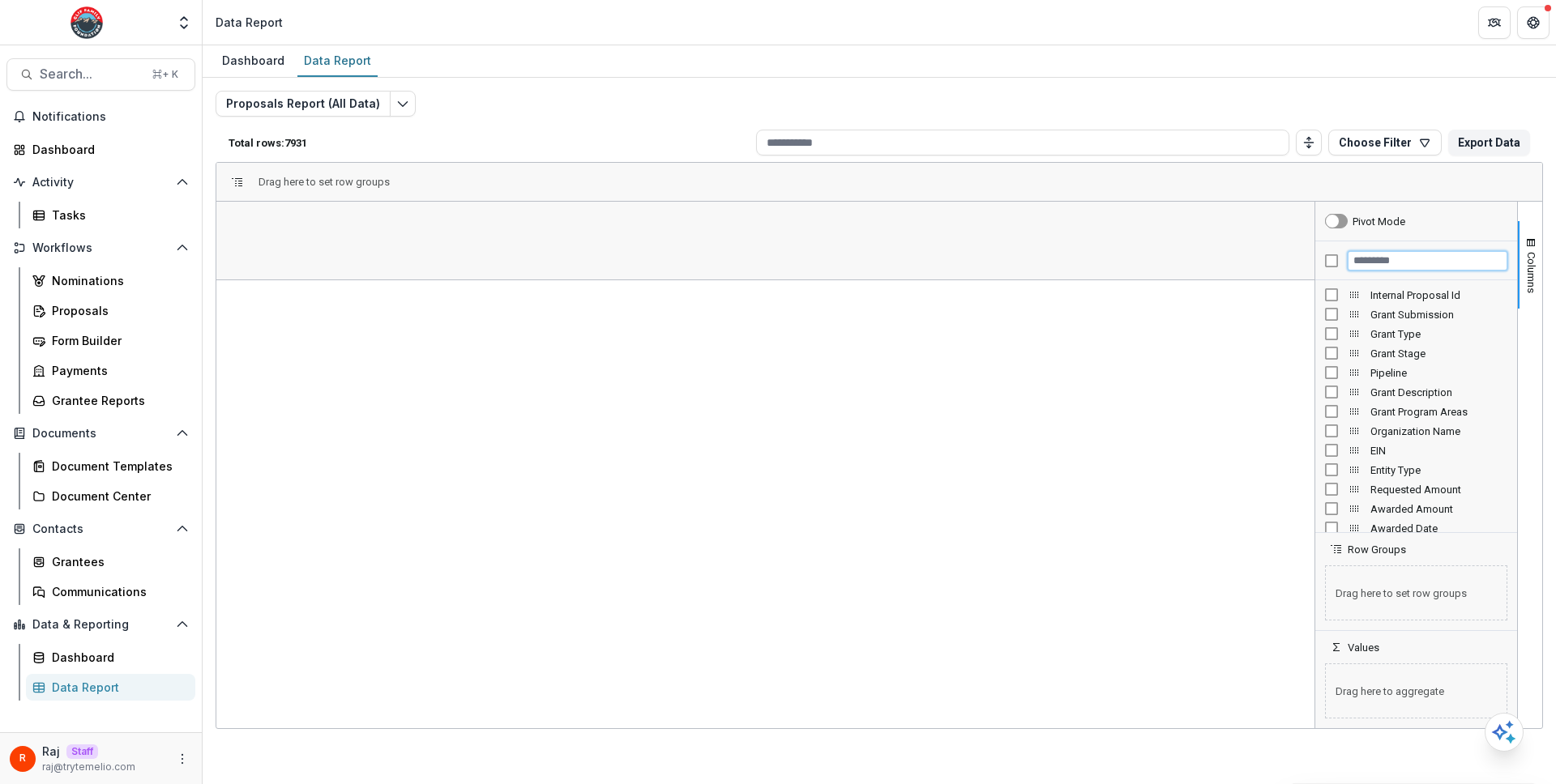 click at bounding box center (1427, 261) 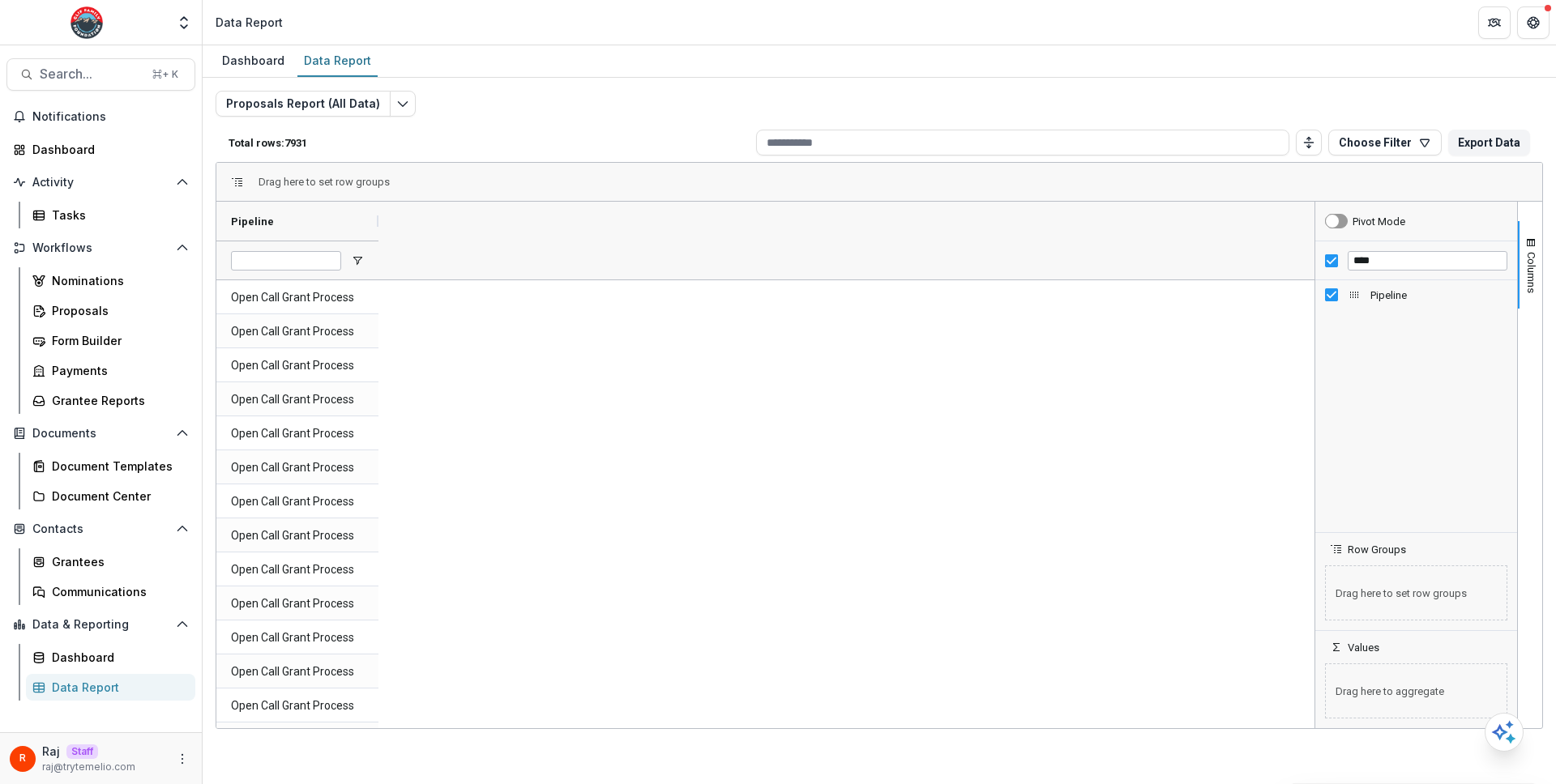 click on "****" at bounding box center [1416, 261] 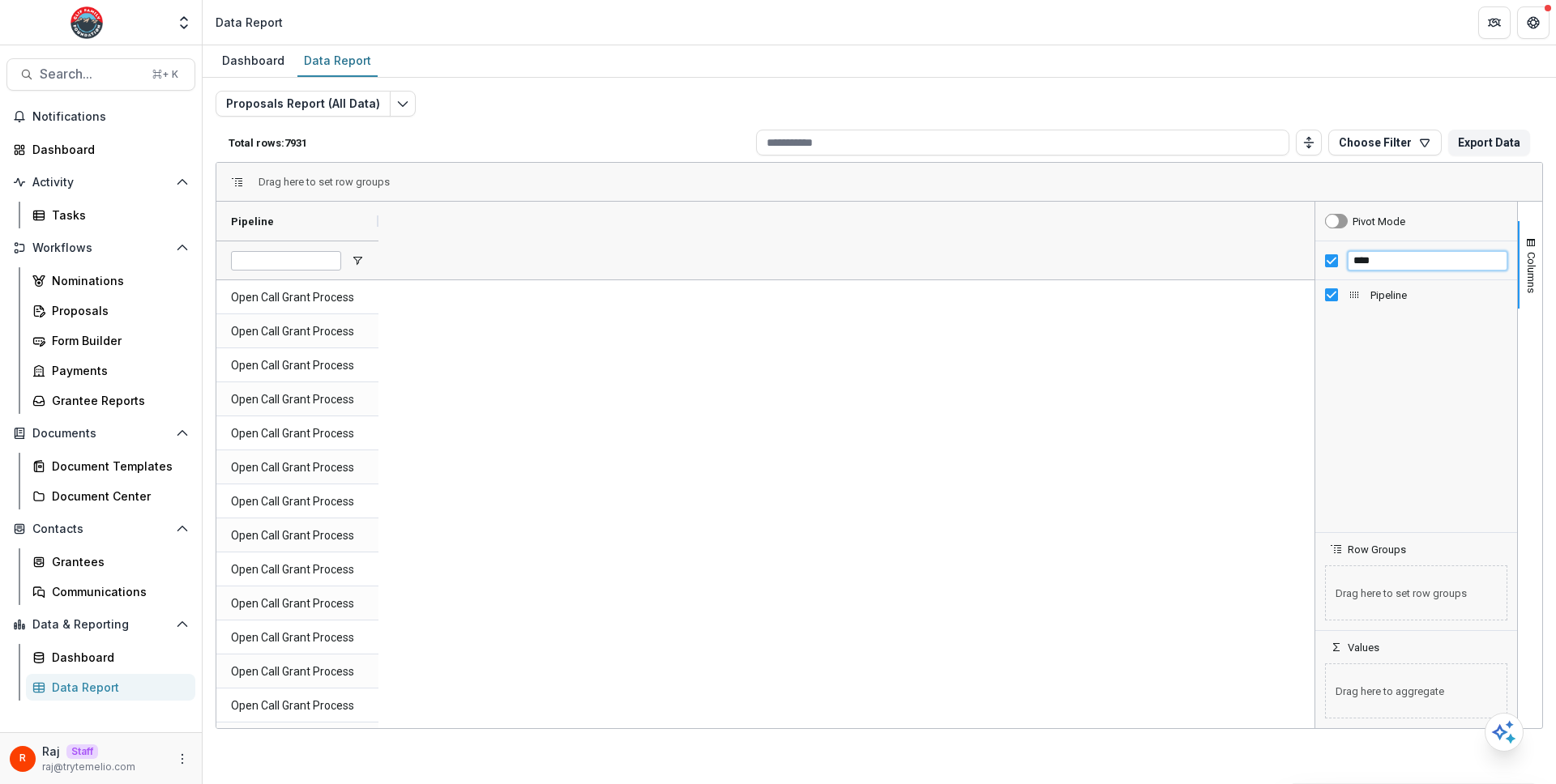 click on "****" at bounding box center [1427, 261] 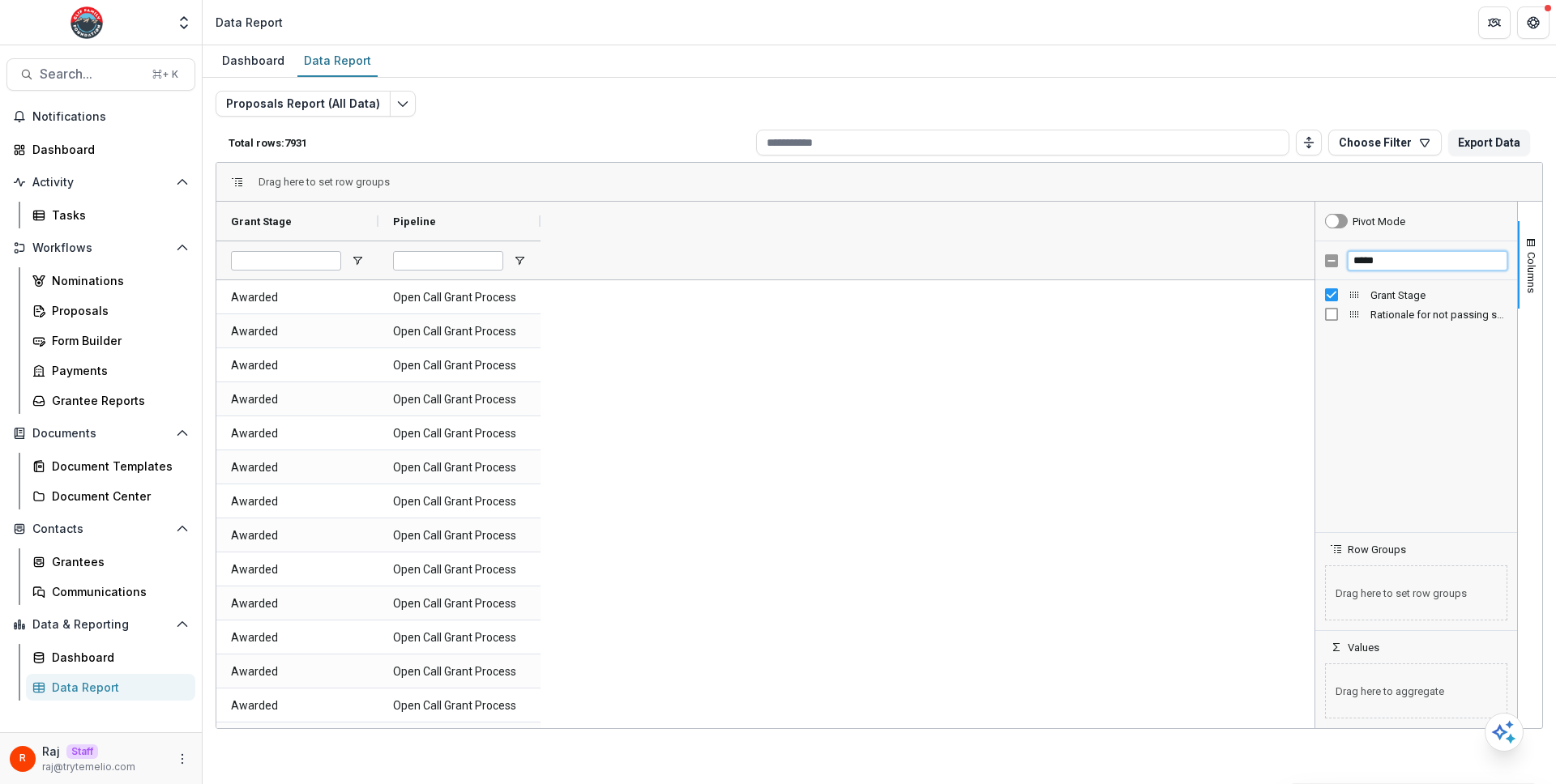 click on "*****" at bounding box center [1427, 261] 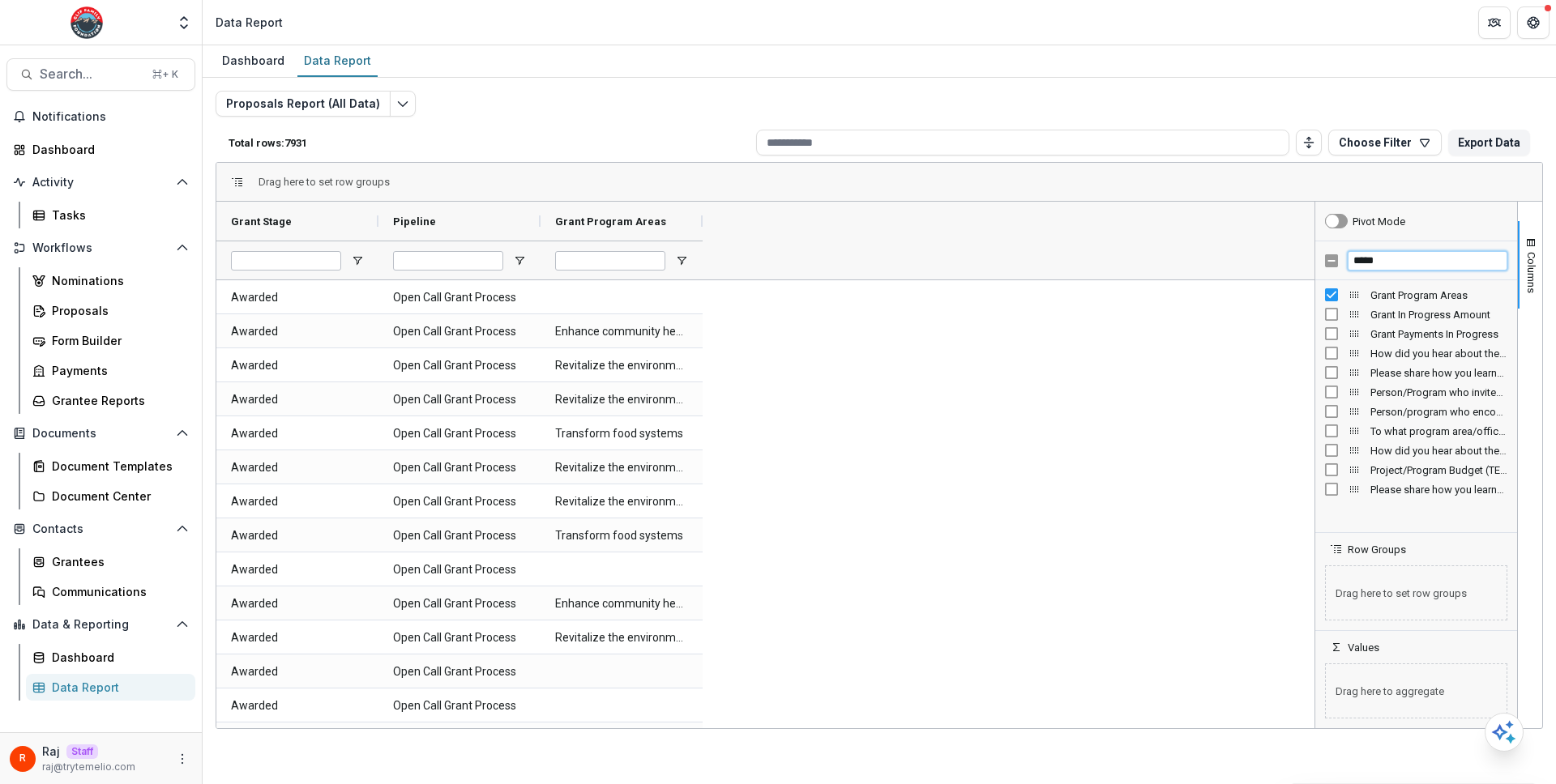 click on "*****" at bounding box center (1427, 261) 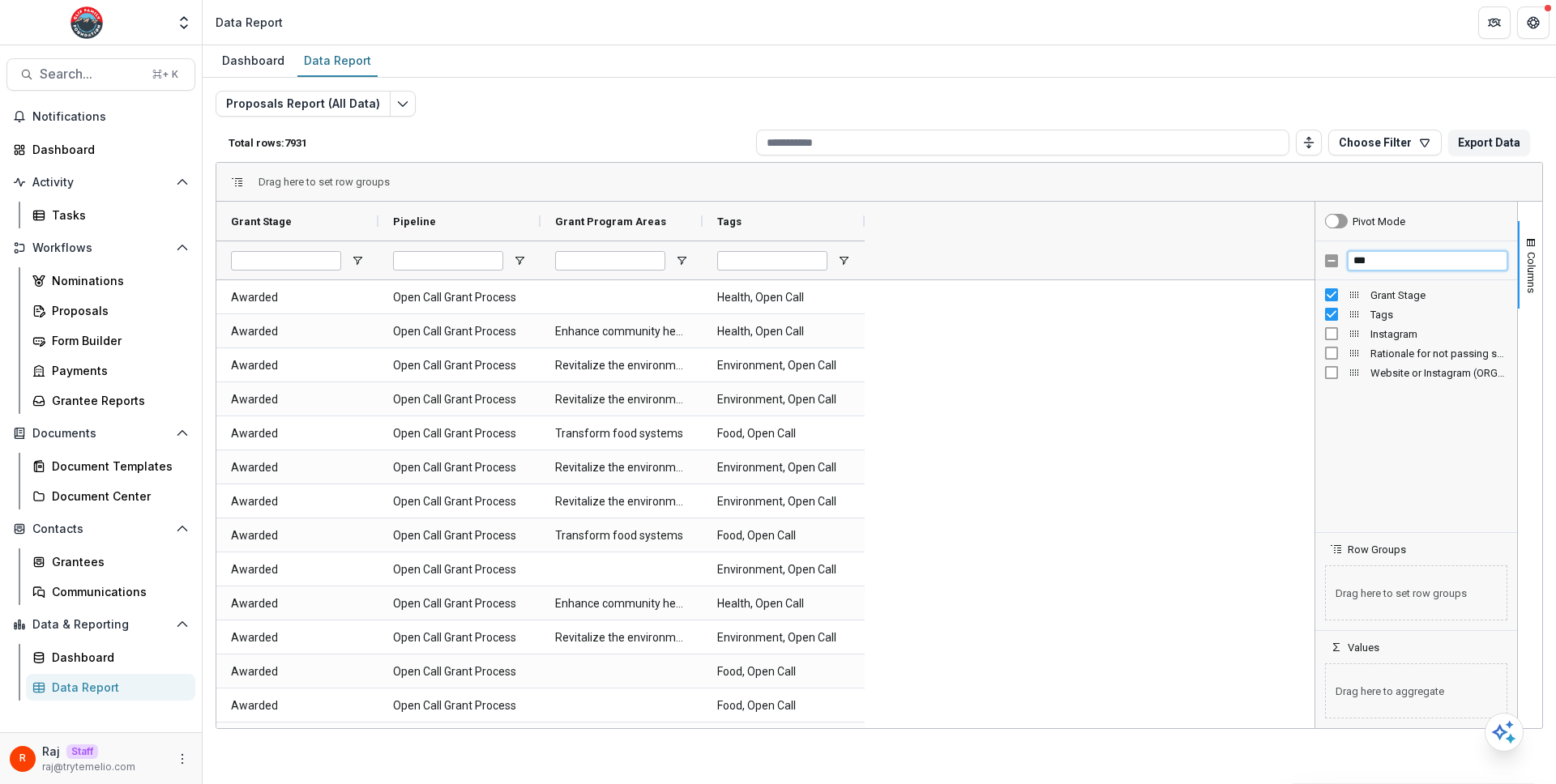 click on "***" at bounding box center (1427, 261) 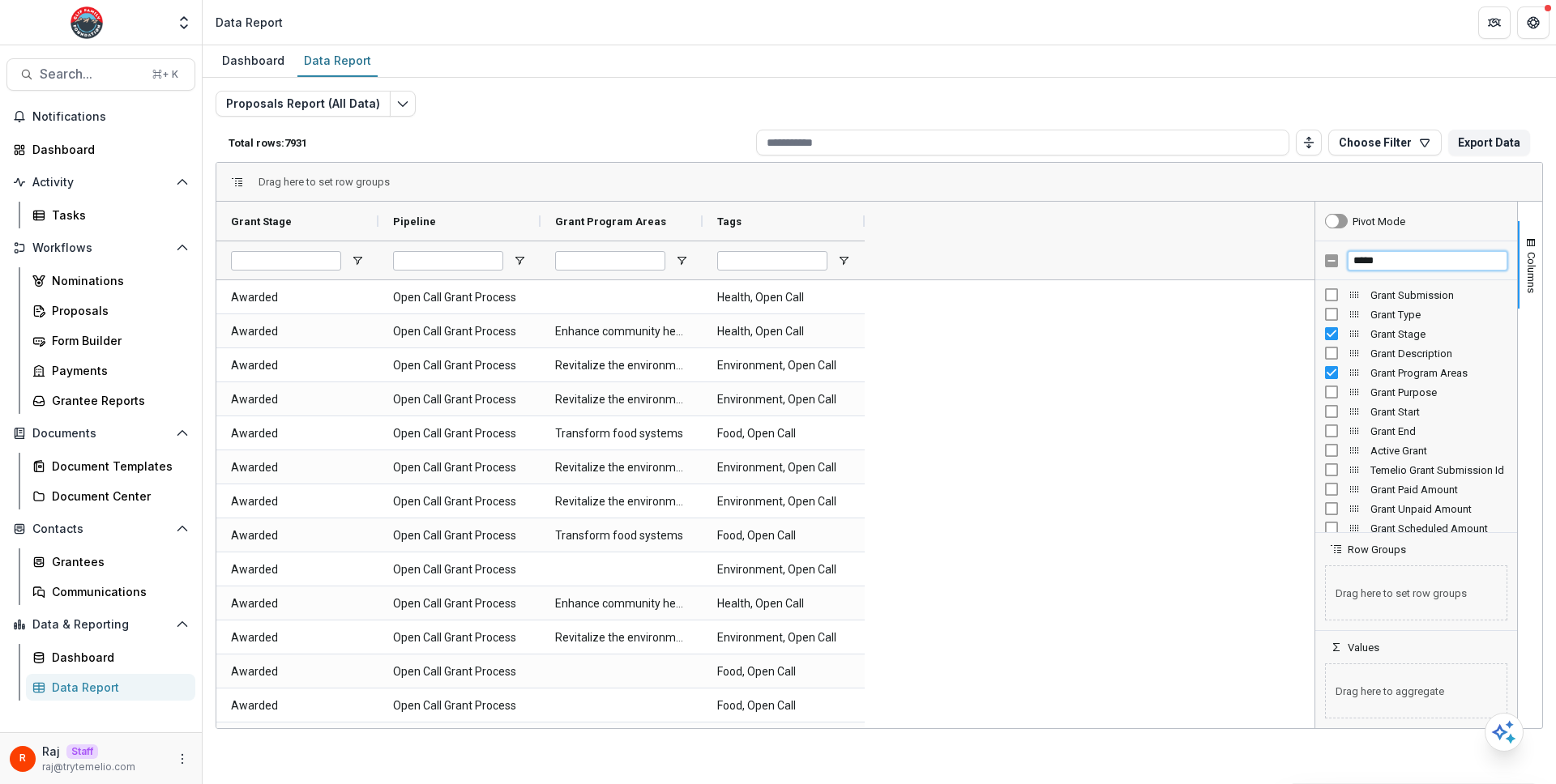 type on "*****" 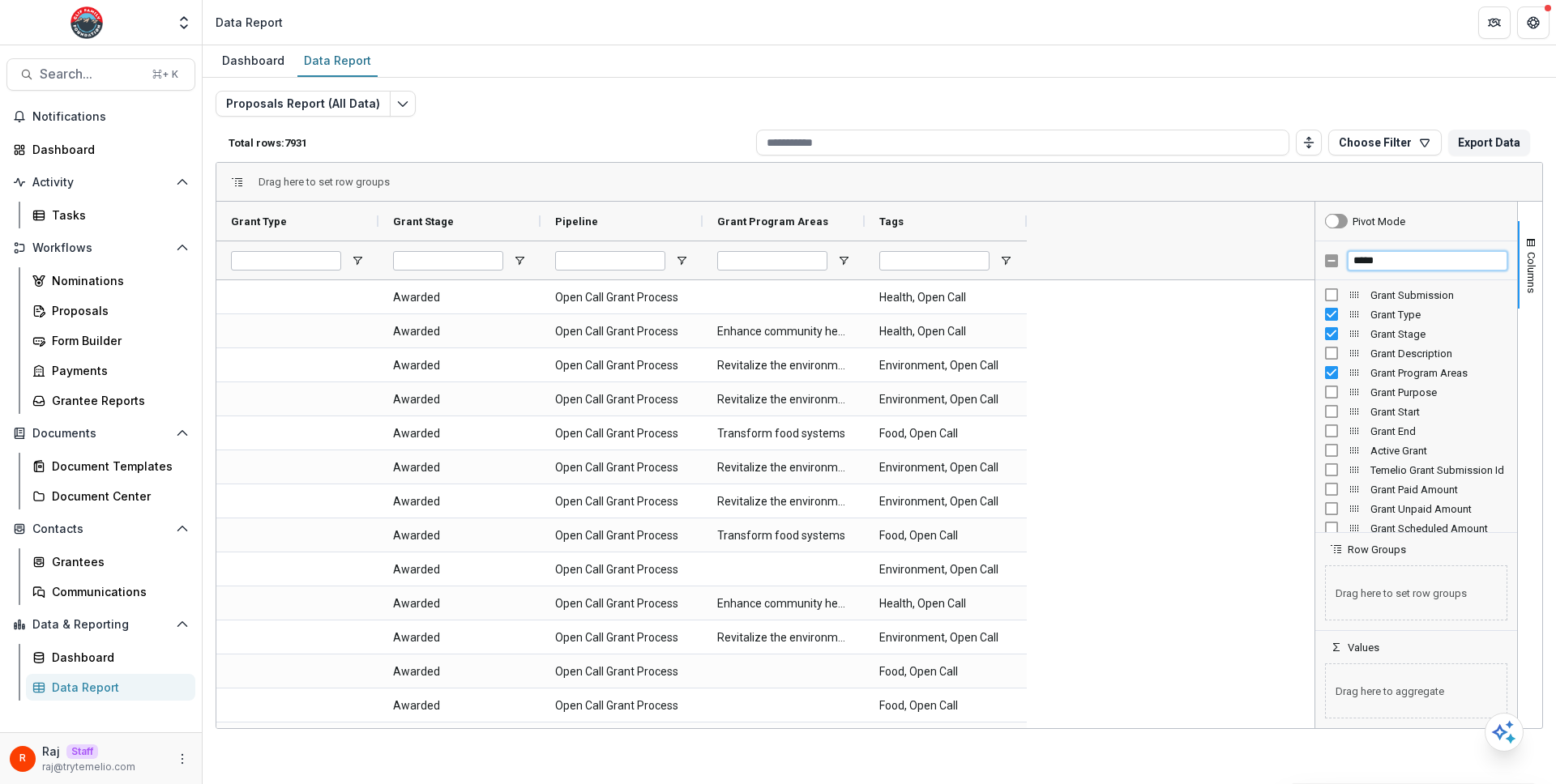 click on "*****" at bounding box center [1427, 261] 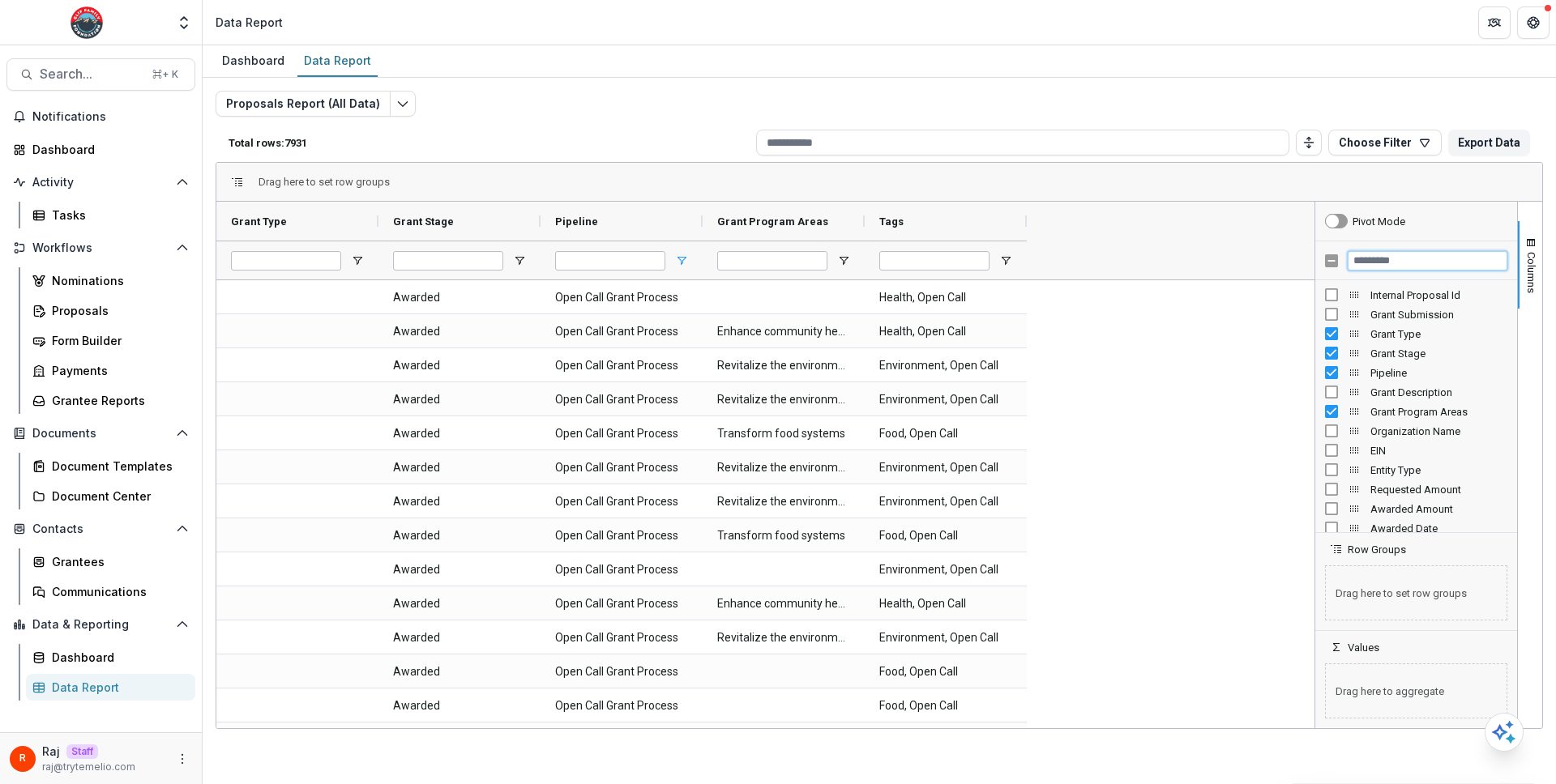 type 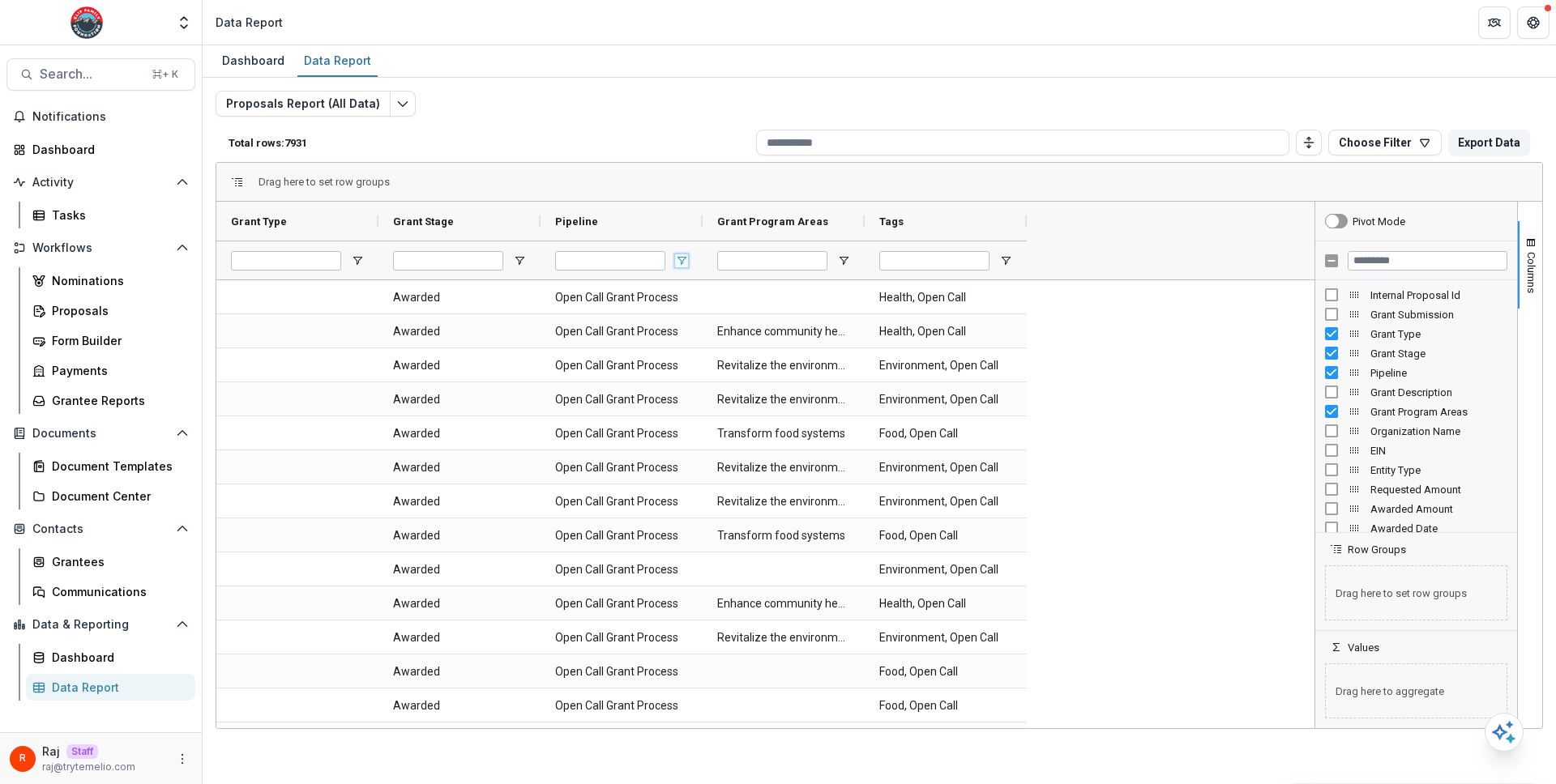 click at bounding box center [682, 261] 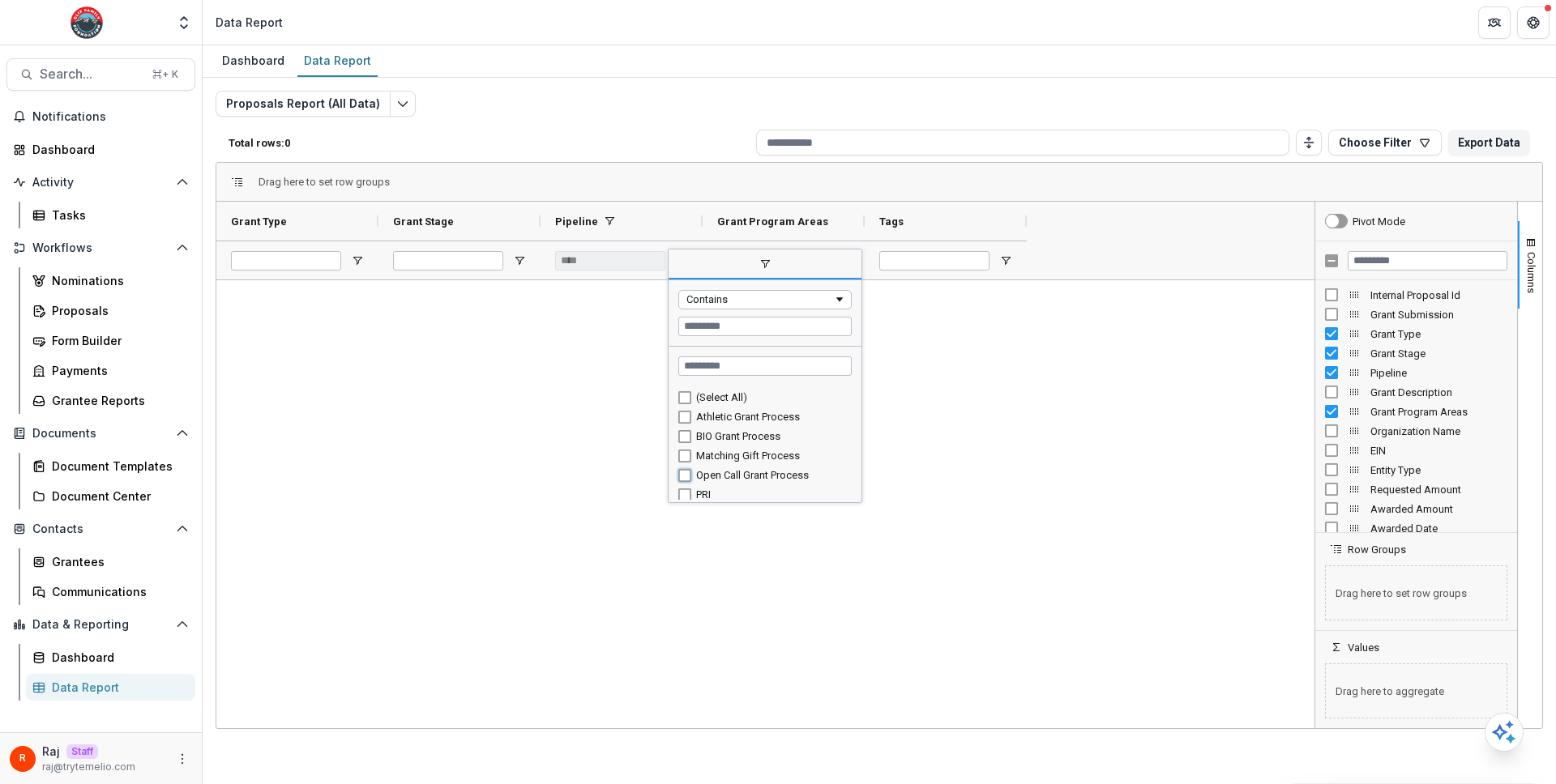 type on "**********" 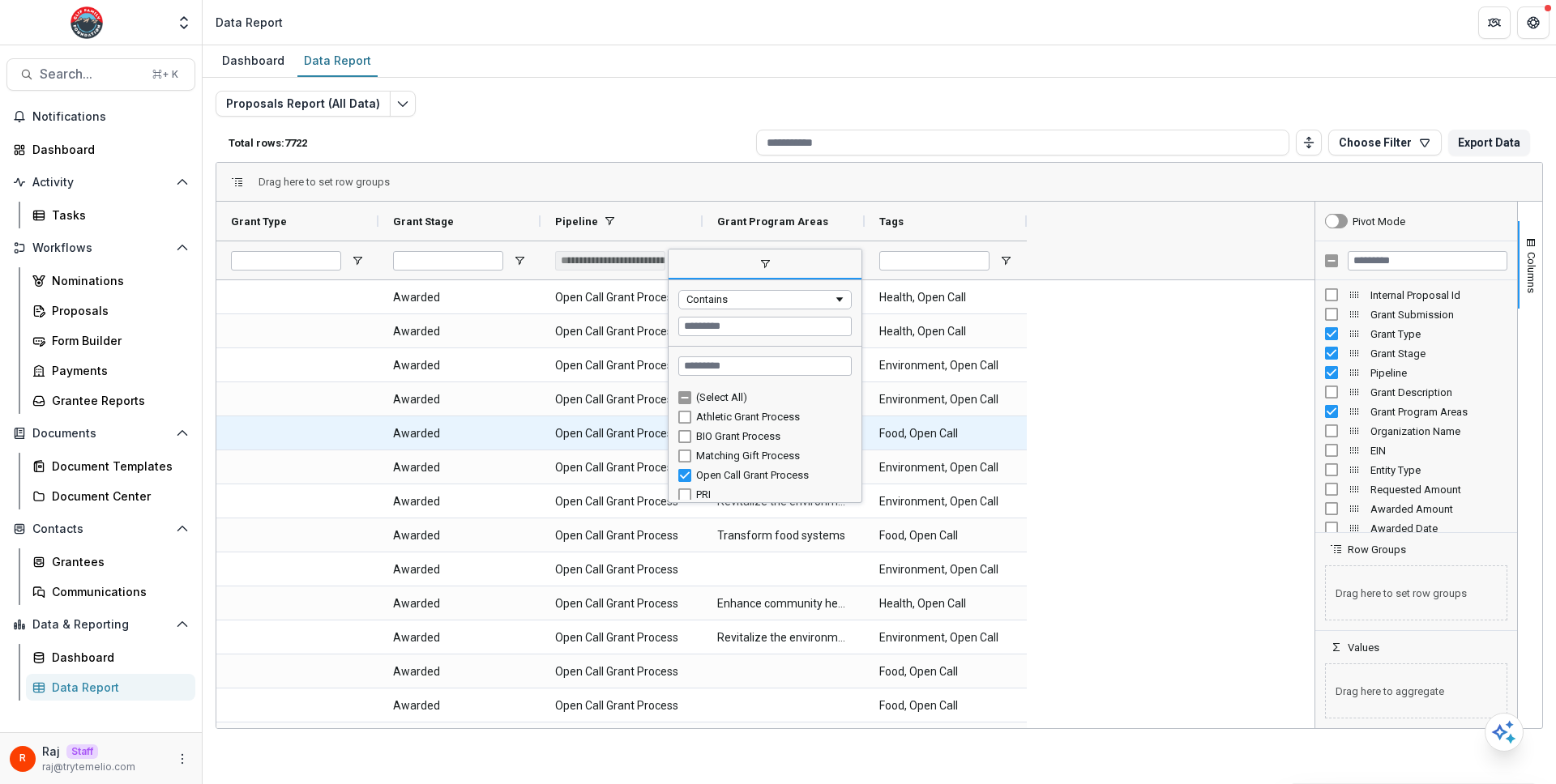 click on "Open Call Grant Process" at bounding box center [622, 365] 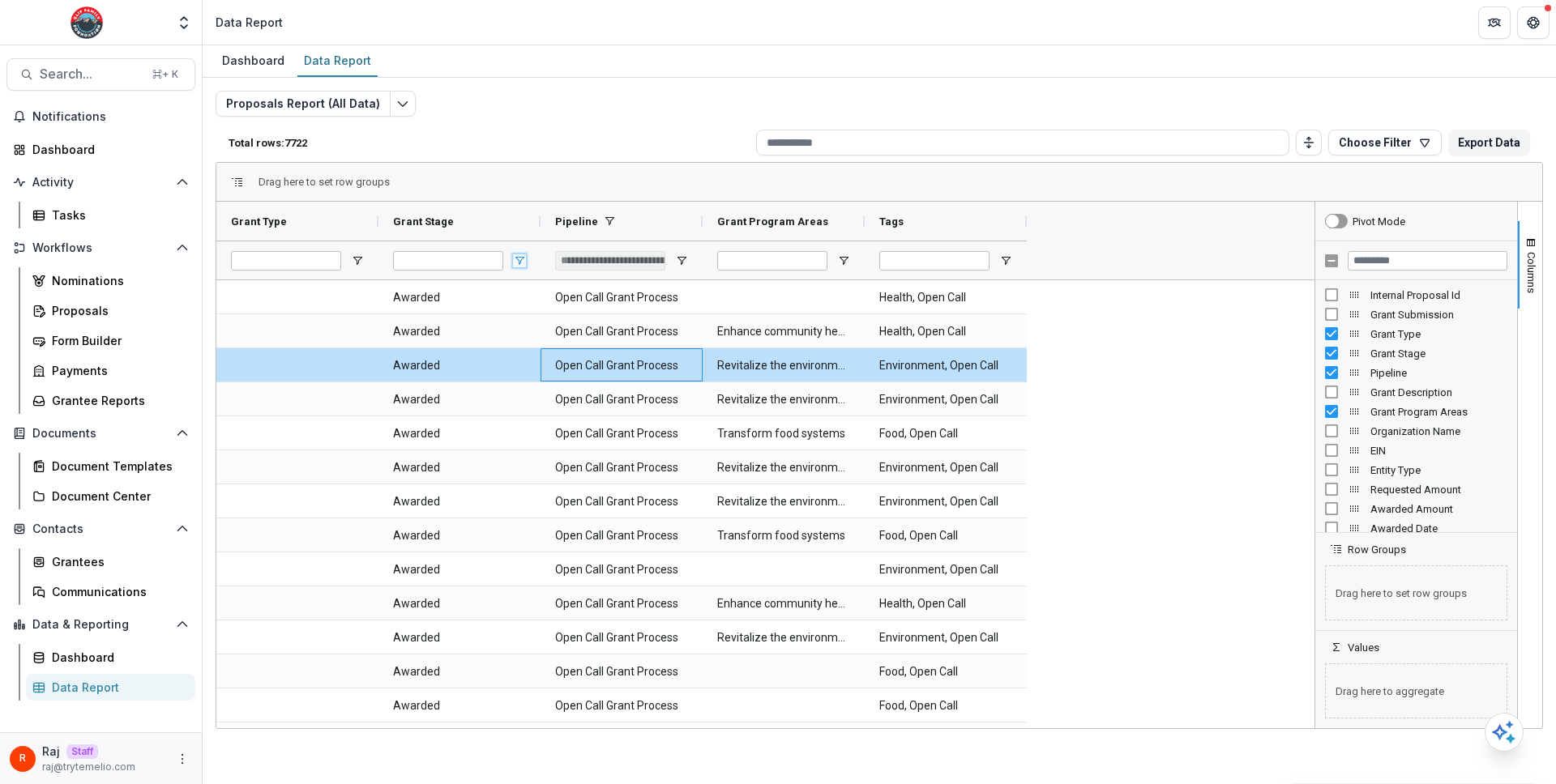 click at bounding box center [519, 261] 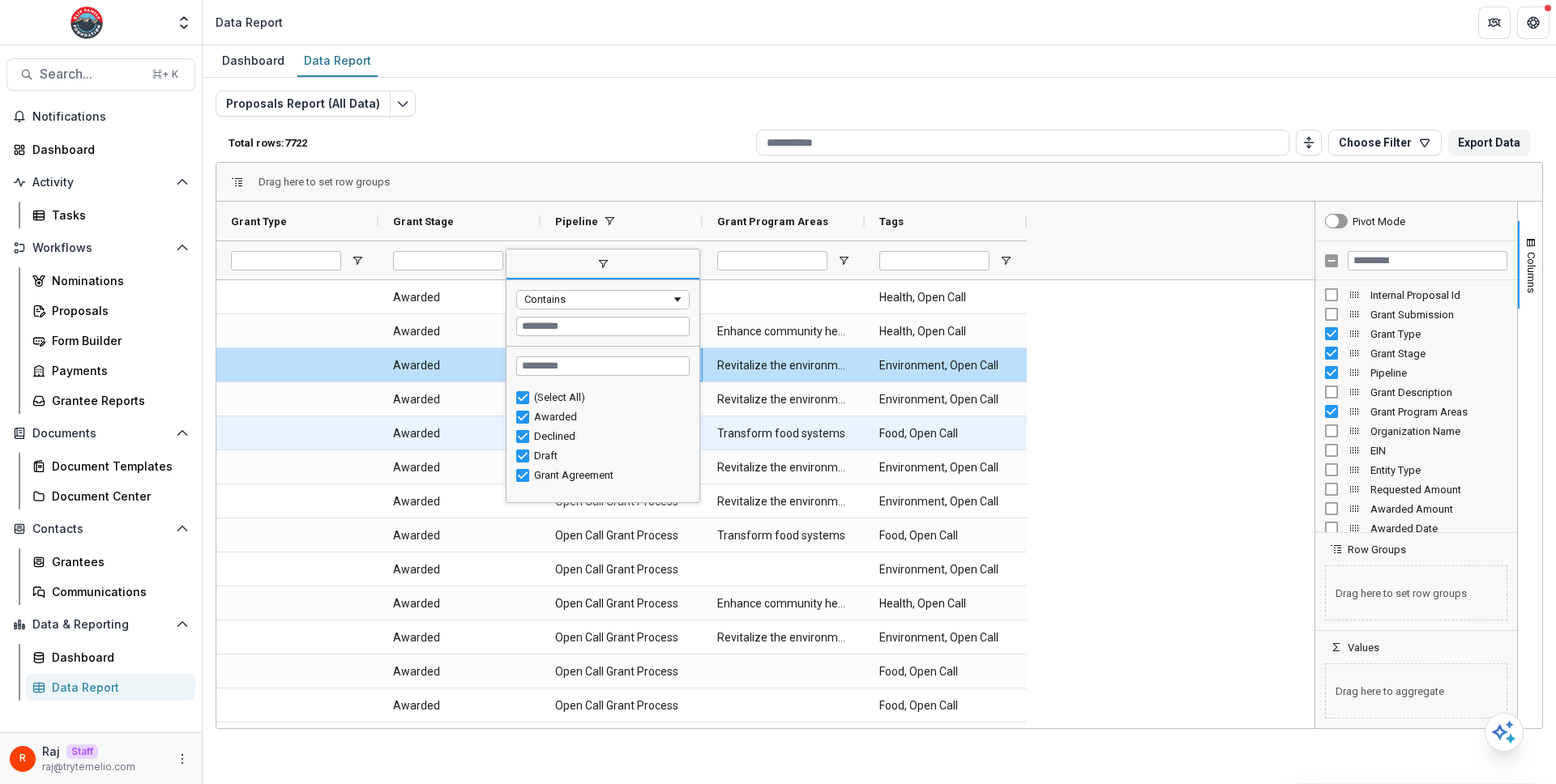 scroll, scrollTop: 1051, scrollLeft: 0, axis: vertical 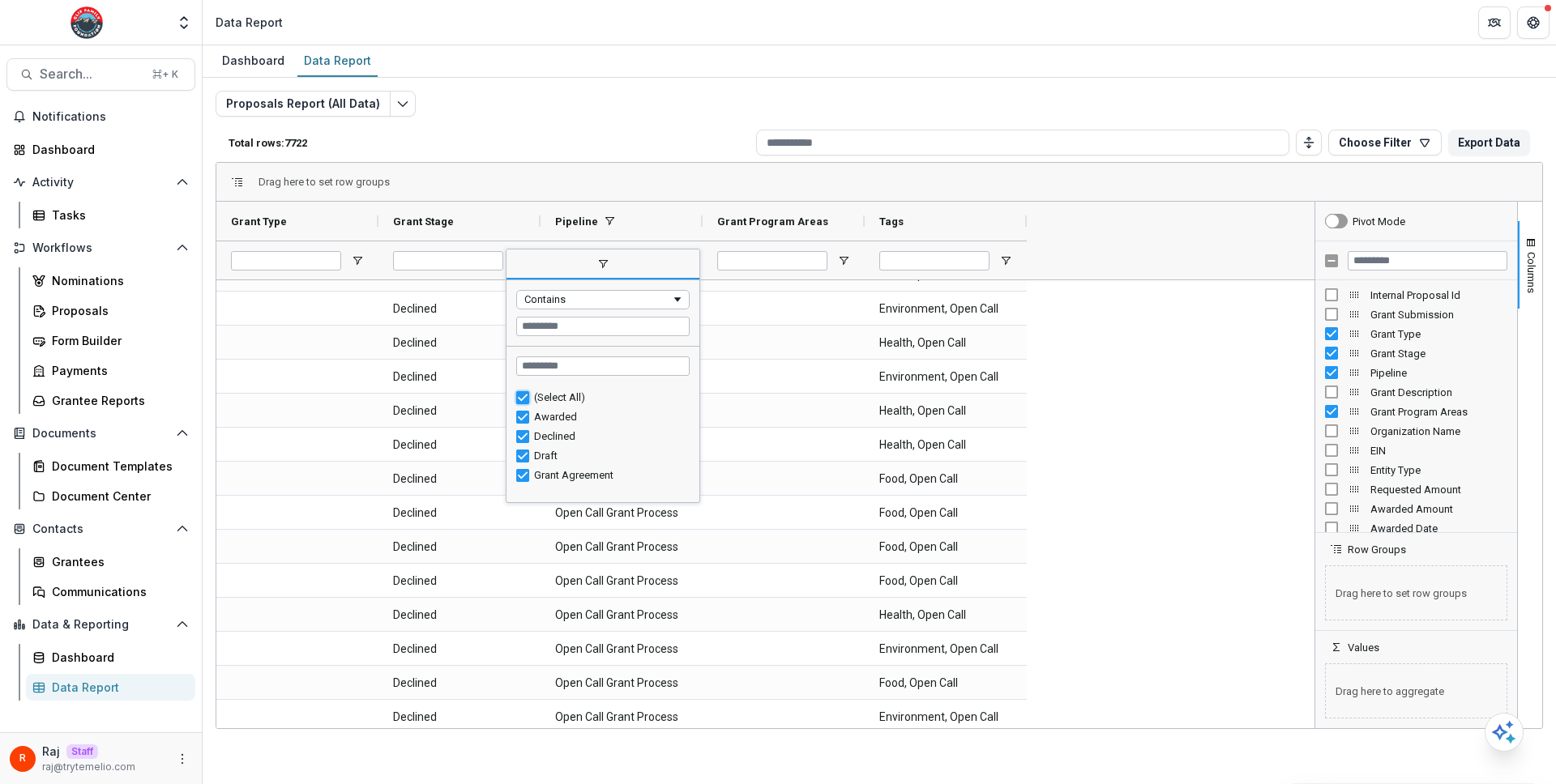 type on "***" 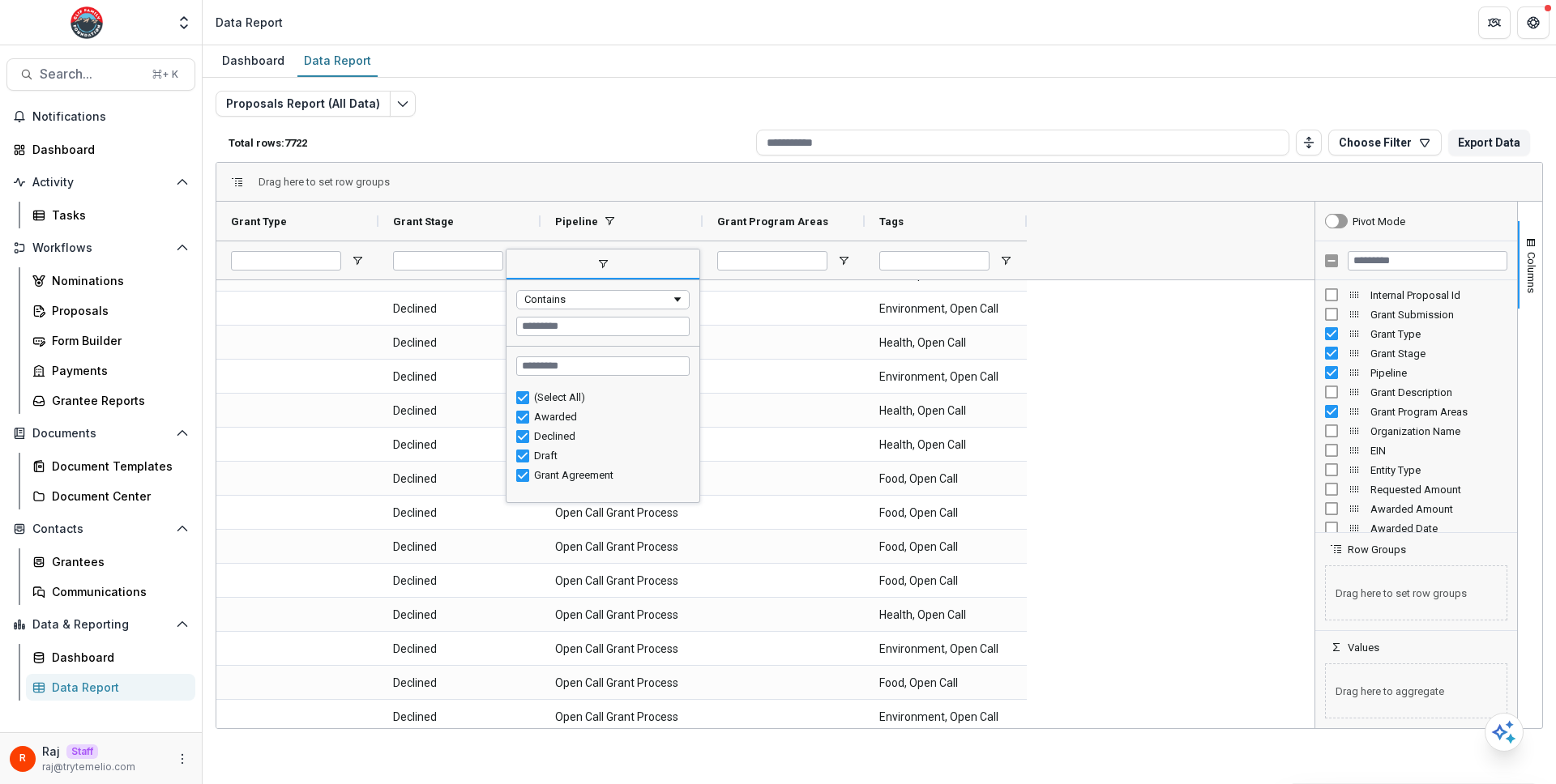 type on "***" 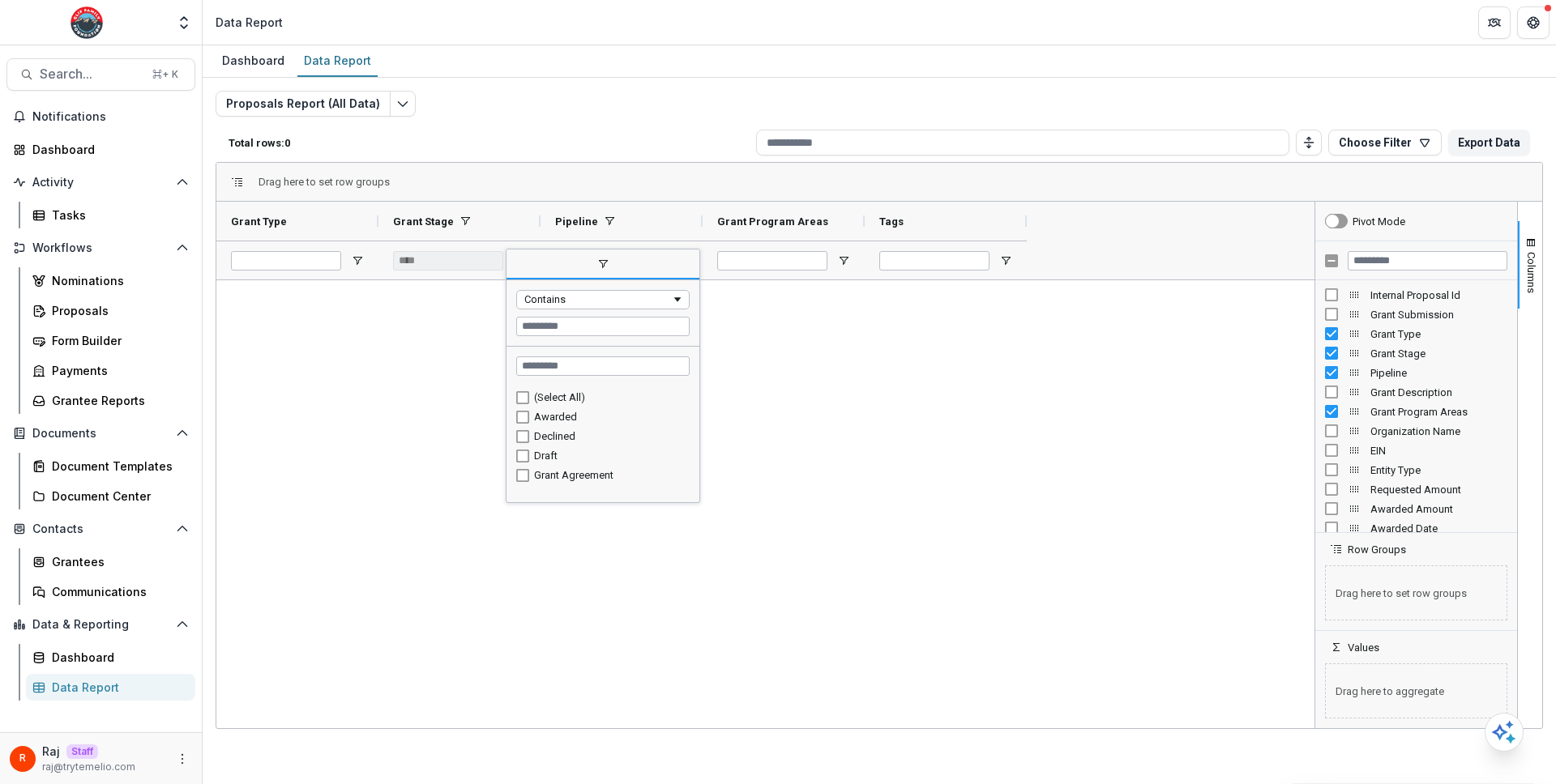 scroll, scrollTop: 0, scrollLeft: 0, axis: both 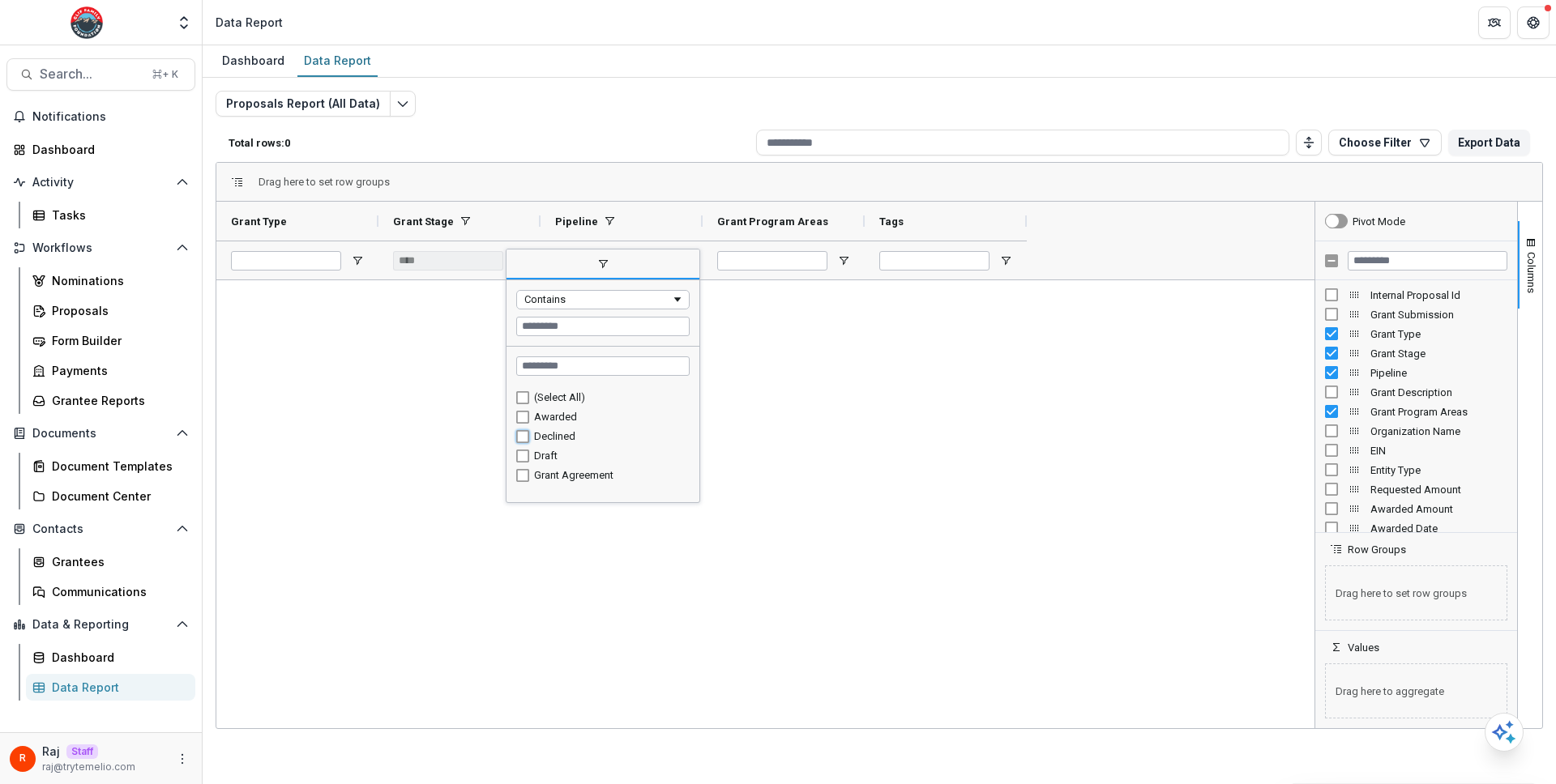 type on "**********" 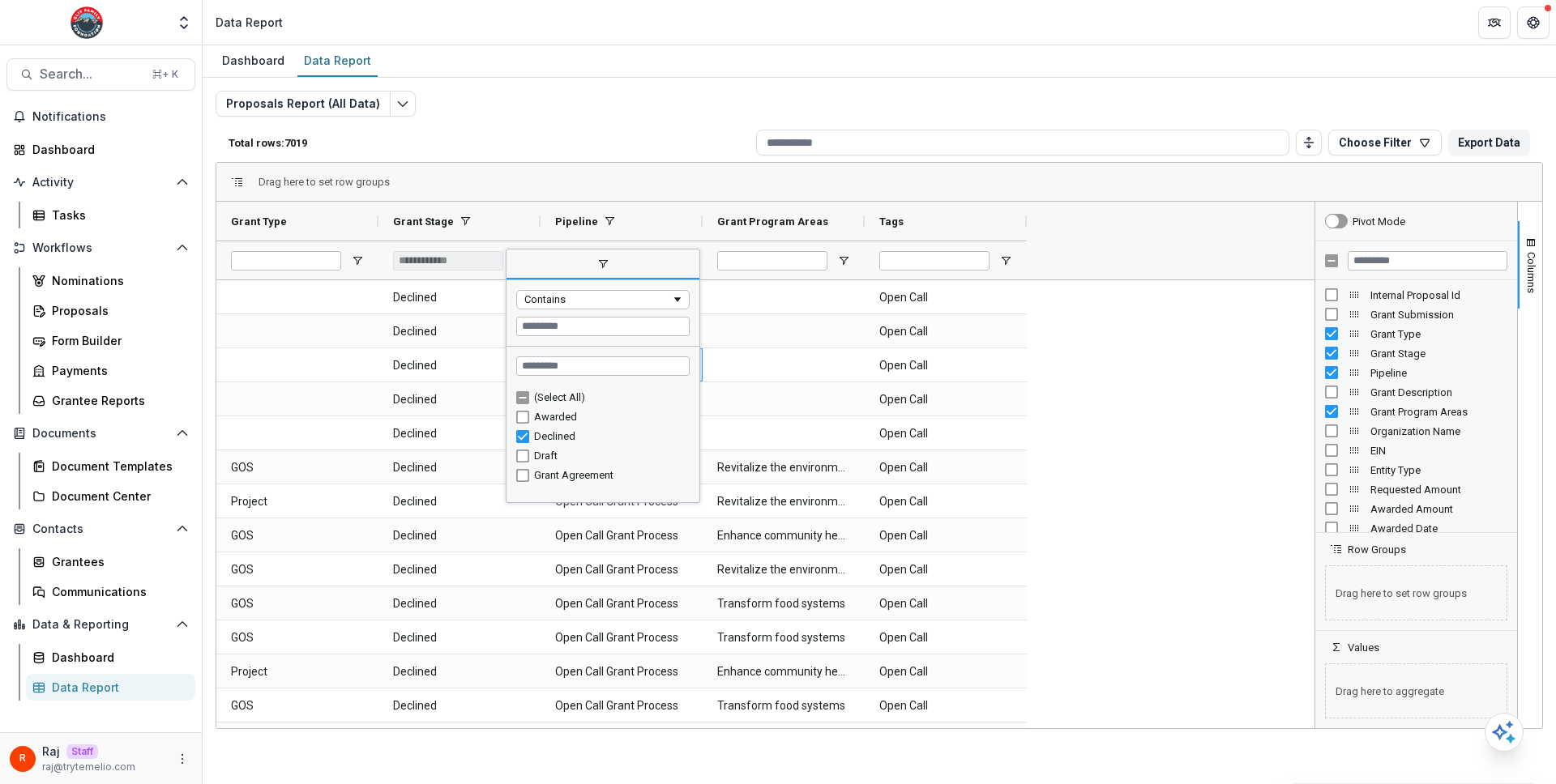 type on "**********" 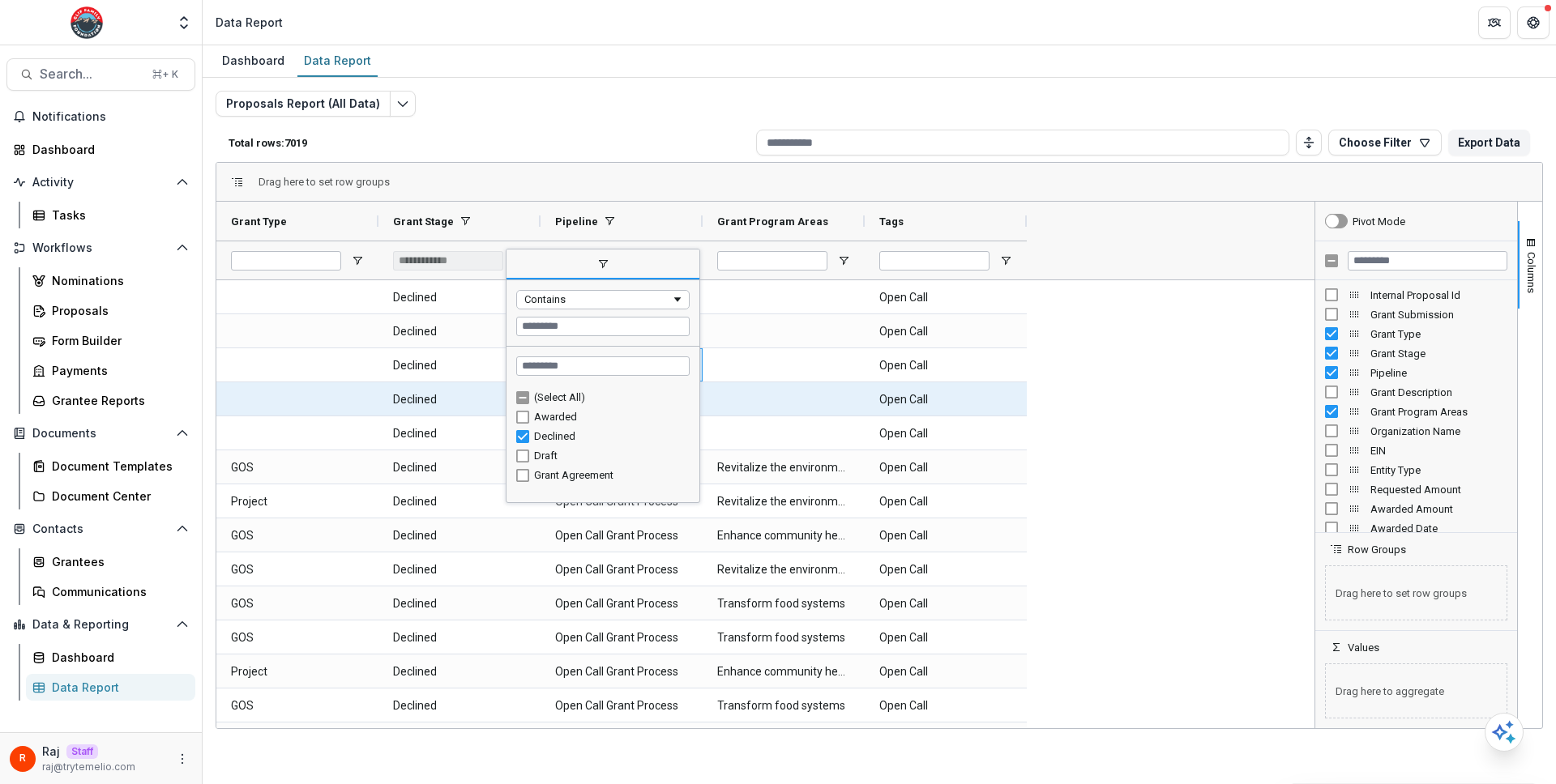 click on "Declined" at bounding box center [460, 399] 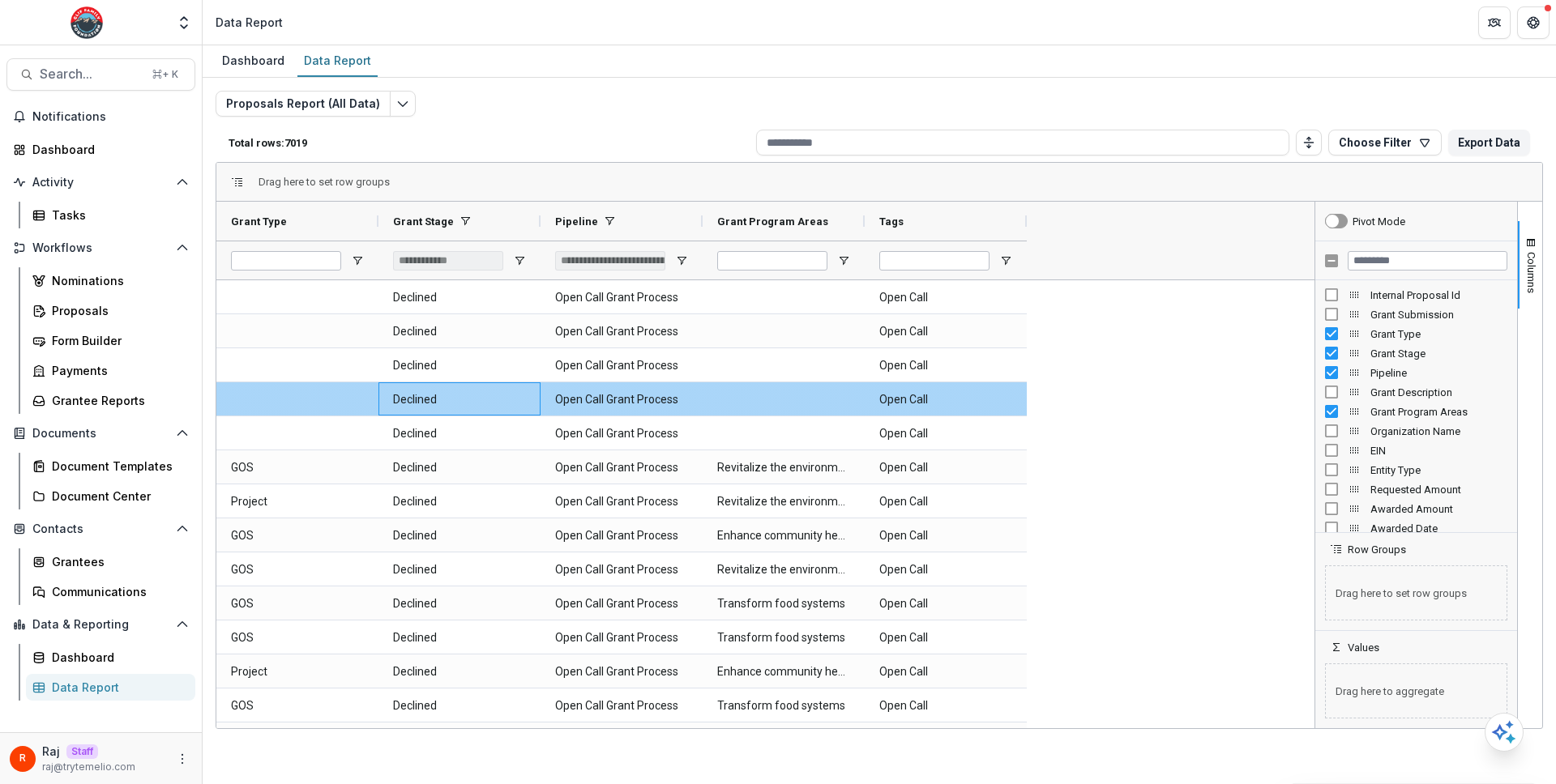 scroll, scrollTop: 822, scrollLeft: 0, axis: vertical 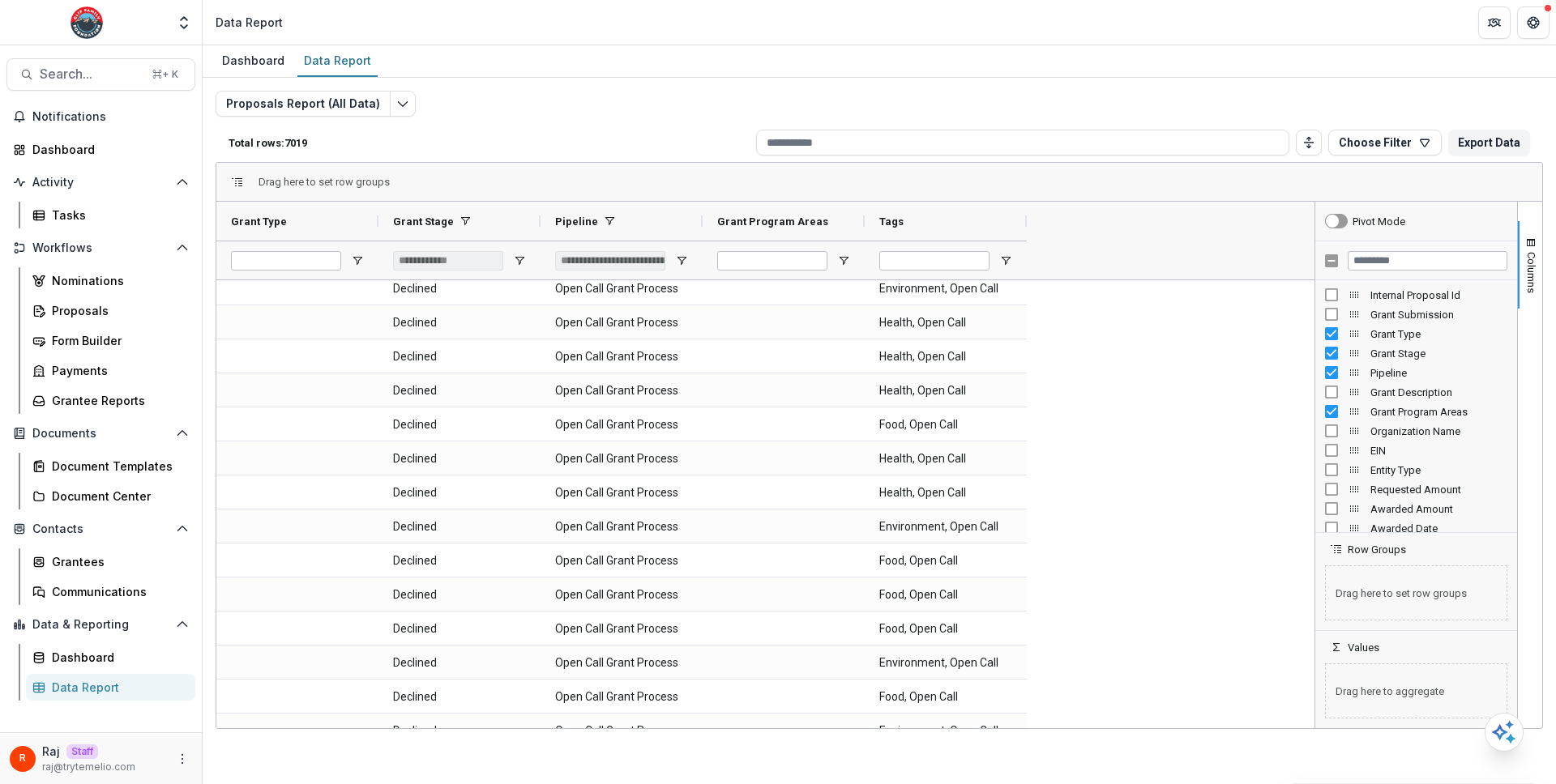 click at bounding box center (1314, 465) 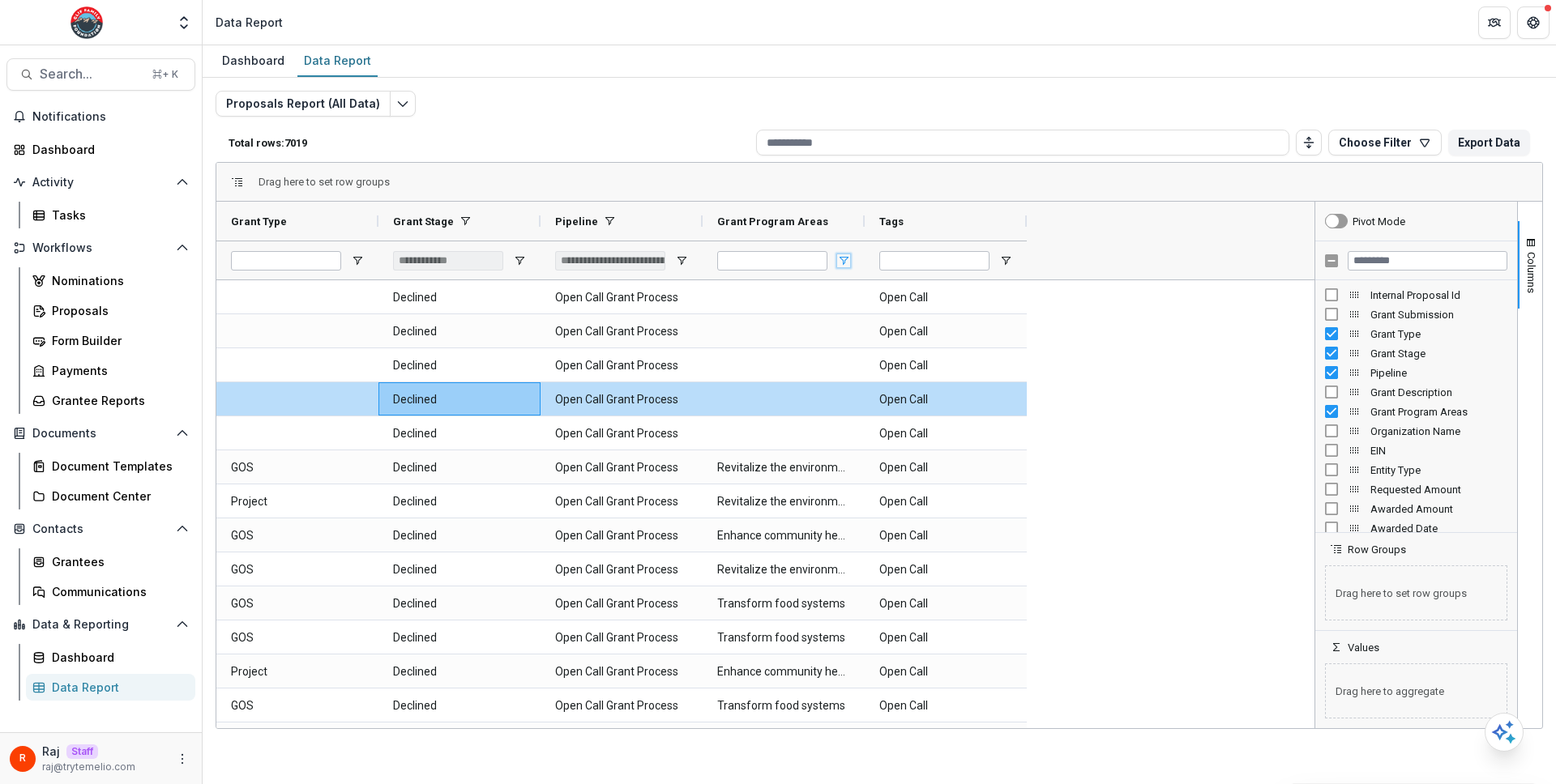 click at bounding box center [844, 261] 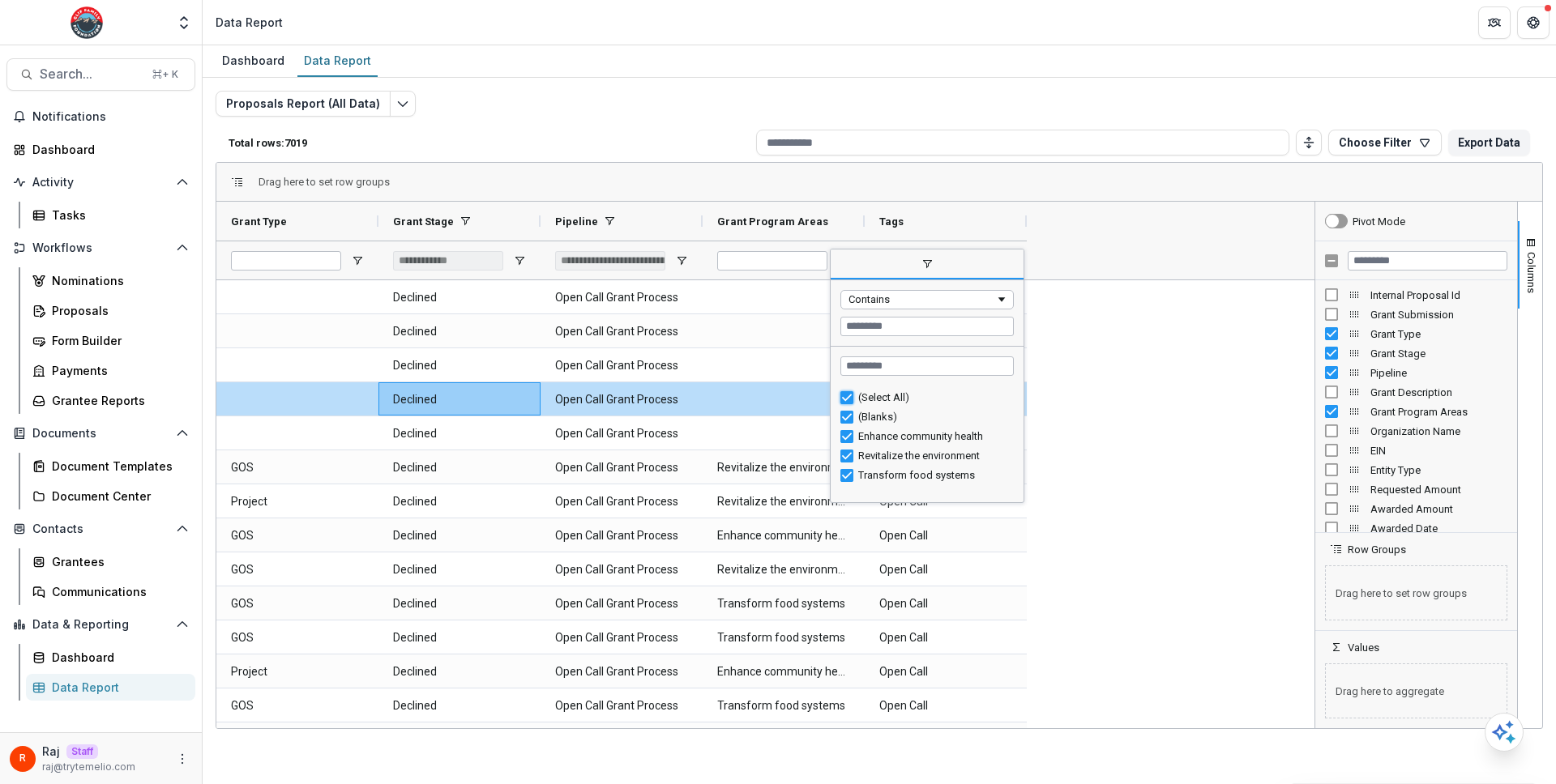 type on "***" 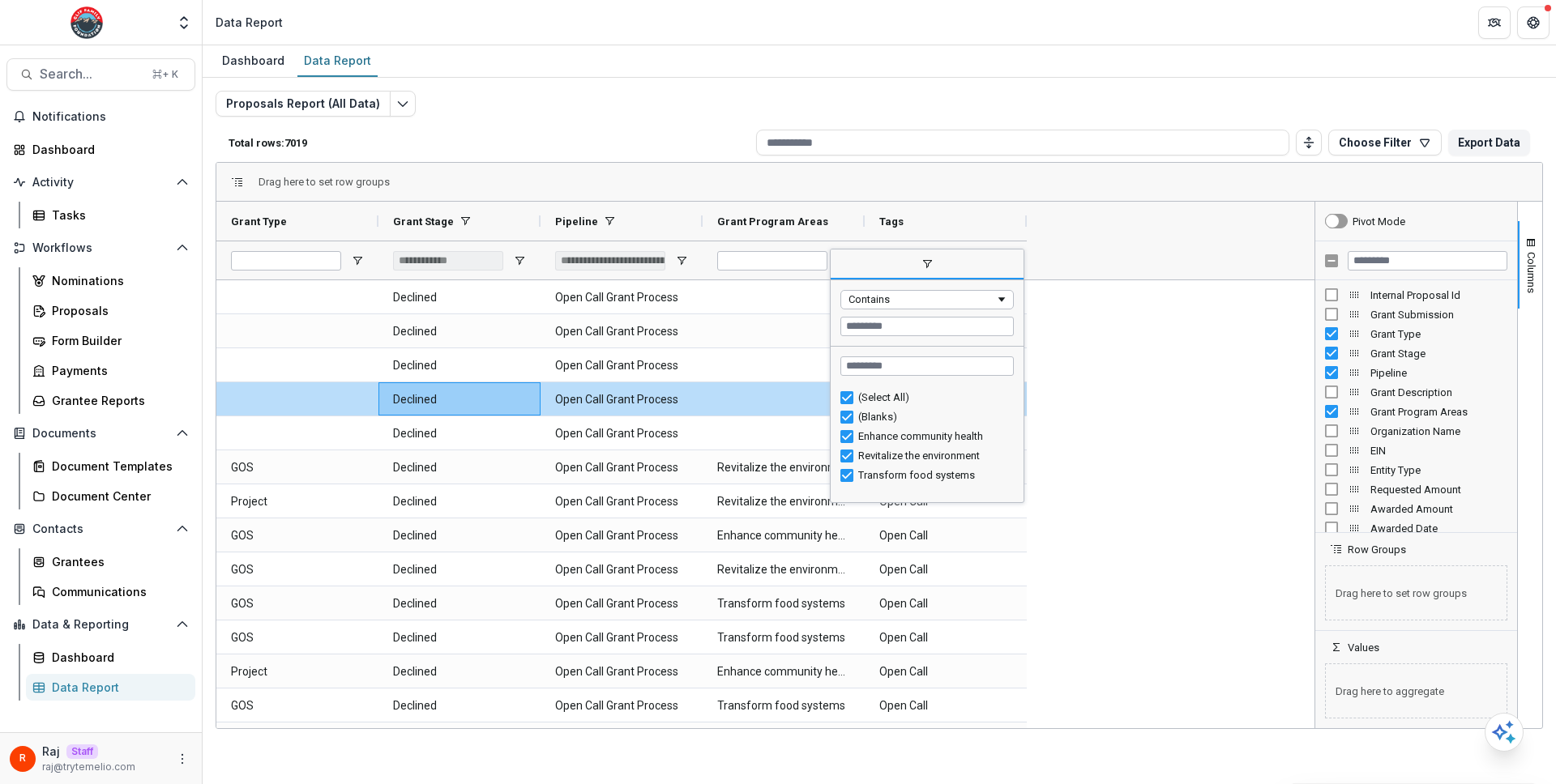 type on "***" 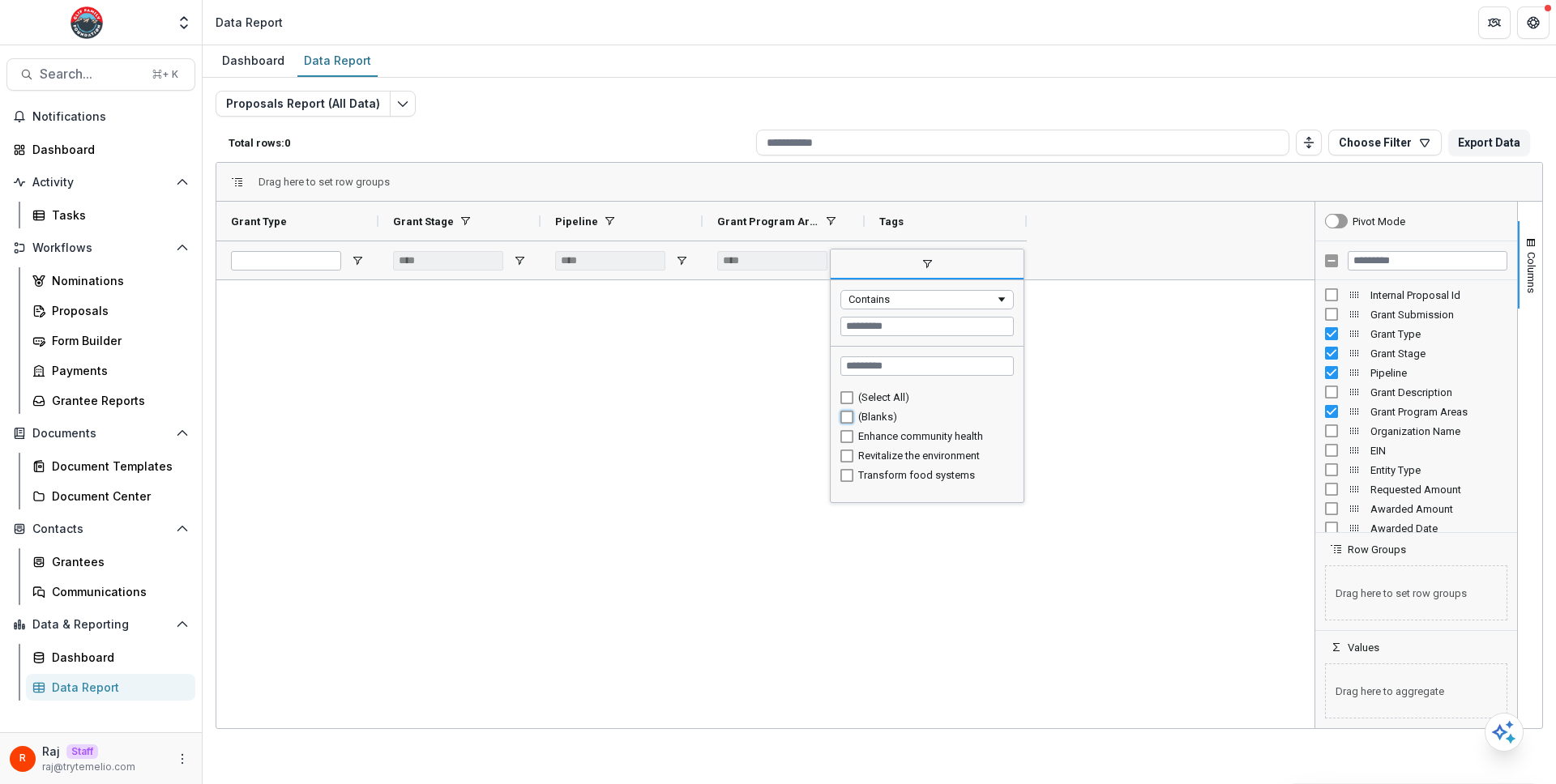 type on "**********" 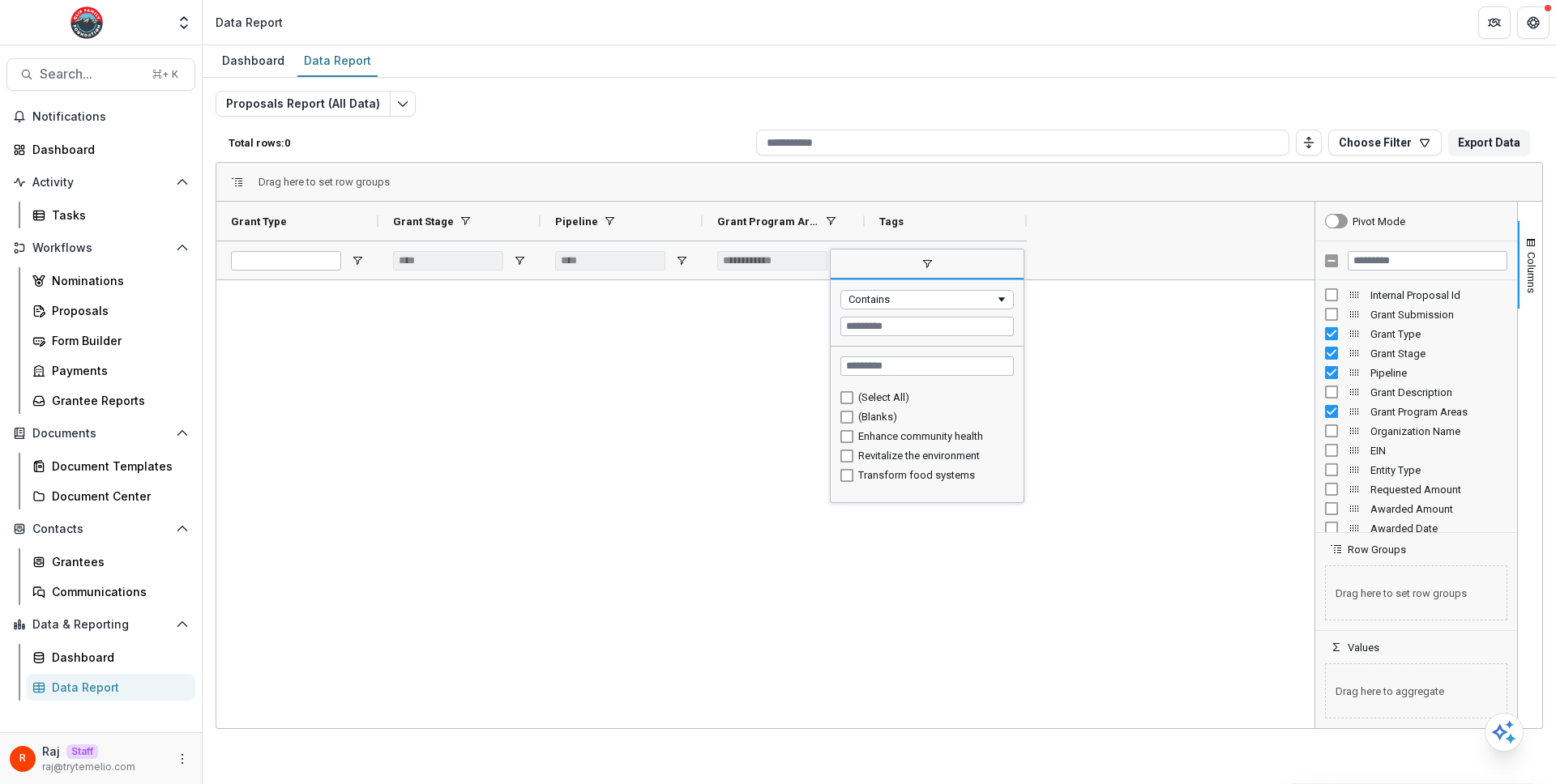 type on "**********" 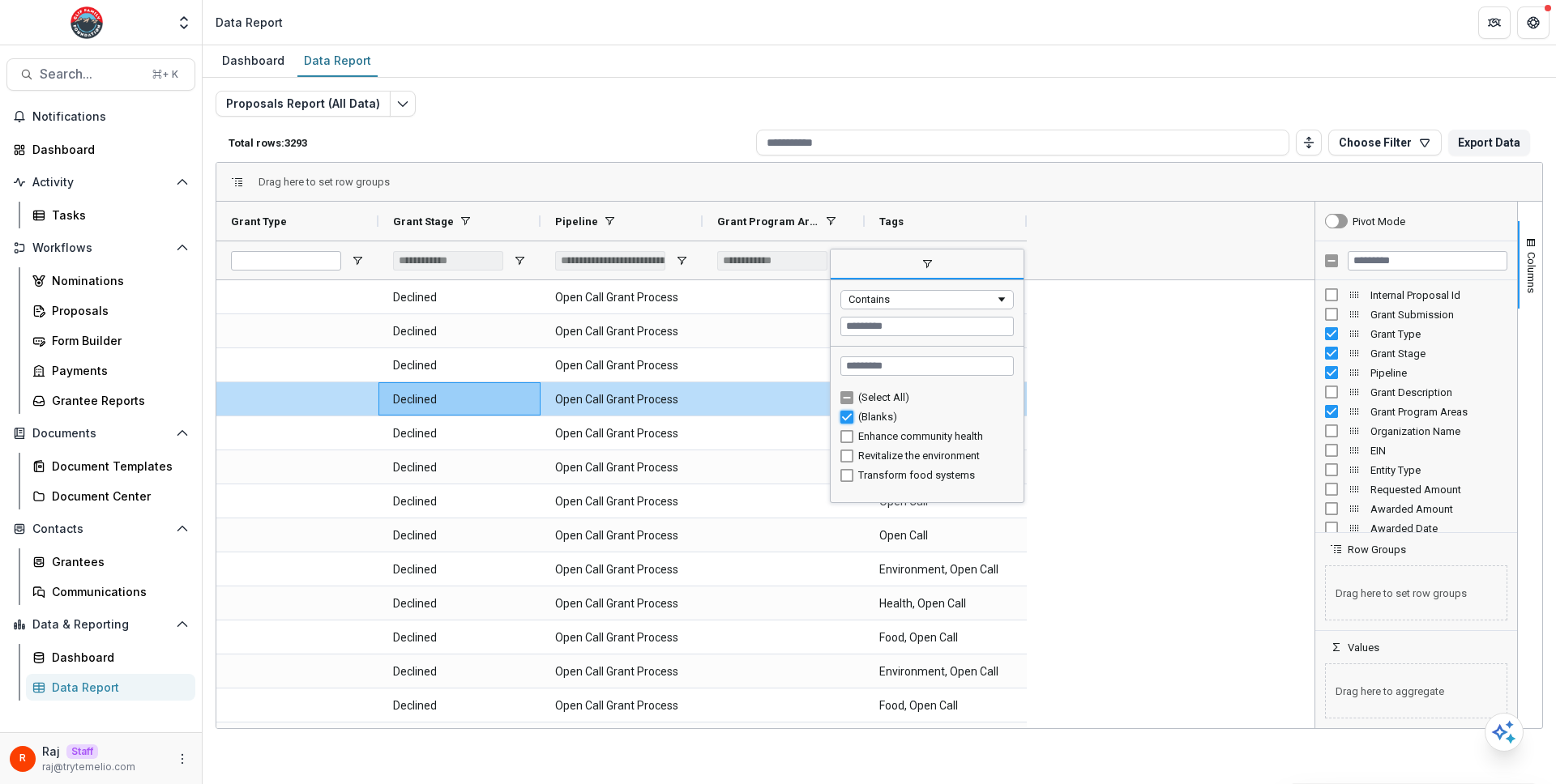 type on "***" 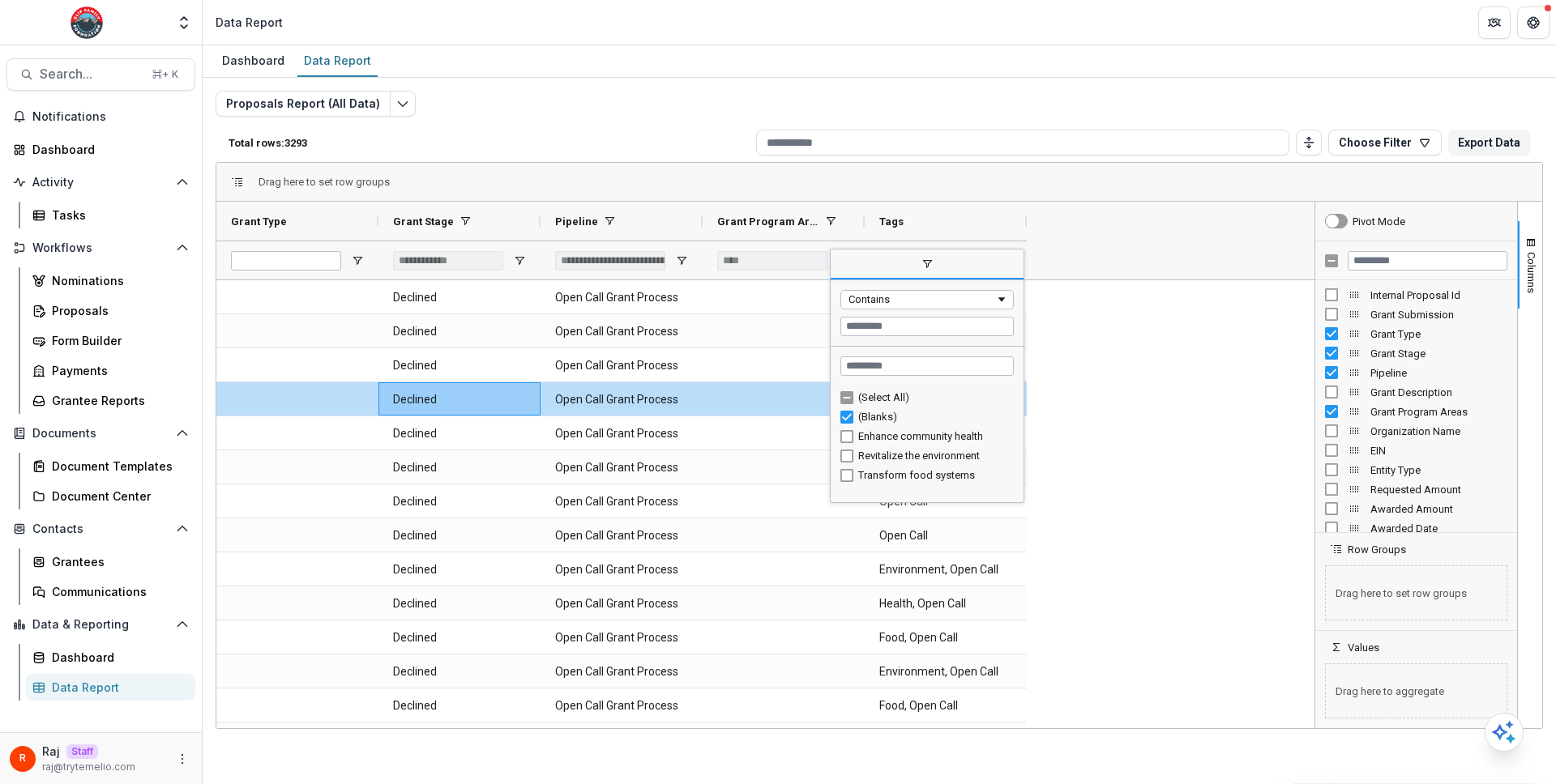 type on "***" 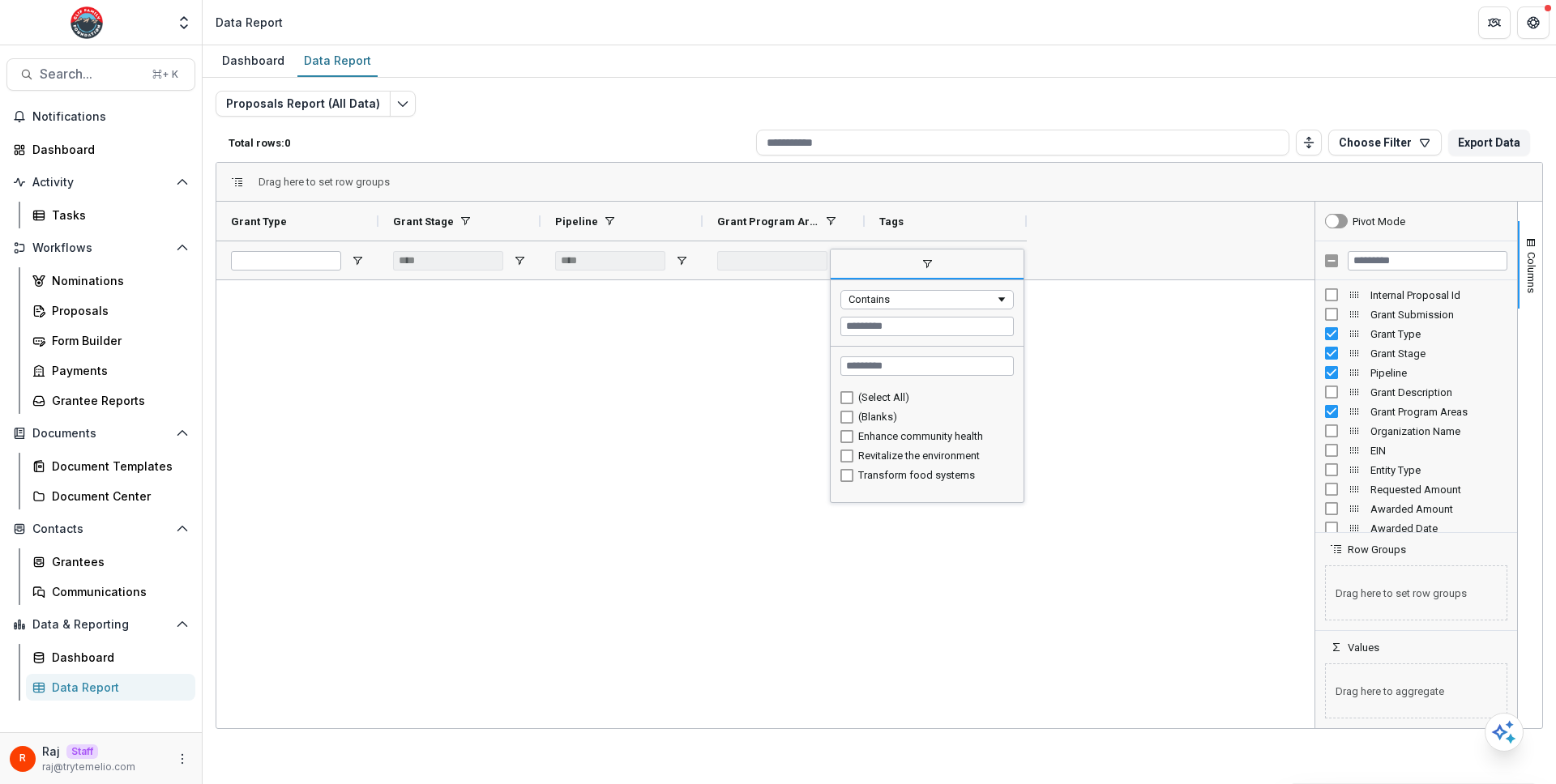 type on "**********" 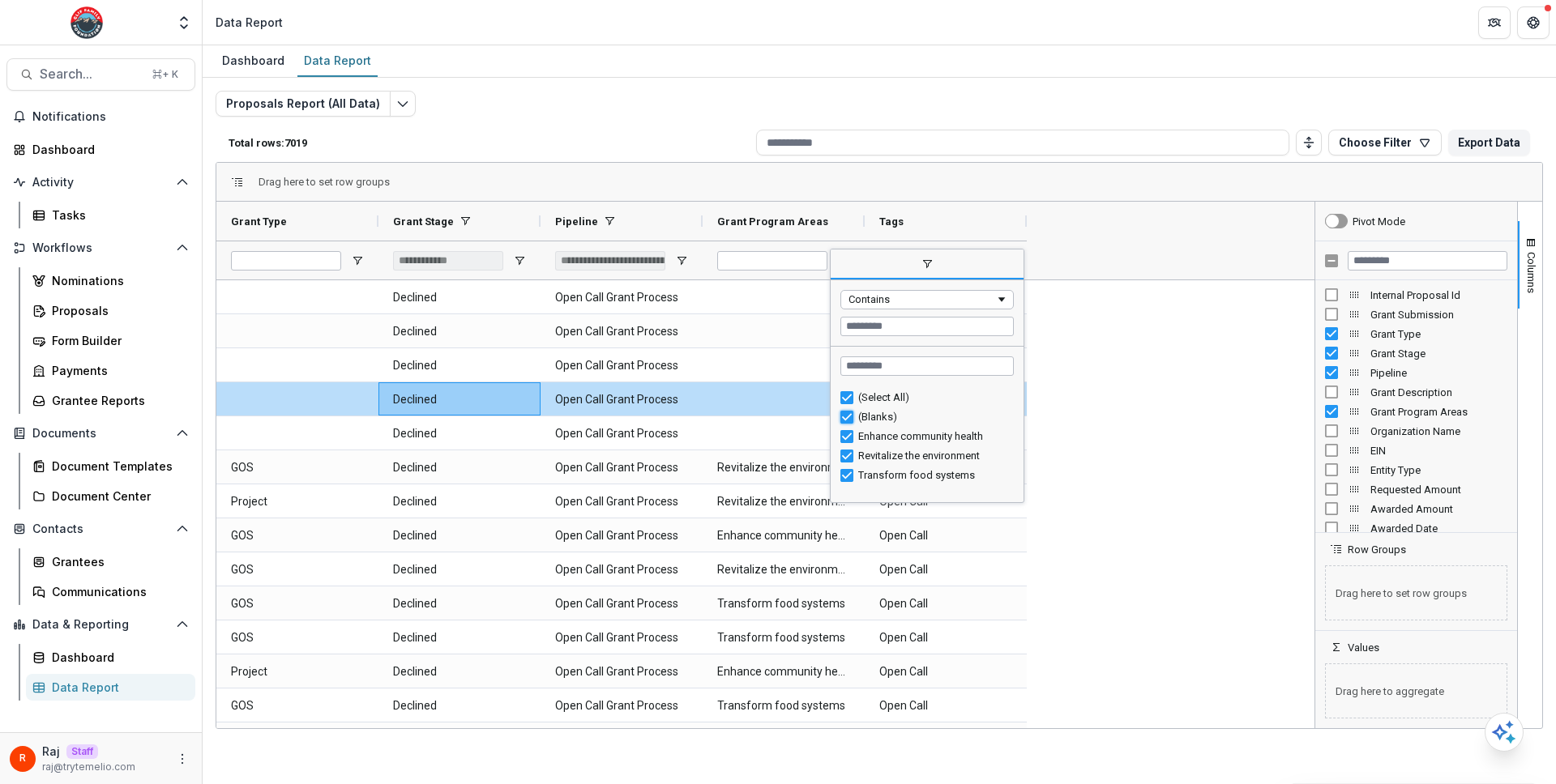type on "**********" 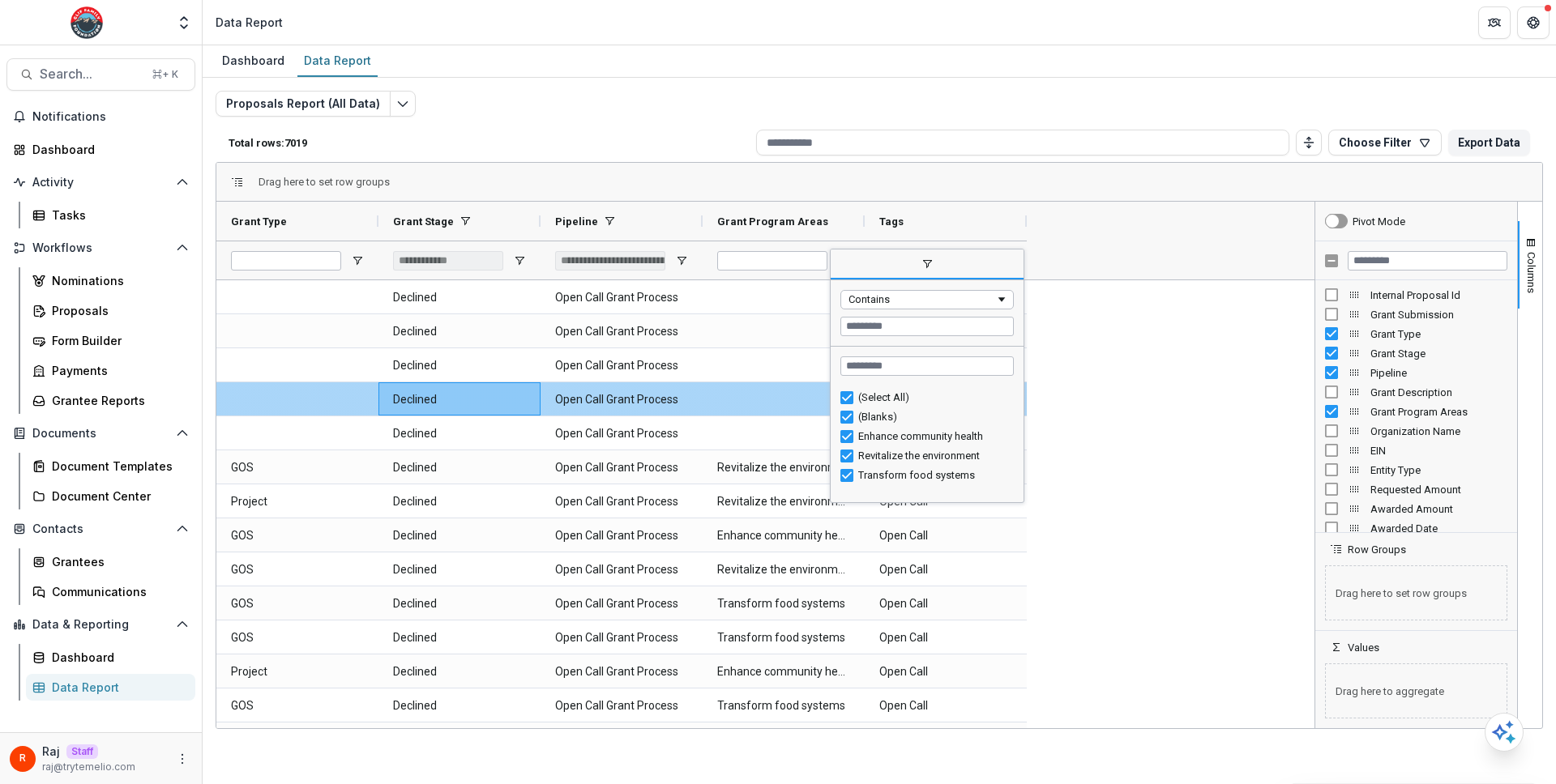 click at bounding box center (784, 398) 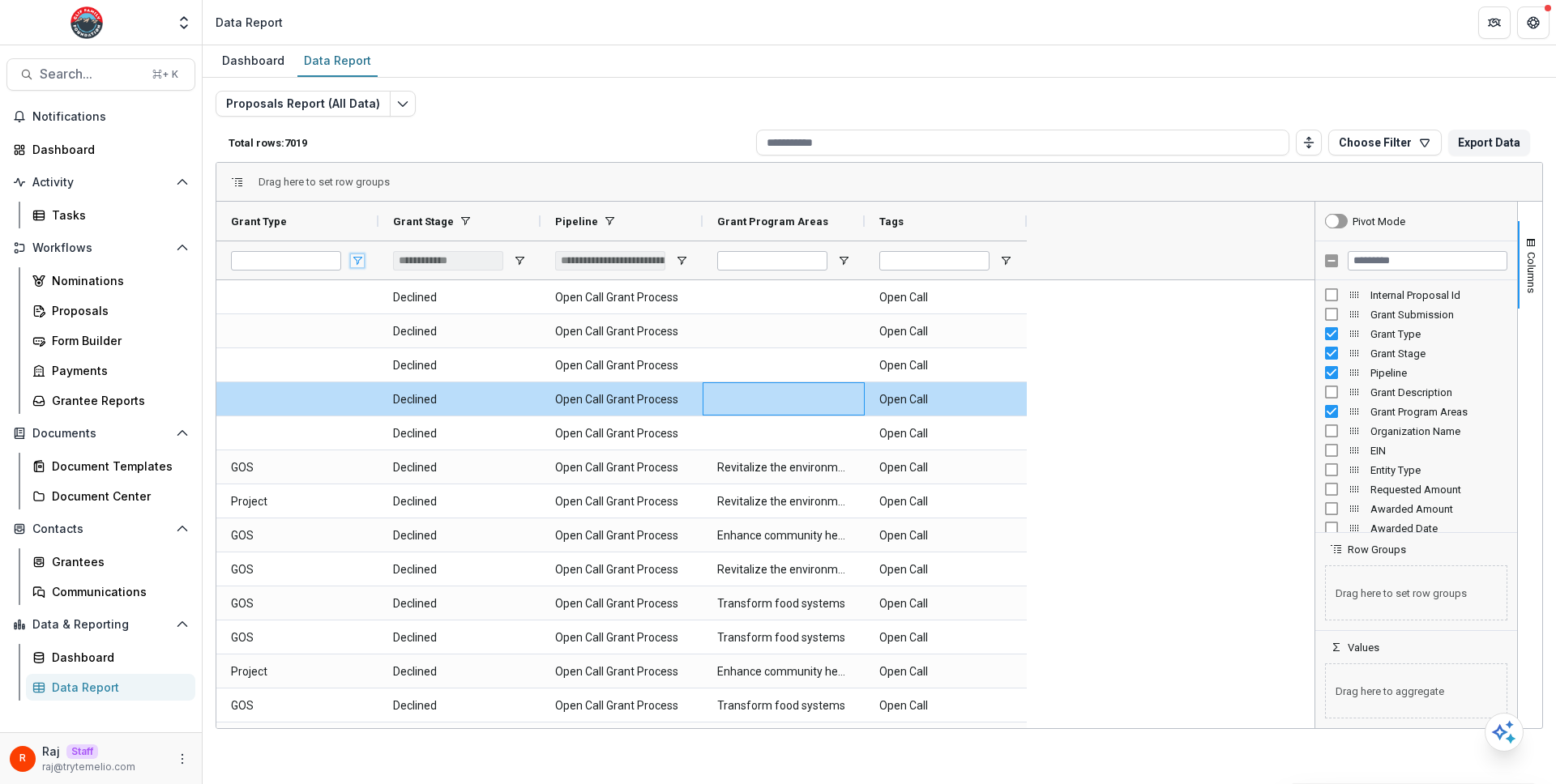 click at bounding box center (357, 261) 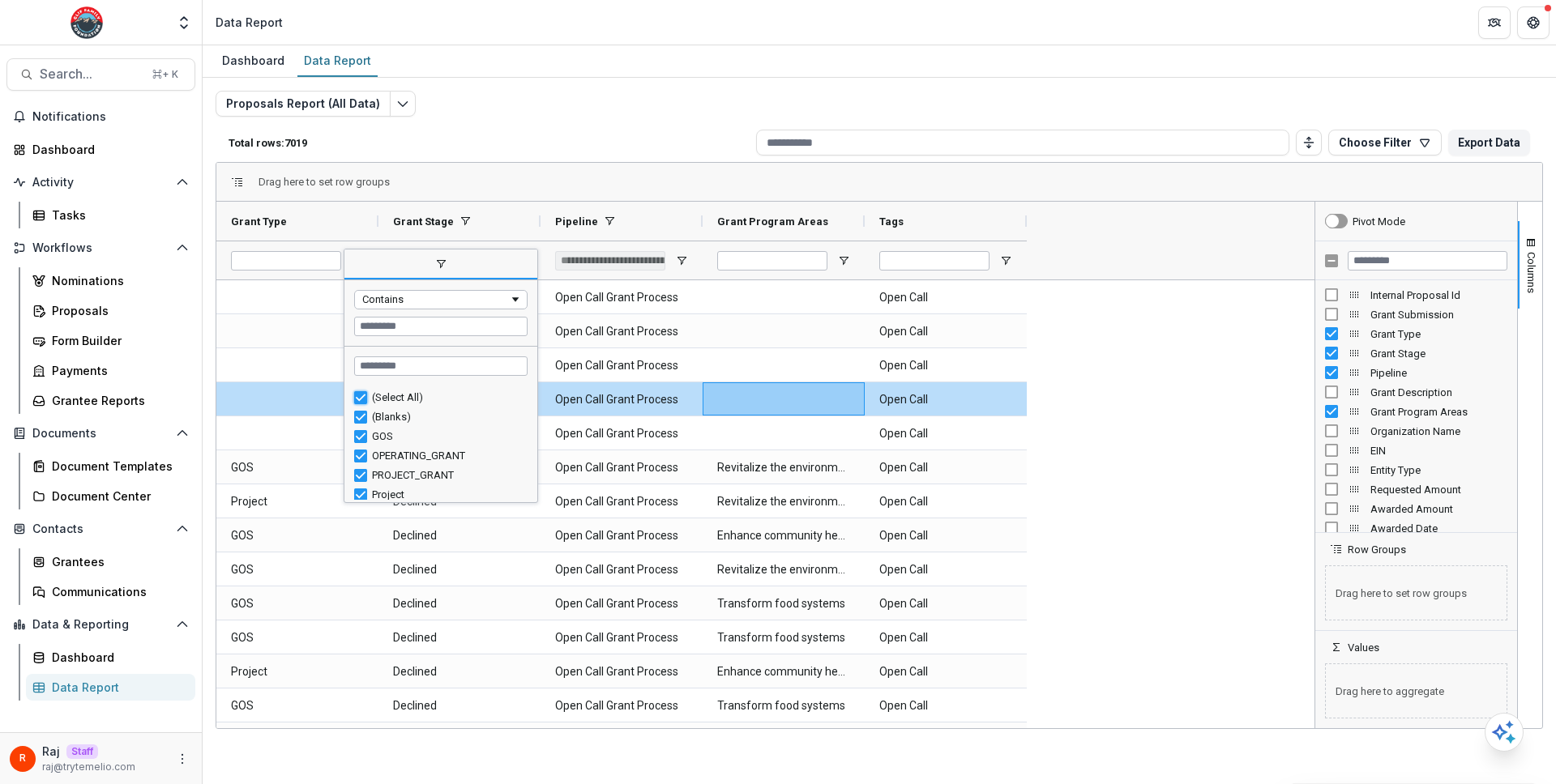 type on "***" 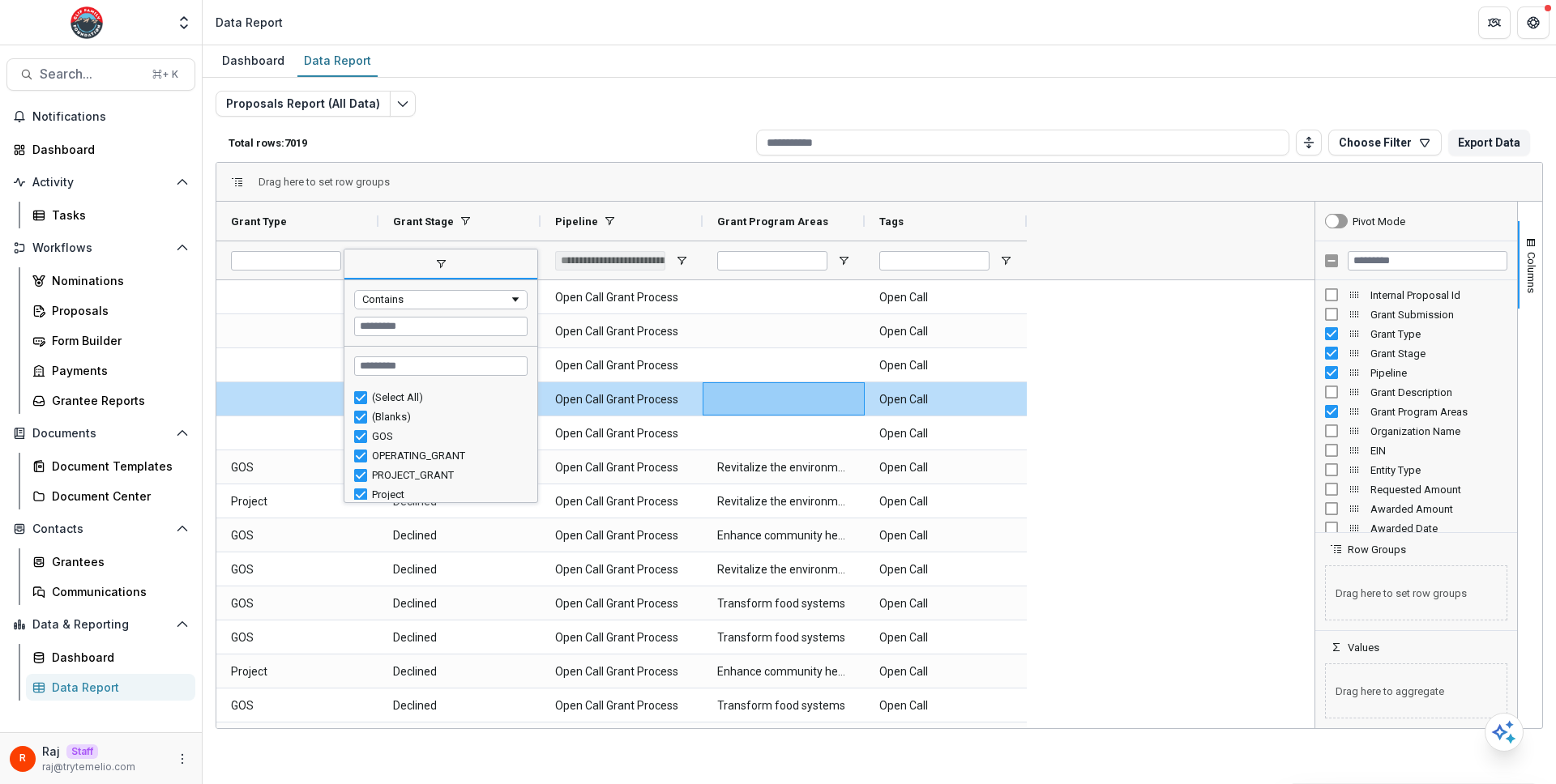 type on "***" 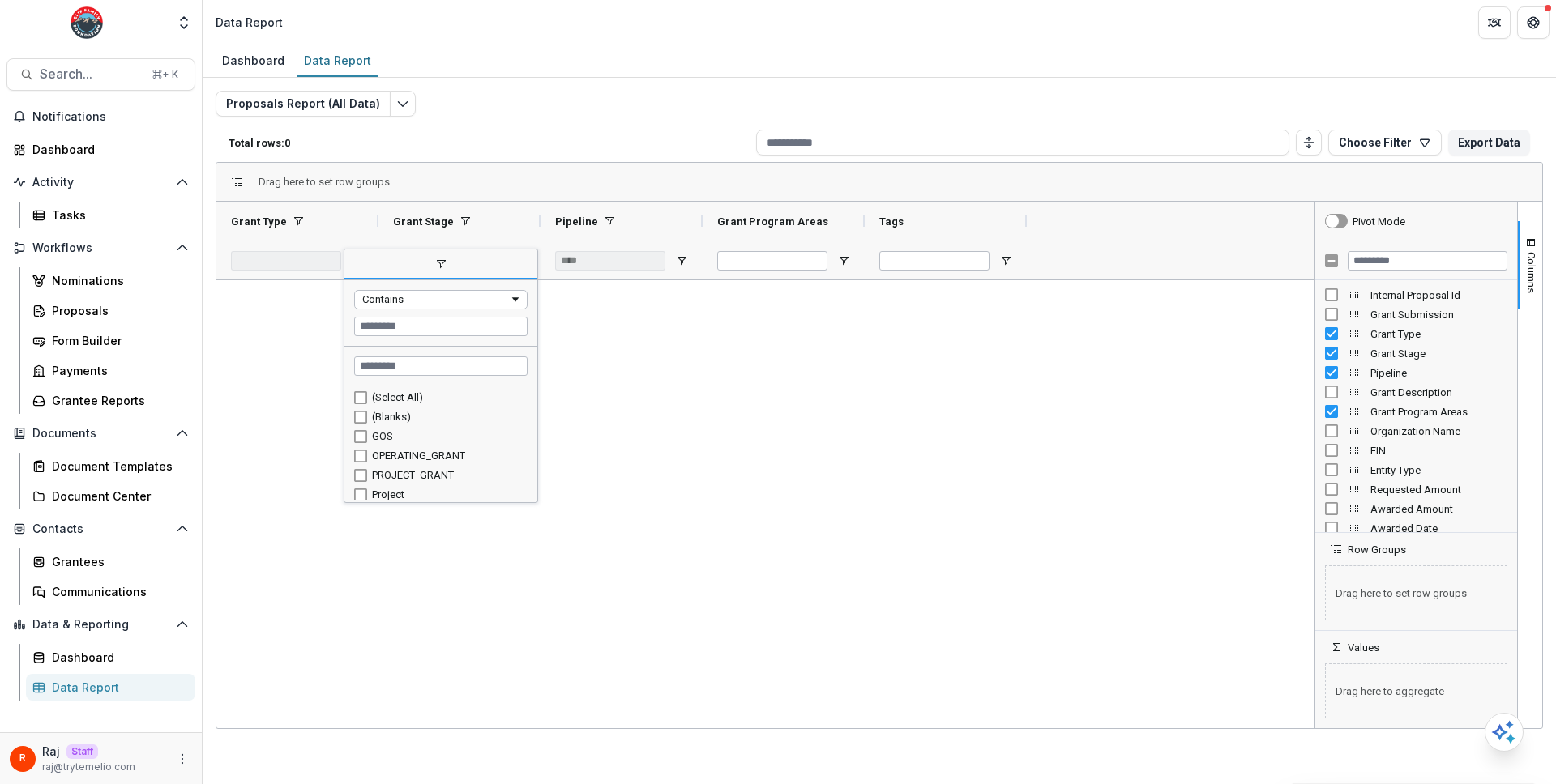 type on "**********" 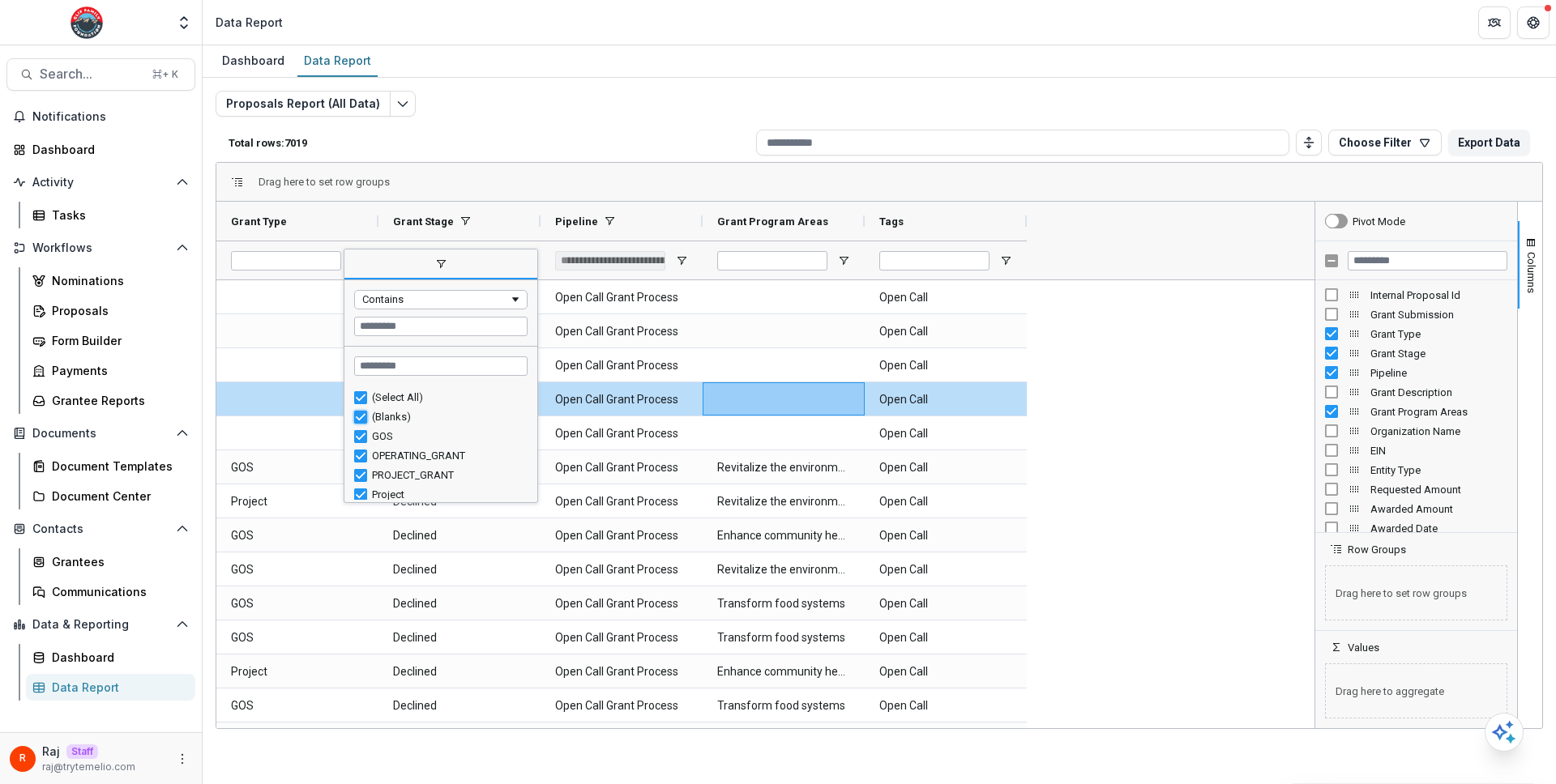 type on "**********" 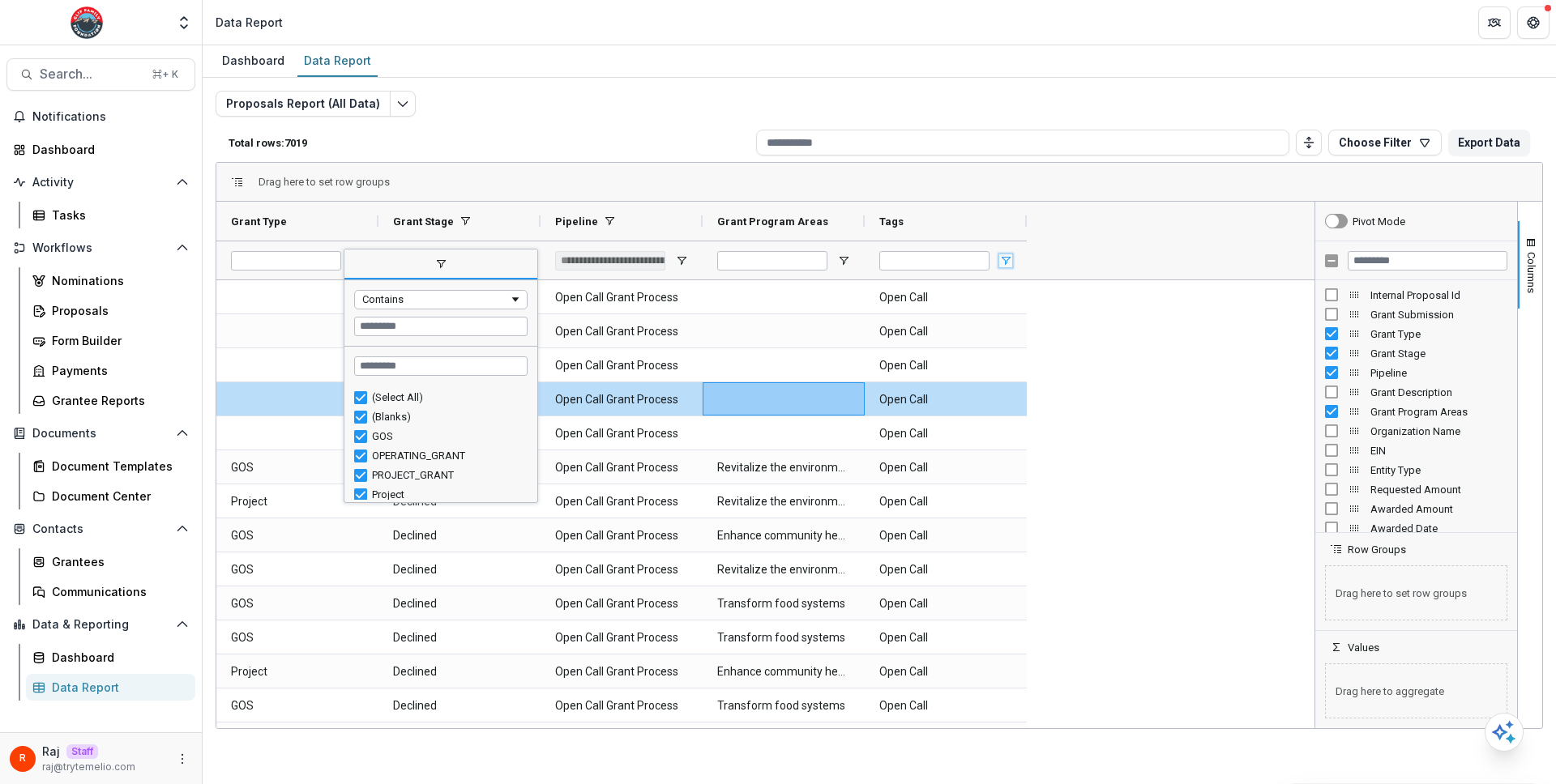 click at bounding box center [1006, 261] 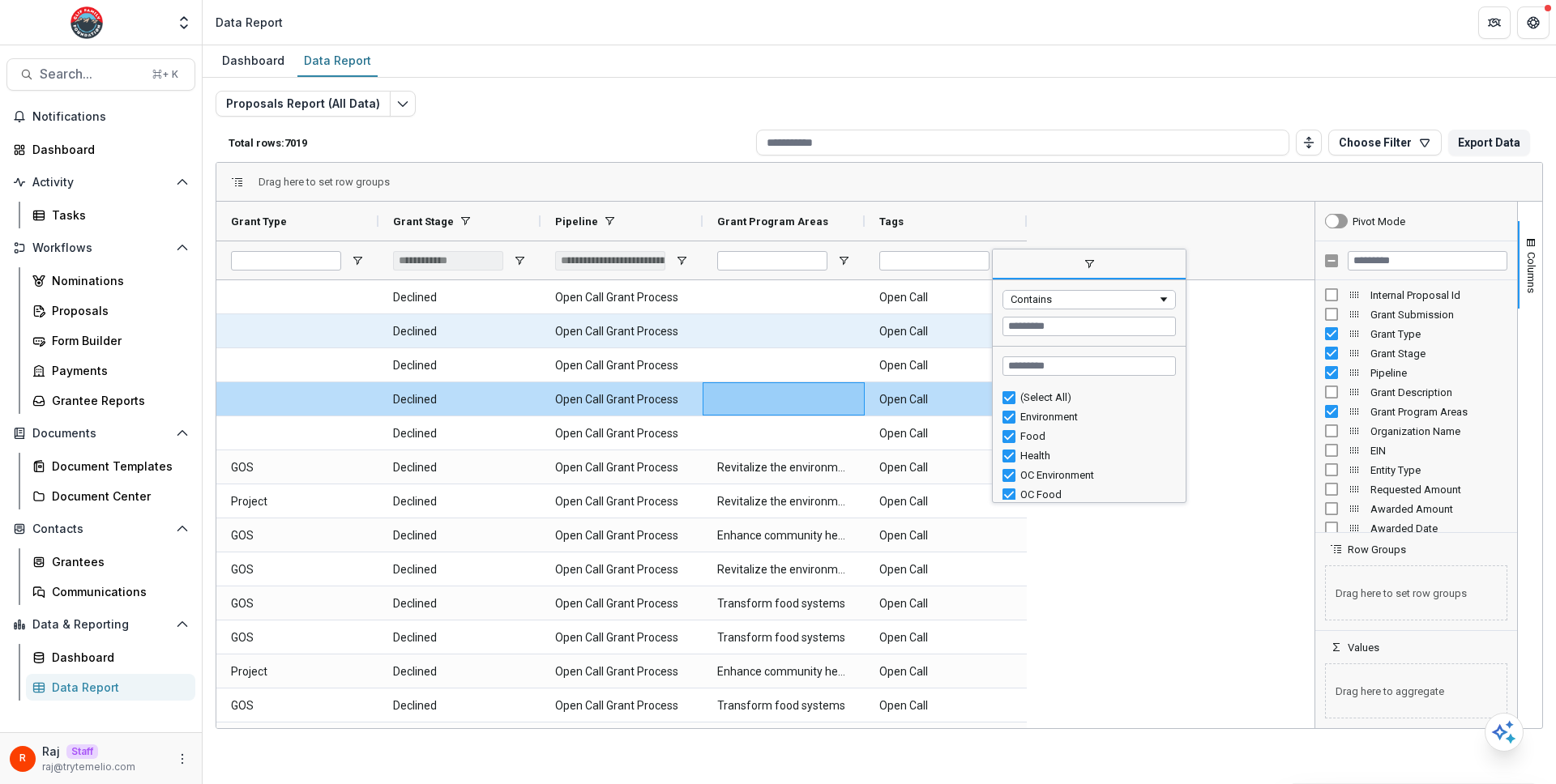 click on "Open Call" at bounding box center [946, 330] 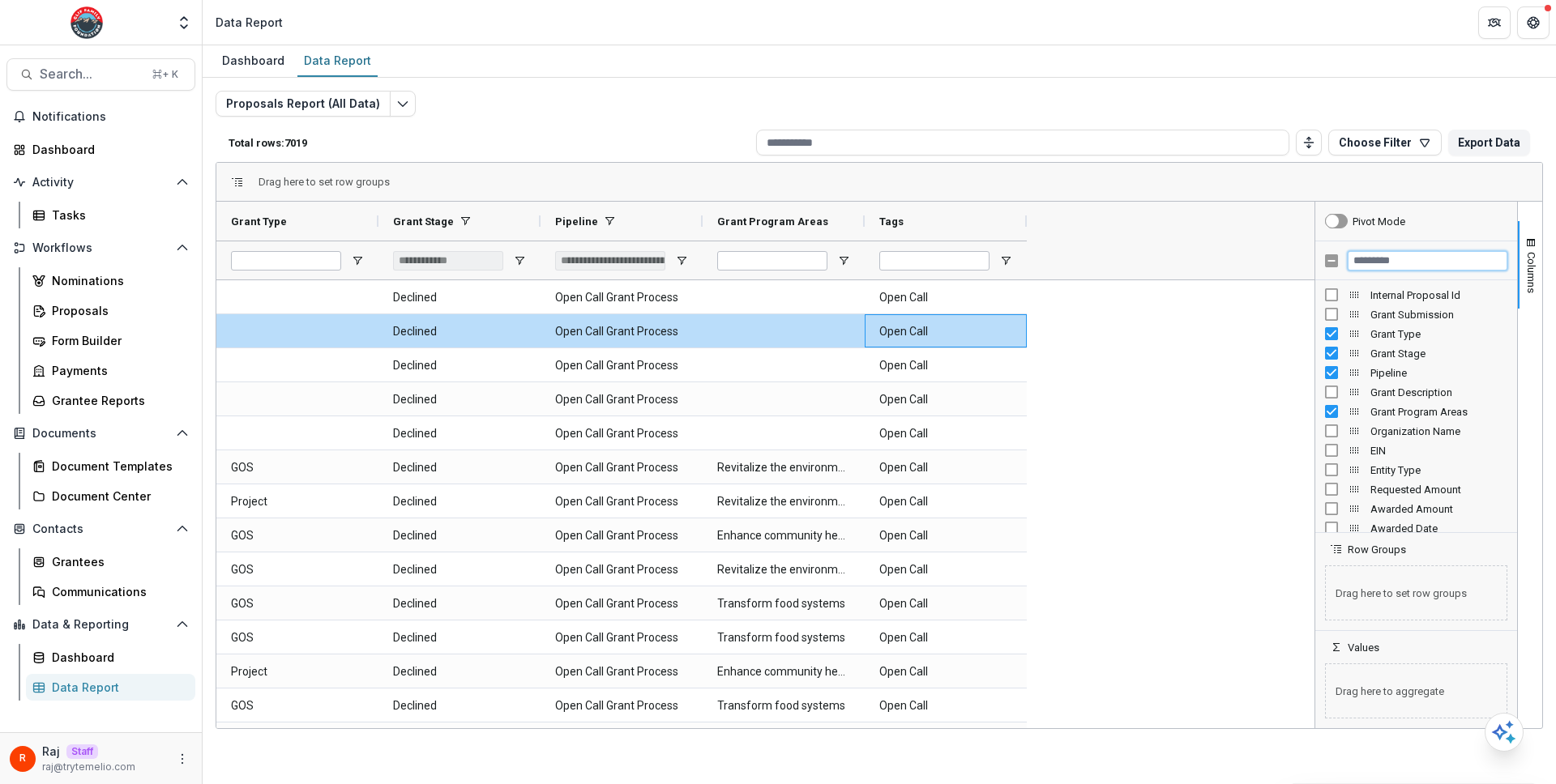 click at bounding box center [1427, 261] 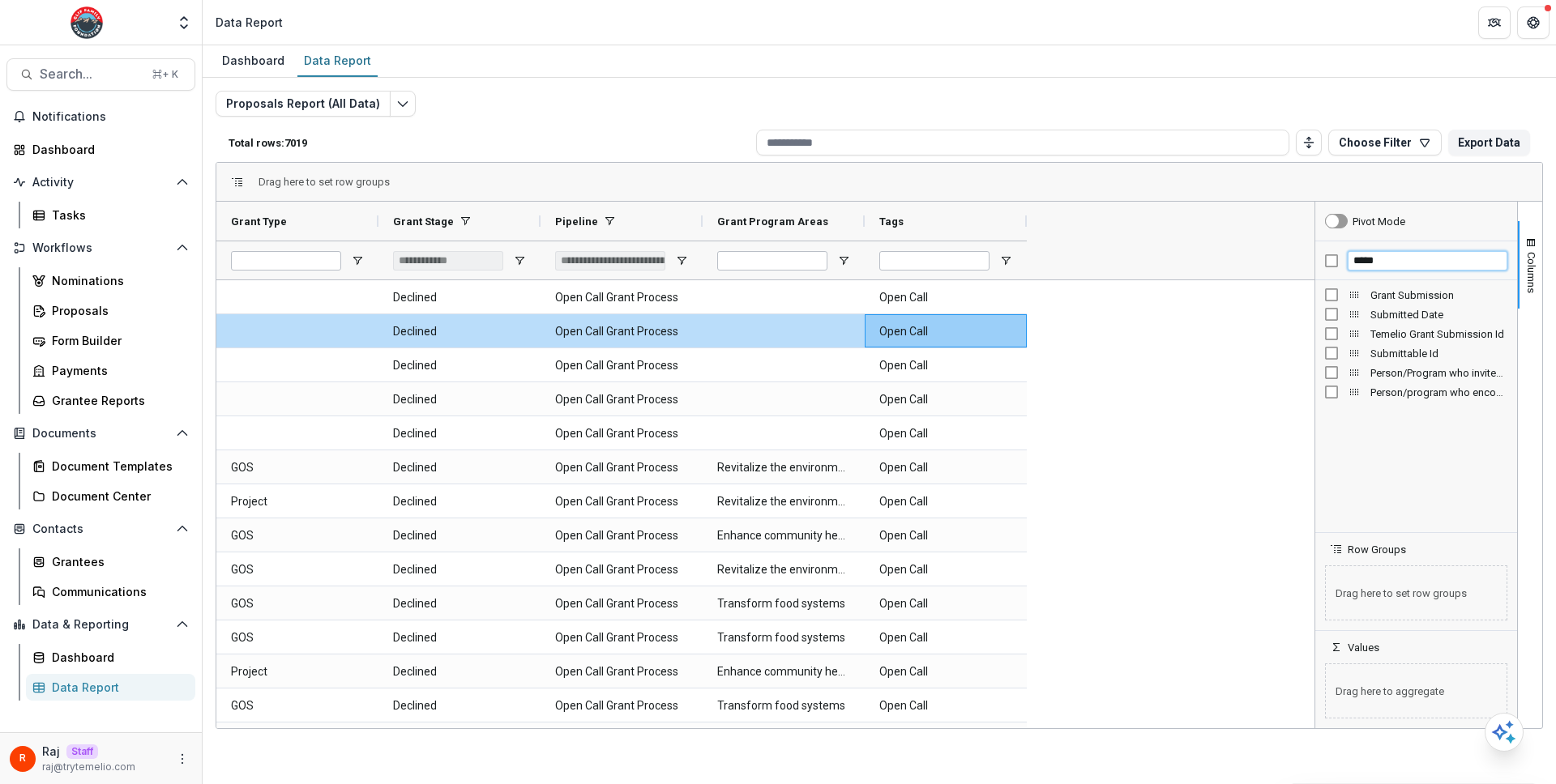 type on "*****" 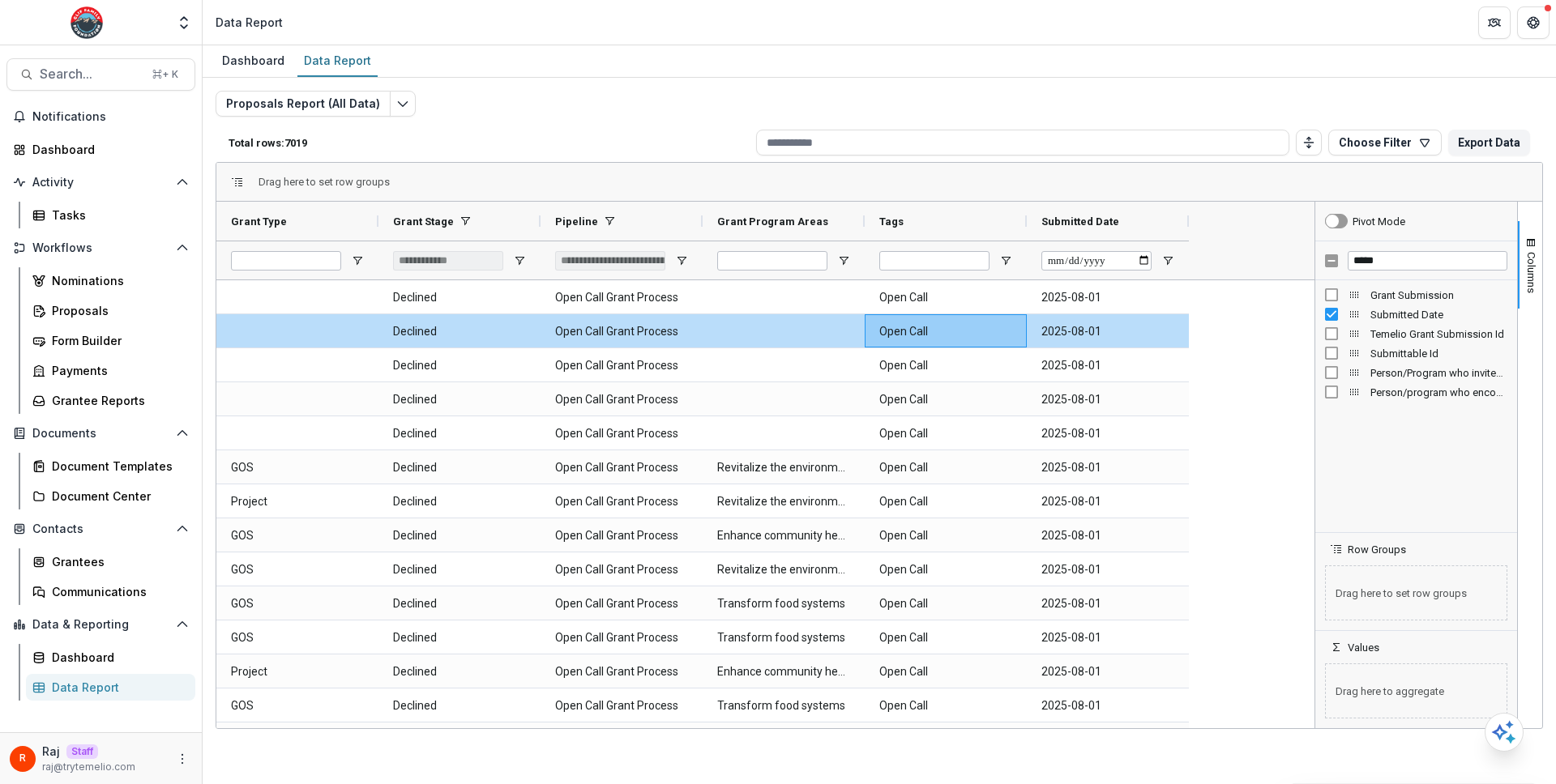 click on "Proposals Report (All Data) Total rows:  7019 Choose Filter Personal Filters Team Filters Temelio Filters No  personal  filters found. Add Personal Filter Filter 0  (Proposals Report (All Data)) Add Team Filter Amendment Form   ( Proposals Report (All Data) ) Athlete Scholarship Application  ( Proposals Report (All Data) ) Athletic Program Portal Questions  ( Proposals Report (All Data) ) BIO Grant Application  ( Proposals Report (All Data) ) BIO Recommendation Form  ( Proposals Report (All Data) ) Clif Family Foundation Eligibility Quiz Open Call  ( Proposals Report (All Data) ) Due Diligence  ( Proposals Report (All Data) ) Grantee Check In   ( Proposals Report (All Data) ) Internal Form Template  ( Proposals Report (All Data) ) Matching Gift Form  ( Proposals Report (All Data) ) Open Call Grant Application  ( Proposals Report (All Data) ) PRI   ( Proposals Report (All Data) ) Special Project Grant Application  ( Proposals Report (All Data) ) Temelio Historical Onboarding Form  ( Proposals Report (All Data)" at bounding box center (879, 390) 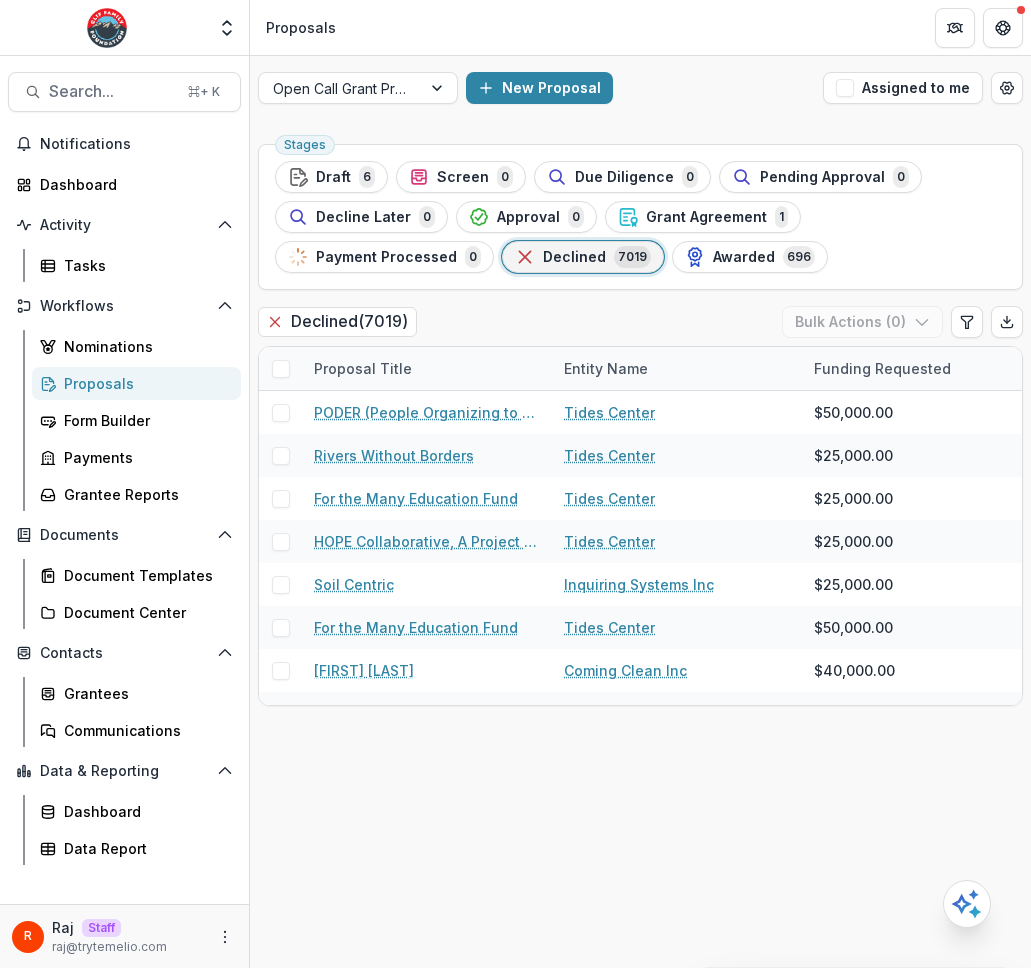 scroll, scrollTop: 0, scrollLeft: 0, axis: both 